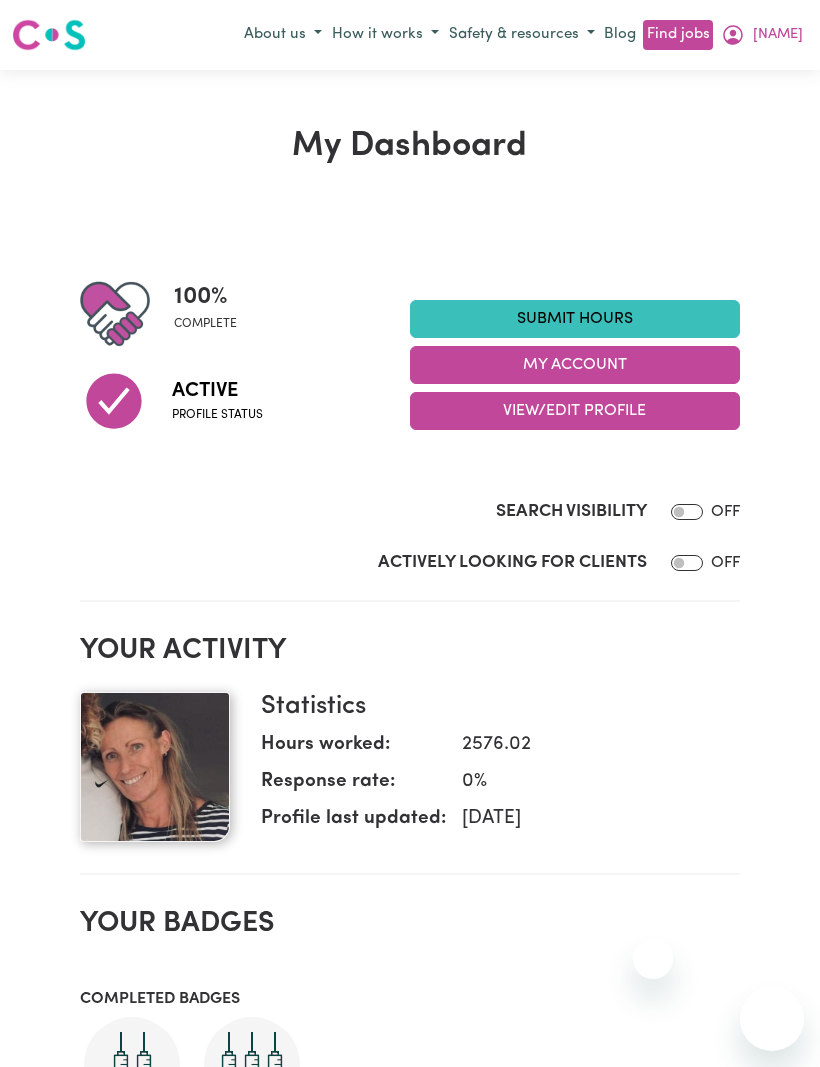 scroll, scrollTop: 0, scrollLeft: 0, axis: both 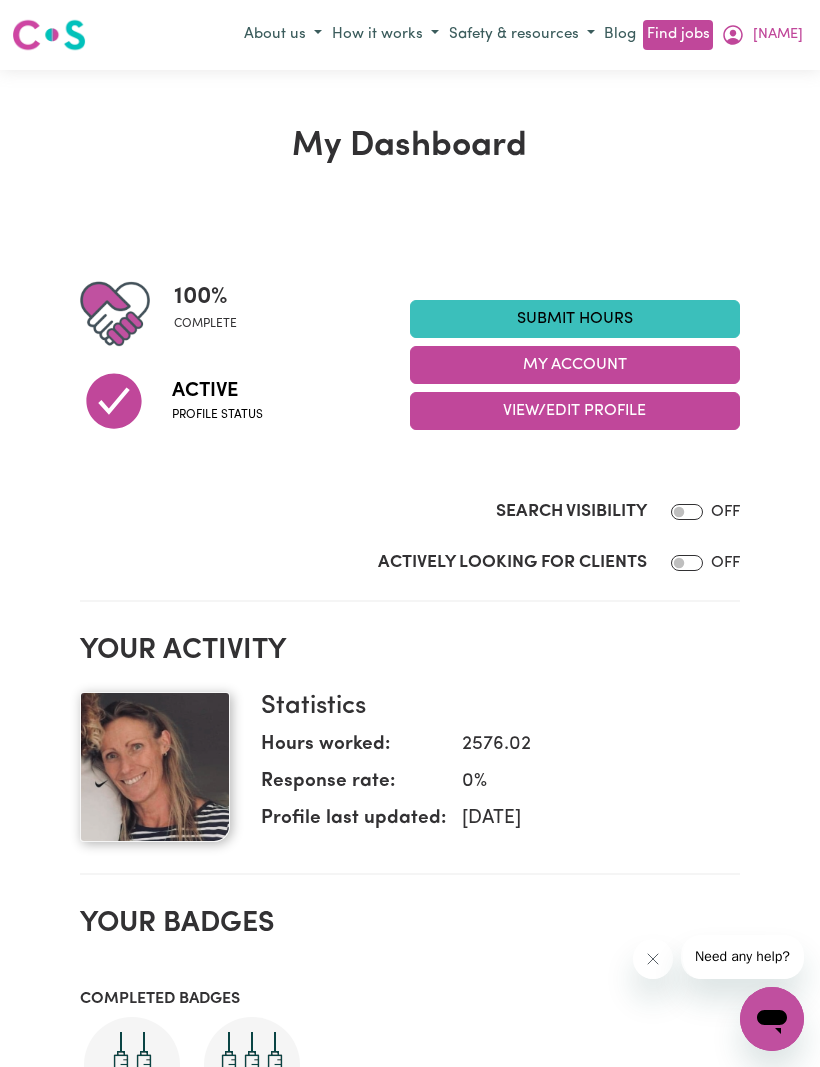 click on "[NAME]" at bounding box center [762, 35] 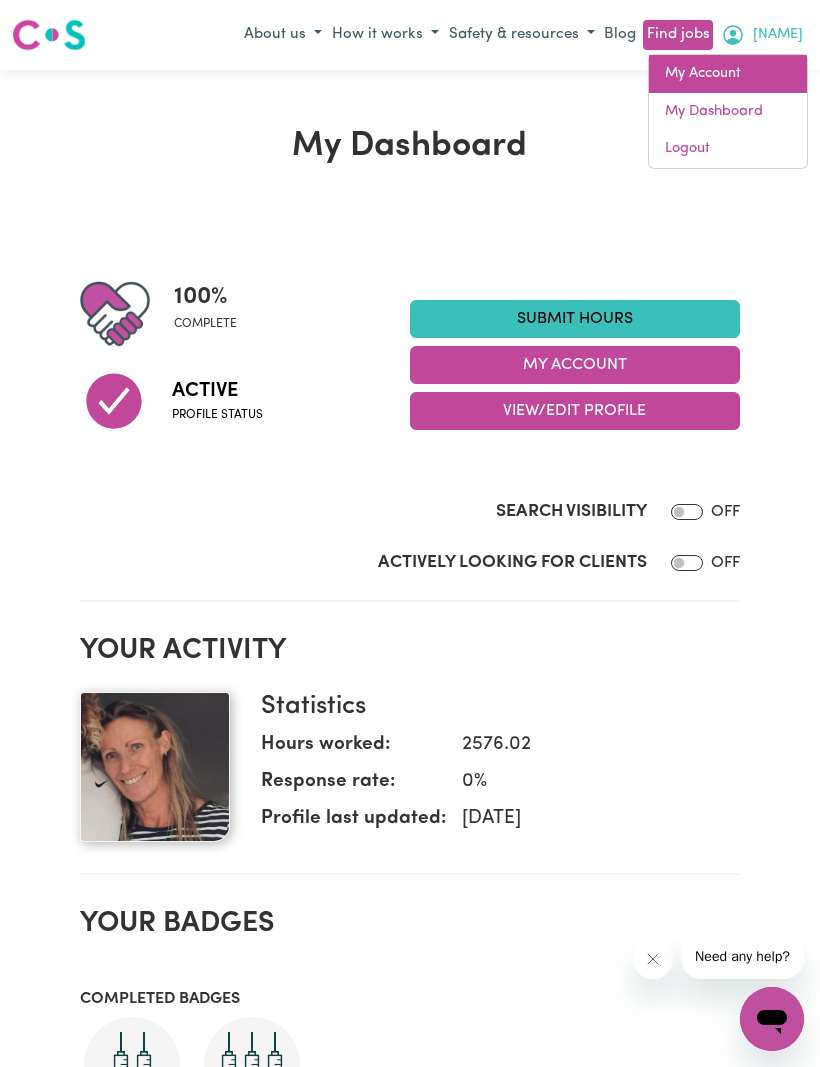 click on "My Account" at bounding box center (728, 74) 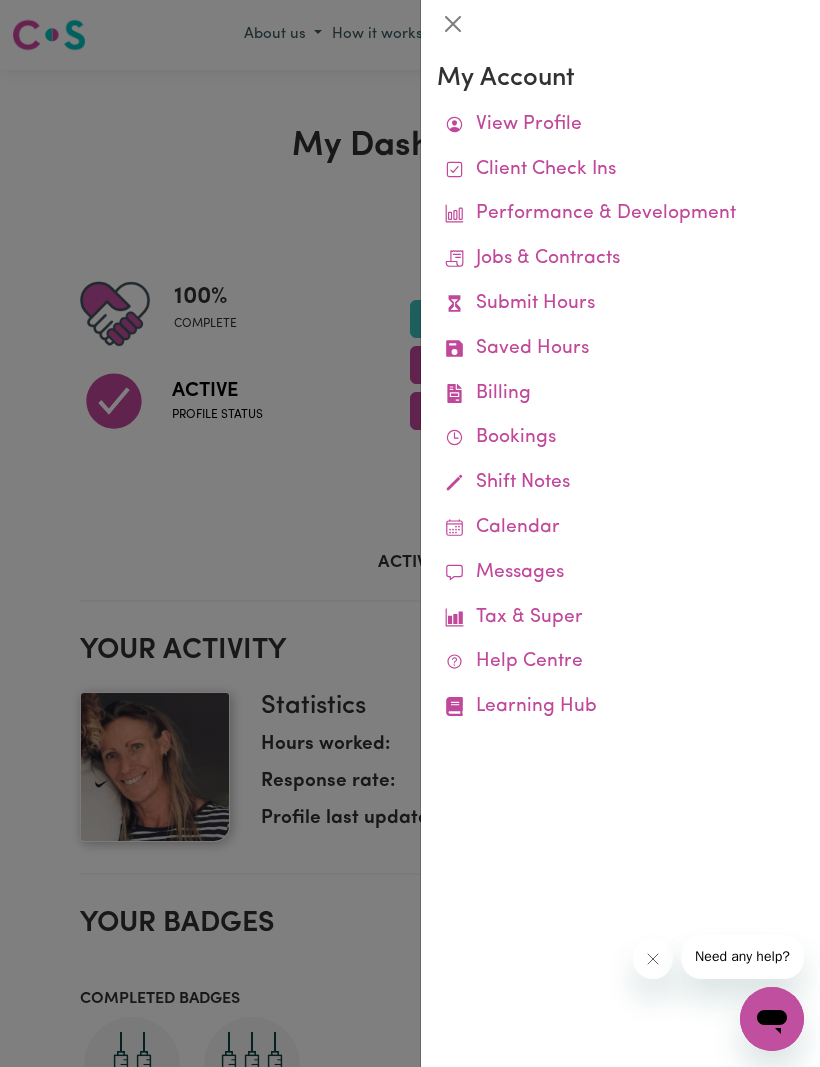 click on "Submit Hours" at bounding box center (620, 304) 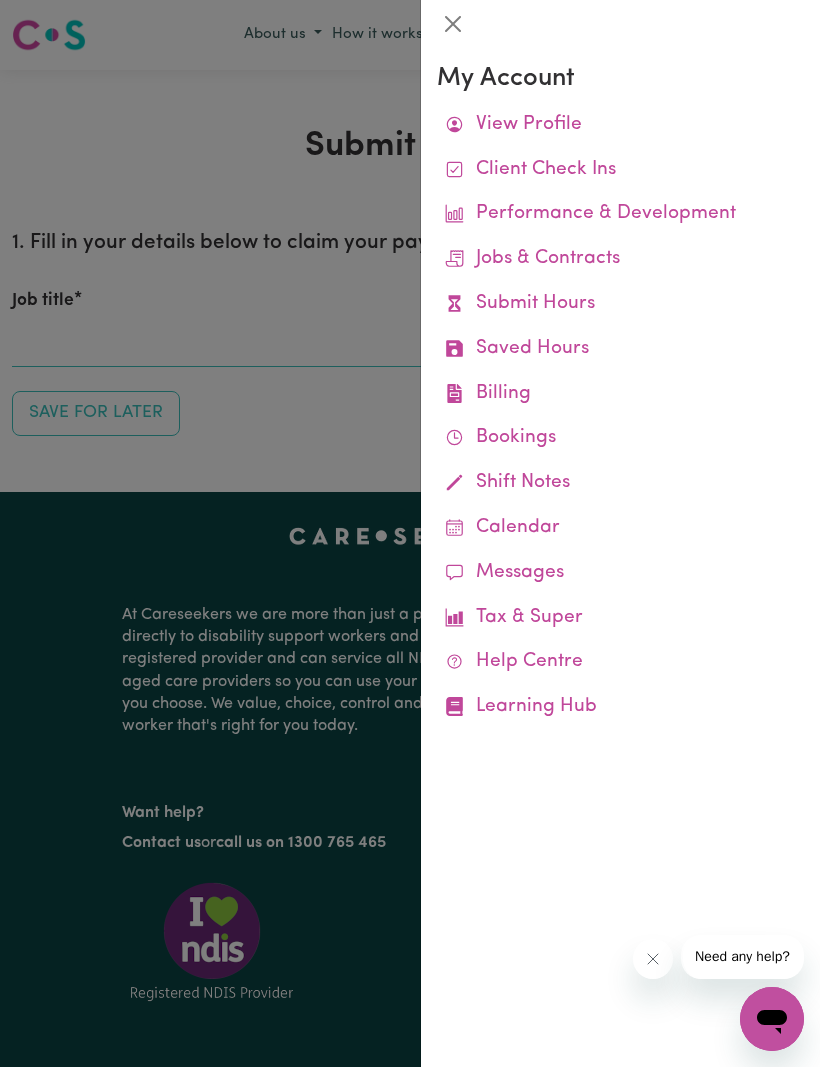 click on "Submit Hours" at bounding box center [620, 304] 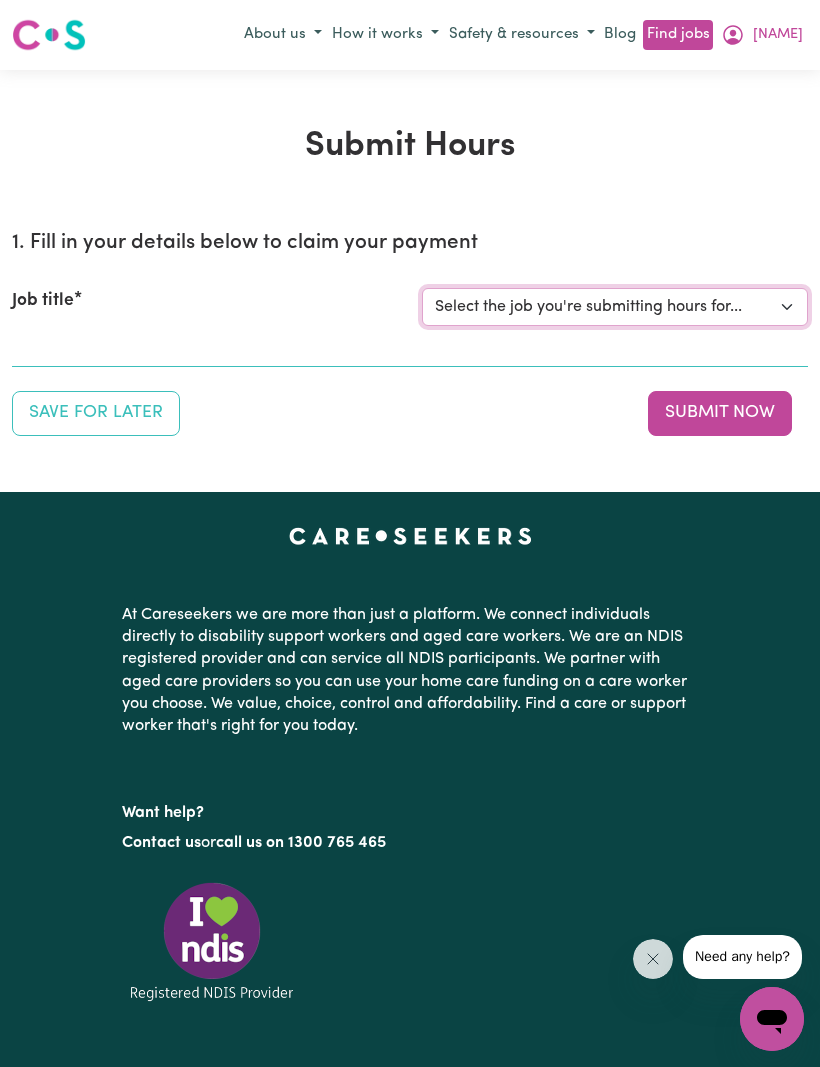 click on "Select the job you're submitting hours for... [FIRST] [LAST] (Weekday) Assistance with Daily Living [FIRST] [LAST] (Saturday) Assistance with Daily Living [FIRST] [LAST] (Sunday) Assistance with Daily Living [FIRST] [LAST] (Public Holiday) Assistance with Daily Living [FIRST] [LAST] (Weekday) Access Community Social and Rec Activ [FIRST] [LAST] (Saturday) Access Community Social and Rec Activ [FIRST] [LAST] (Sunday) Access Community Social and Rec Activ [FIRST] [LAST] (Public Holiday) Access Community Social and Rec Activ [FIRST] [LAST] (Evenings) Assistance with Daily Living [FIRST] [LAST] (All Days) Life Transition Planning Including Mentoring, Peer Support And Individual Skill Development" at bounding box center (615, 307) 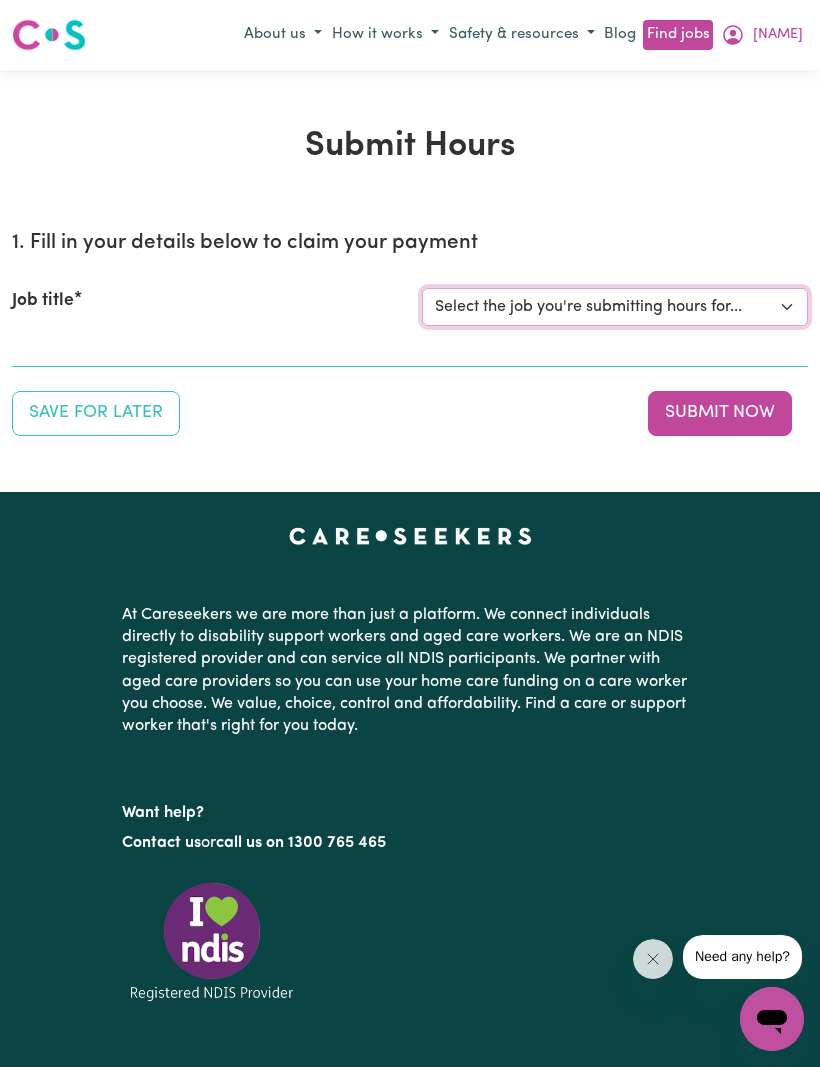 select on "9678" 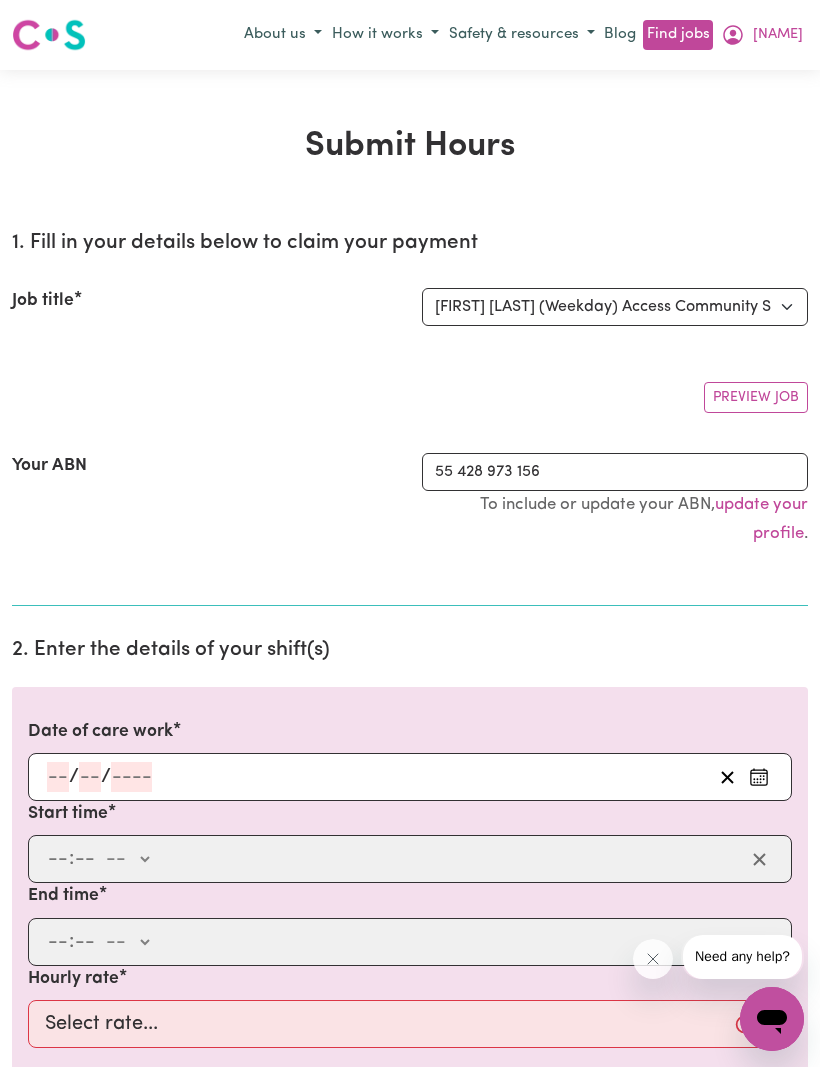 click 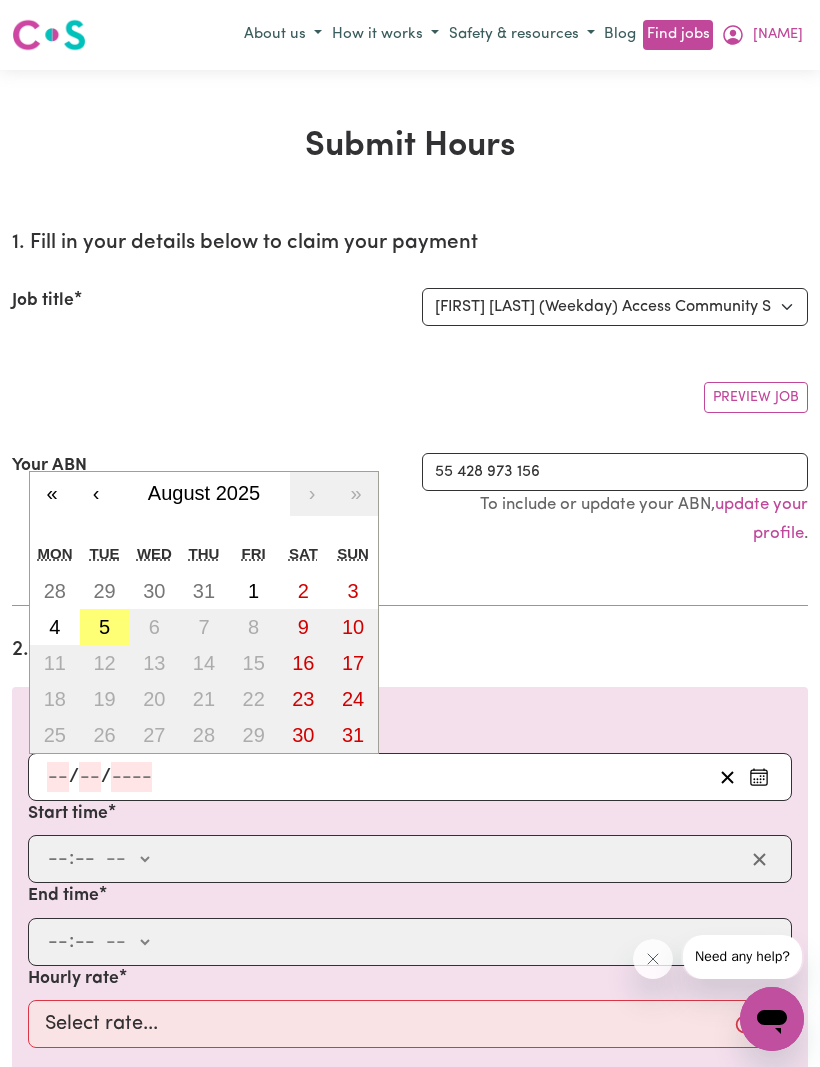 scroll, scrollTop: 71, scrollLeft: 0, axis: vertical 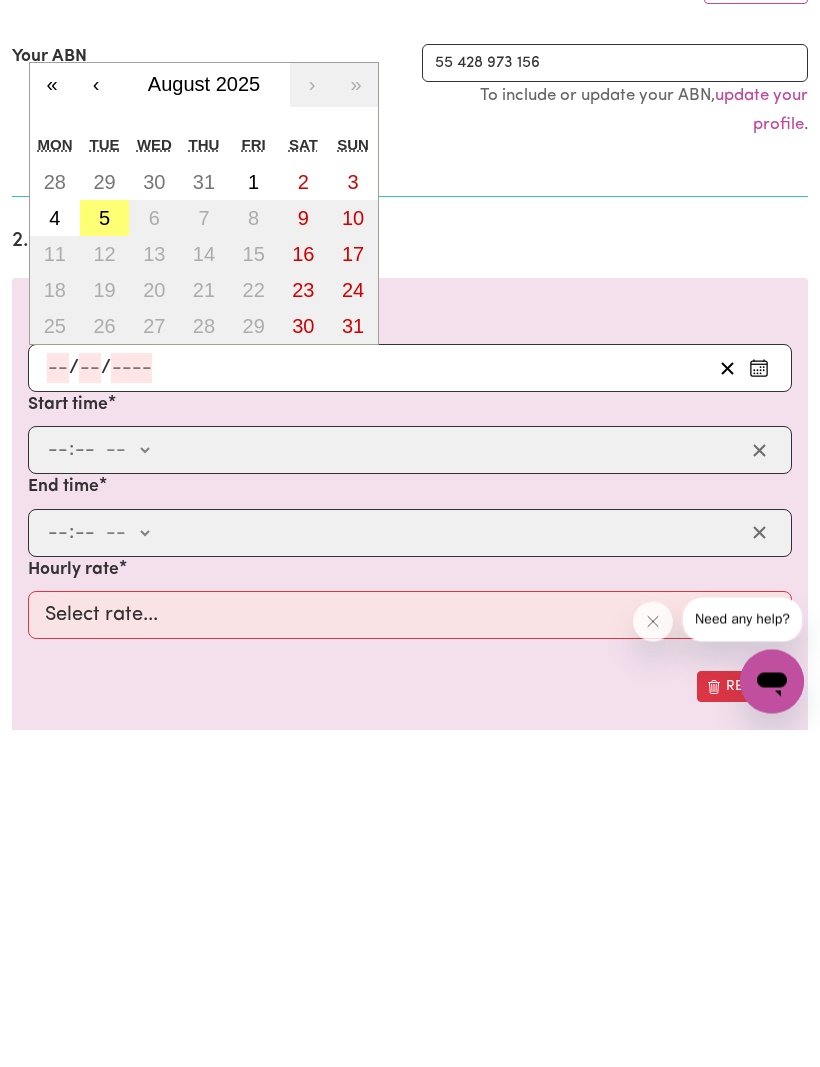 click on "‹" at bounding box center [96, 423] 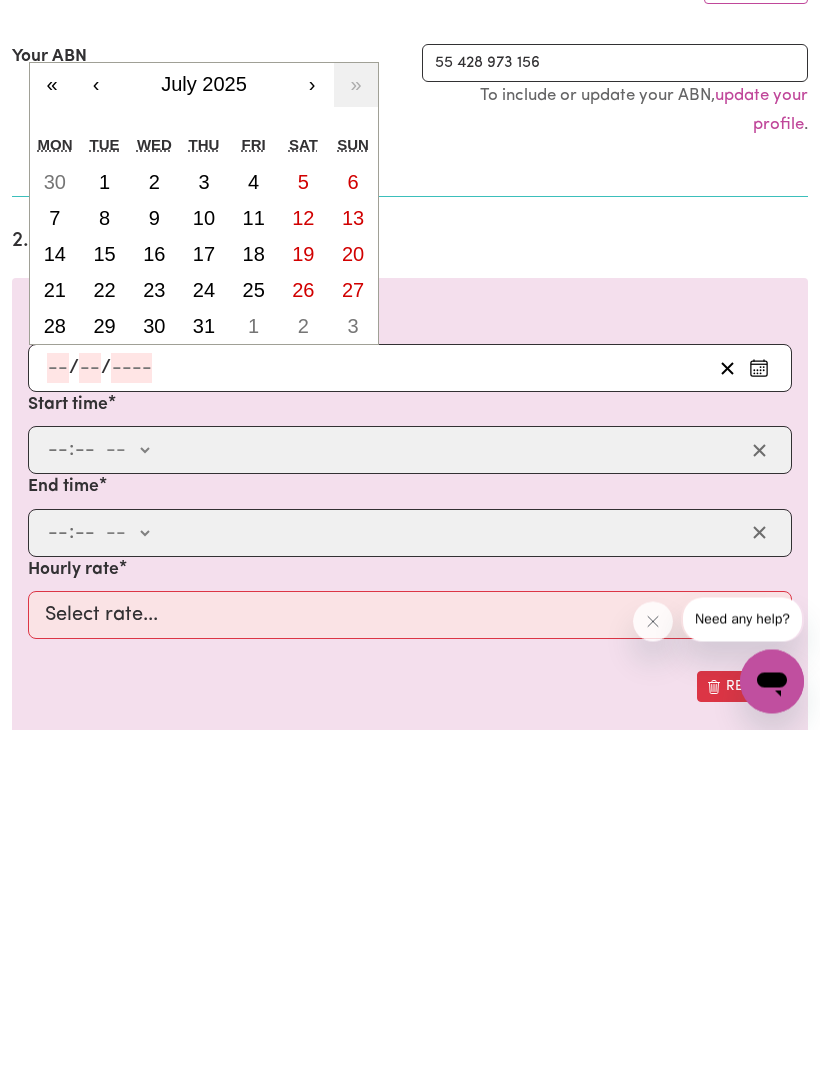 scroll, scrollTop: 409, scrollLeft: 0, axis: vertical 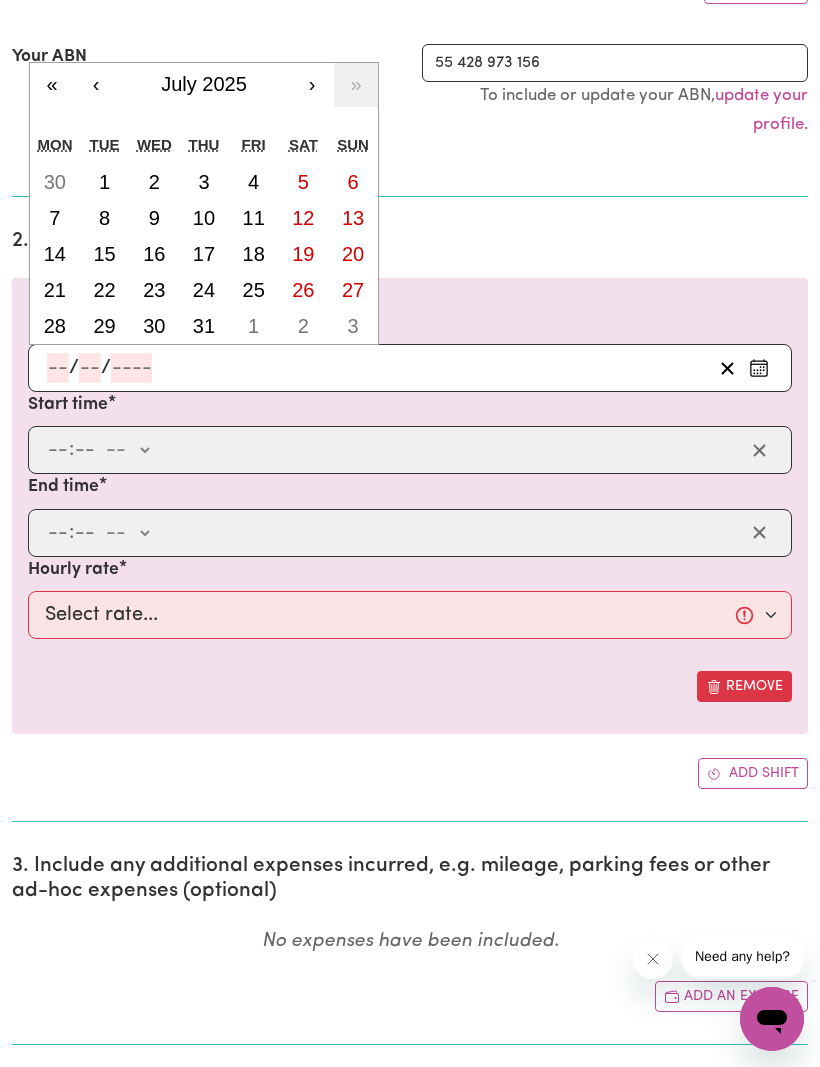 click on "29" at bounding box center [104, 326] 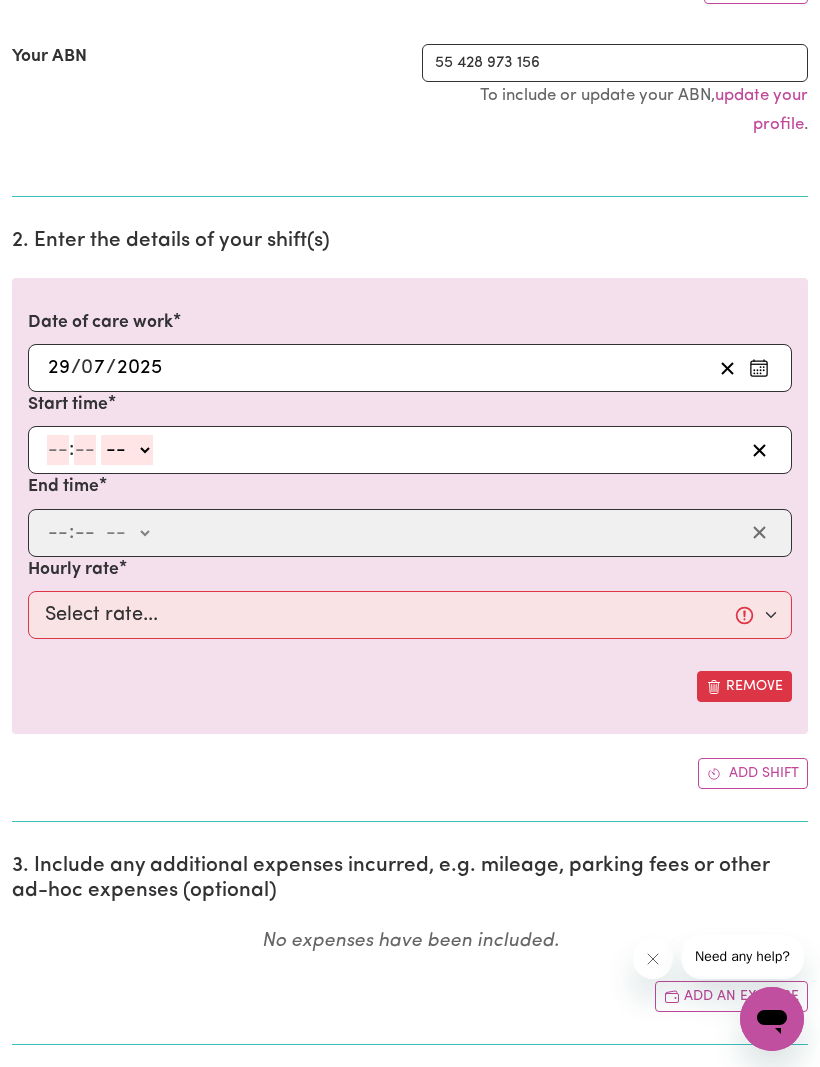 click 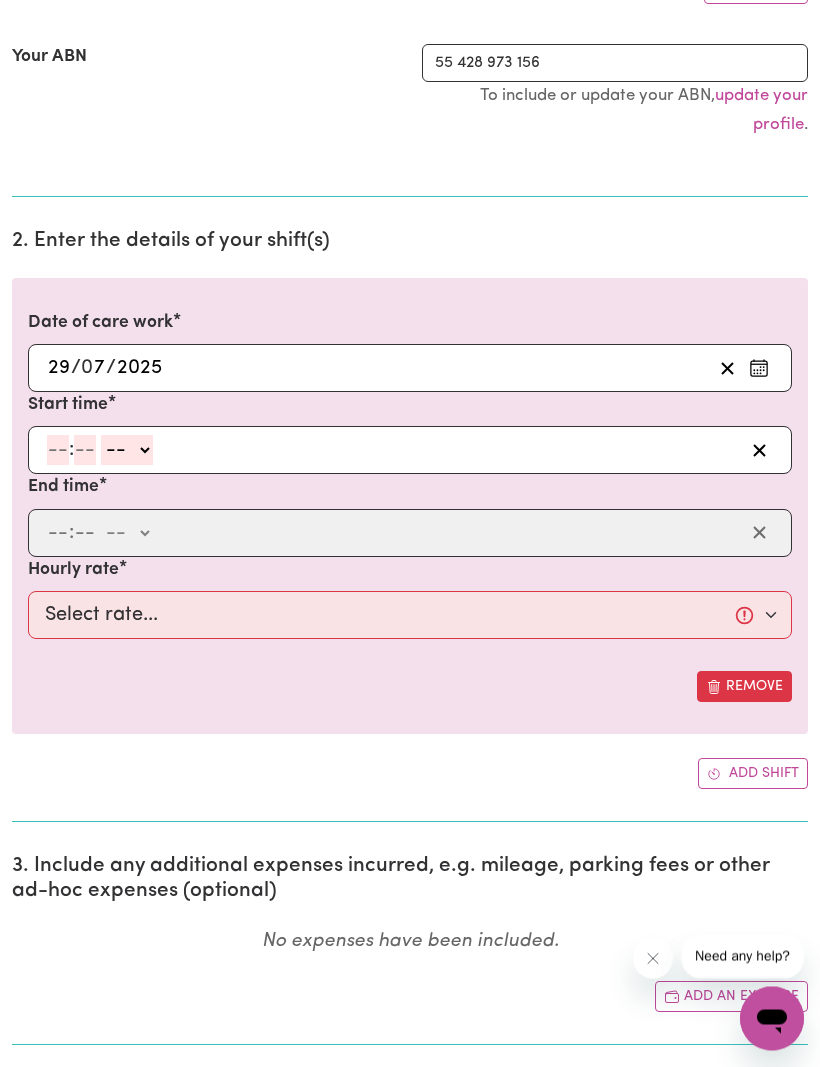 type on "8" 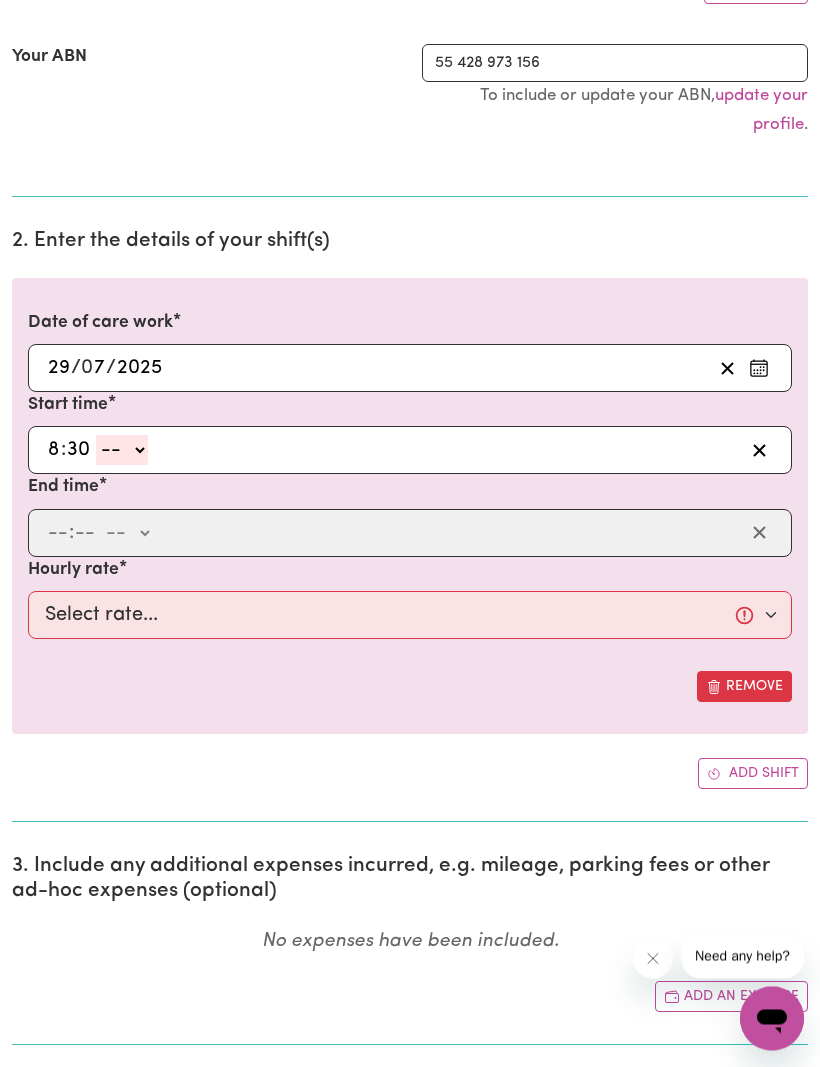 type on "30" 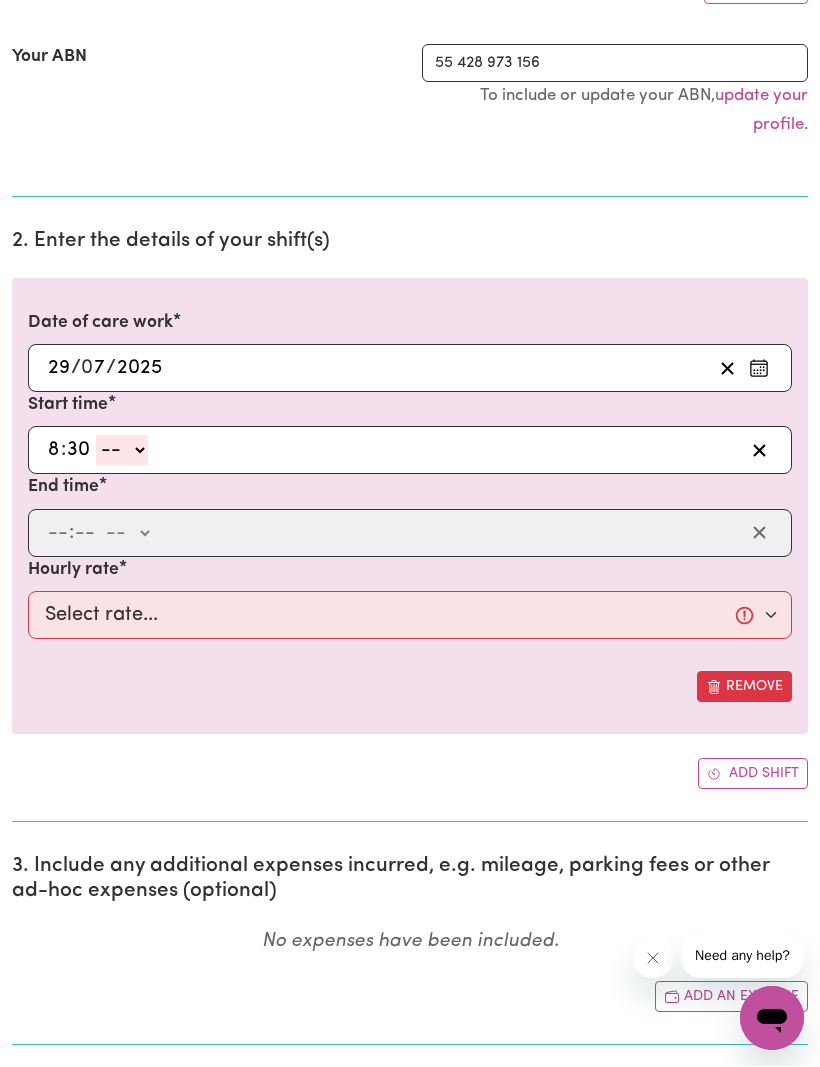 select on "am" 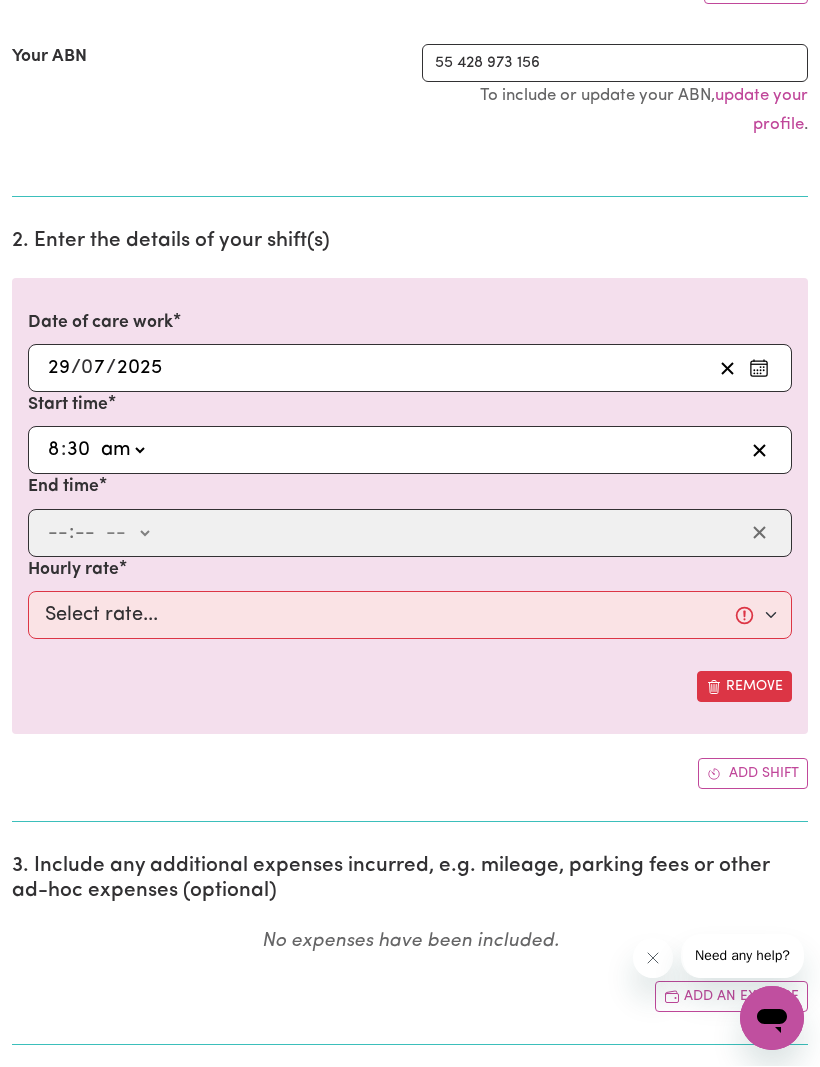 type on "08:30" 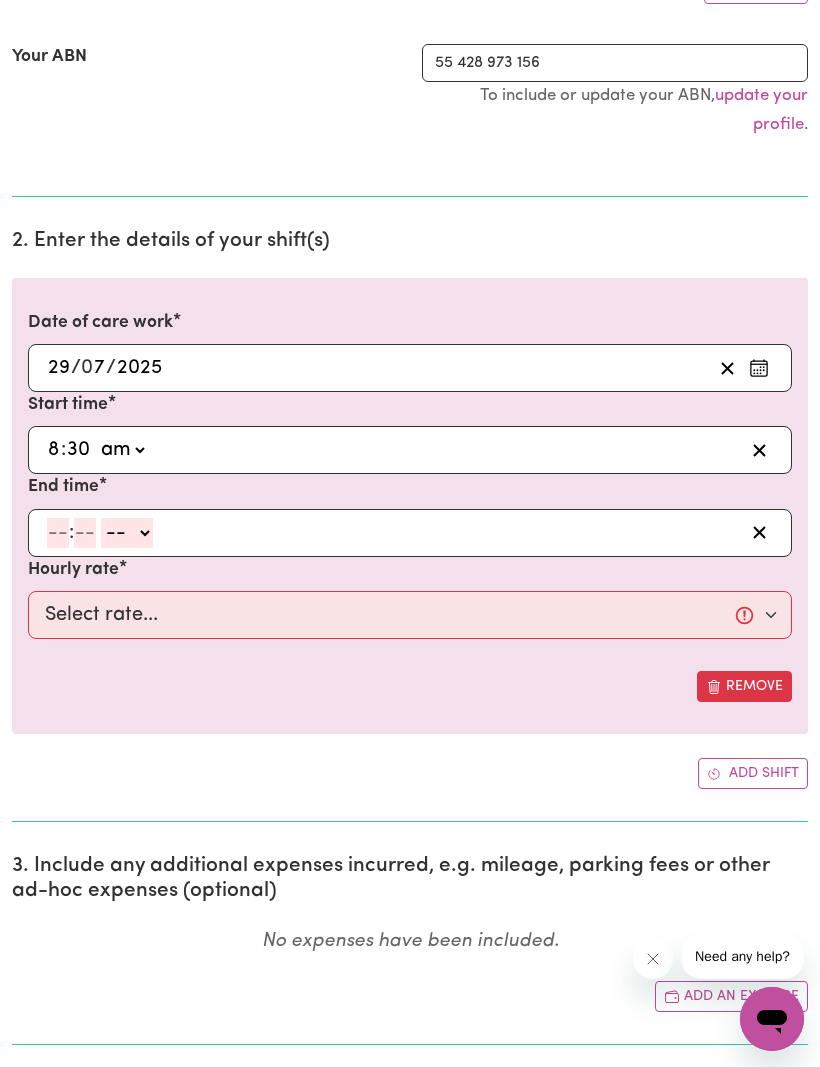 click 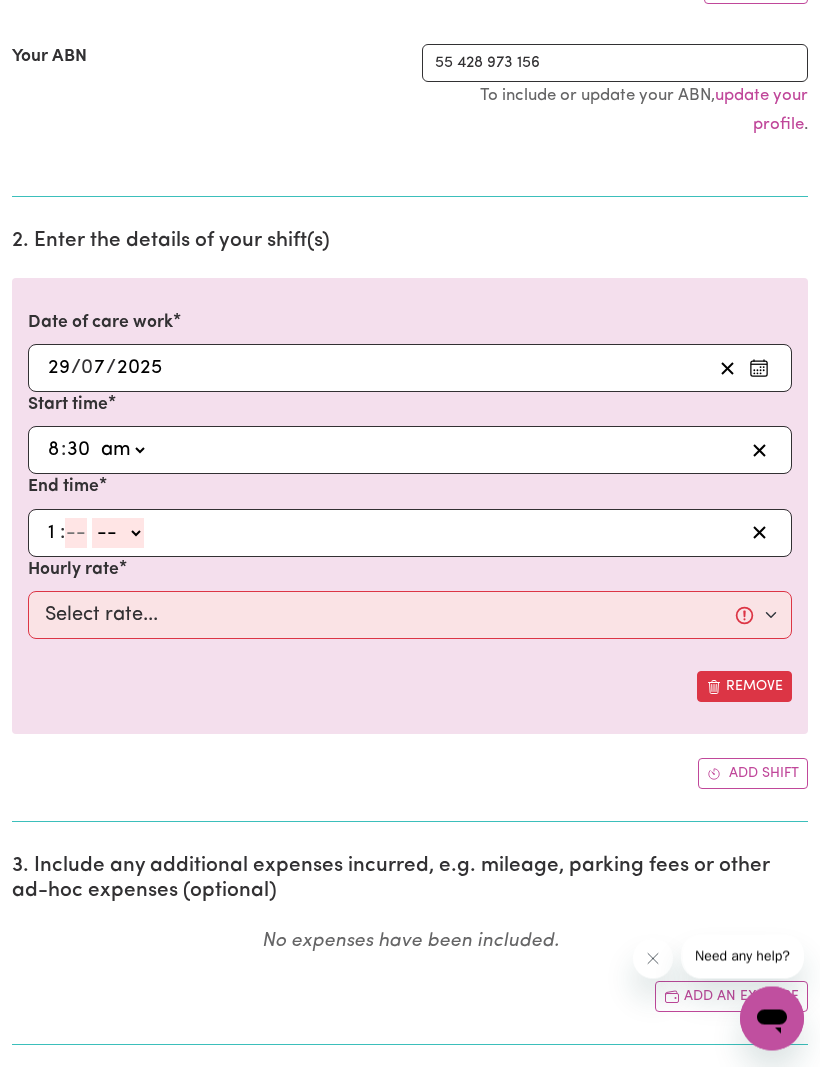 type on "11" 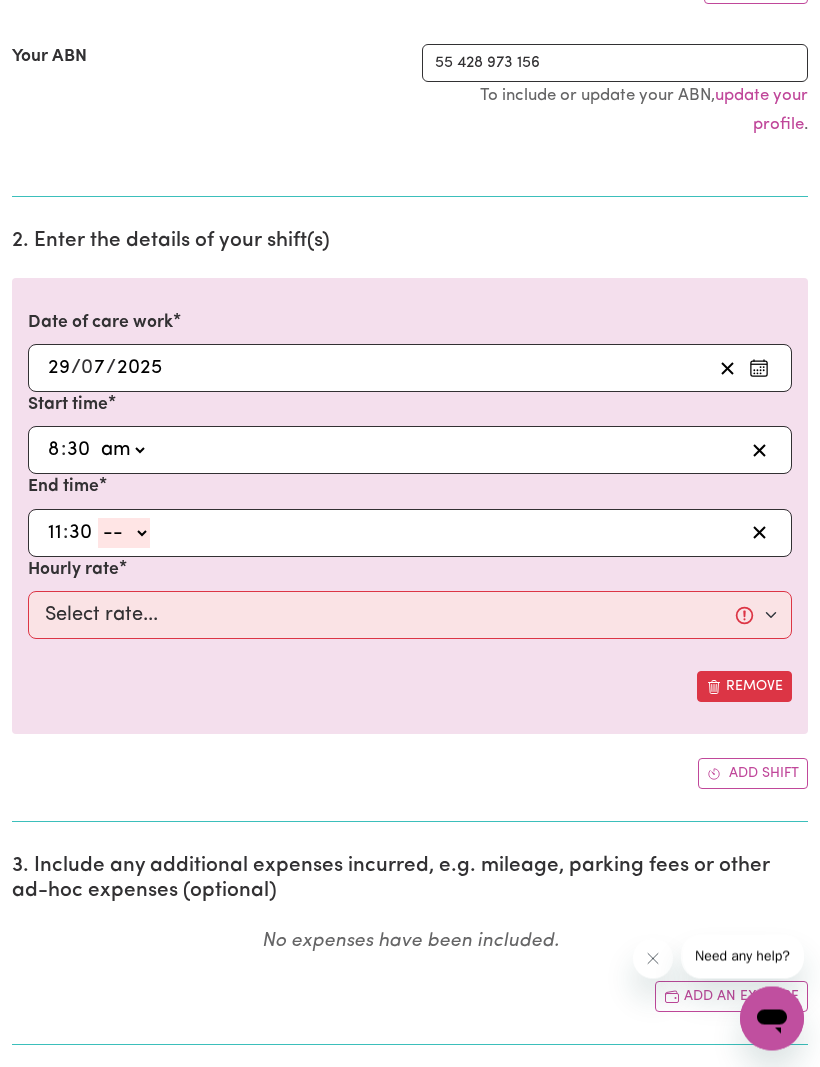 type on "30" 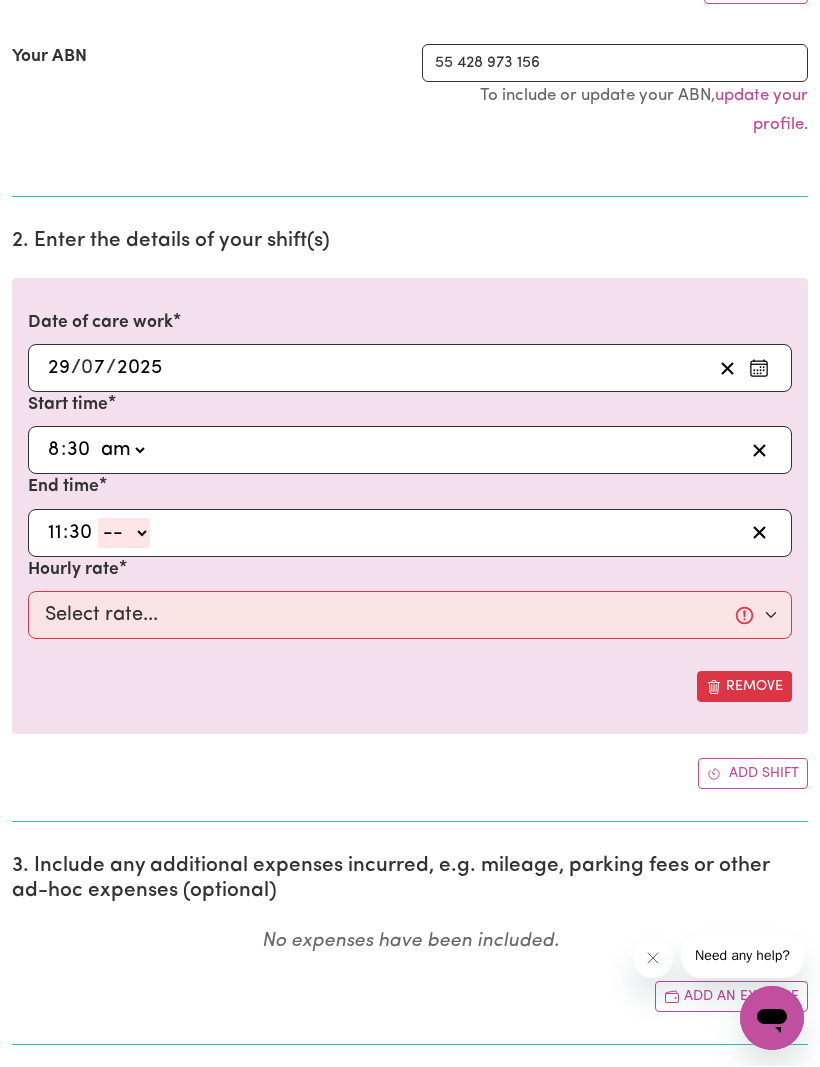 select on "am" 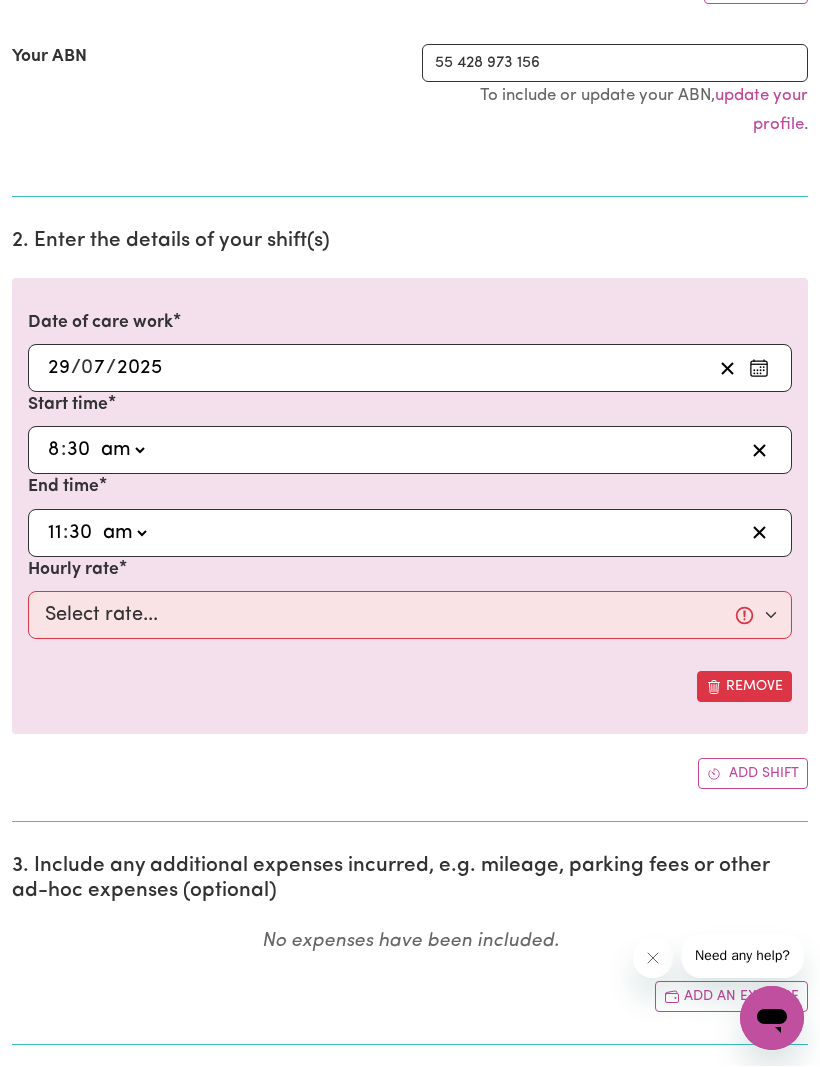 type on "11:30" 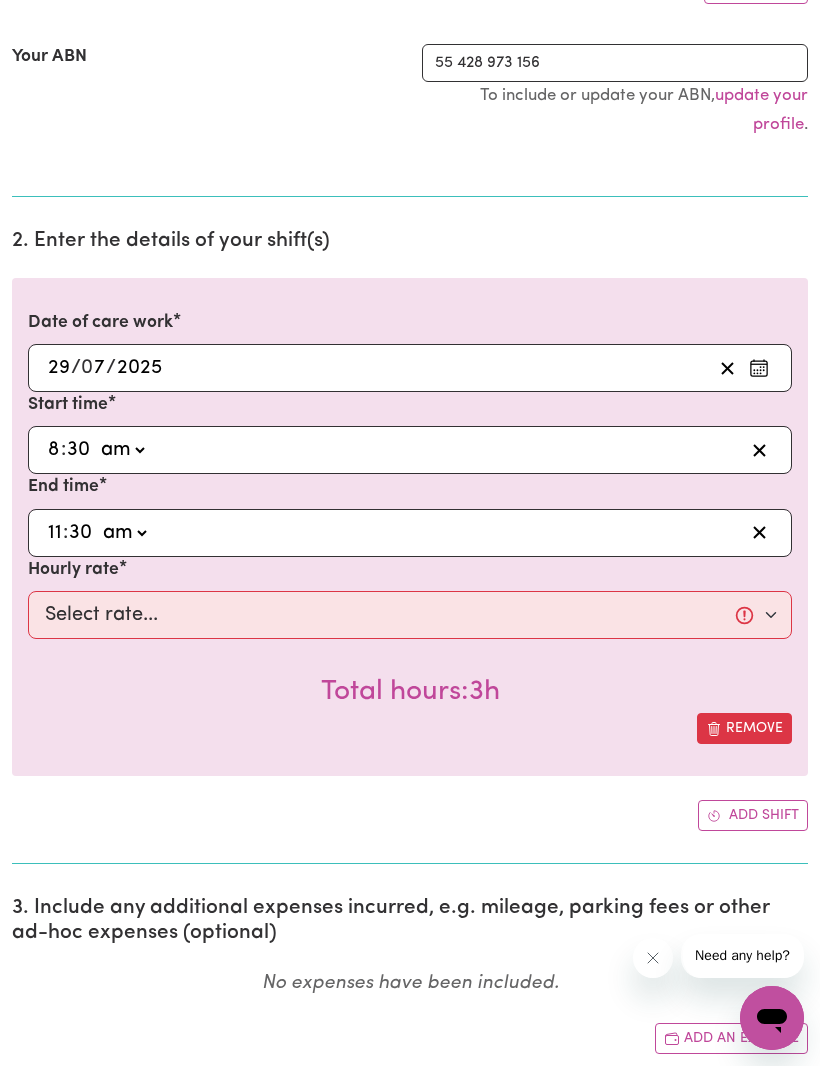scroll, scrollTop: 409, scrollLeft: 0, axis: vertical 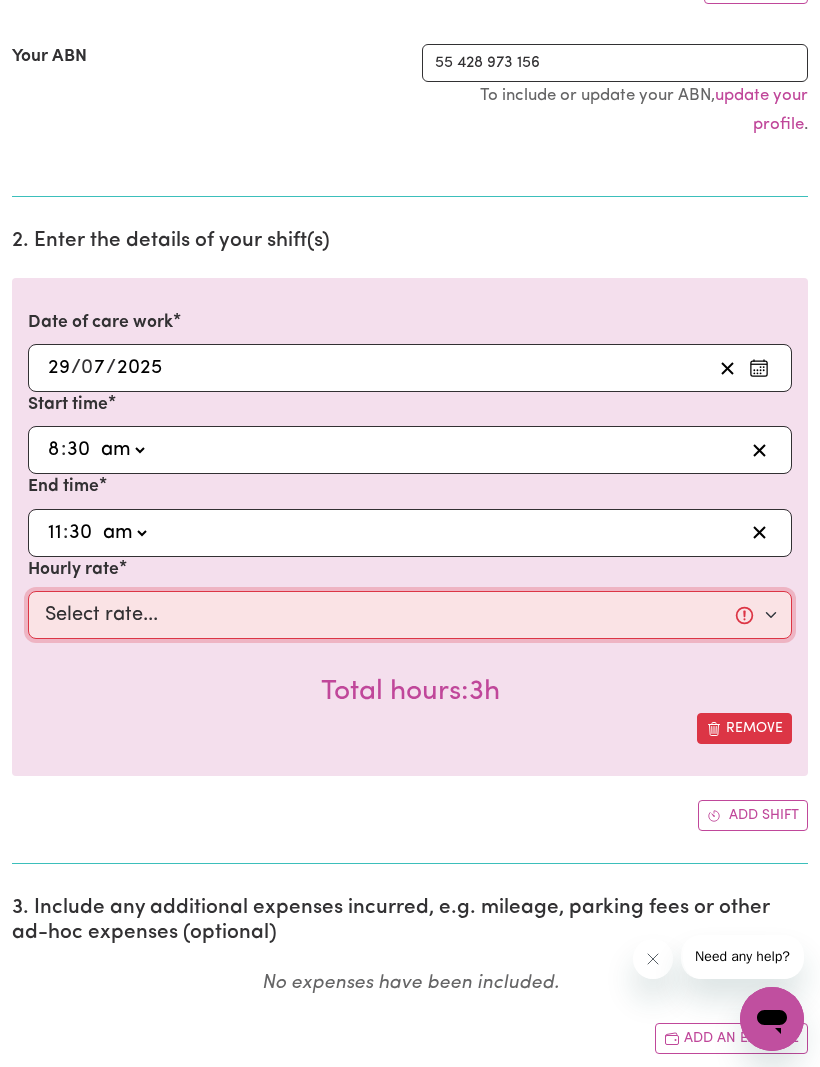 click on "Select rate... $62.37 (Weekday)" at bounding box center (410, 615) 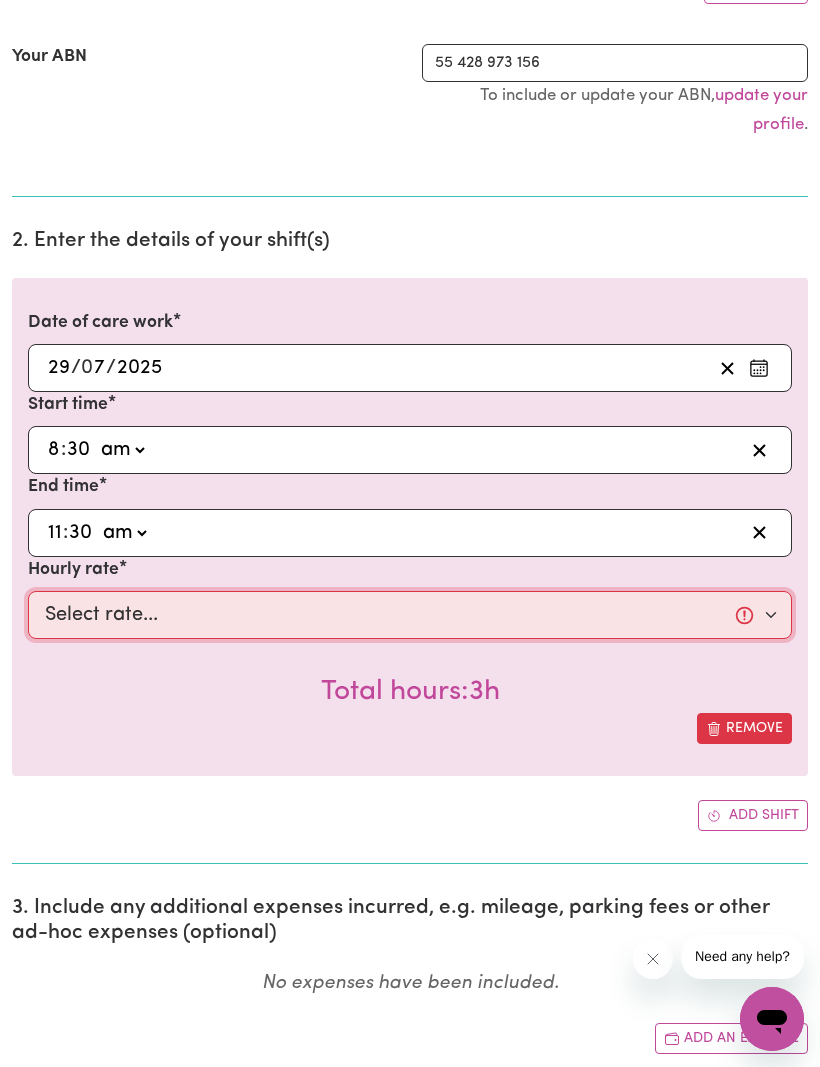 select on "62.37-Weekday" 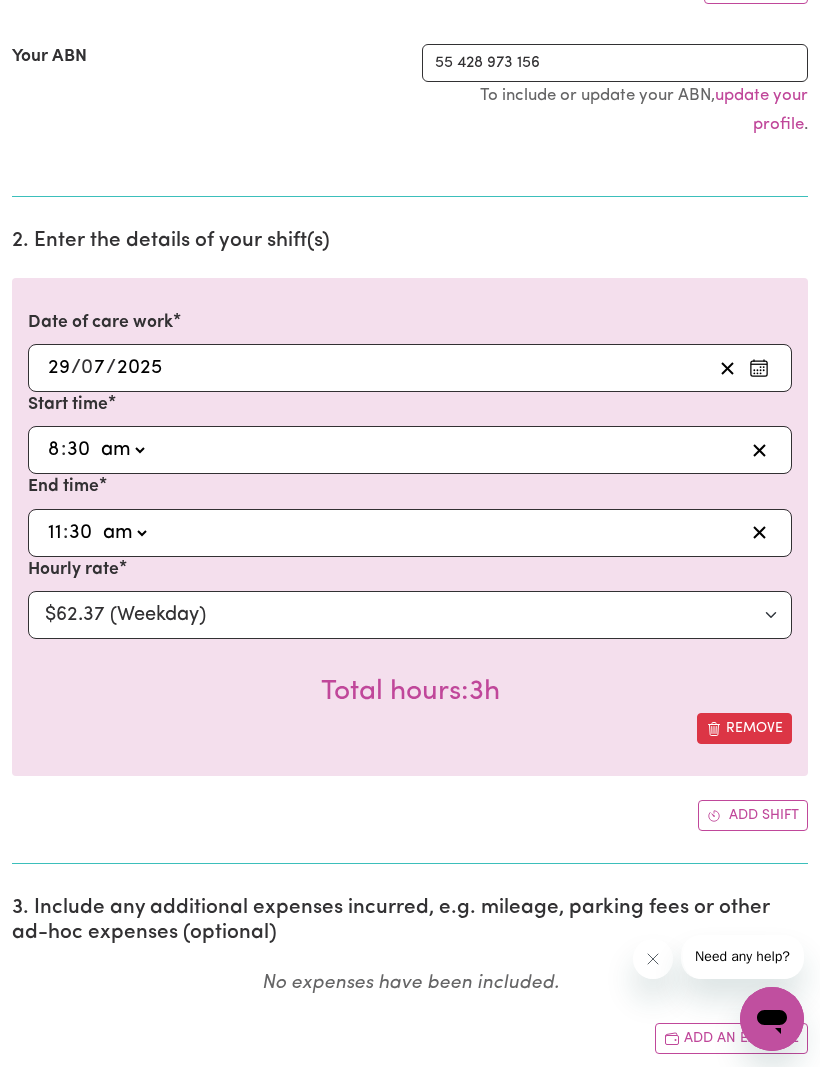 click on "Add shift" at bounding box center [753, 815] 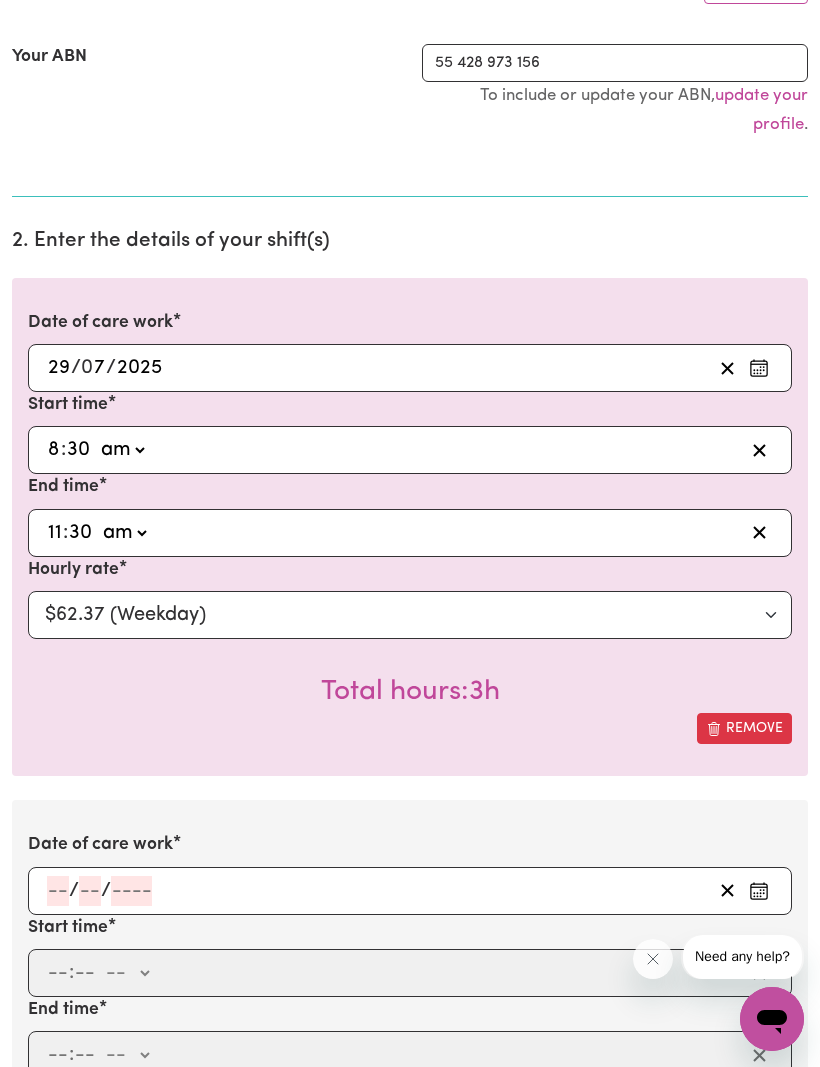 click 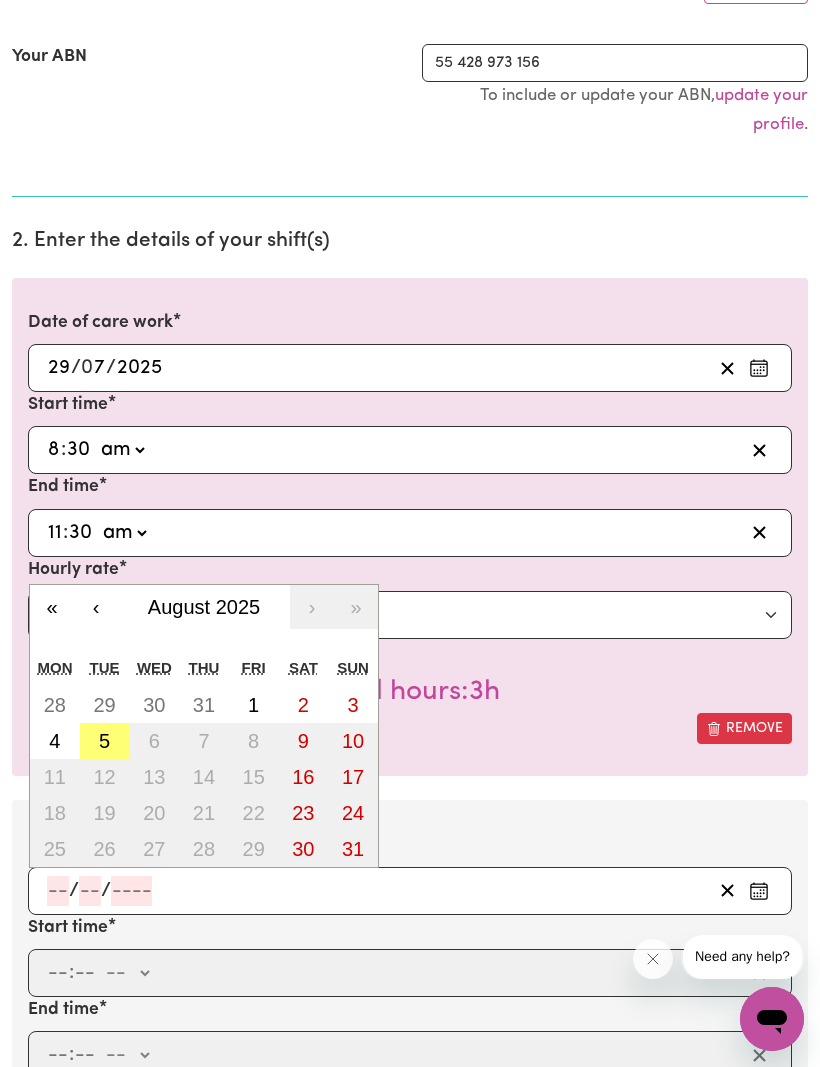 scroll, scrollTop: 592, scrollLeft: 0, axis: vertical 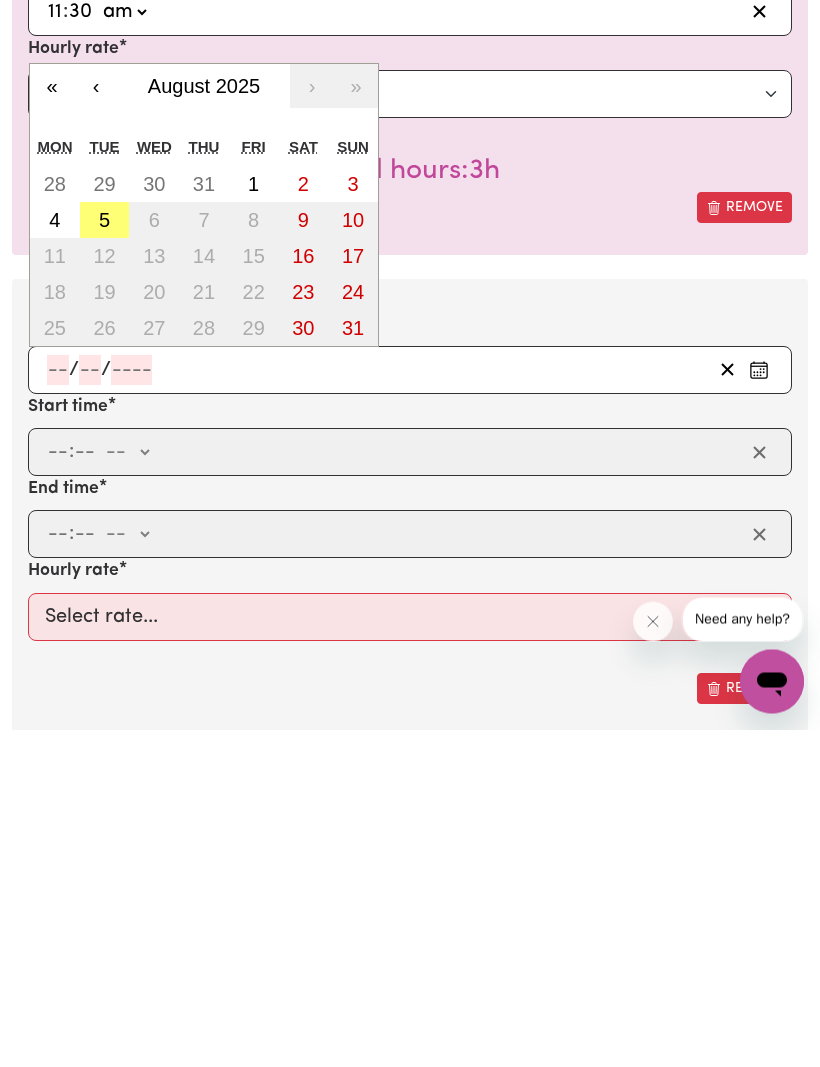click on "31" at bounding box center [204, 522] 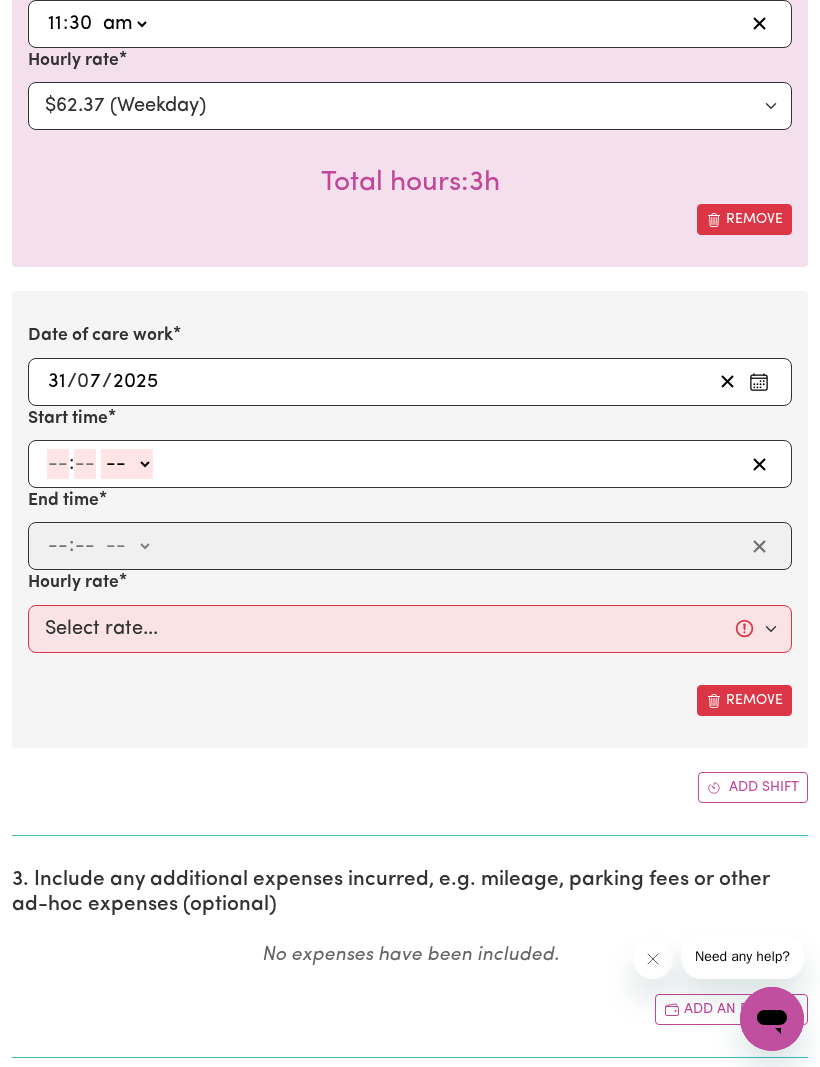 scroll, scrollTop: 914, scrollLeft: 0, axis: vertical 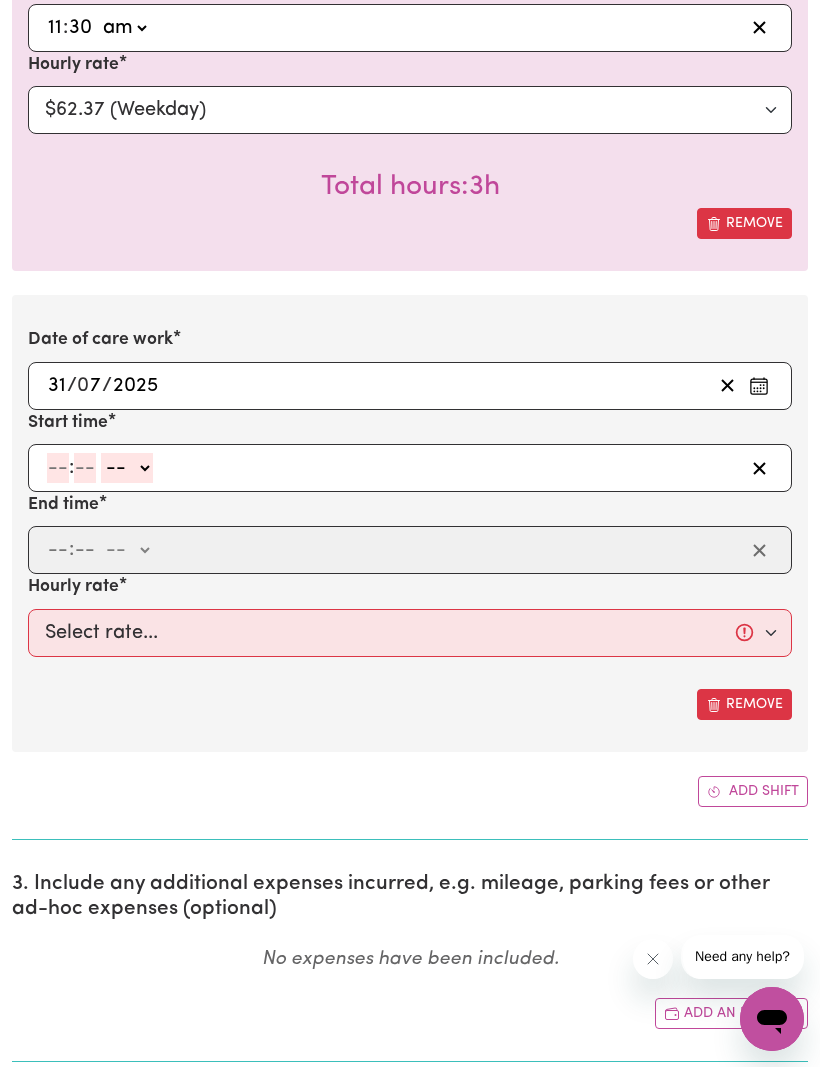 click 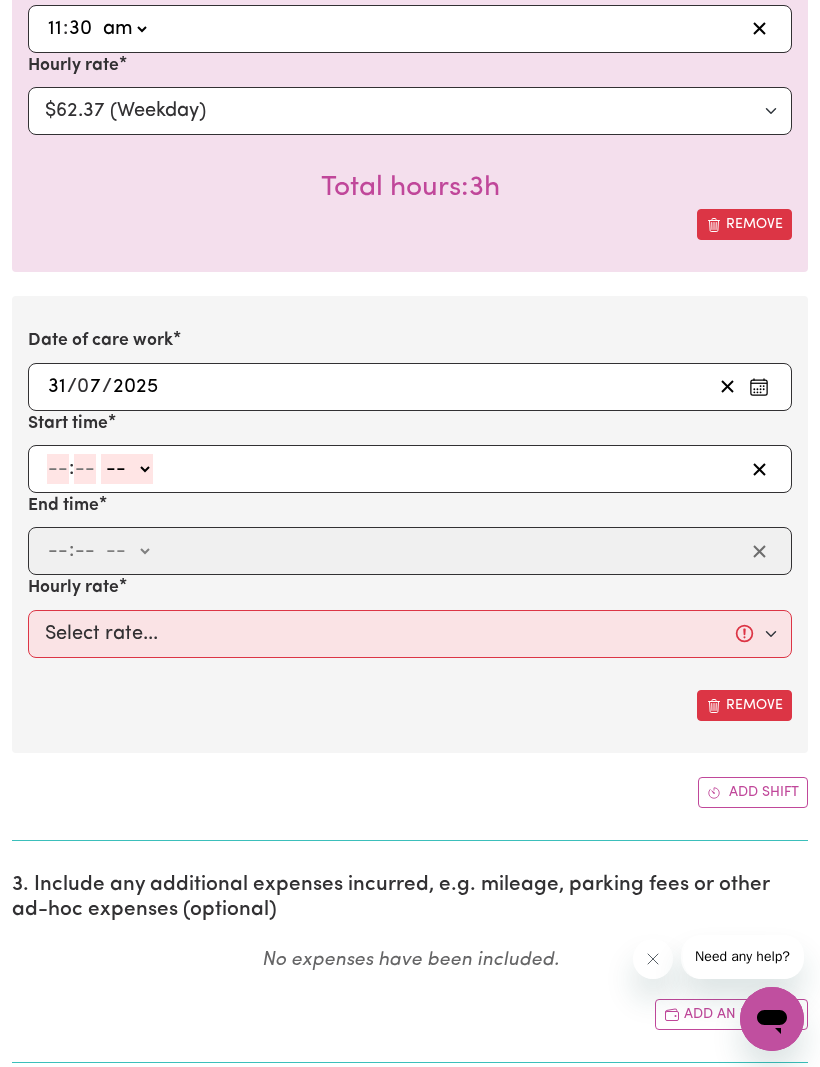 type on "8" 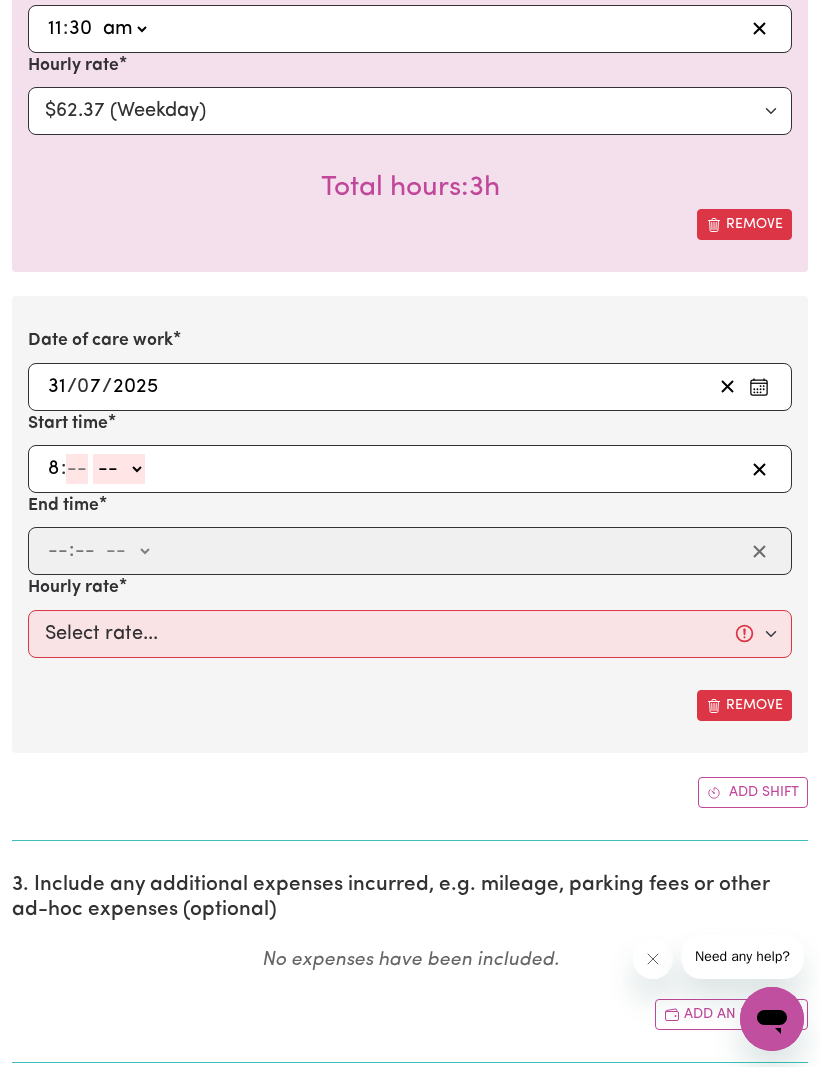 type on "4" 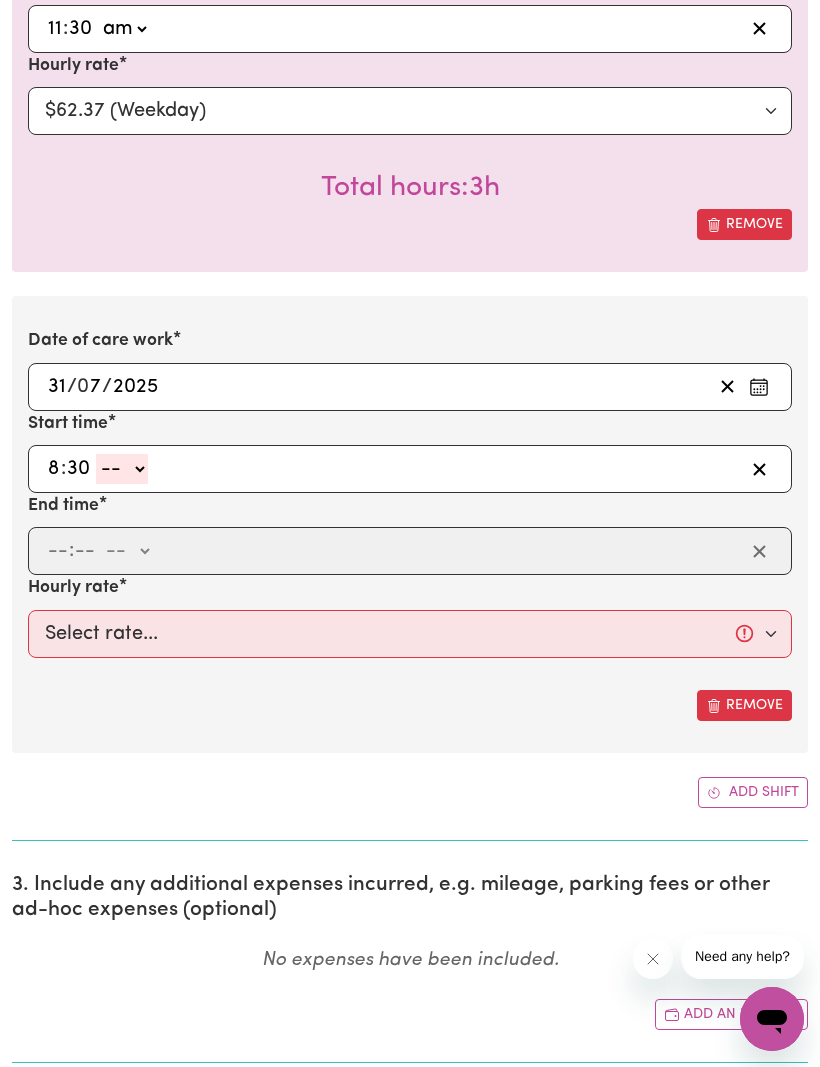 type on "30" 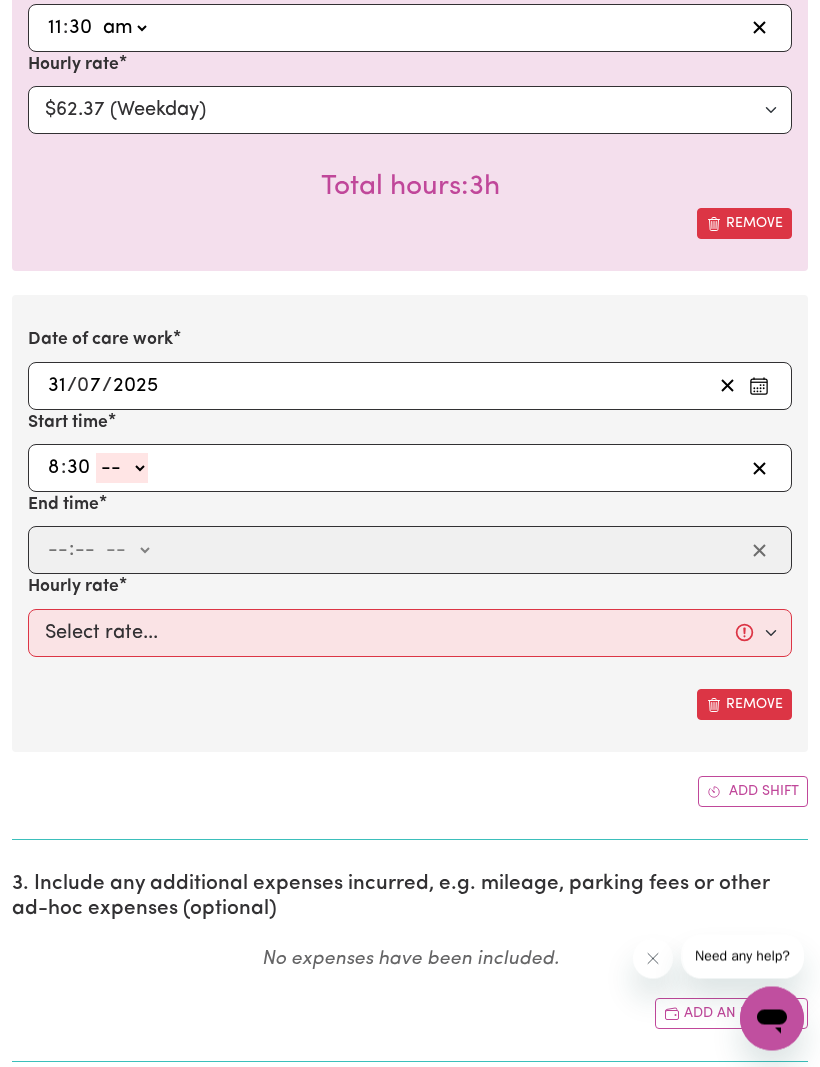 select on "am" 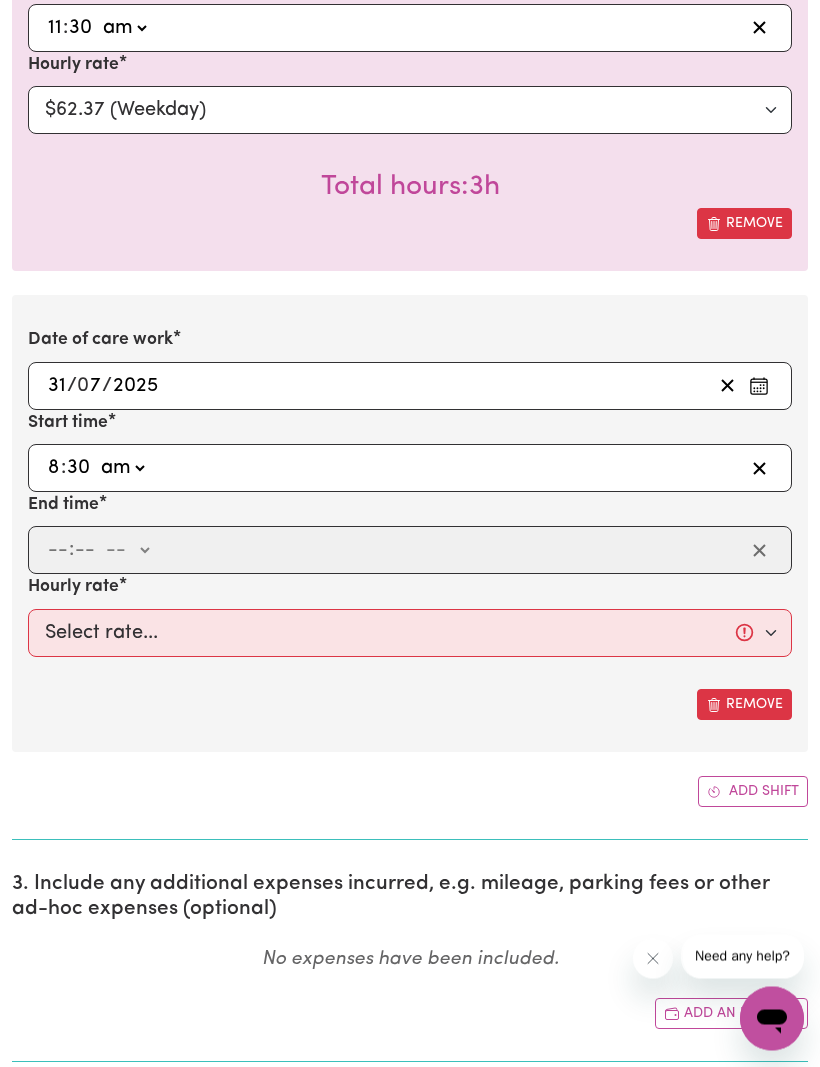 type on "08:30" 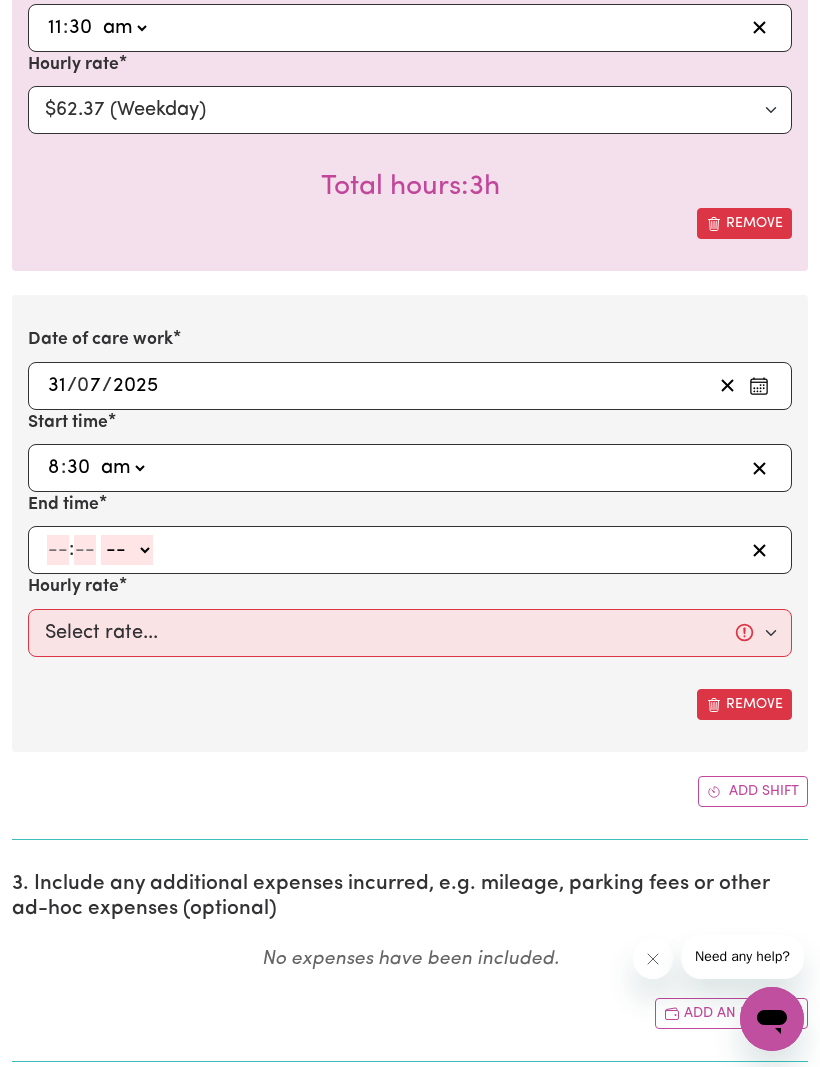 click 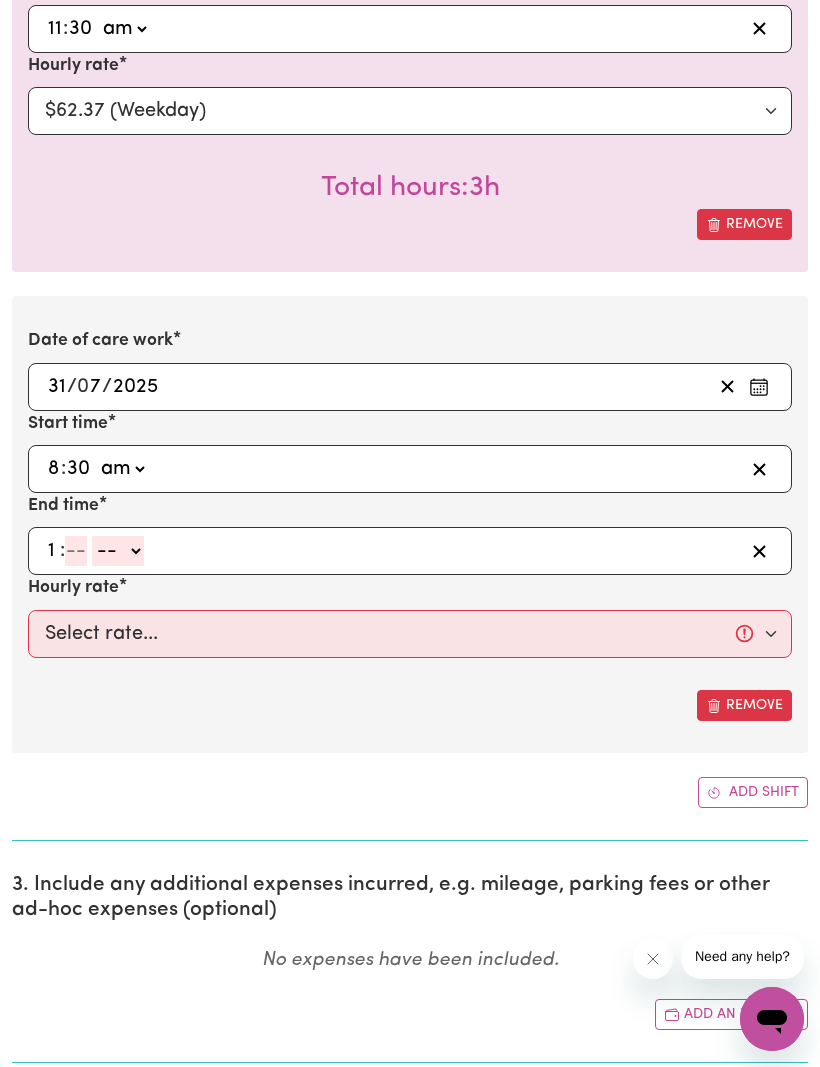 type on "11" 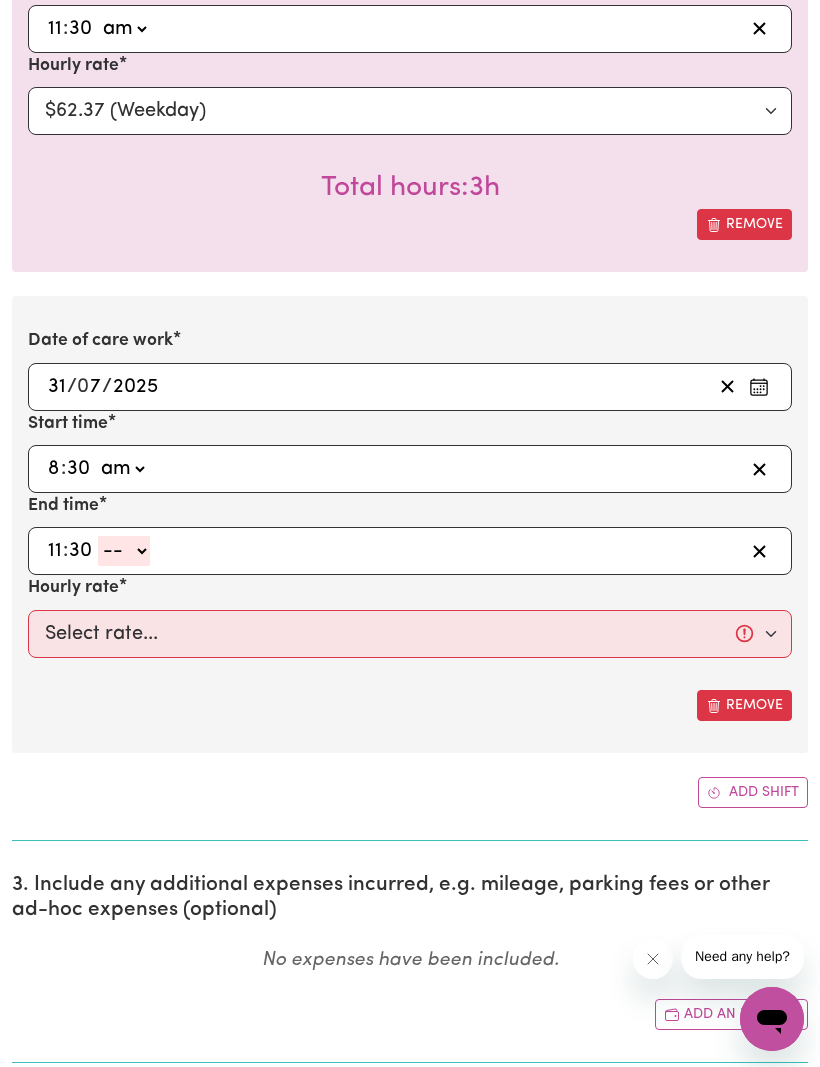 type on "30" 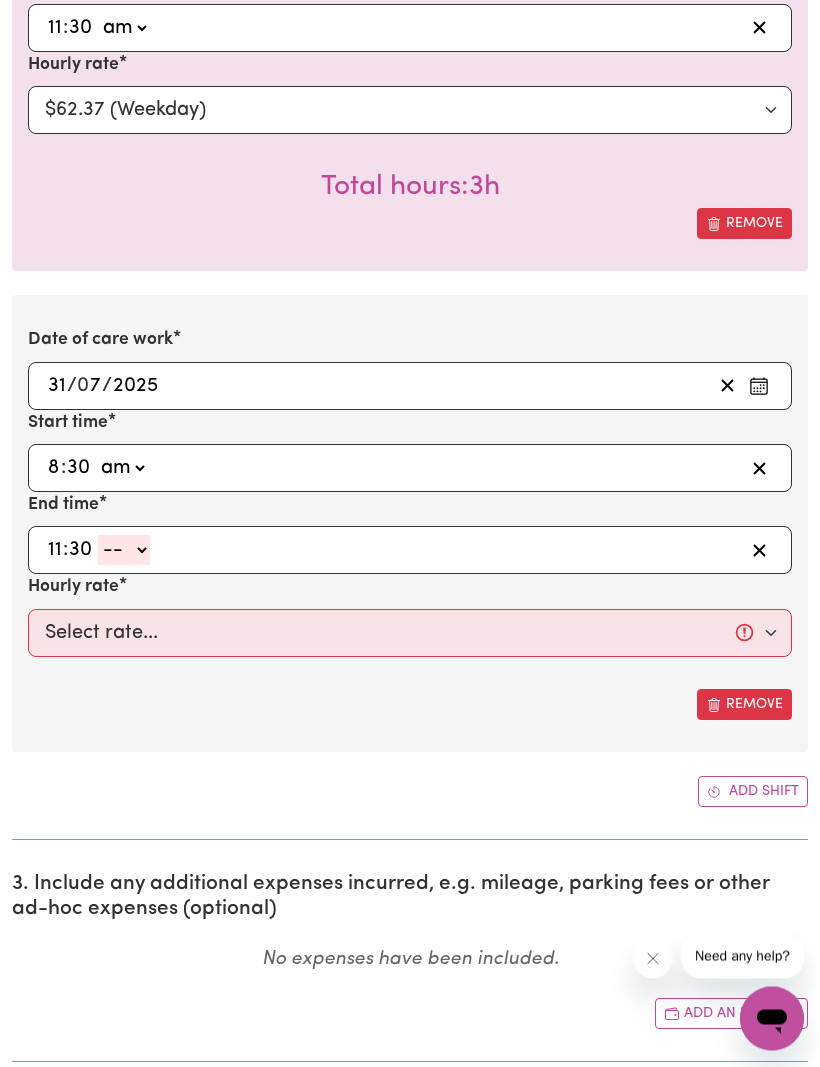 select on "am" 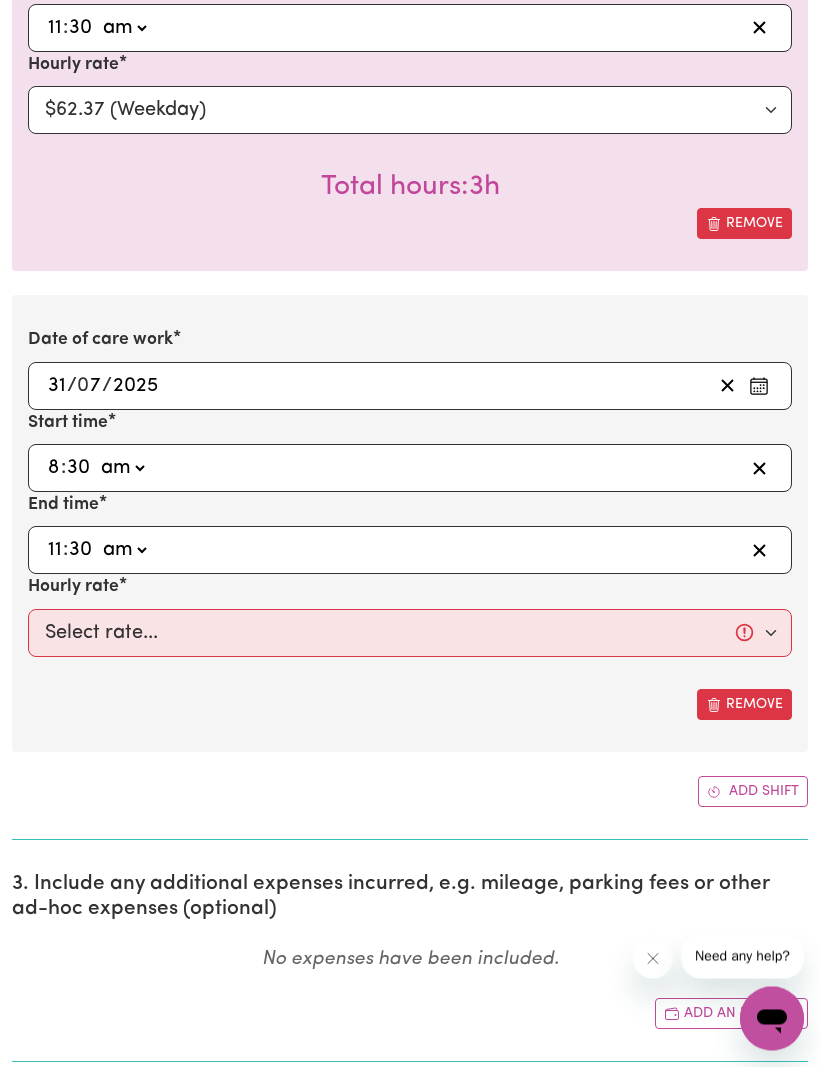 type on "11:30" 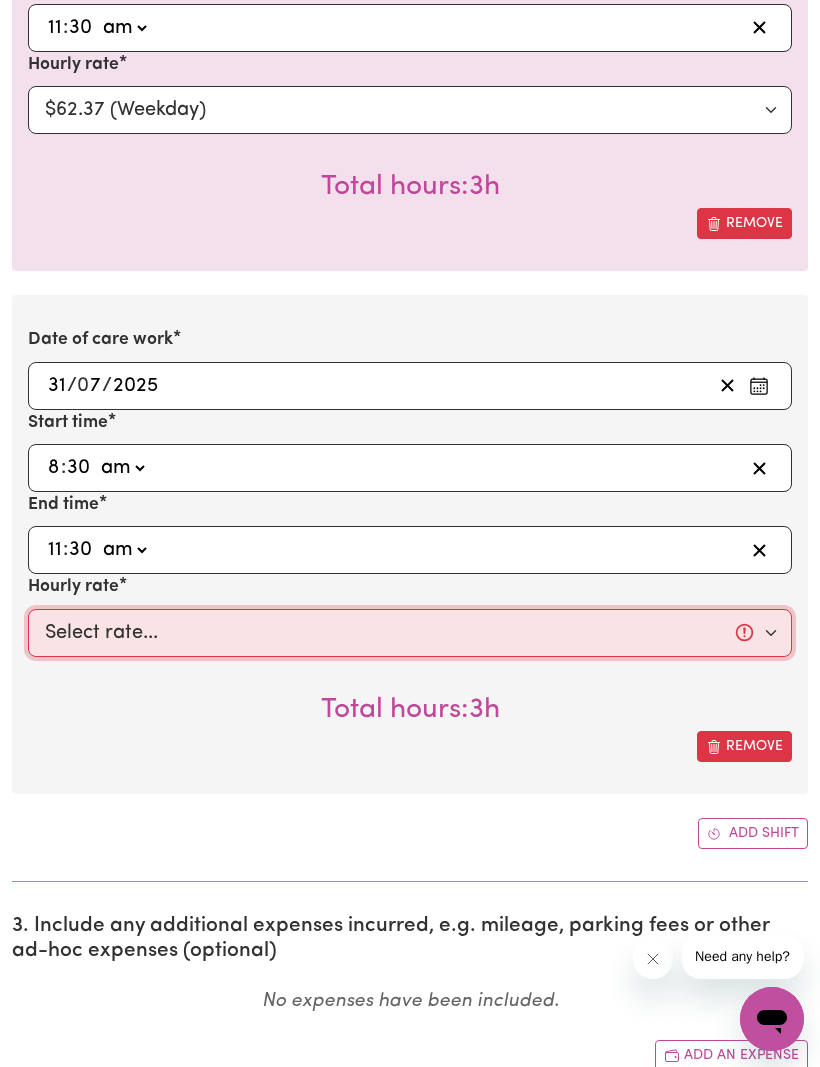 click on "Select rate... $62.37 (Weekday)" at bounding box center [410, 633] 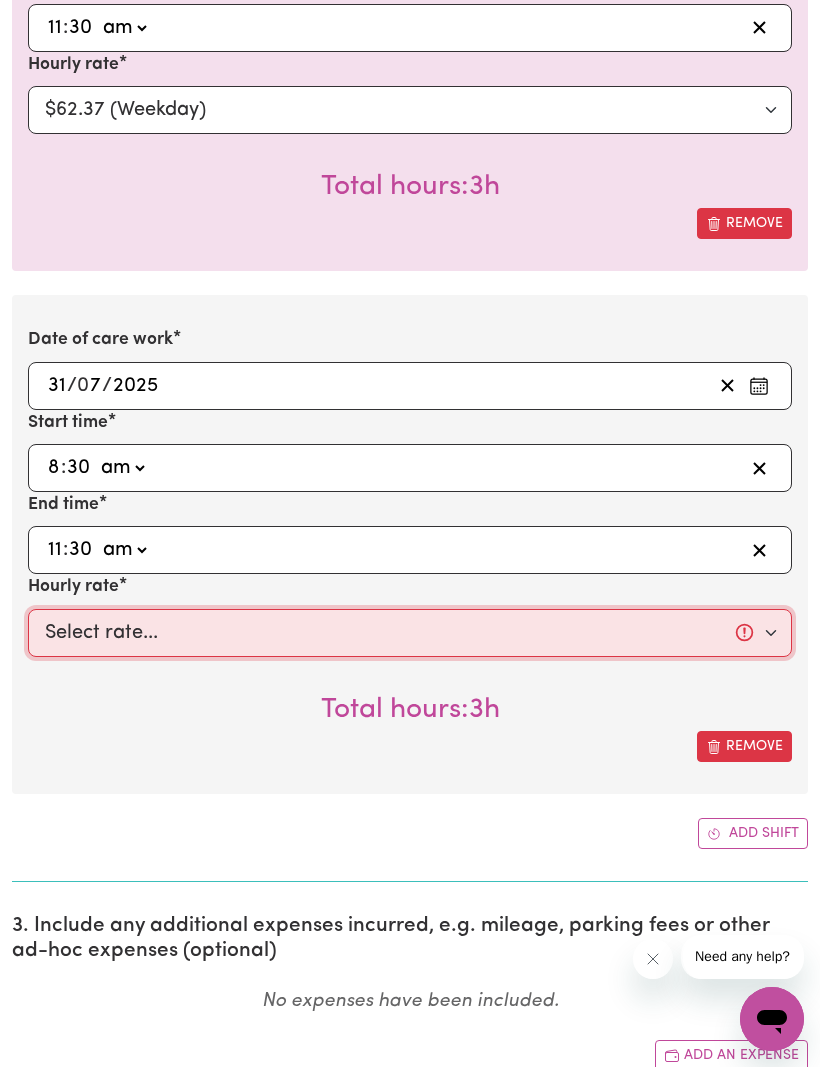select on "62.37-Weekday" 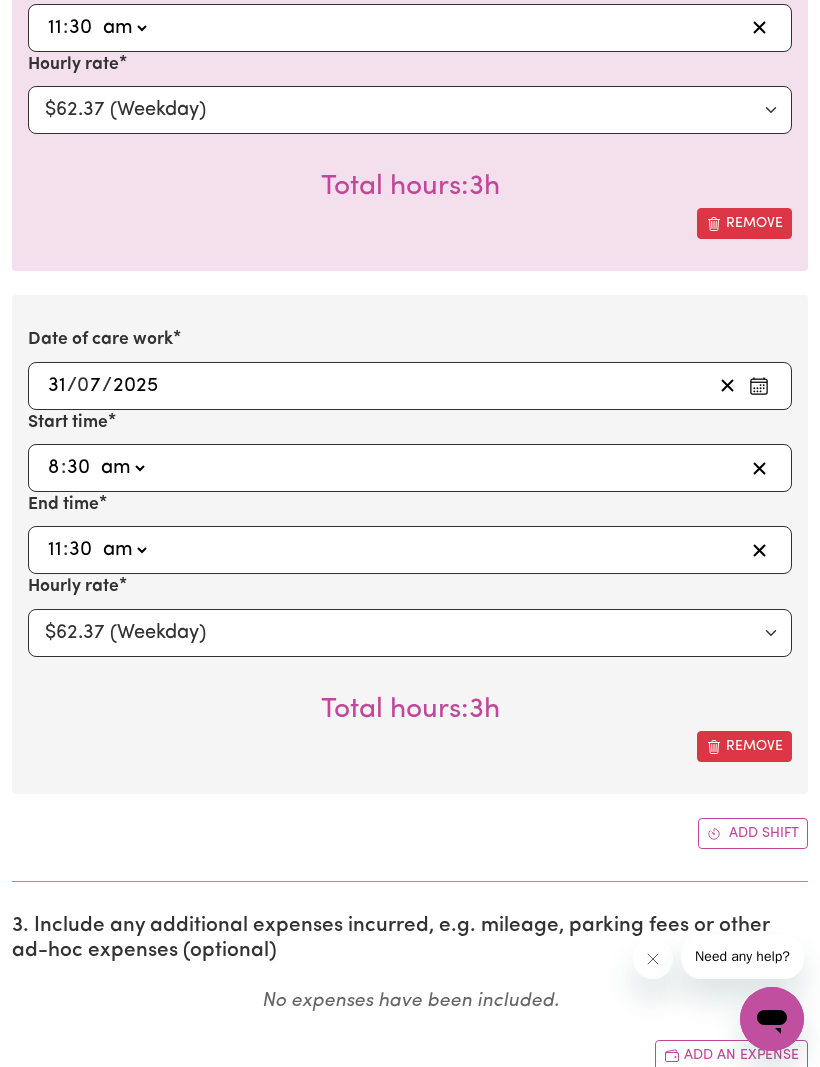 click on "Add shift" at bounding box center (753, 833) 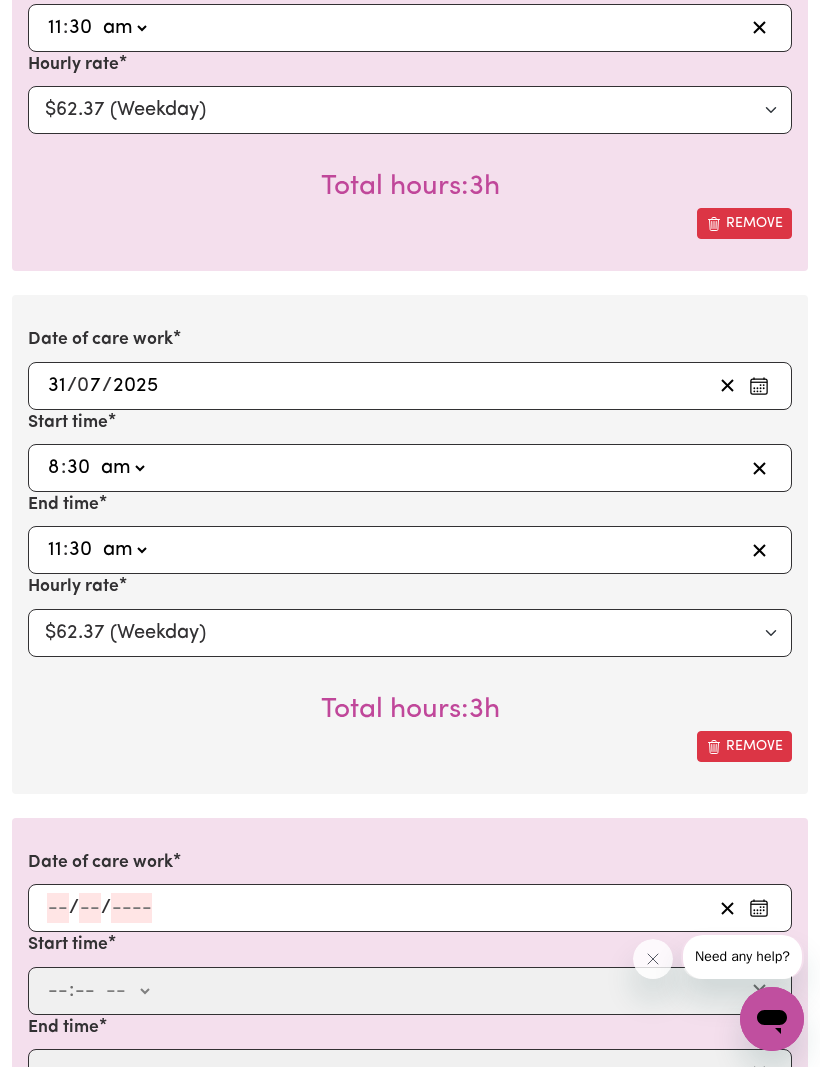 click 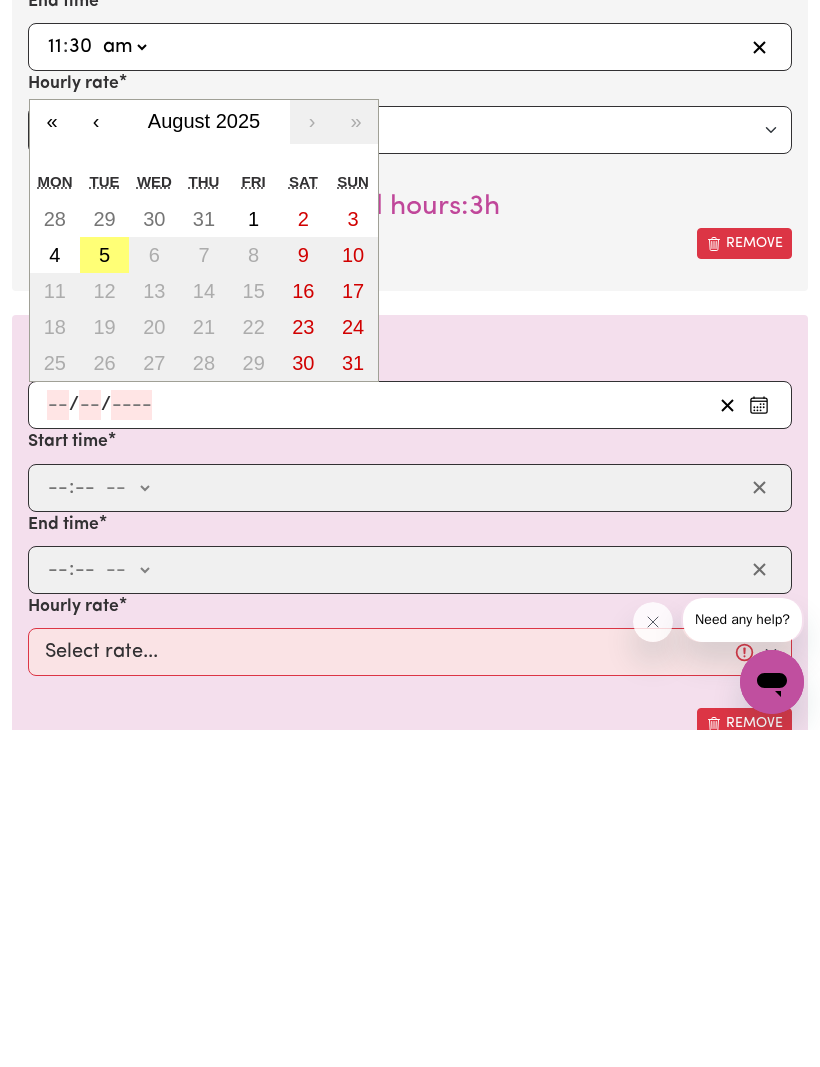 click on "1" at bounding box center [254, 556] 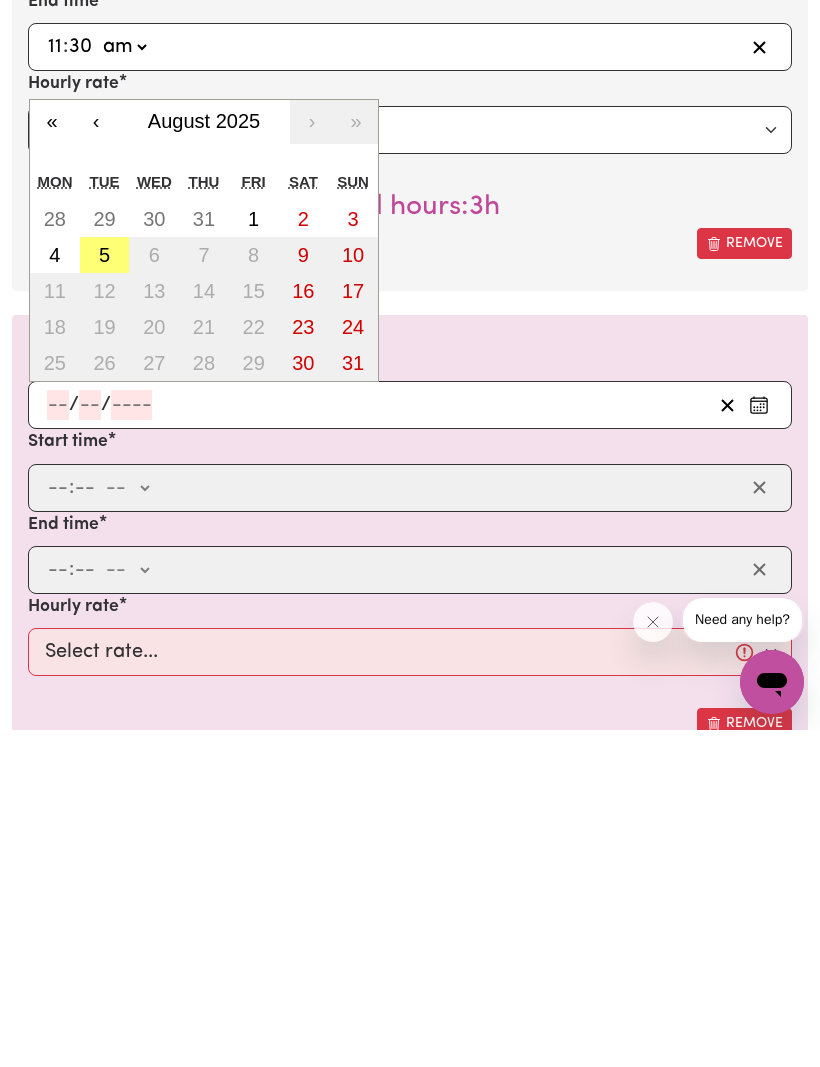 type on "2025-08-01" 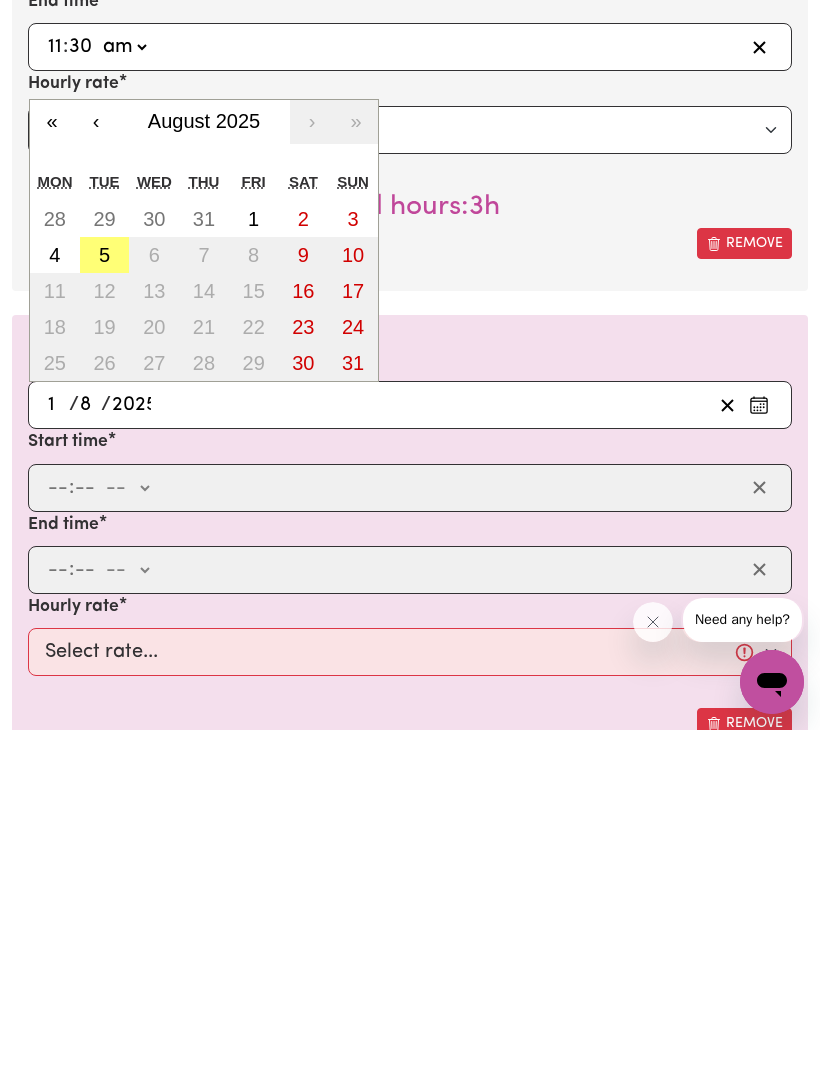 scroll, scrollTop: 1417, scrollLeft: 0, axis: vertical 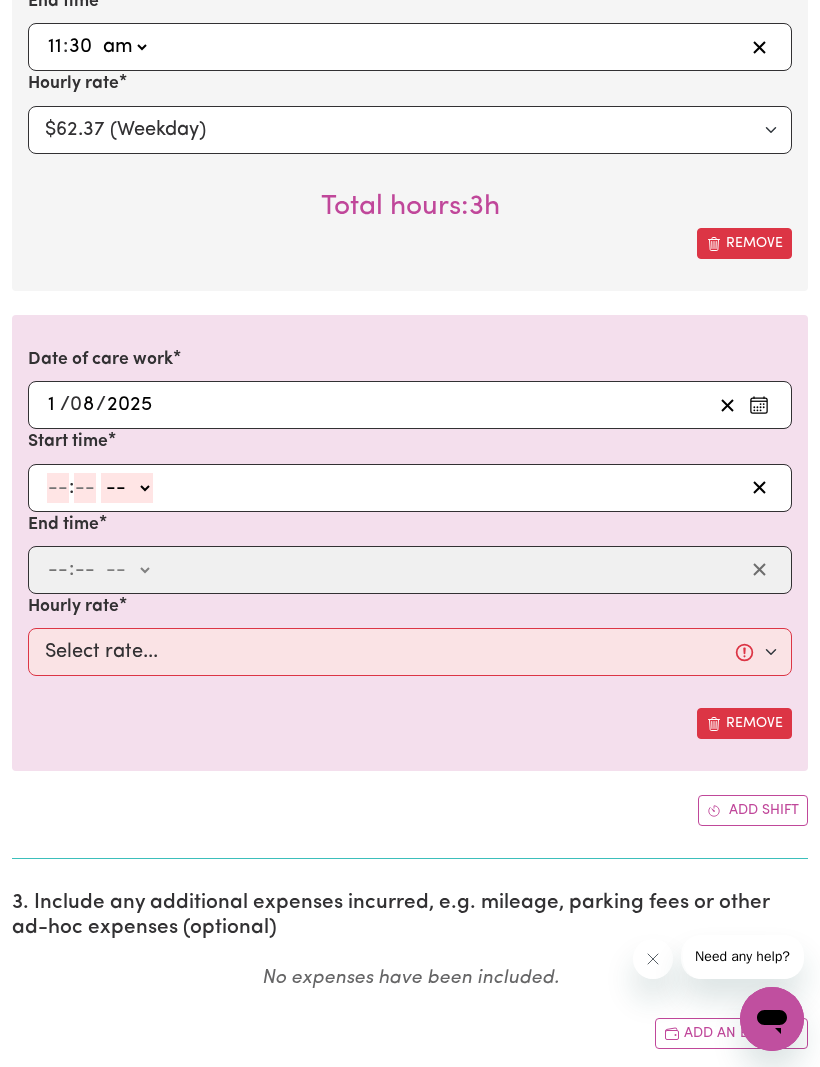 click 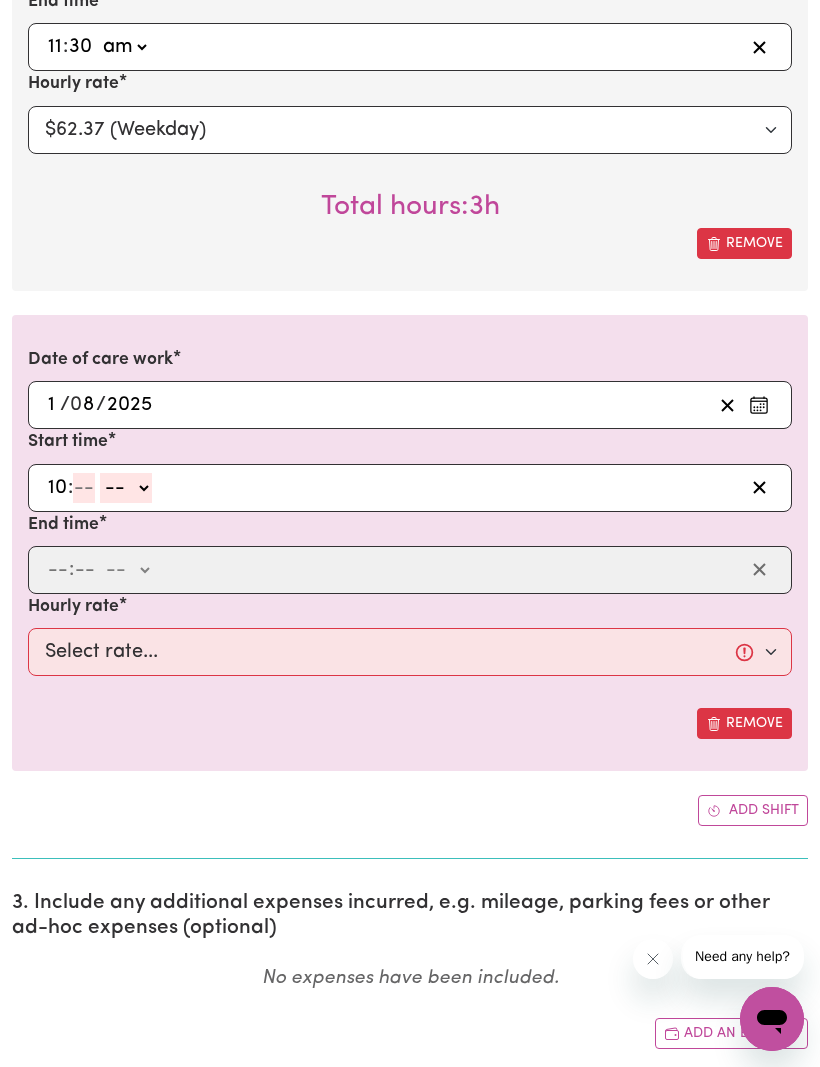 click on "10" 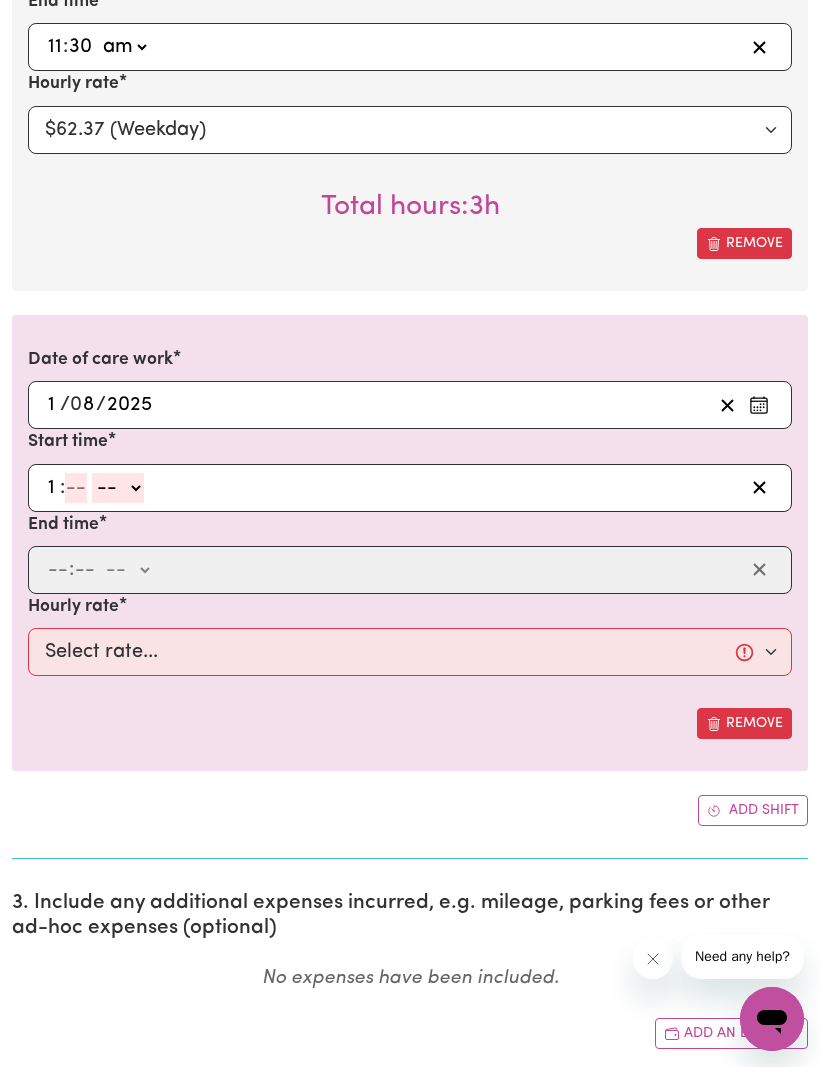 type on "1" 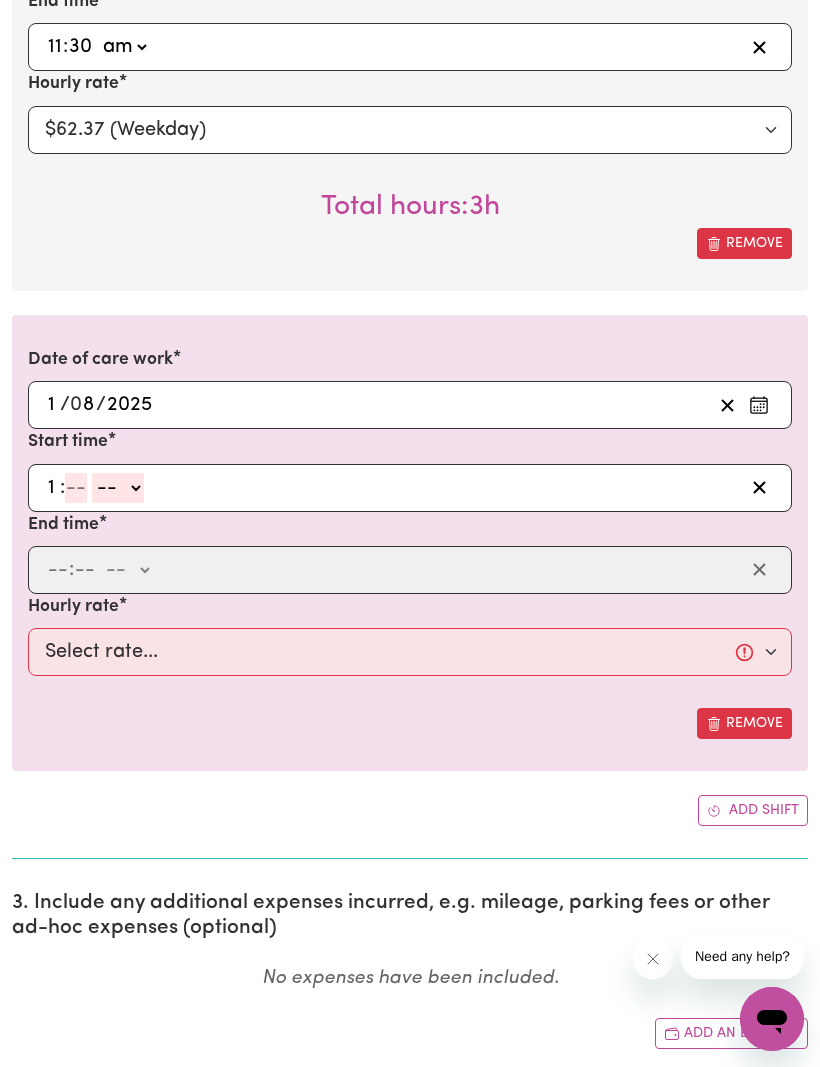 click 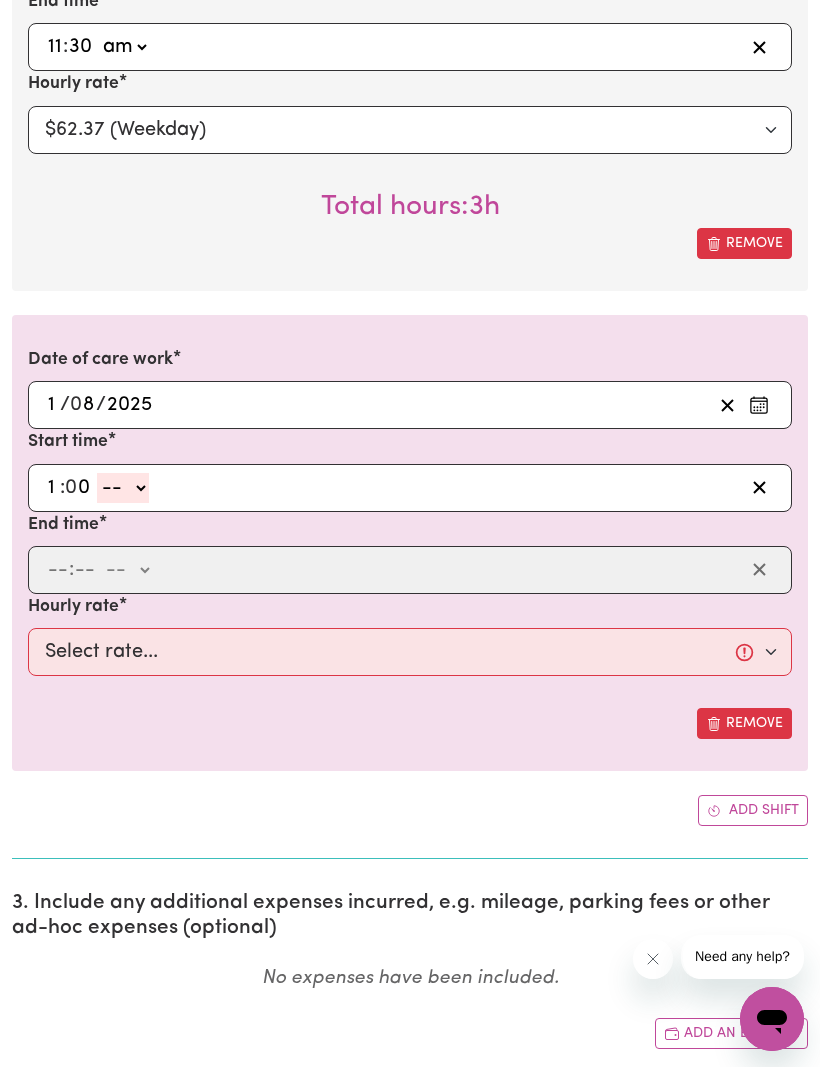 type on "0" 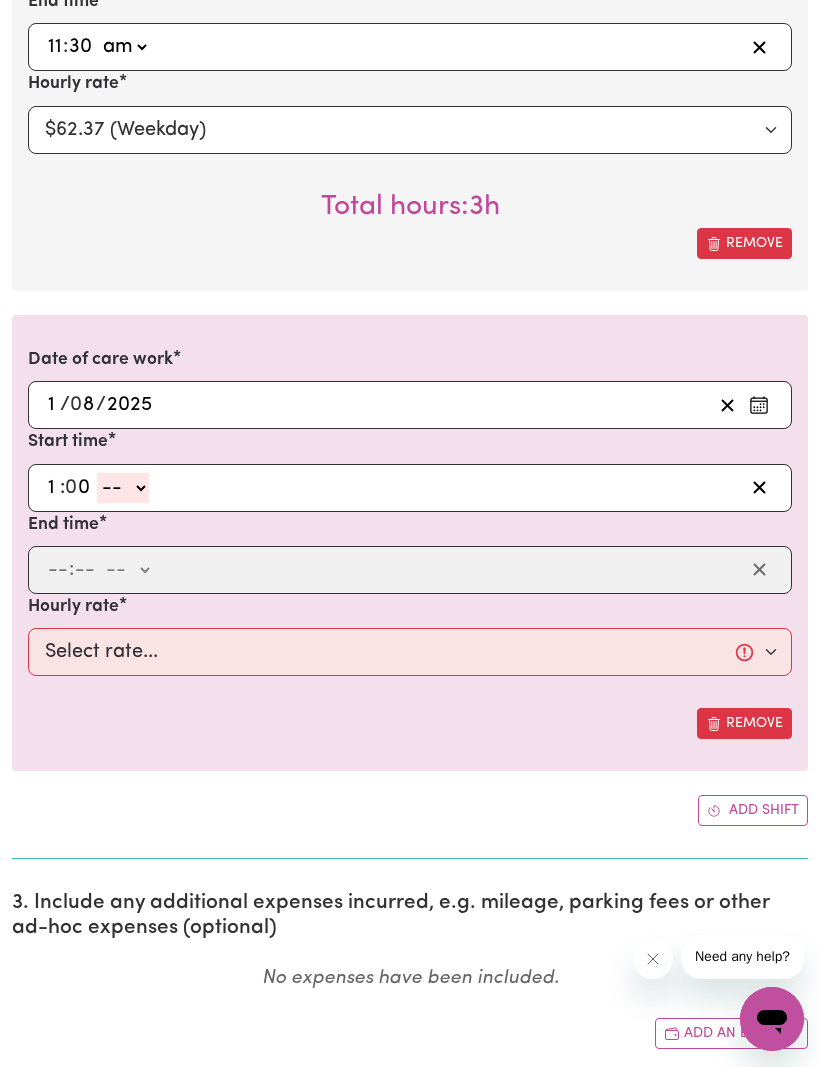 click on "-- am pm" 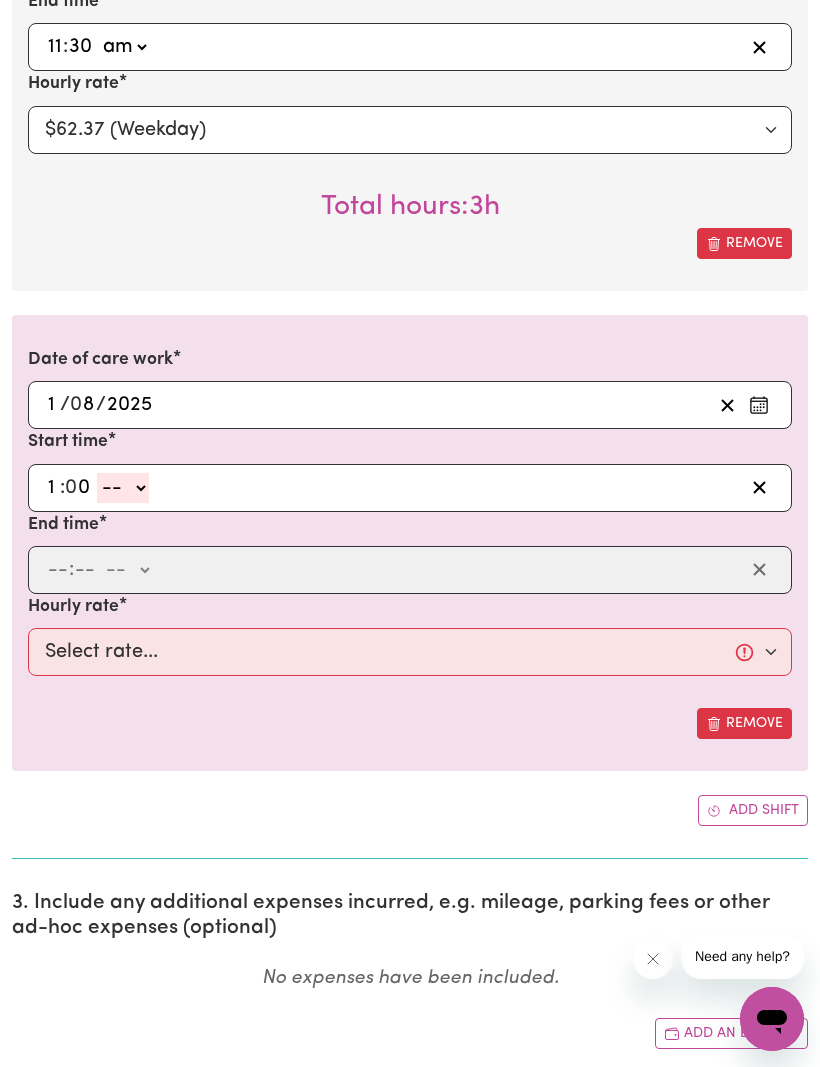 select on "pm" 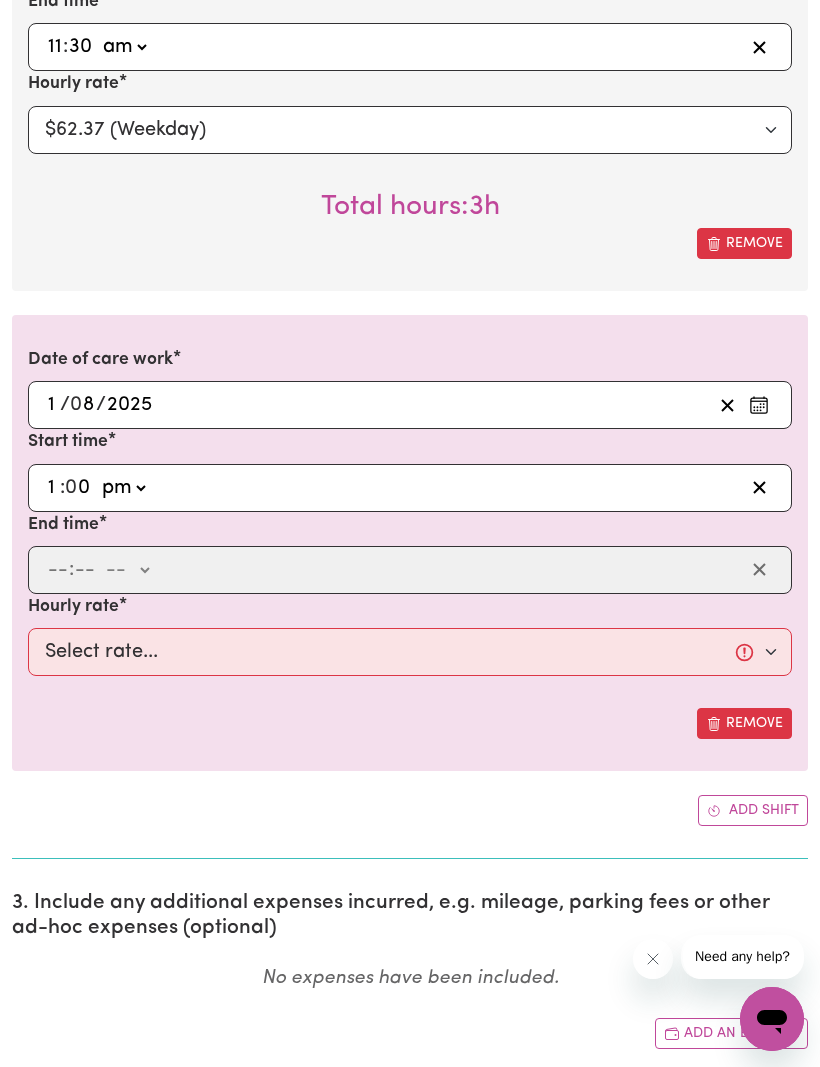 type on "13:00" 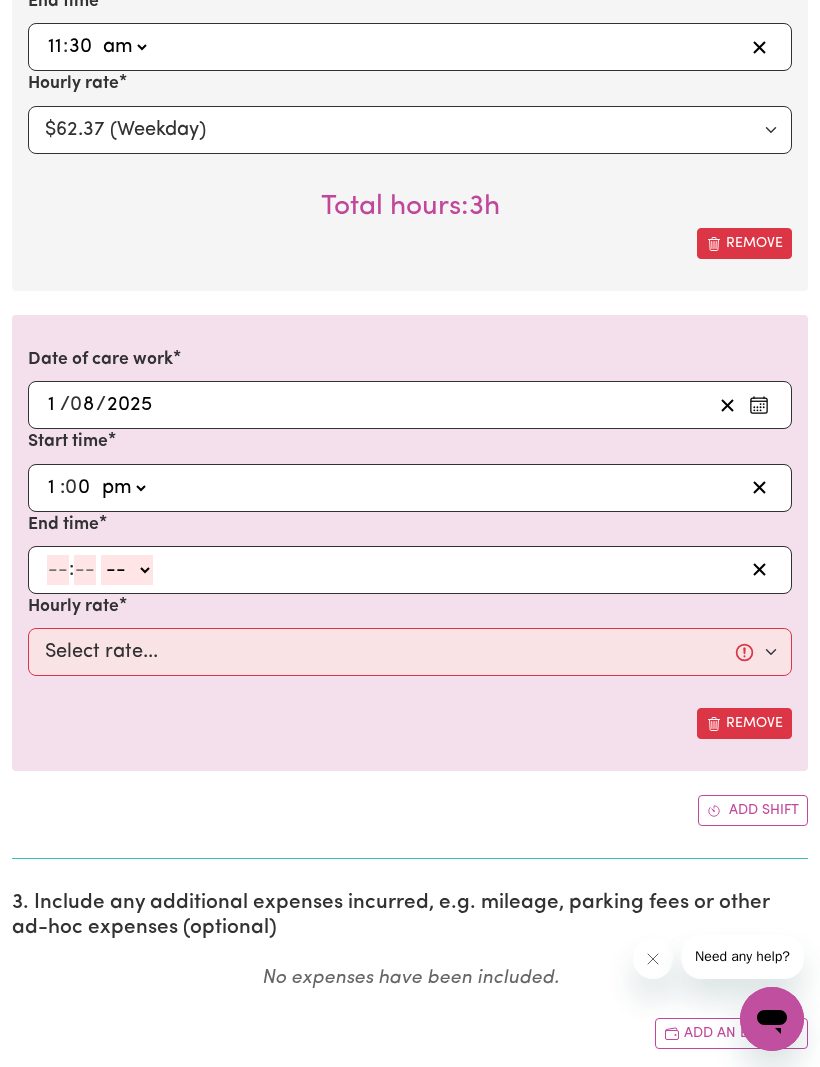 click 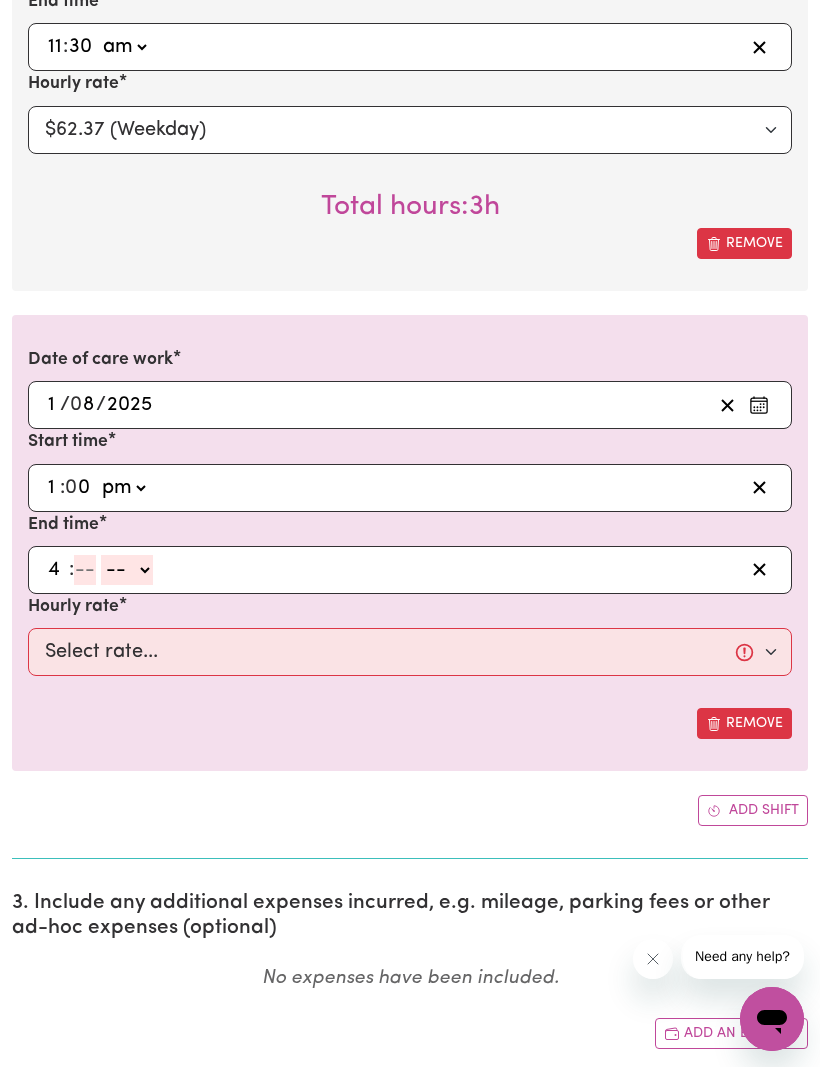 type on "4" 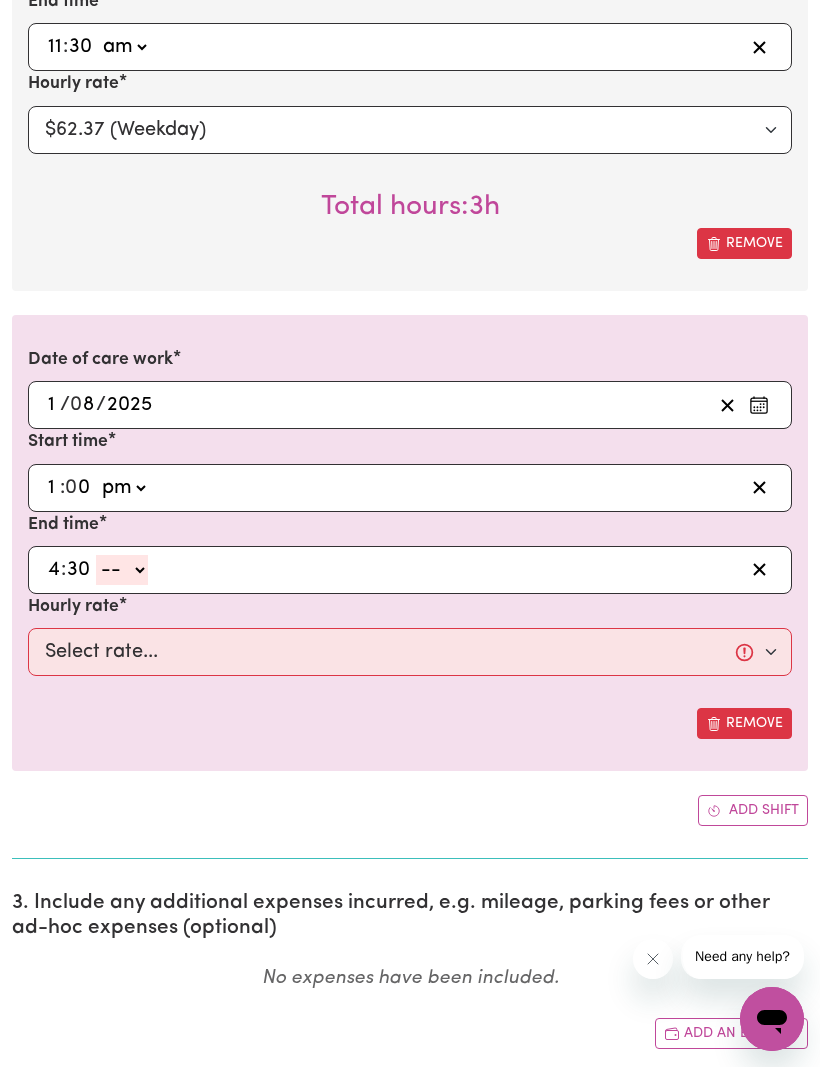 type on "30" 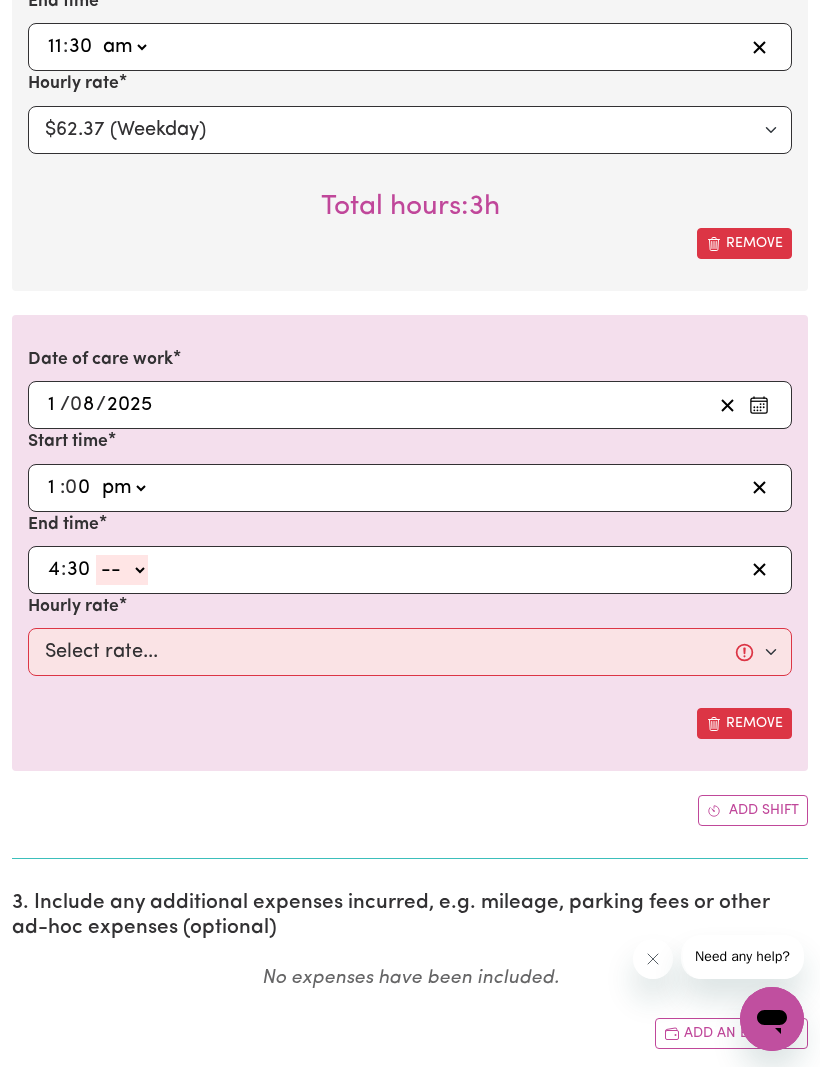 click on "-- am pm" 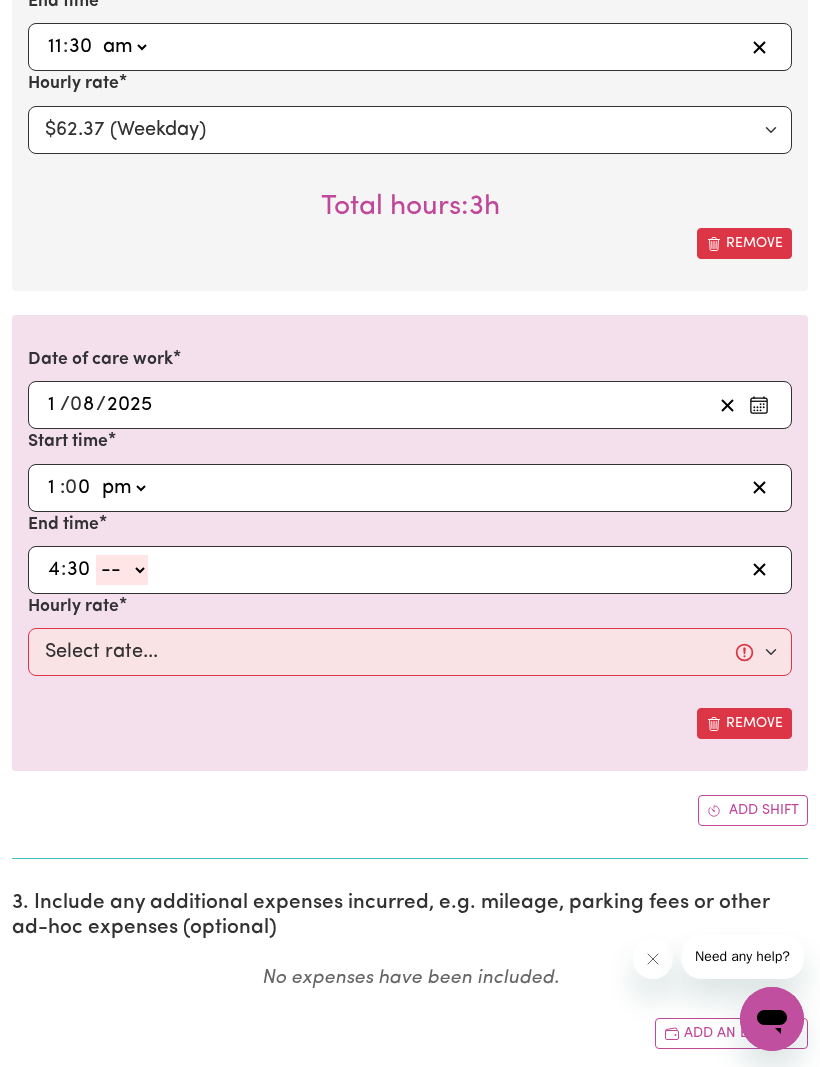 select on "pm" 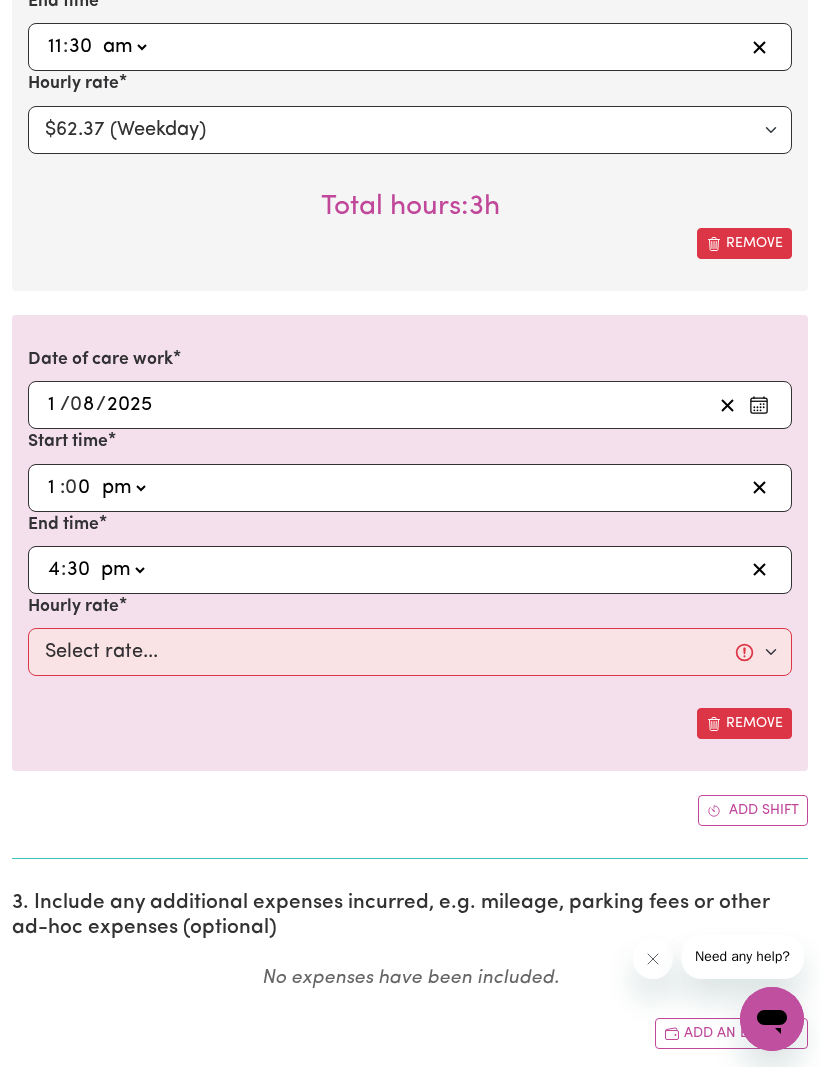 type on "16:30" 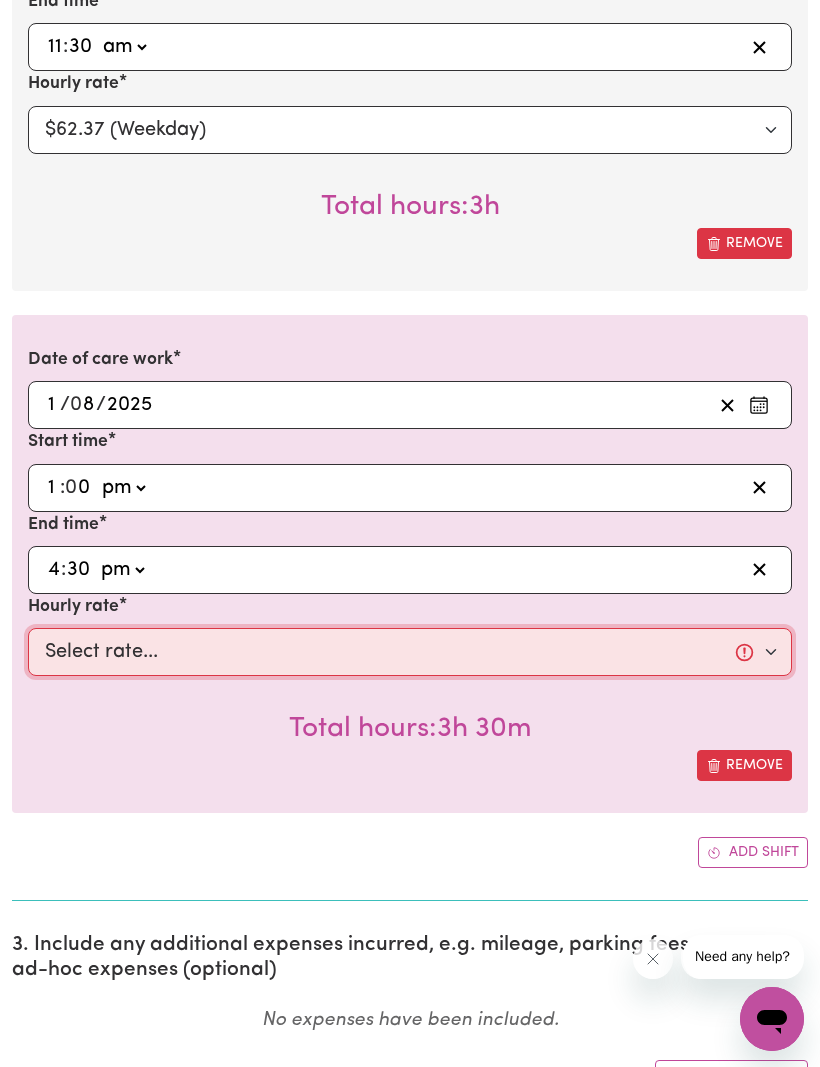 click on "Select rate... $62.37 (Weekday)" at bounding box center (410, 652) 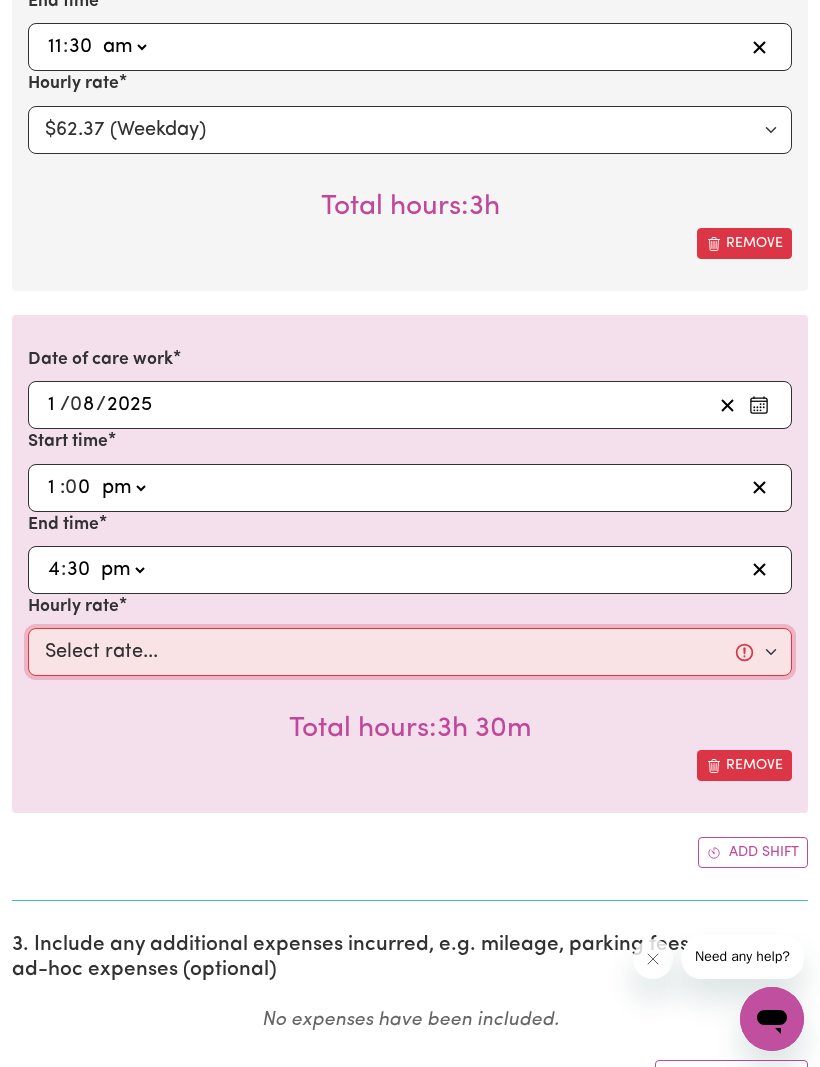 select on "62.37-Weekday" 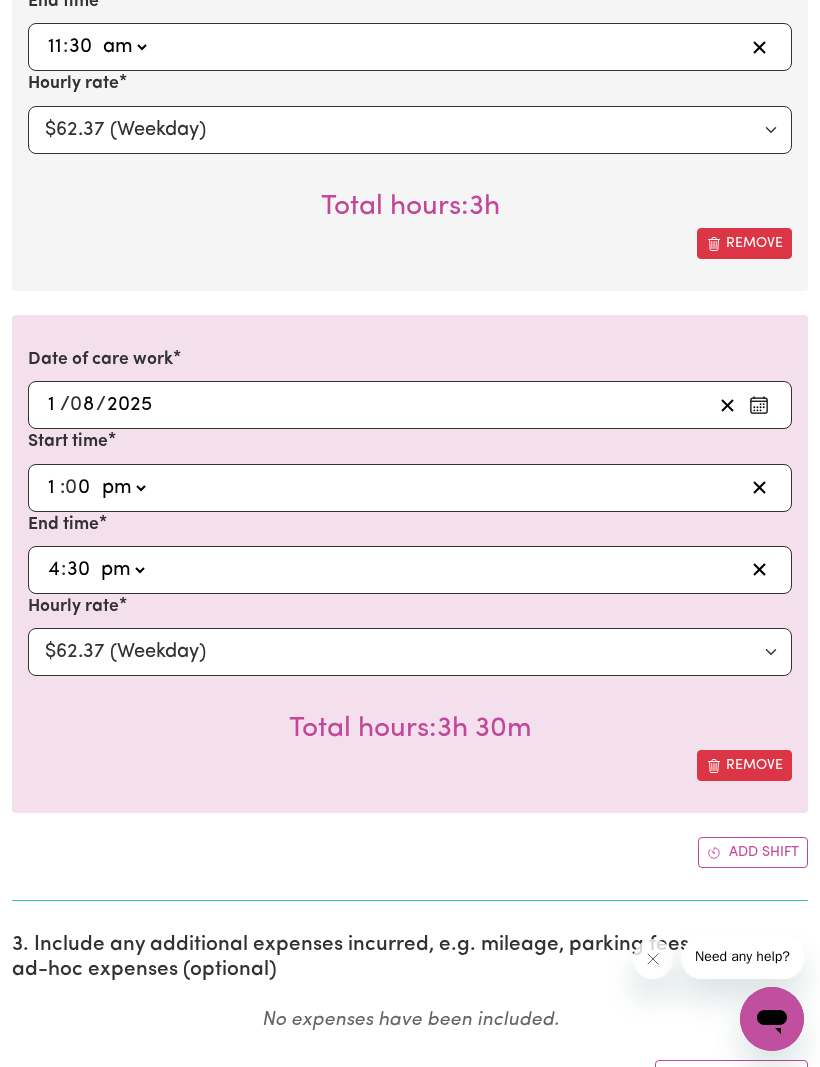 click on "Add shift" at bounding box center [753, 852] 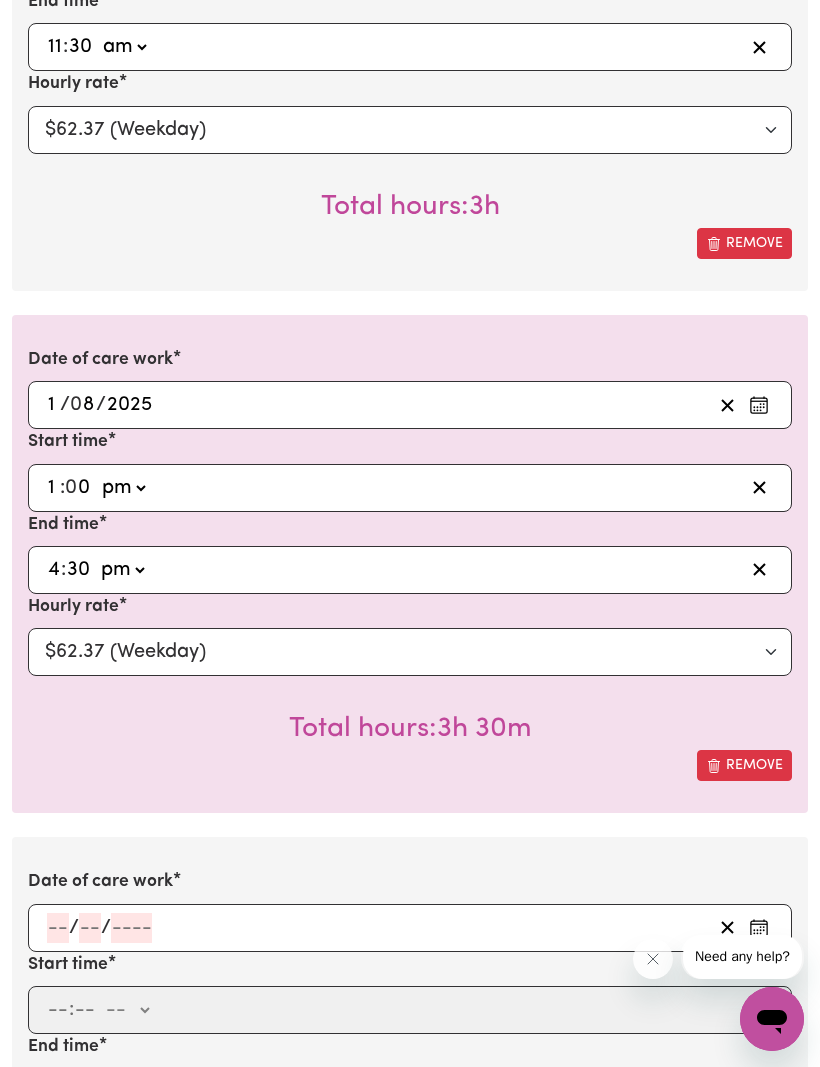 click 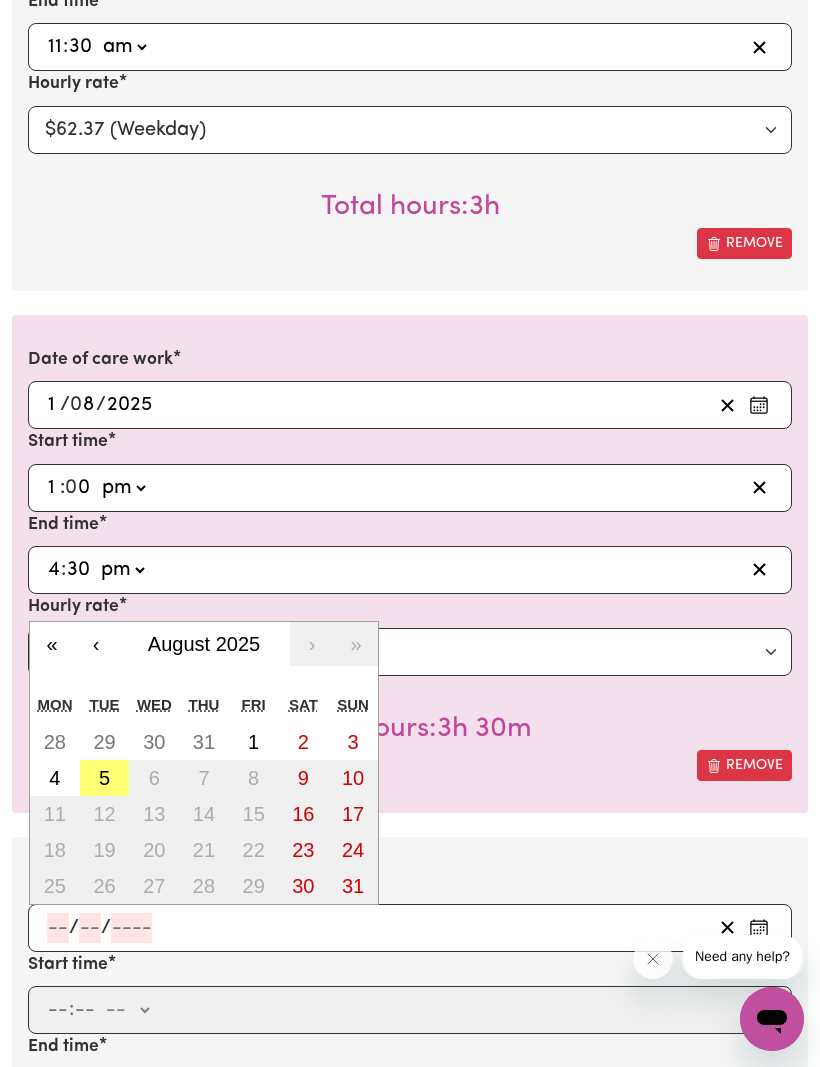 scroll, scrollTop: 1601, scrollLeft: 0, axis: vertical 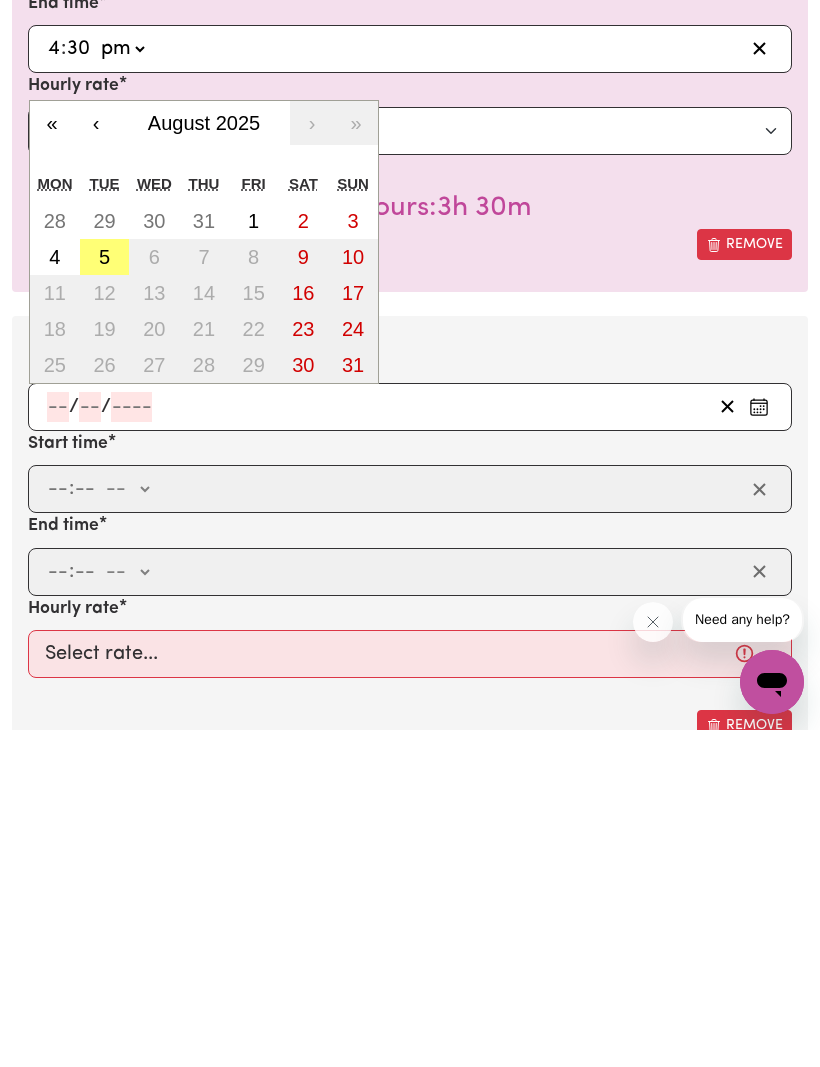 click on "‹" at bounding box center (96, 460) 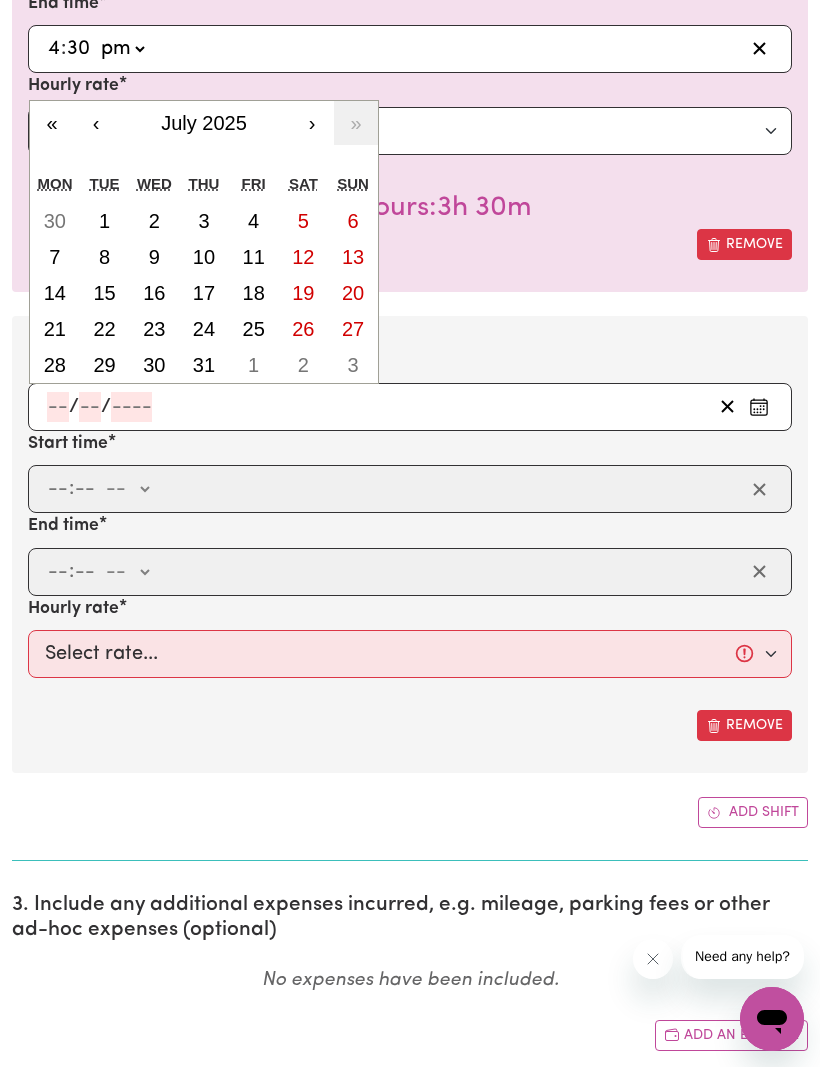 click on "22" at bounding box center (104, 329) 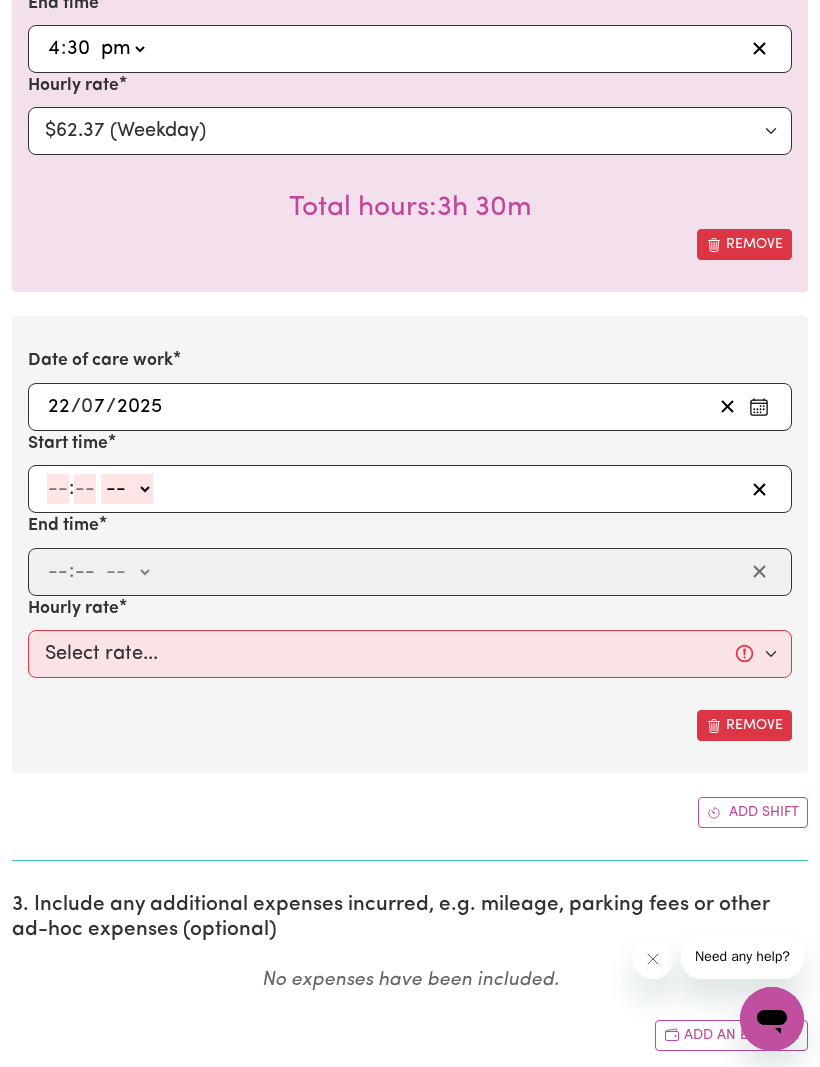 click on ":   -- am pm" at bounding box center [410, 489] 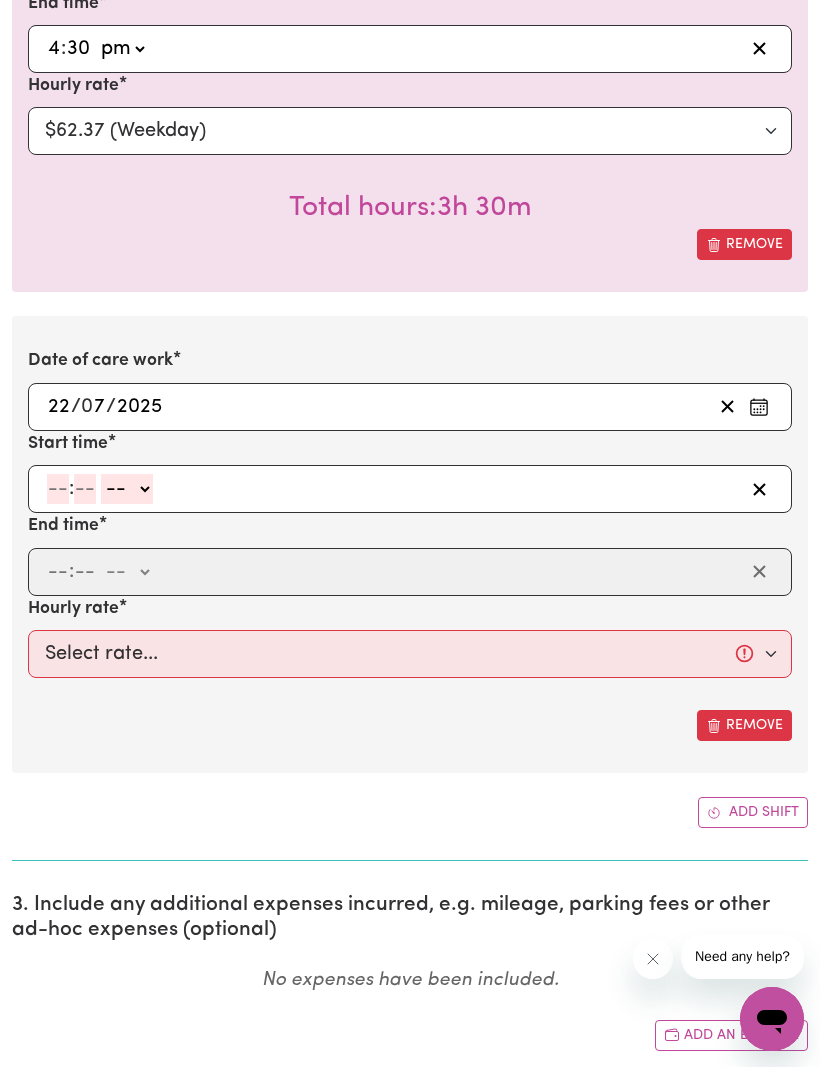 type on "7" 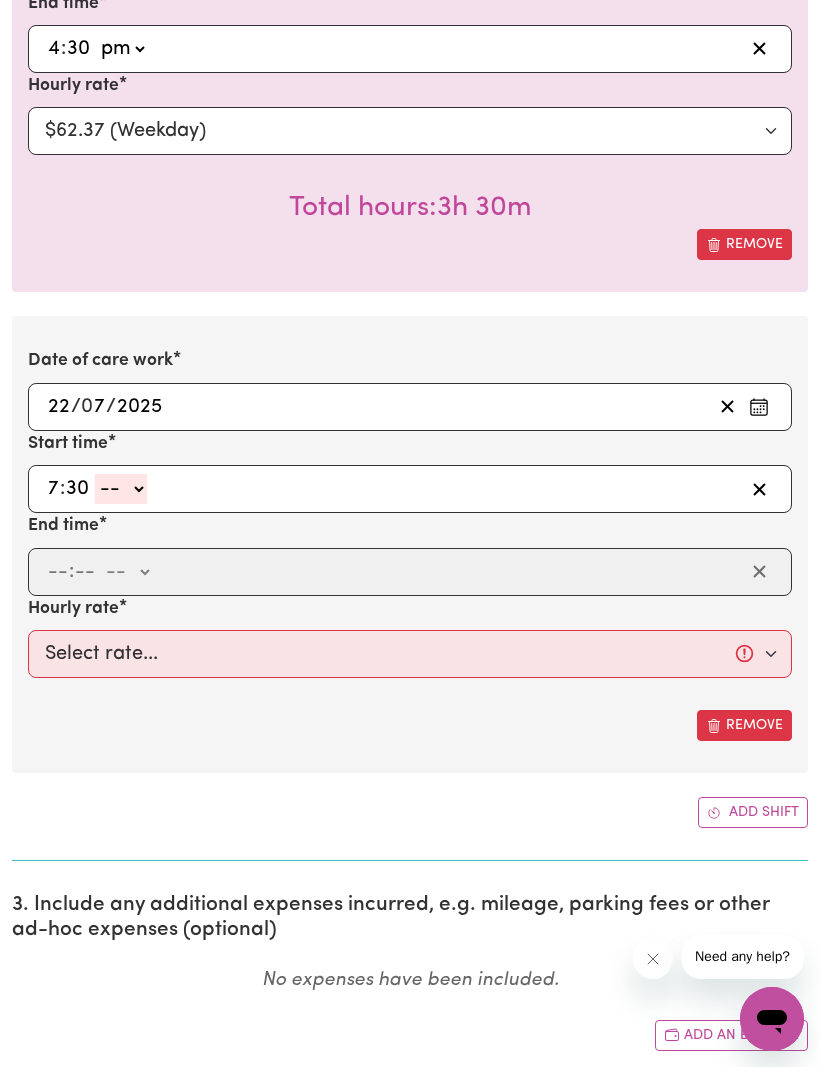 type on "30" 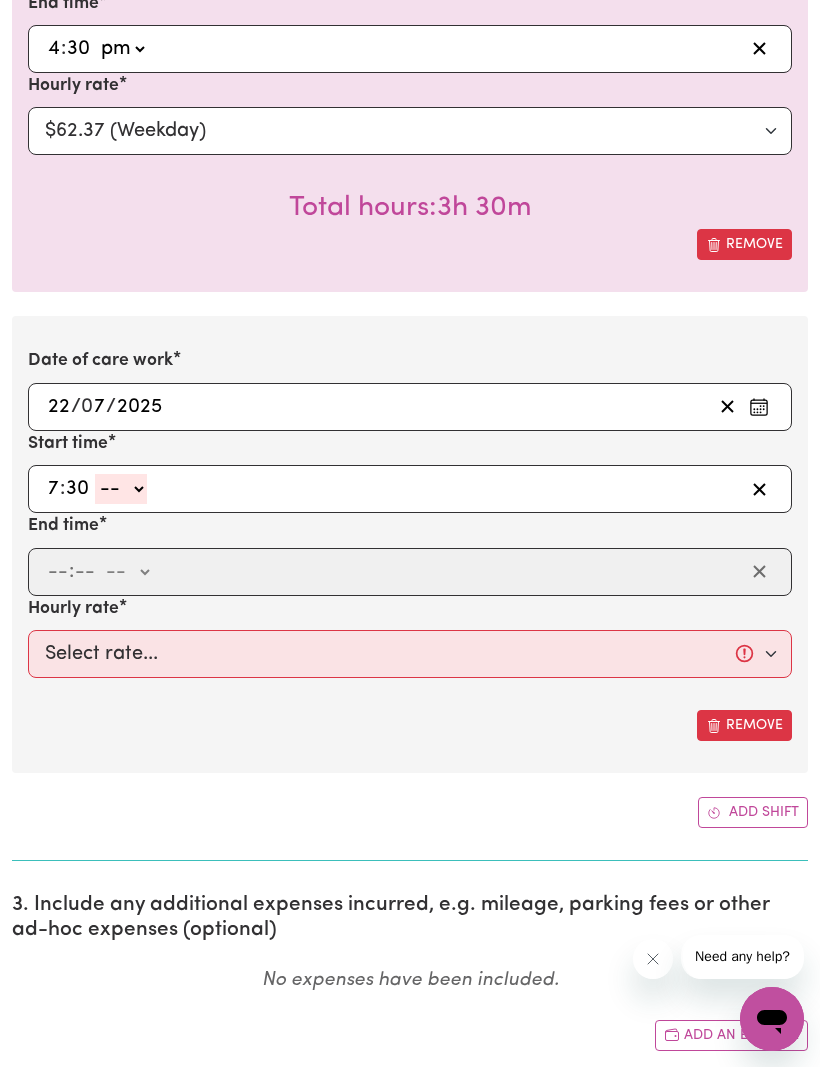 type on "8" 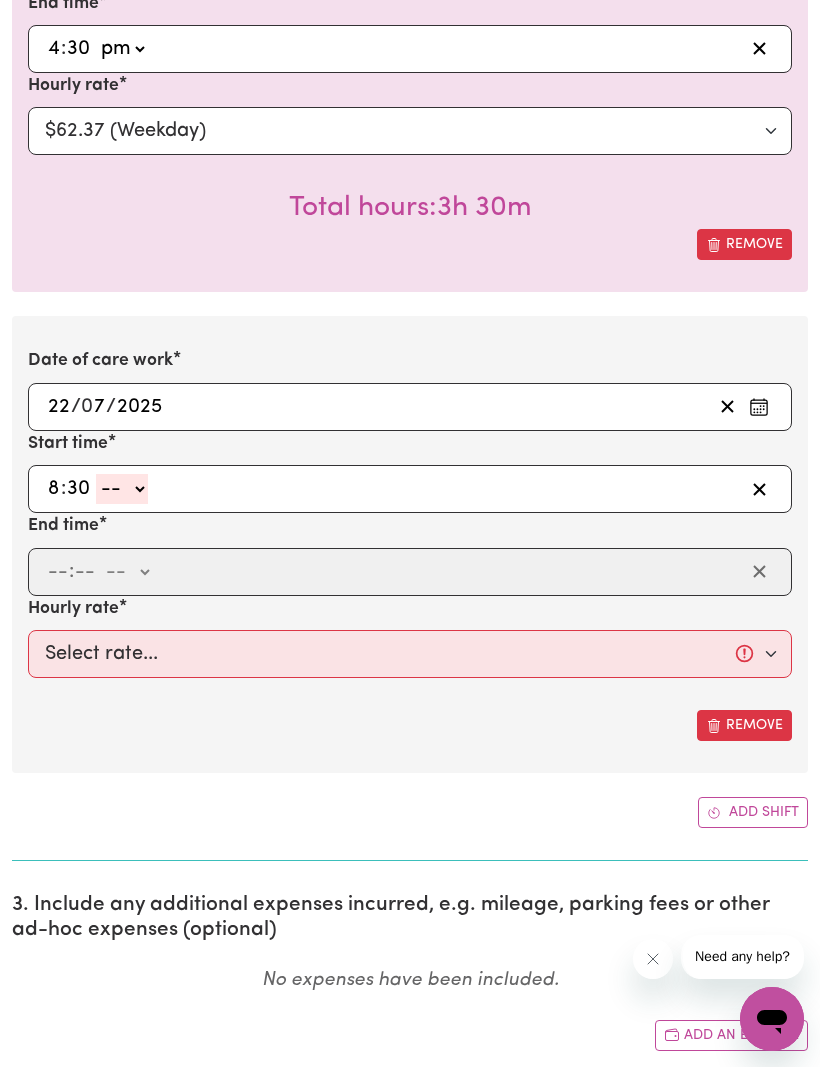 click on "-- am pm" 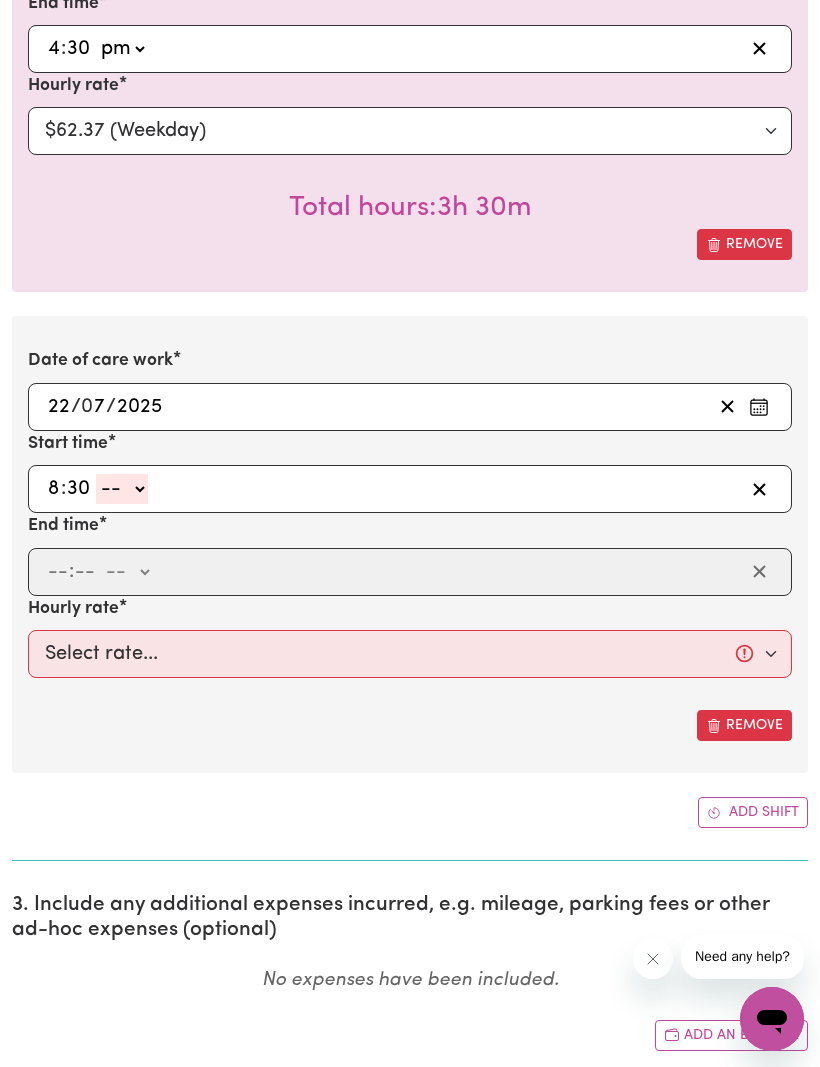 select on "am" 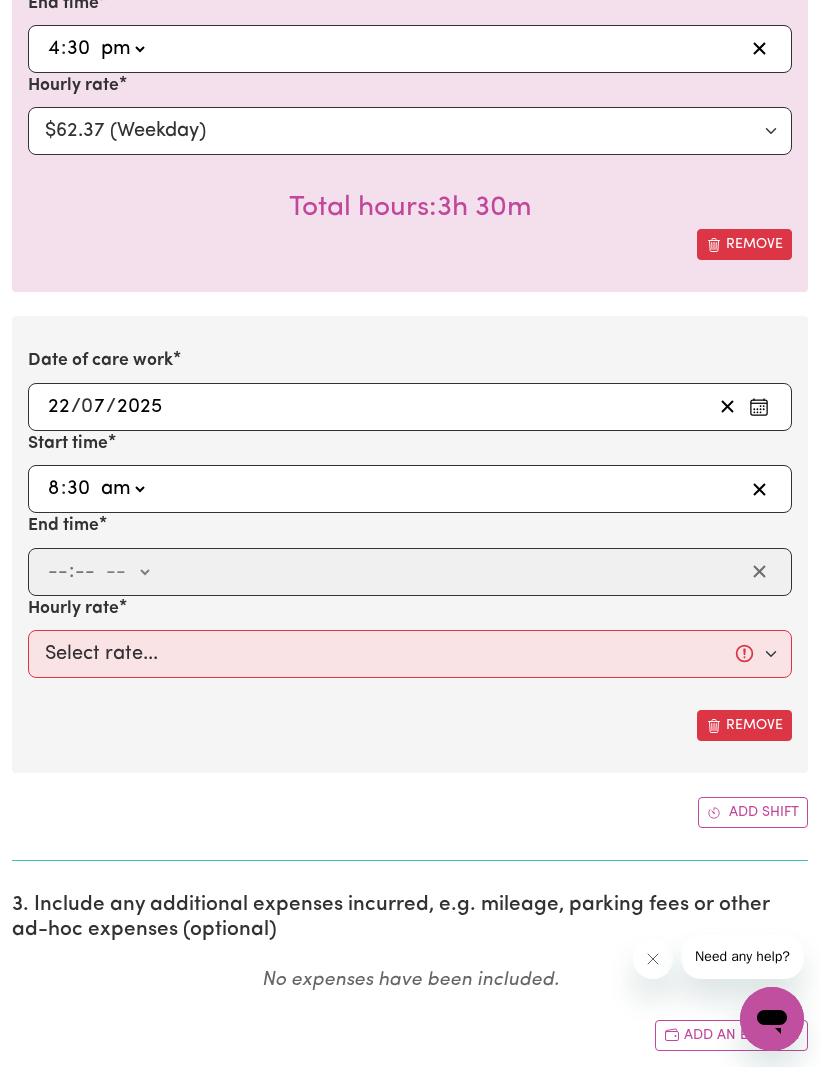 type on "08:30" 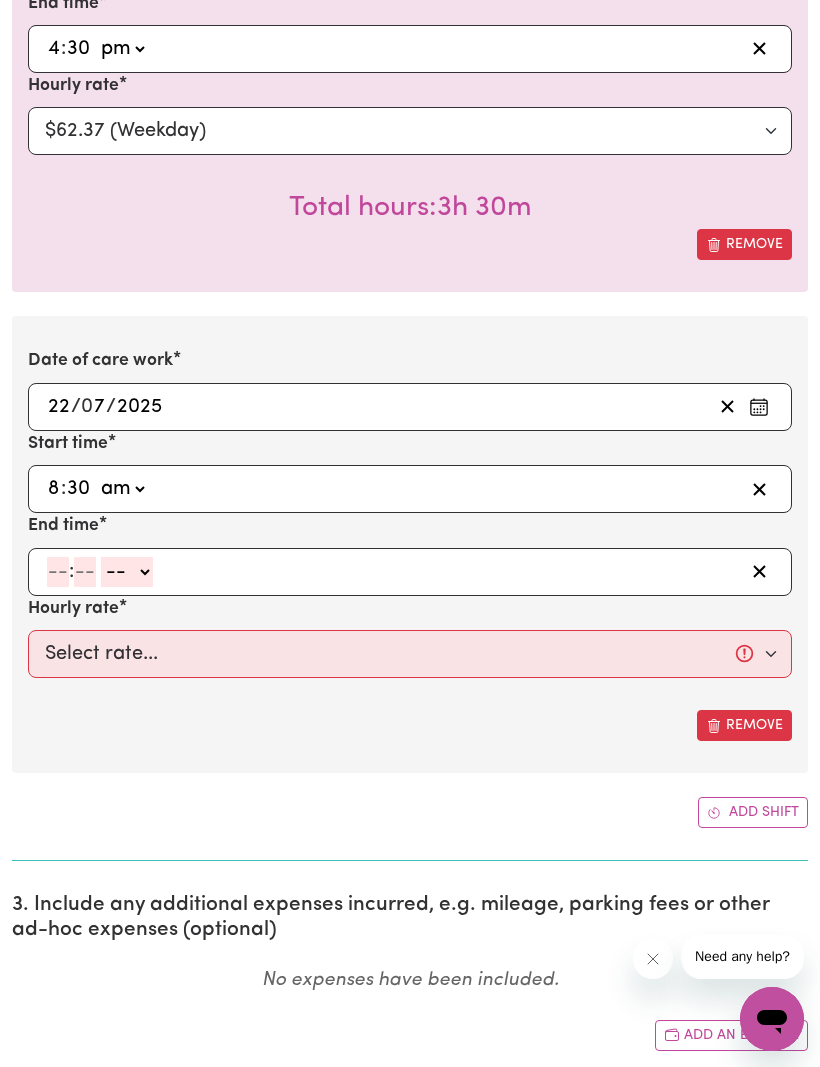 click on ":   -- am pm" at bounding box center [410, 572] 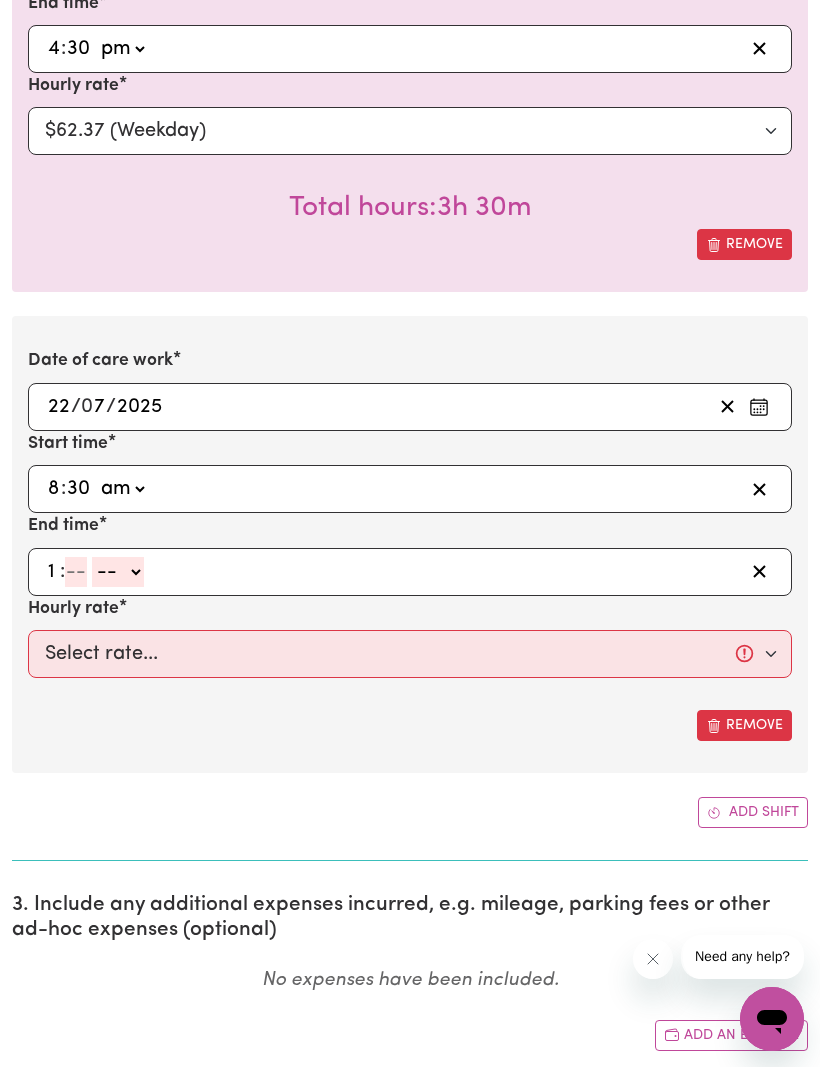 type on "11" 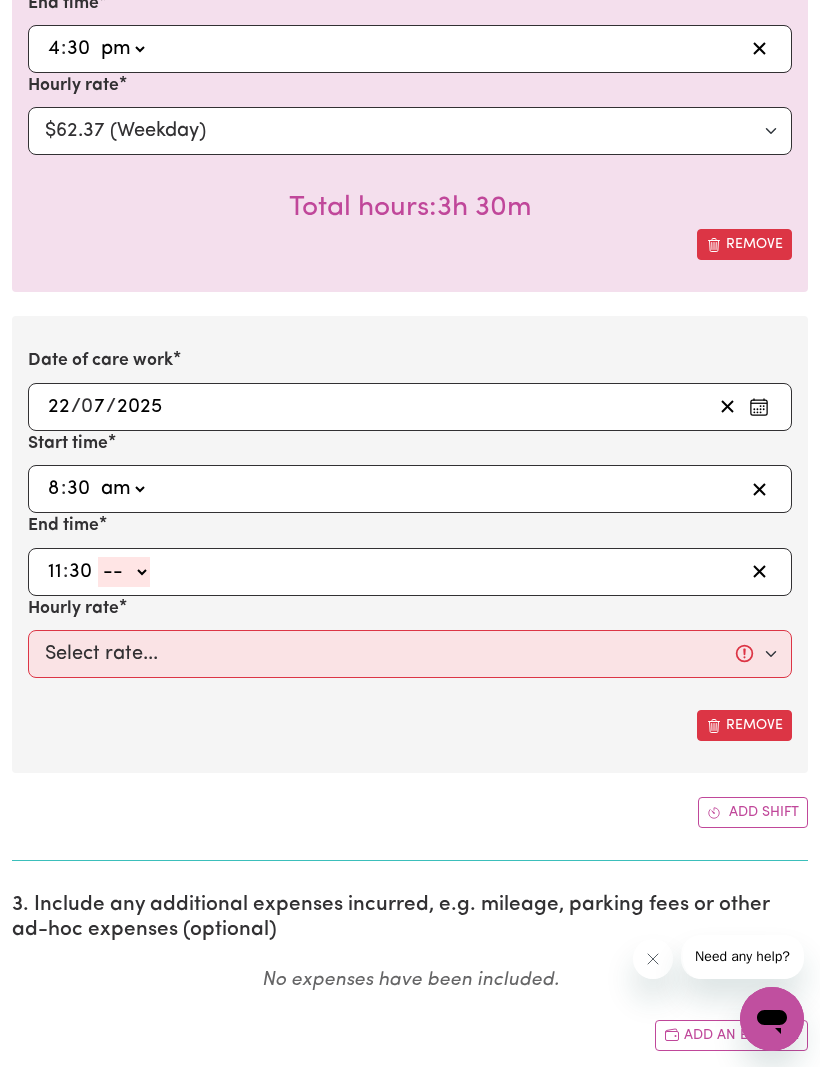 type on "30" 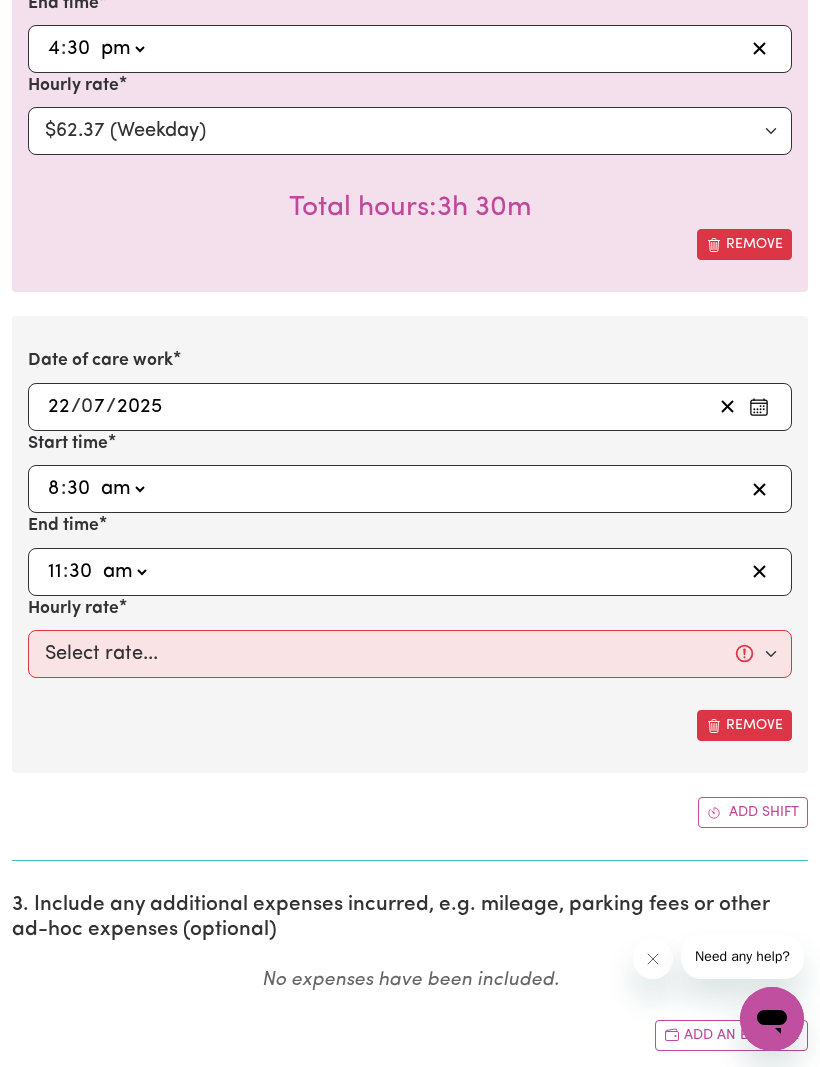 type on "11:30" 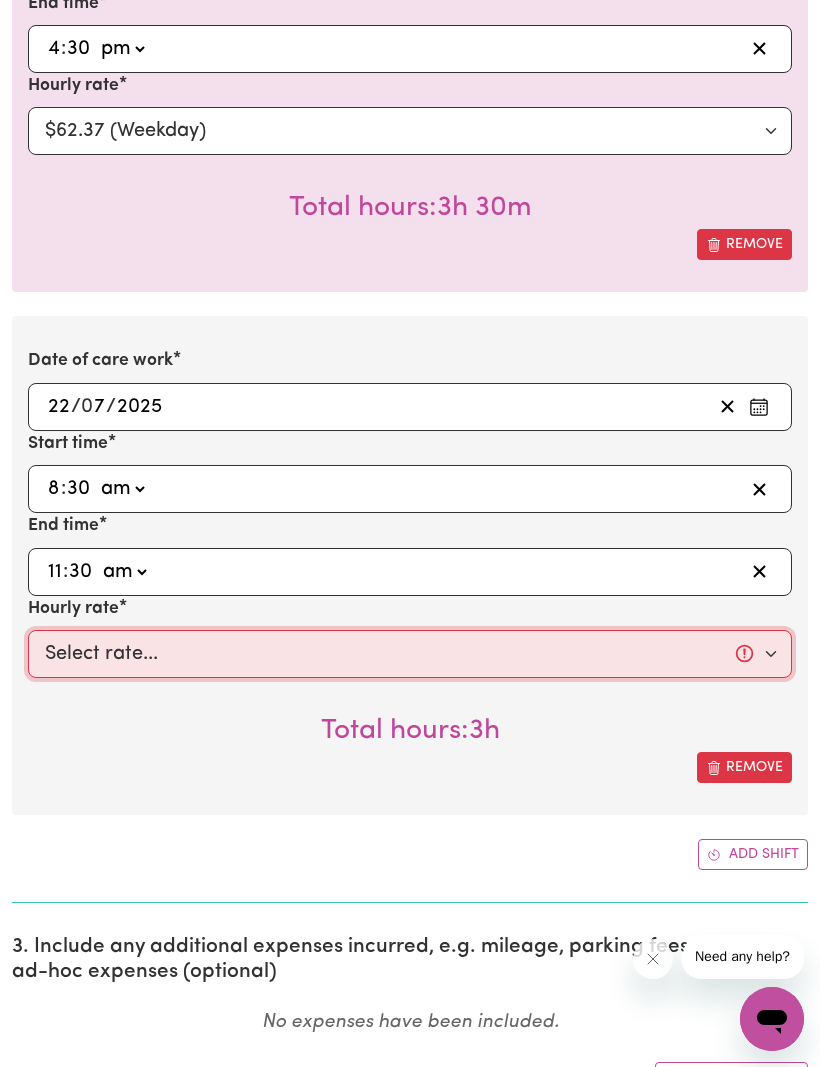 click on "Select rate... $62.37 (Weekday)" at bounding box center [410, 654] 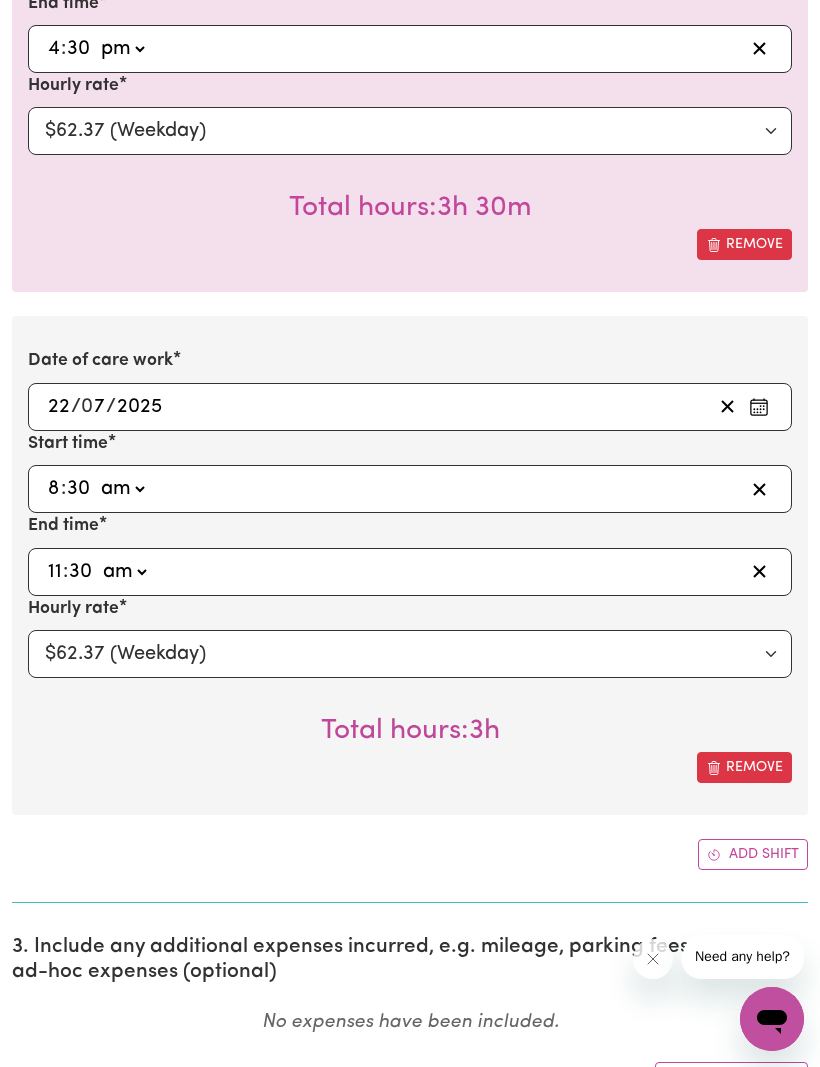 click on "Add shift" at bounding box center (753, 854) 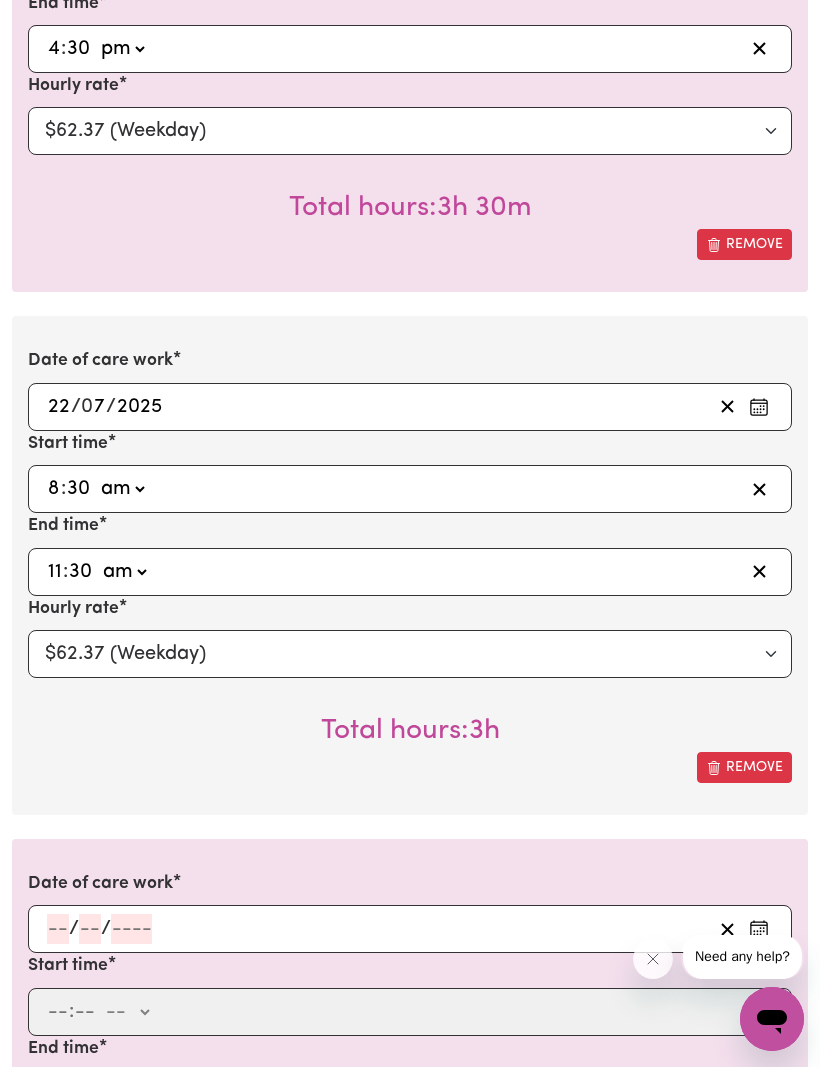 click 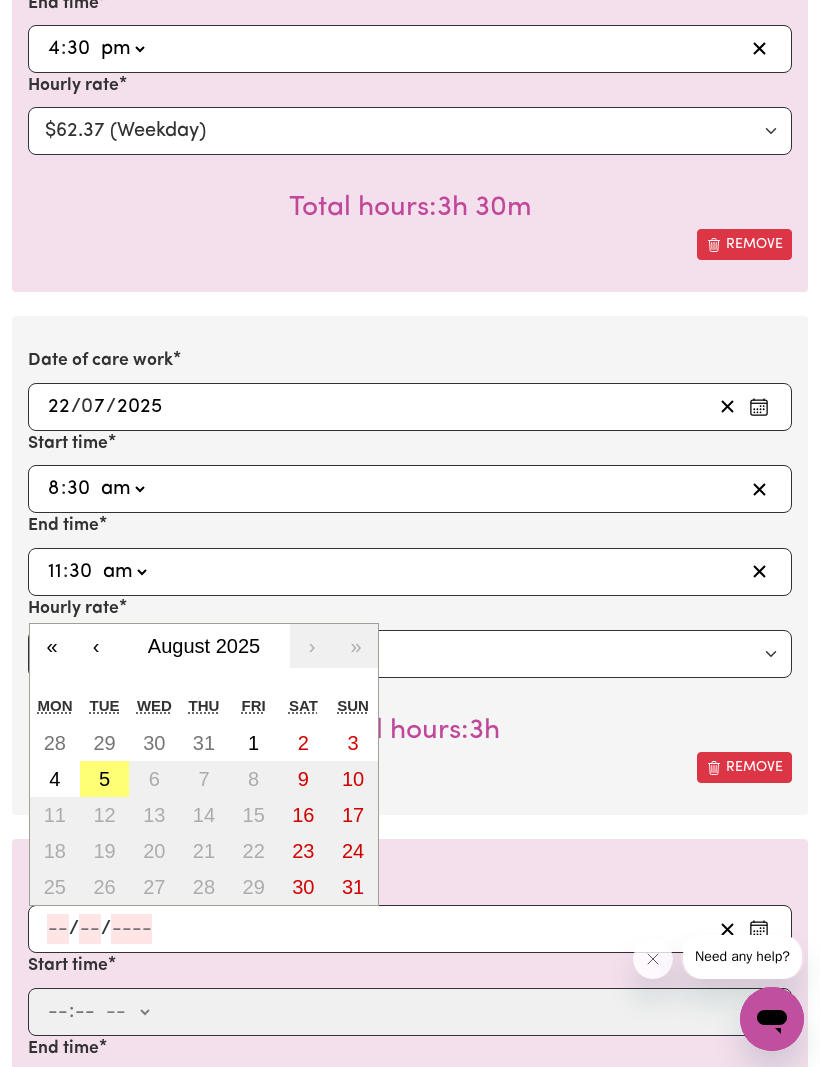 scroll, scrollTop: 2122, scrollLeft: 0, axis: vertical 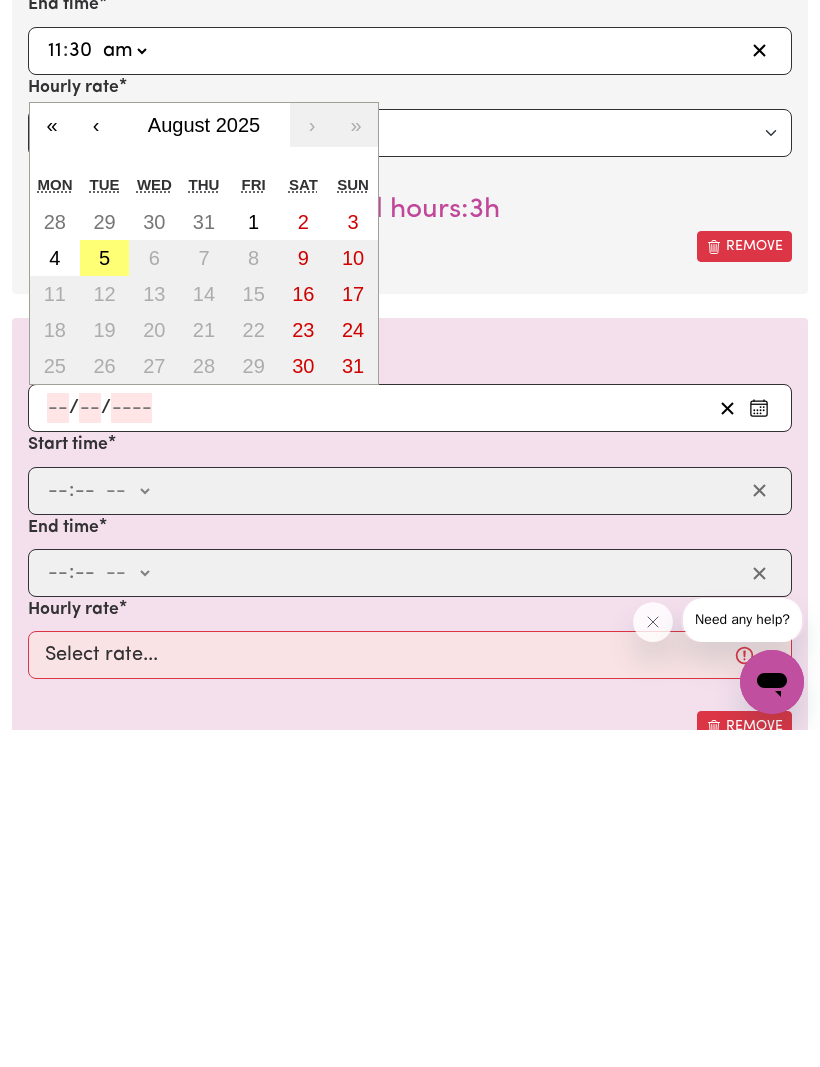 click on "‹" at bounding box center [96, 462] 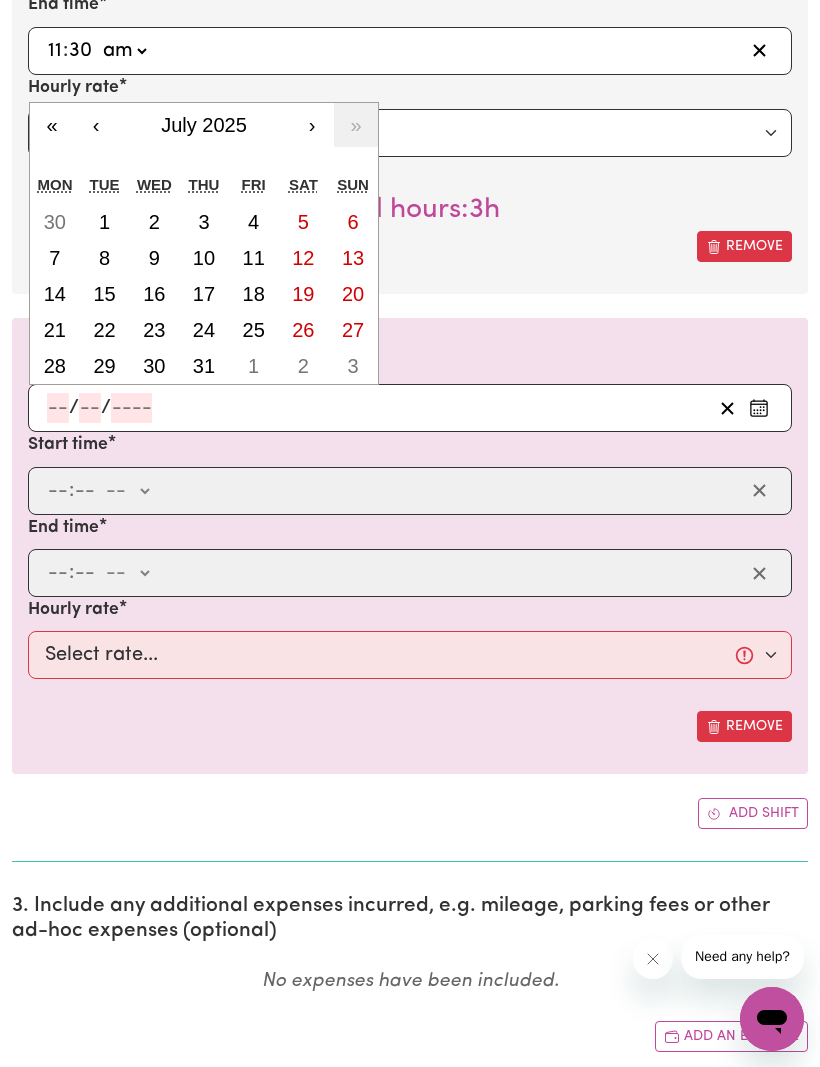click on "24" at bounding box center (204, 330) 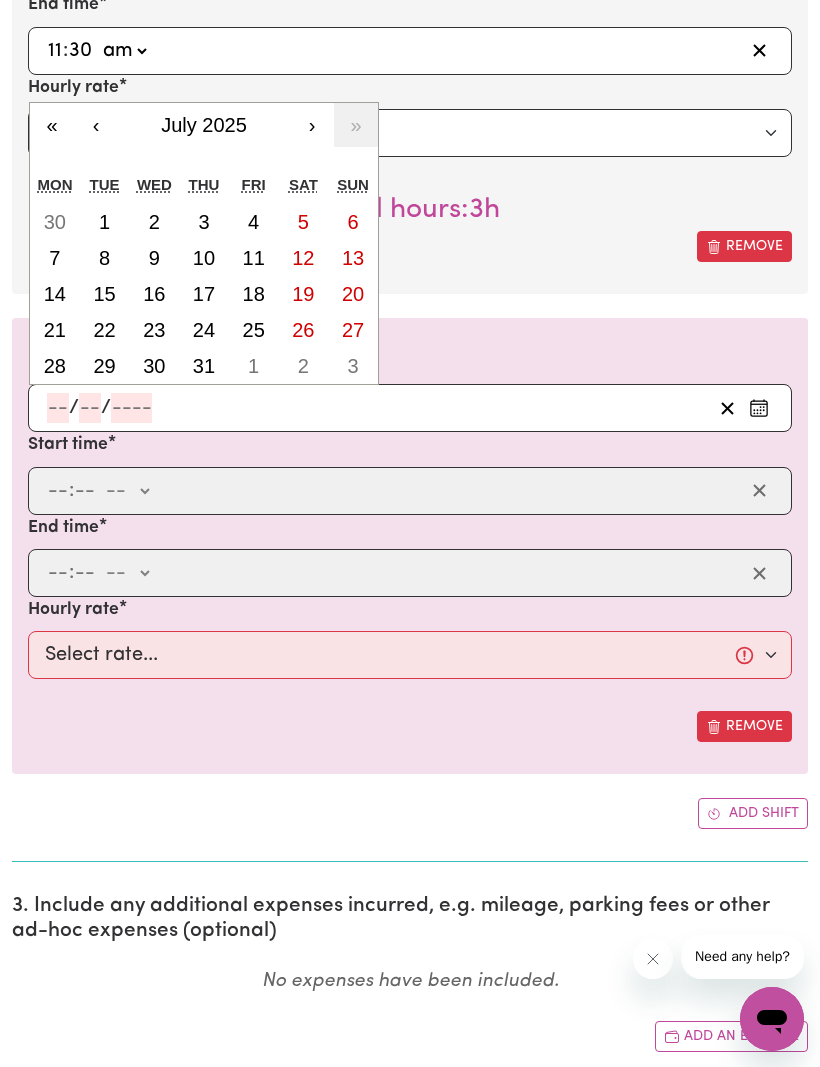 type on "2025-07-24" 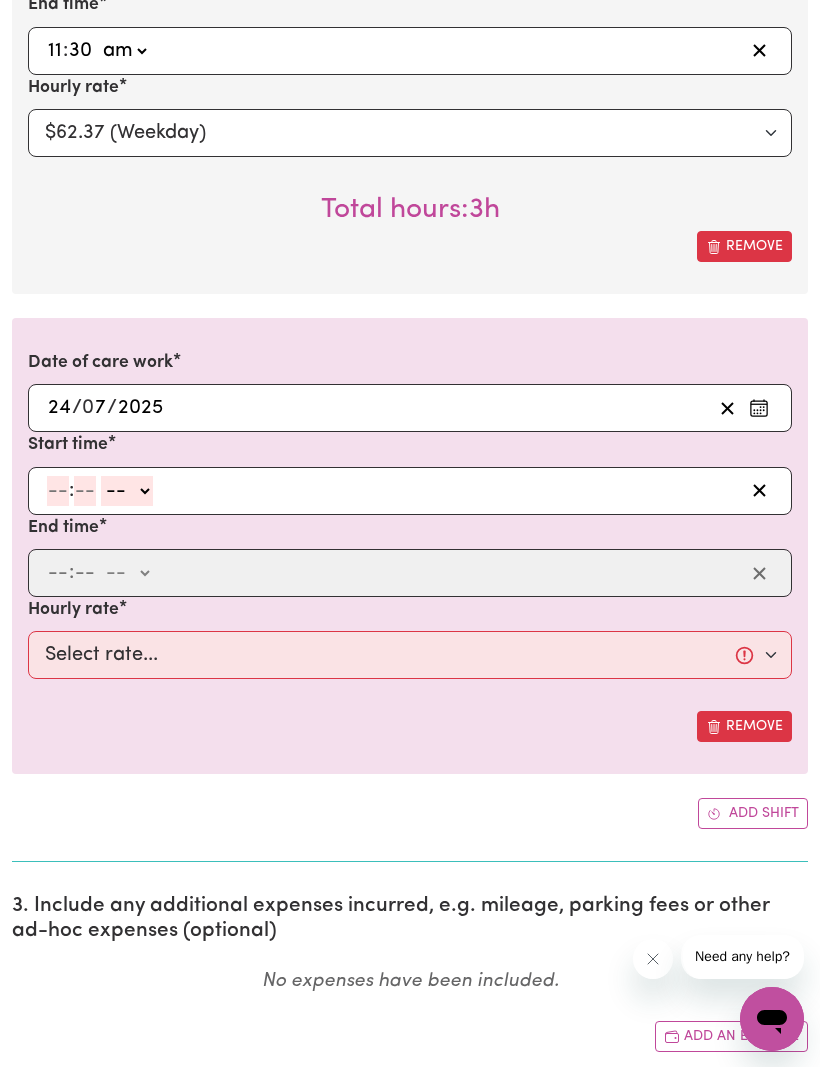 click 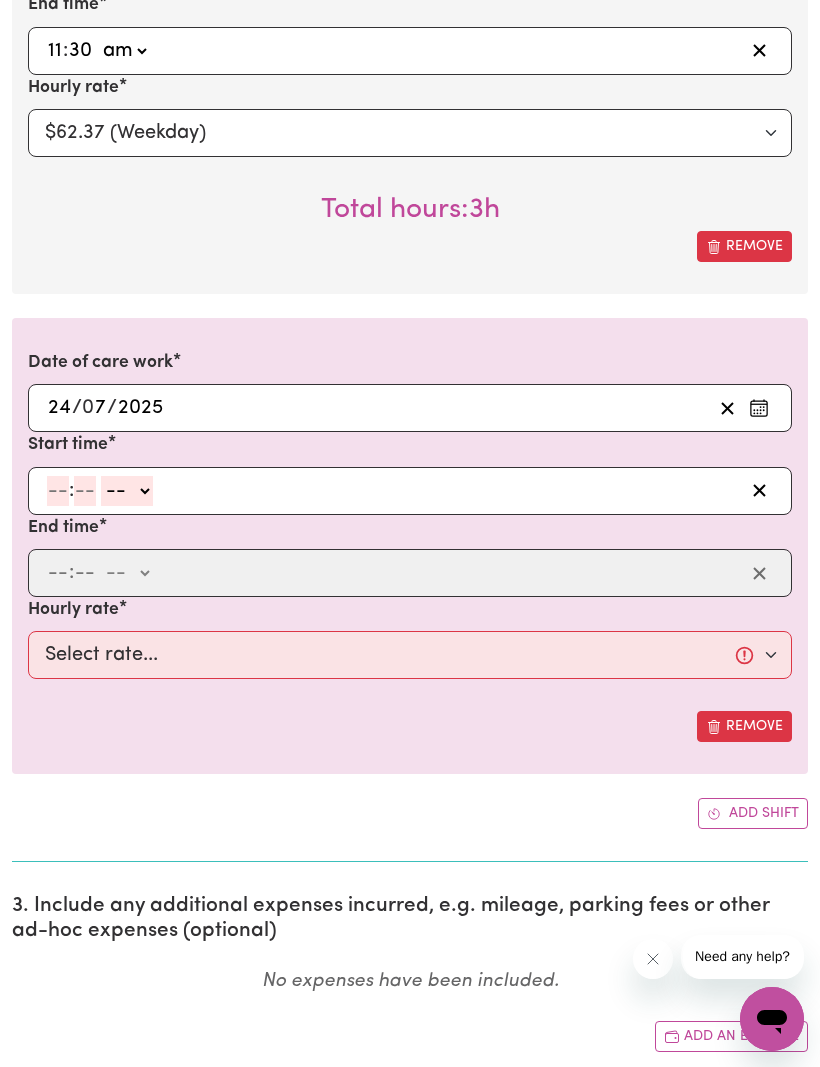 type on "8" 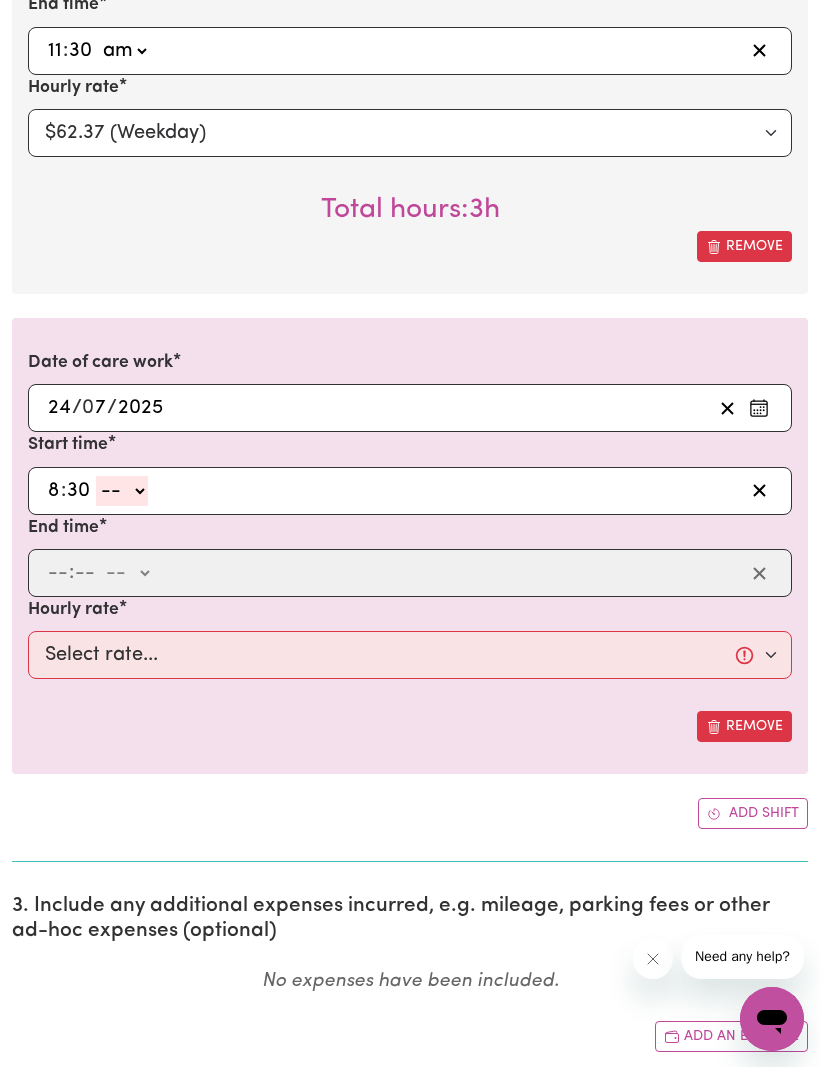 type on "30" 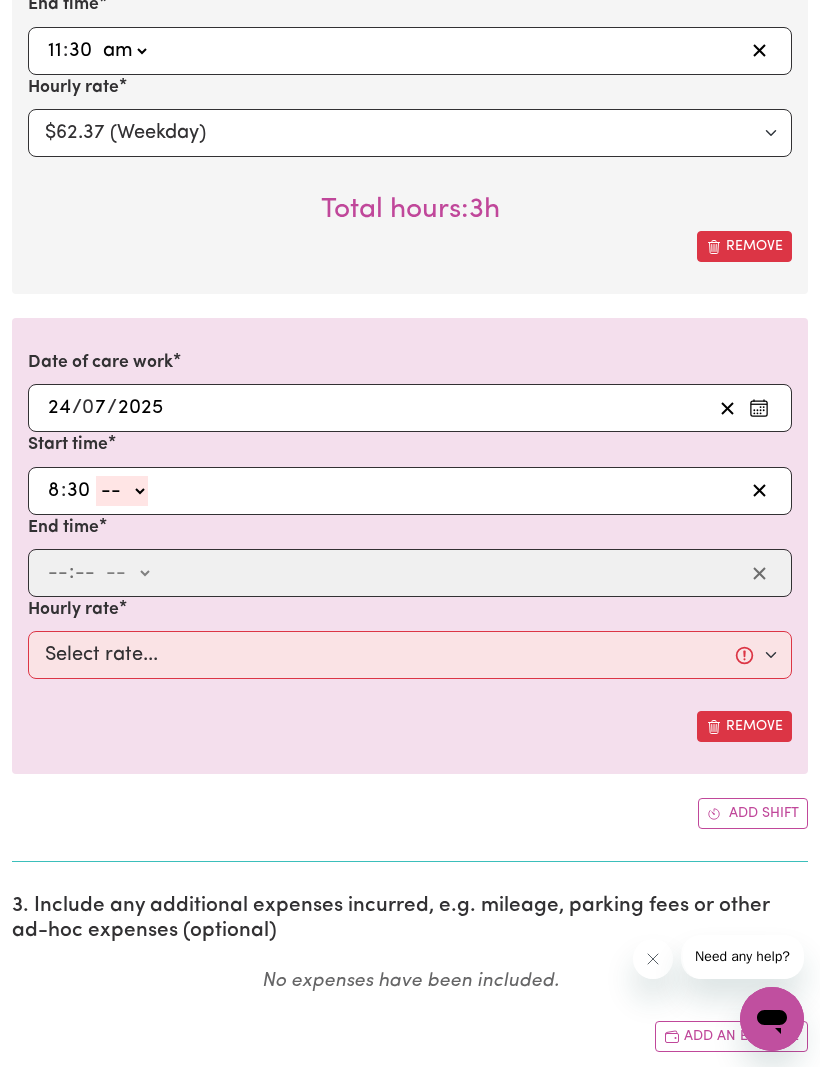 click on "-- am pm" 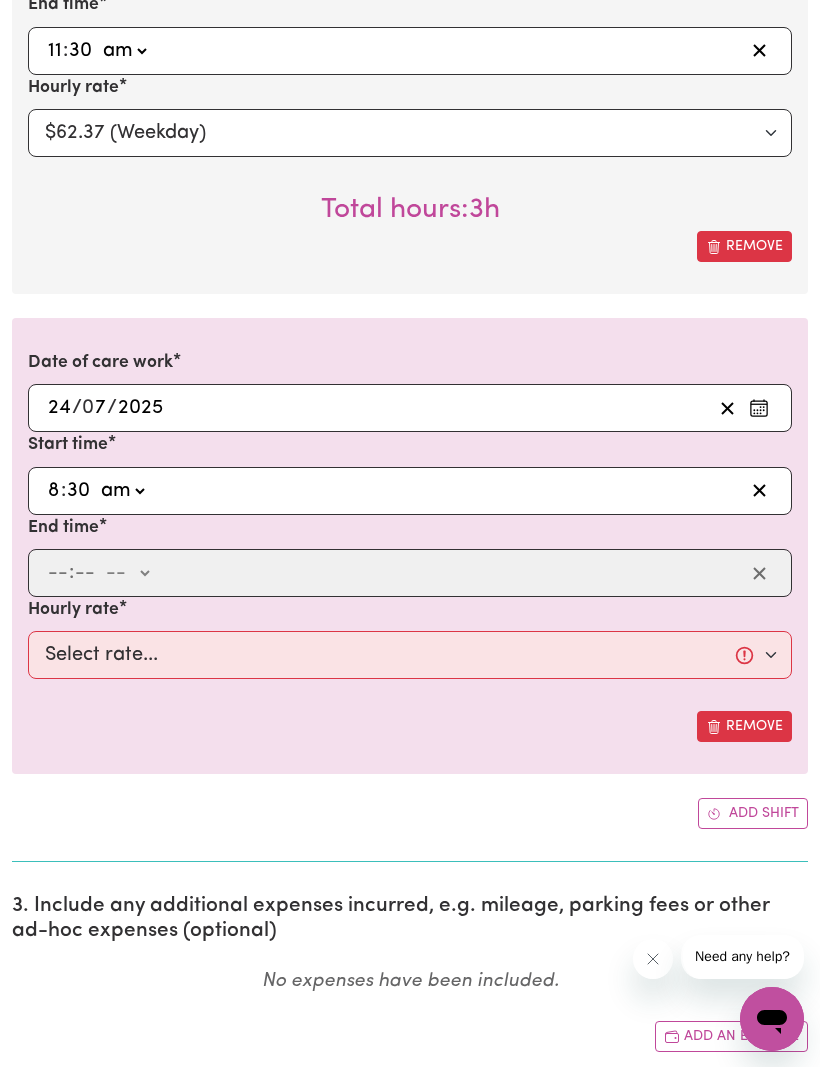 type on "08:30" 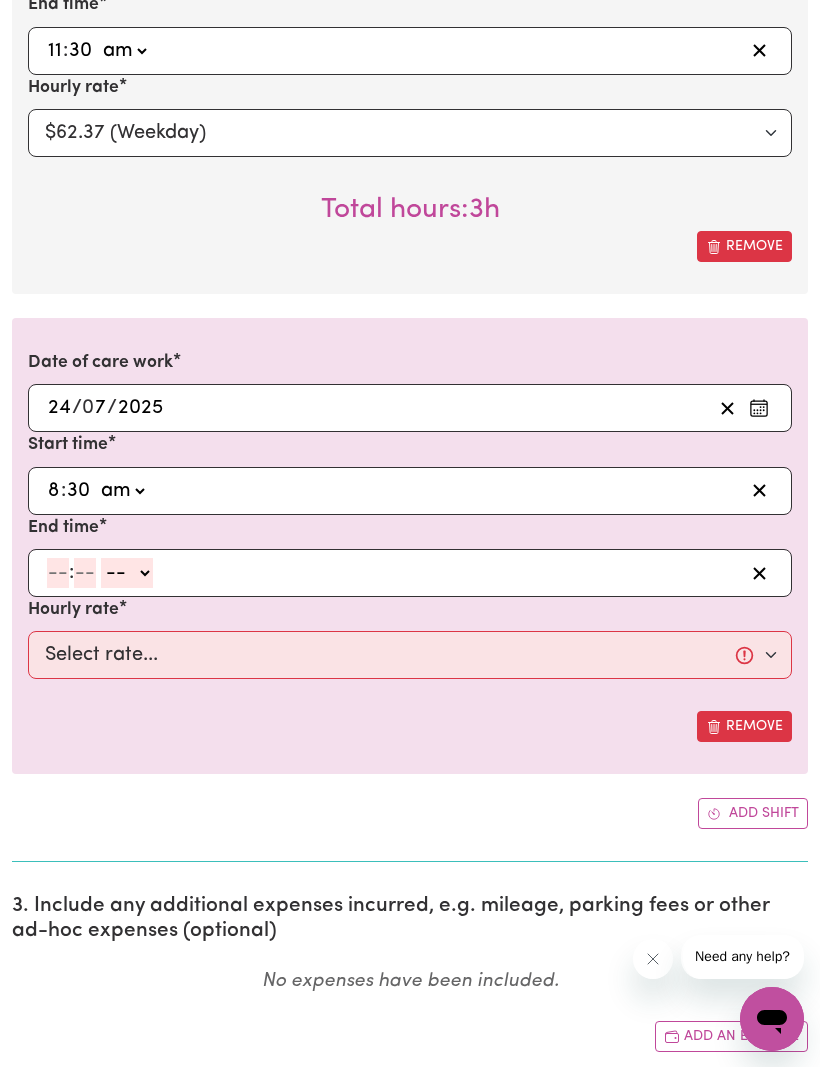 click 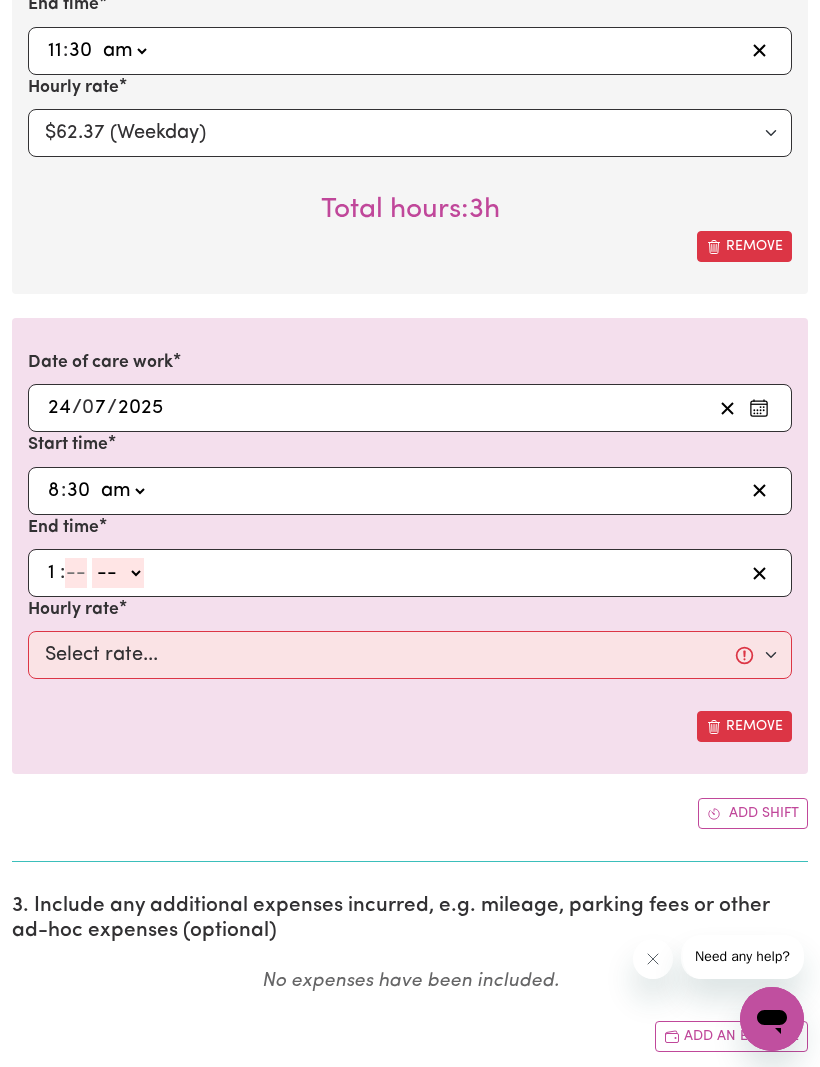type on "11" 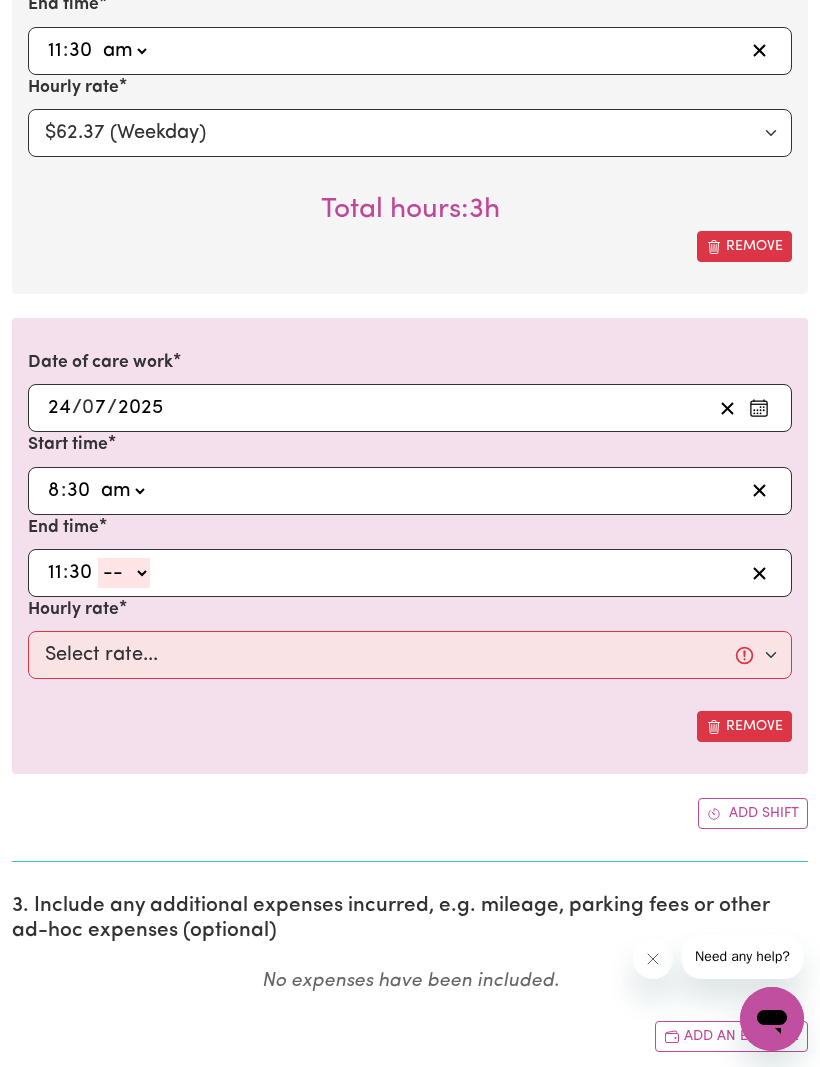 type on "30" 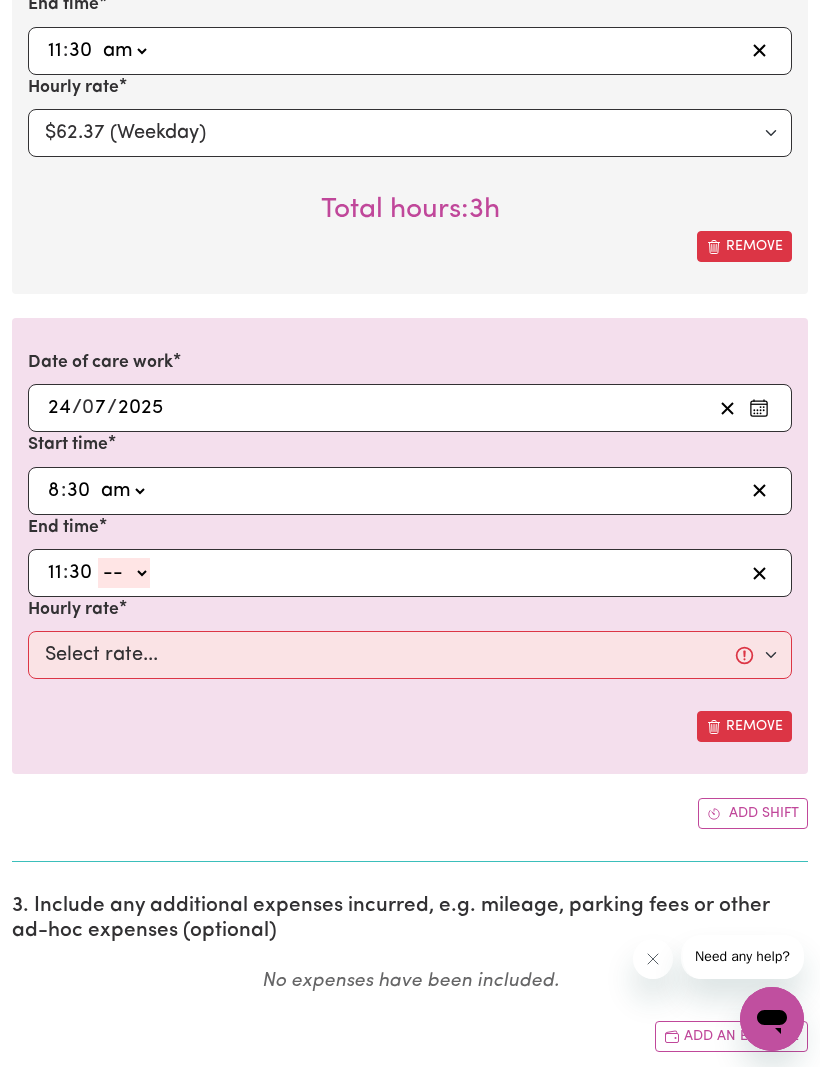 click on "-- am pm" 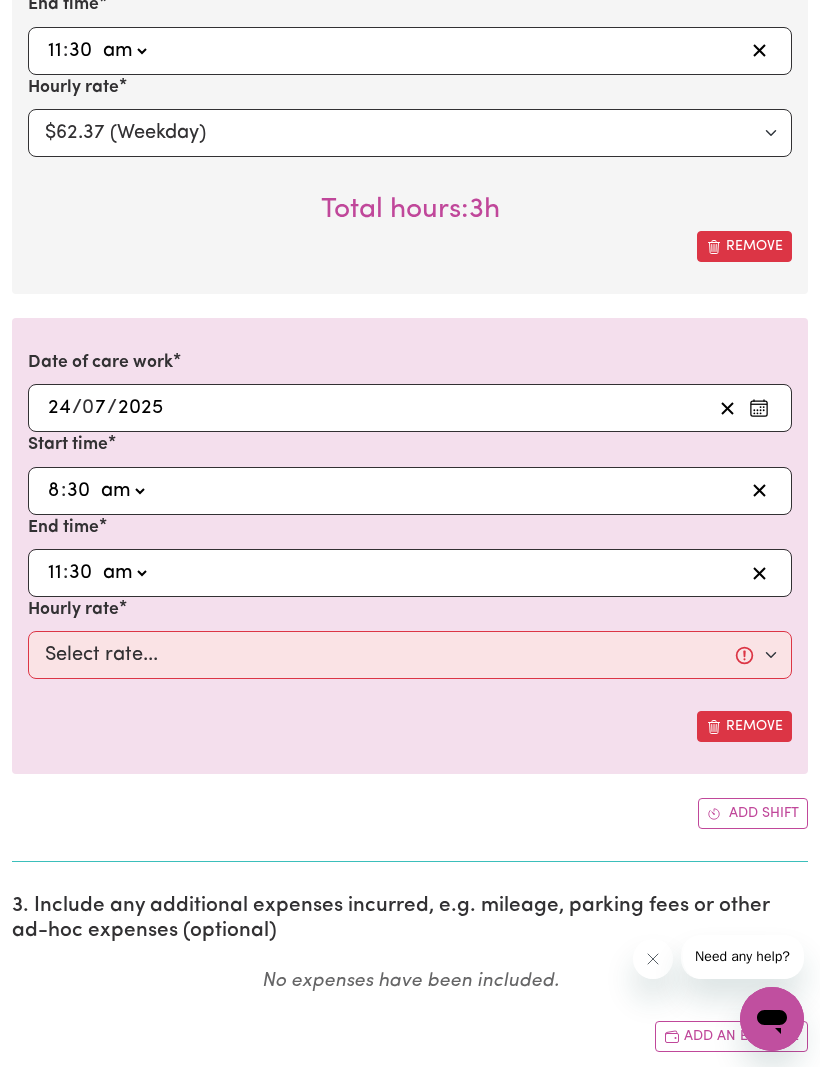 type on "11:30" 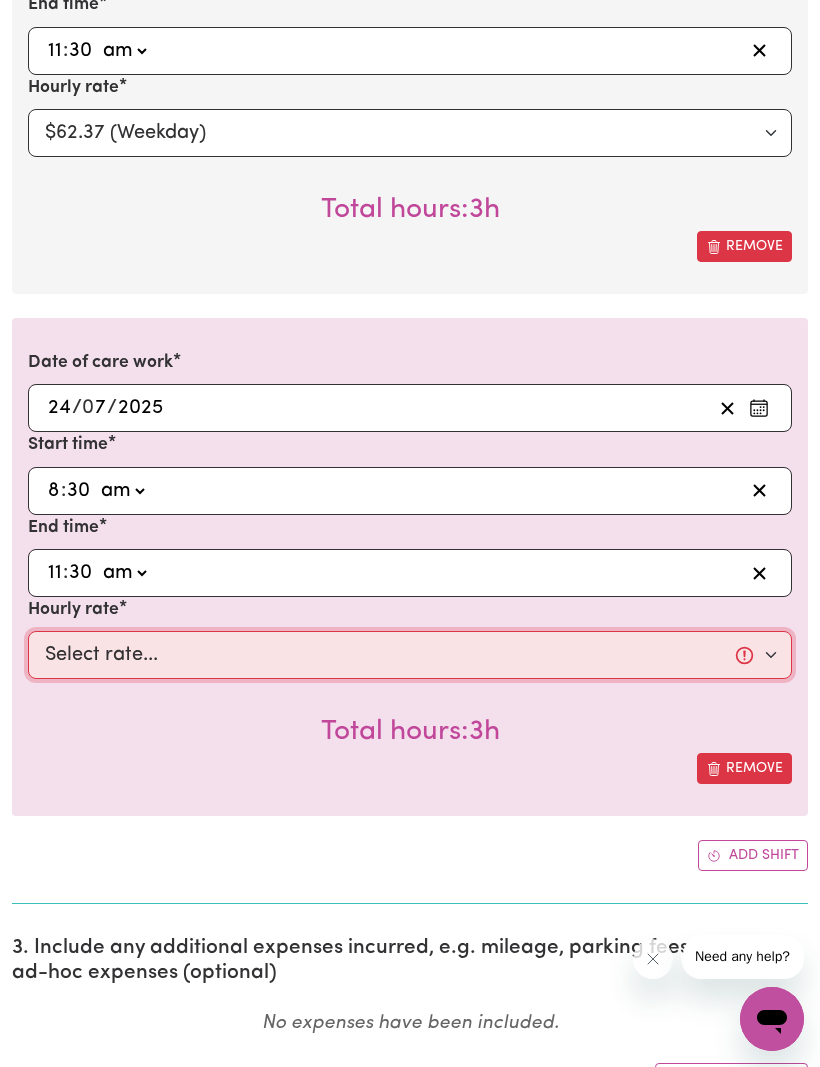 click on "Select rate... $62.37 (Weekday)" at bounding box center [410, 655] 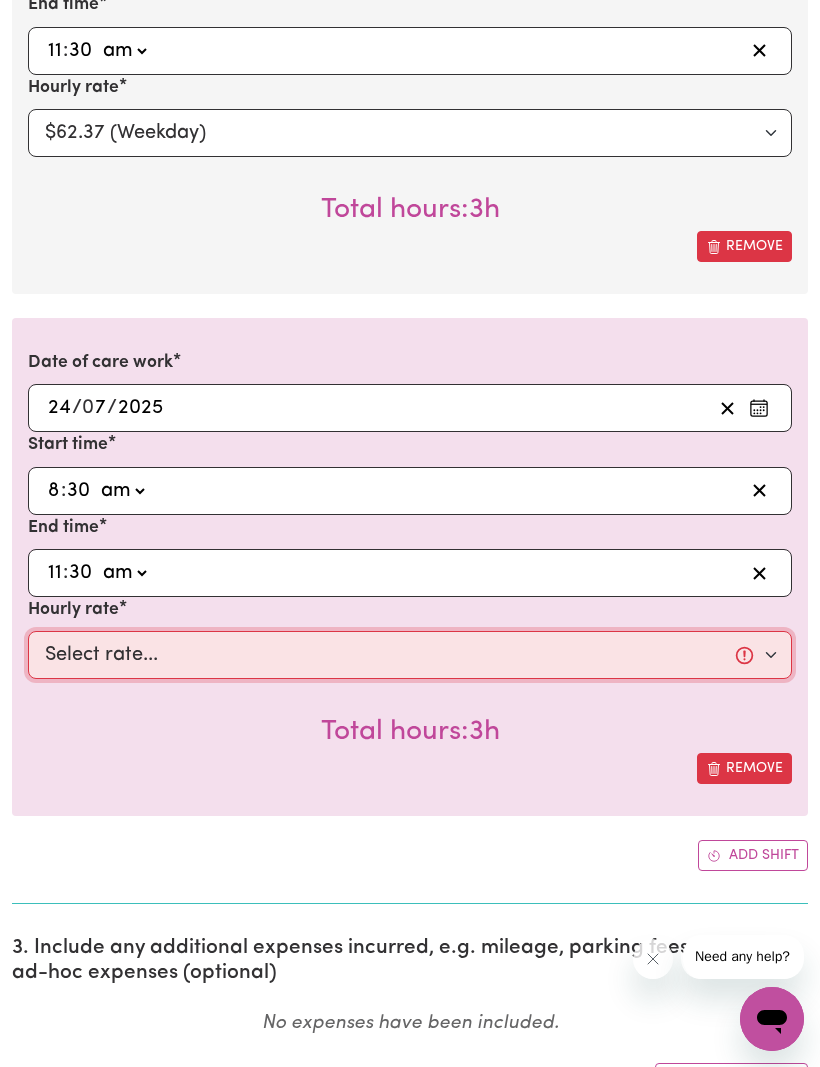 select on "62.37-Weekday" 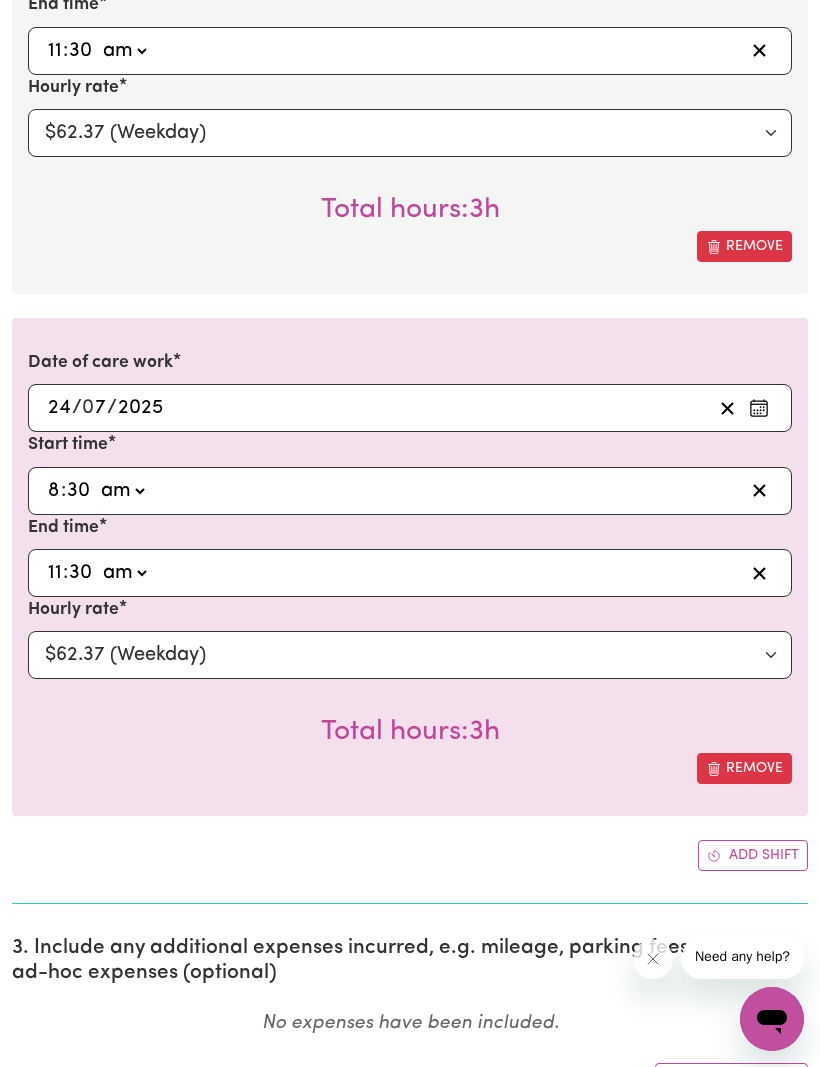 click on "Add shift" at bounding box center [753, 855] 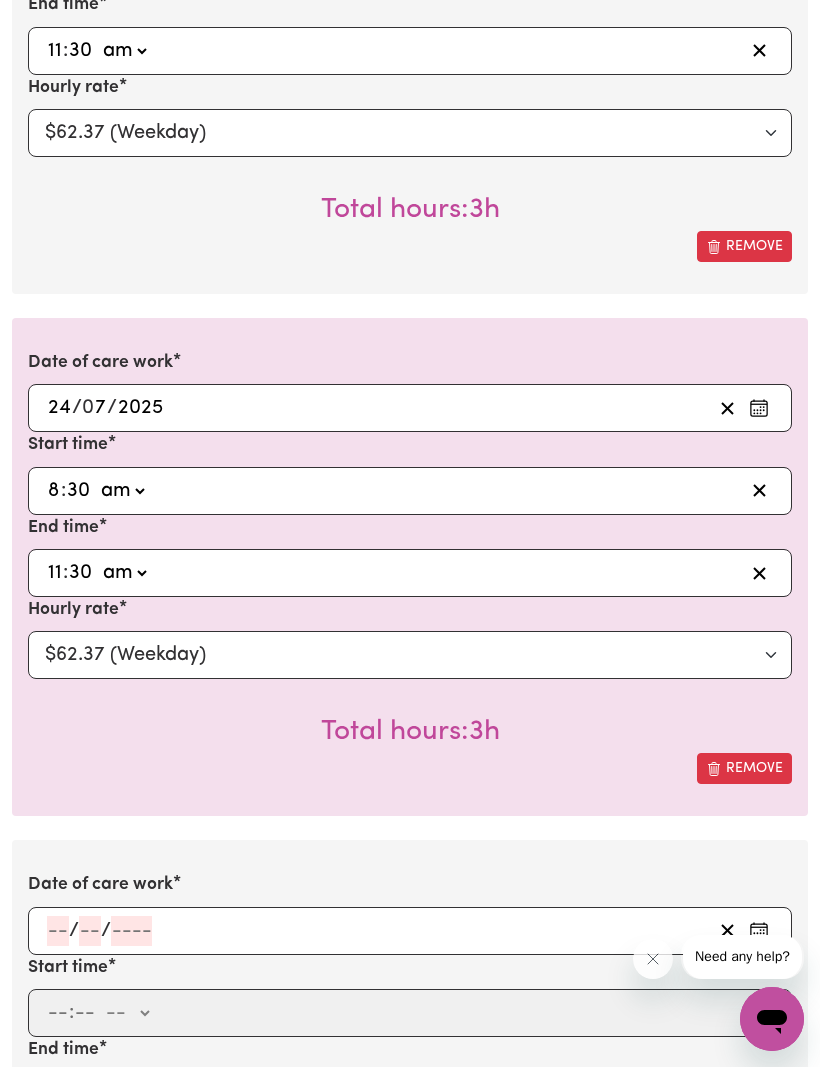 click on "/ /" at bounding box center [410, 931] 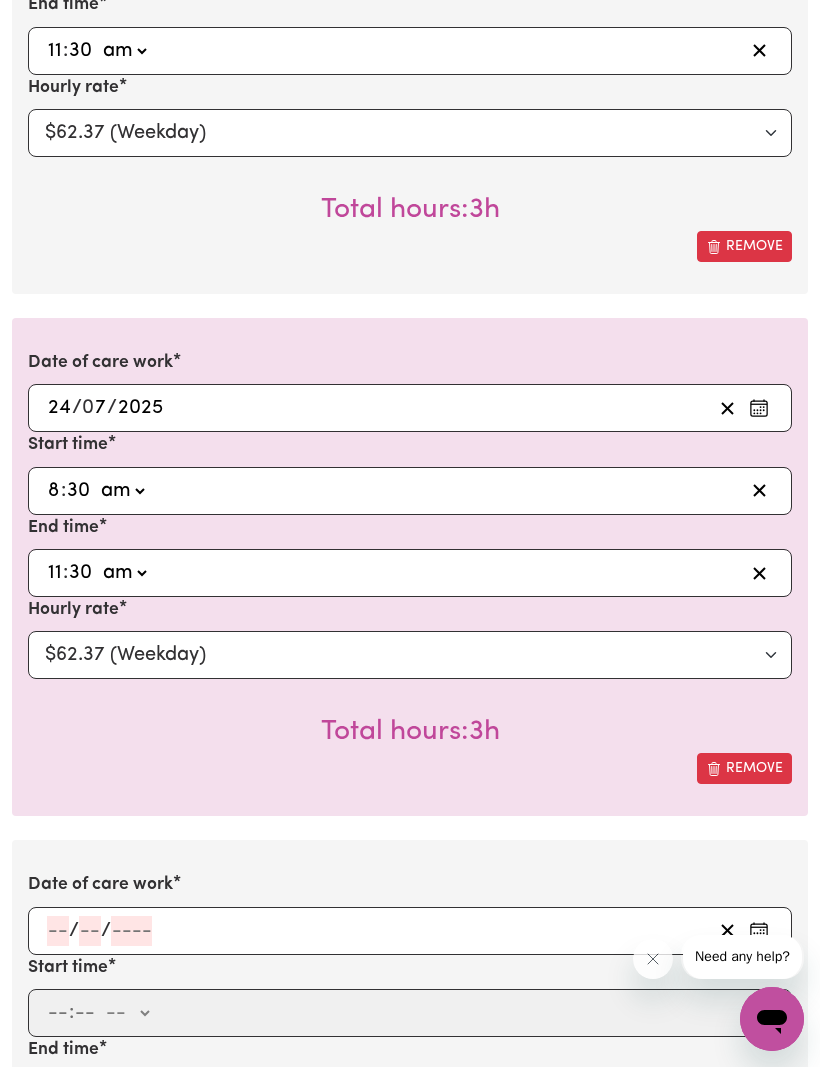 click 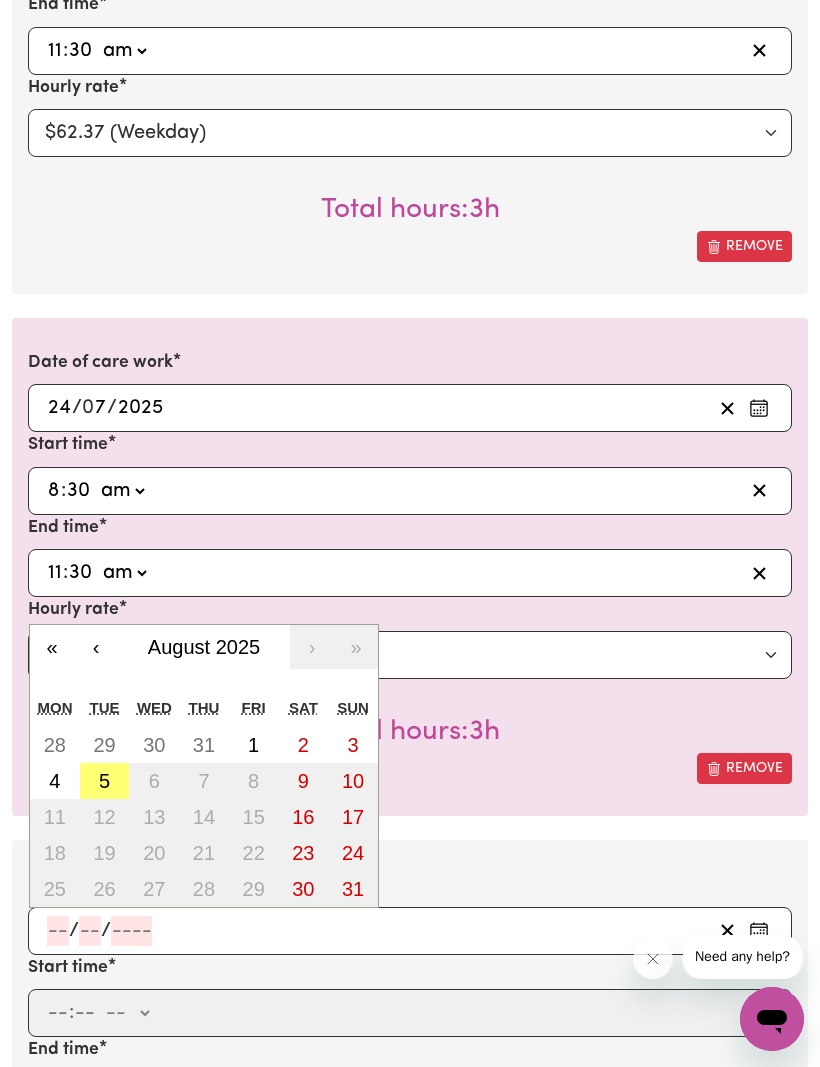 scroll, scrollTop: 2643, scrollLeft: 0, axis: vertical 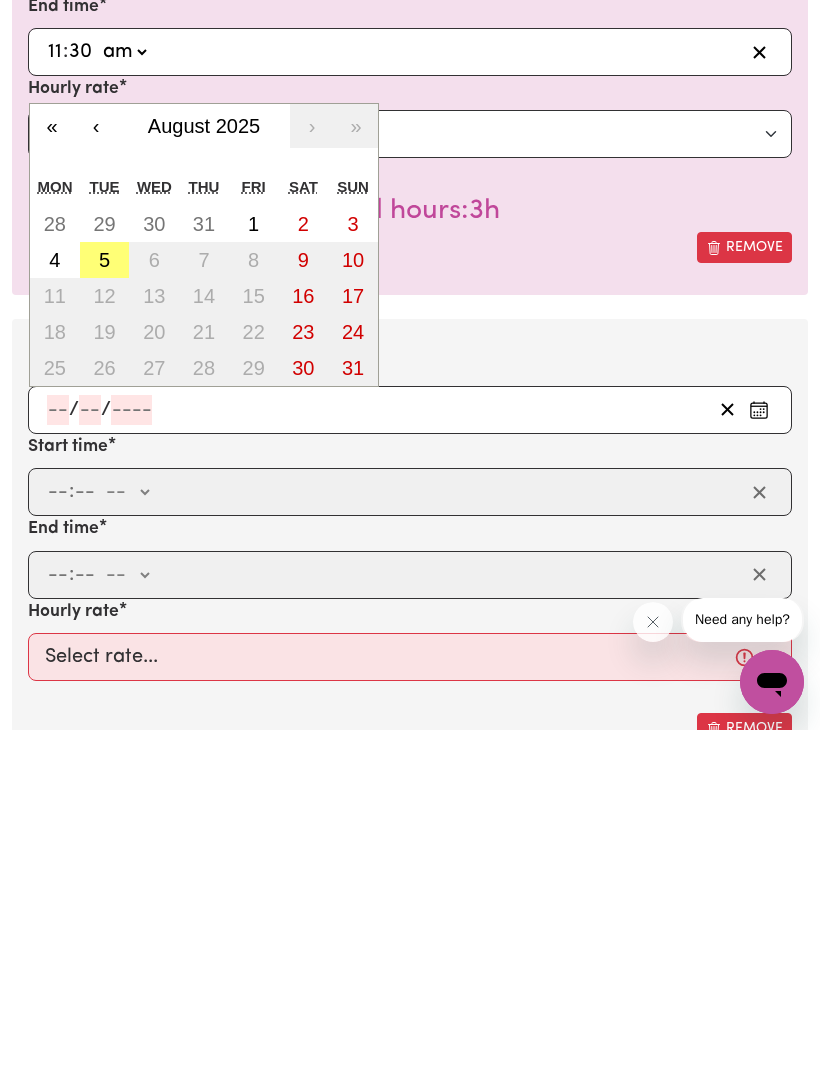 click on "‹" at bounding box center [96, 463] 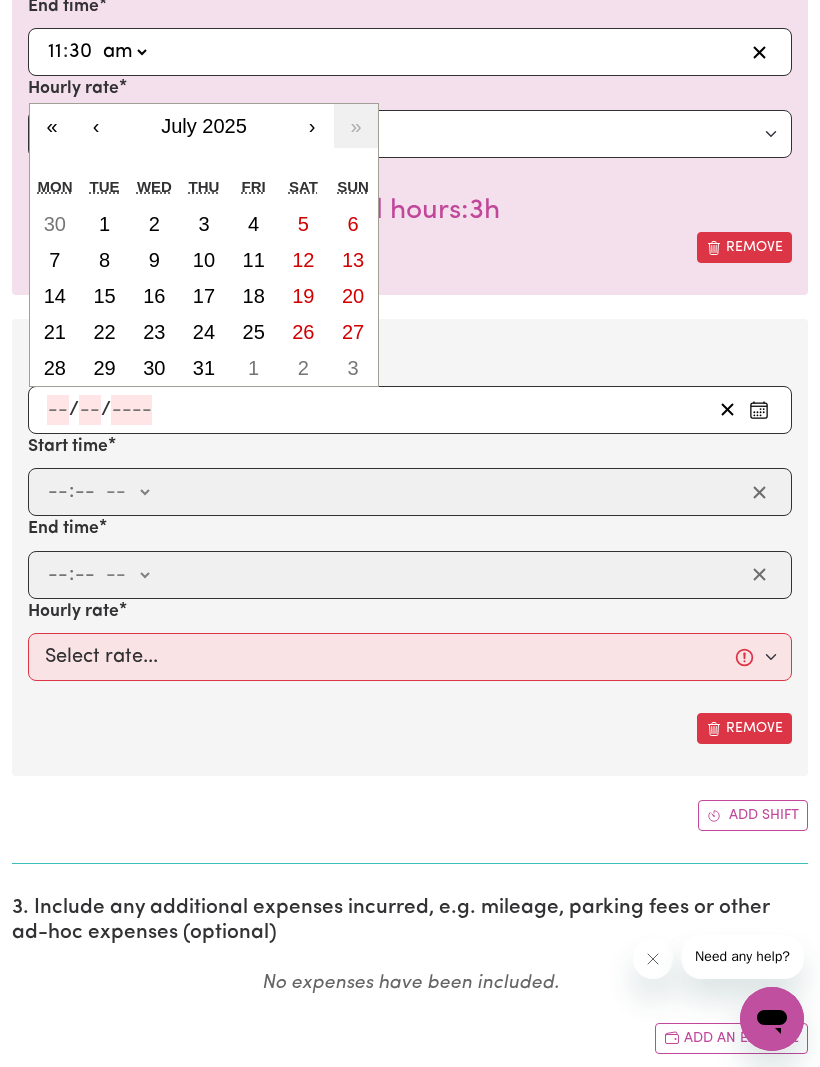 click on "25" at bounding box center (254, 332) 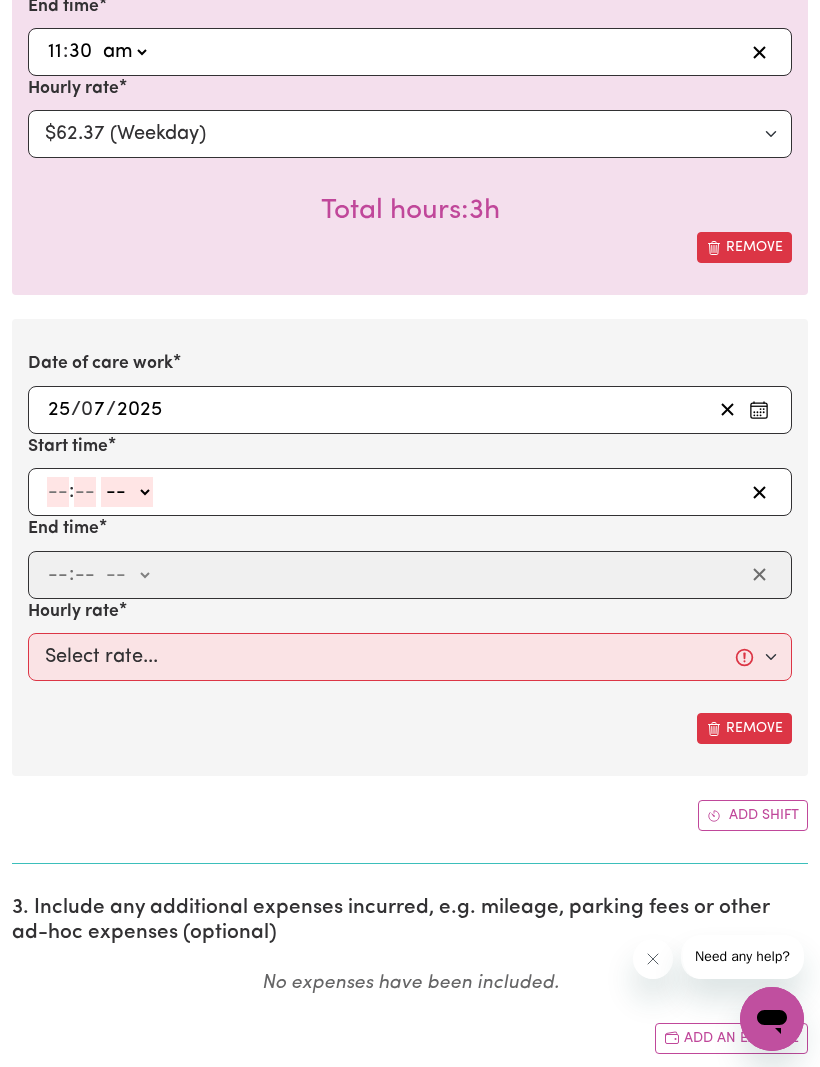 click 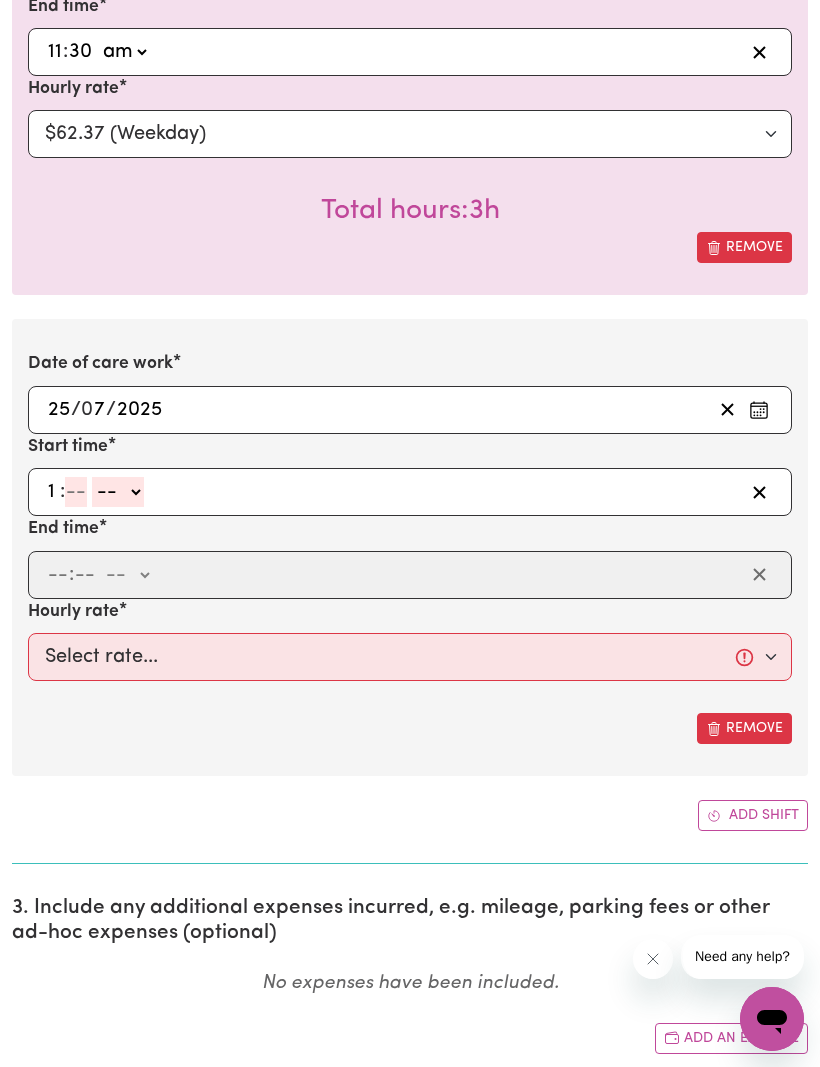 type on "1" 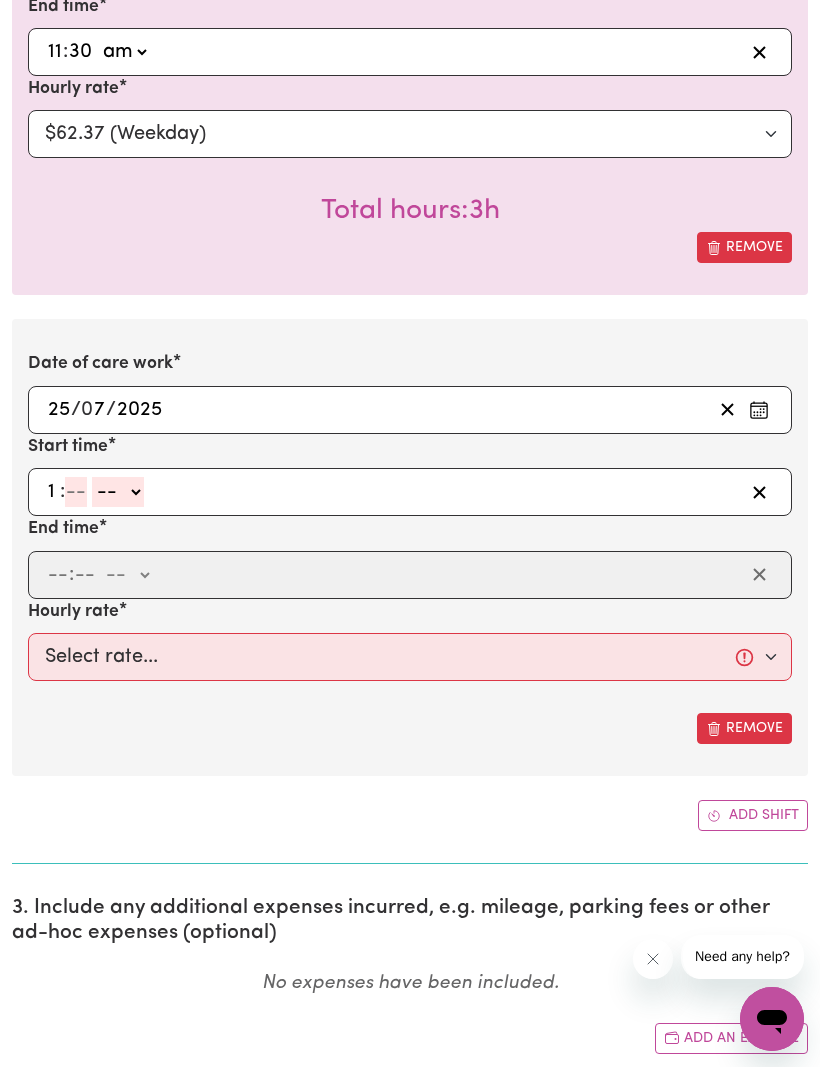 click 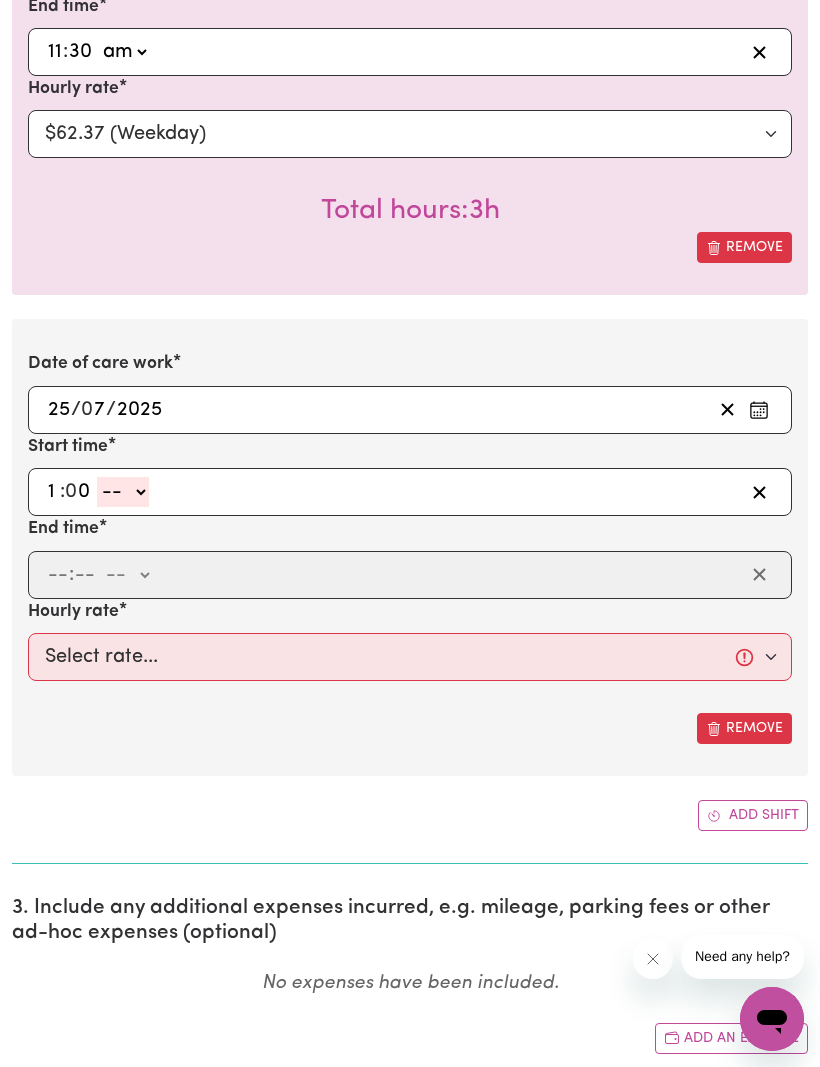 type on "0" 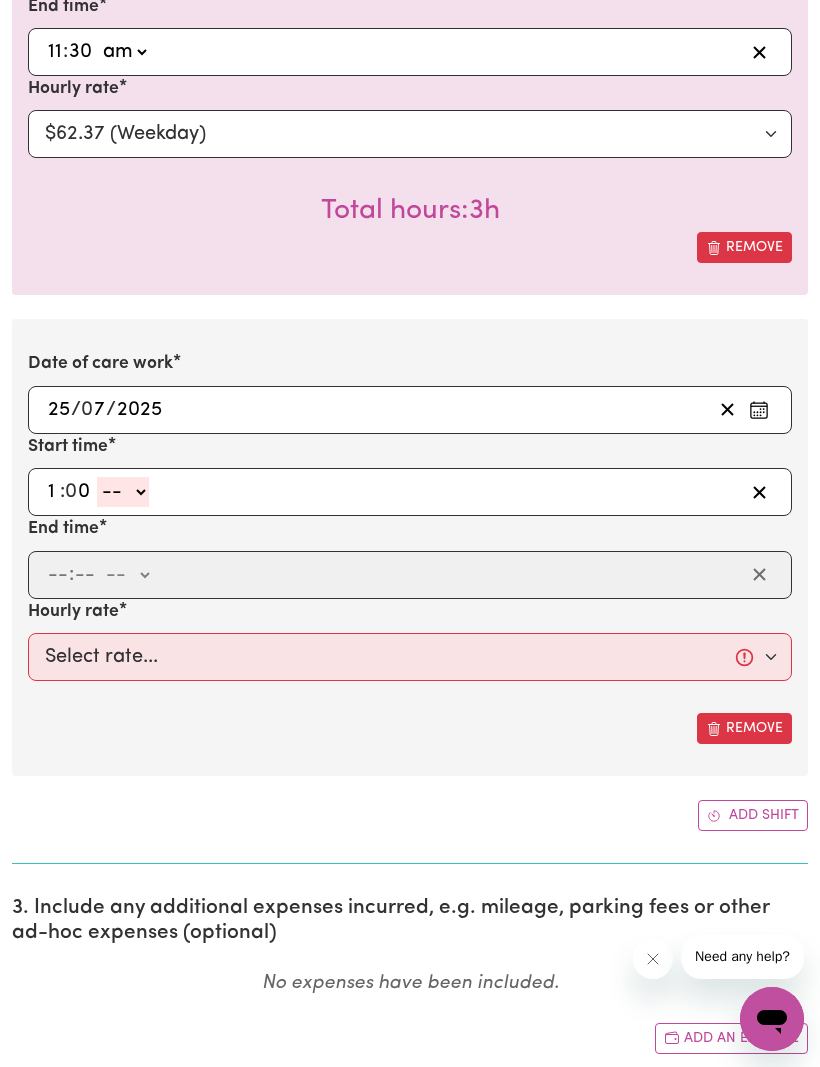 click on "-- am pm" 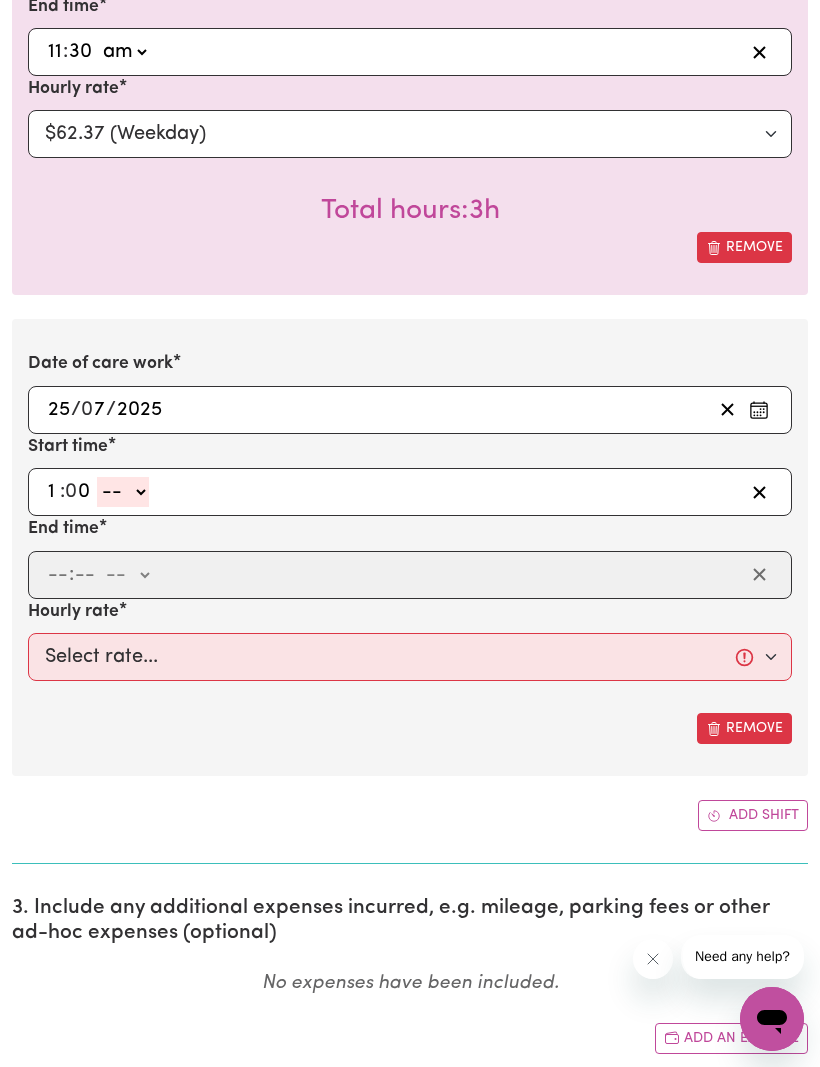 select on "pm" 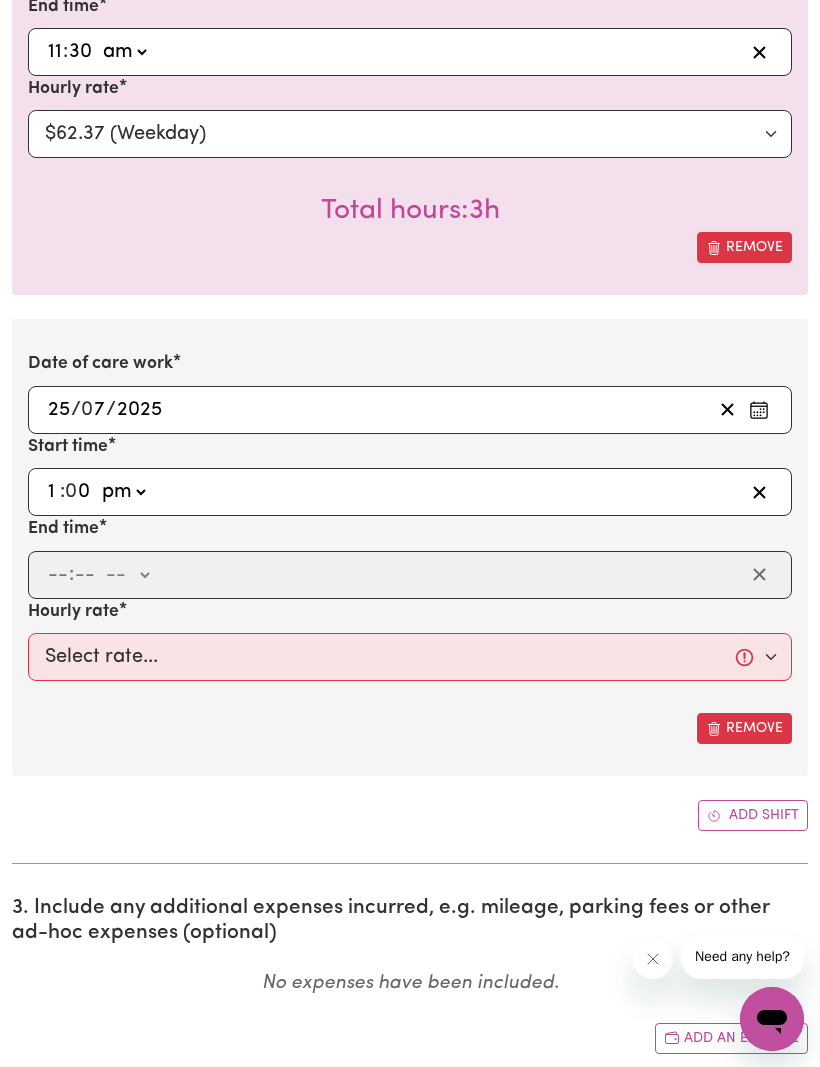 type on "13:00" 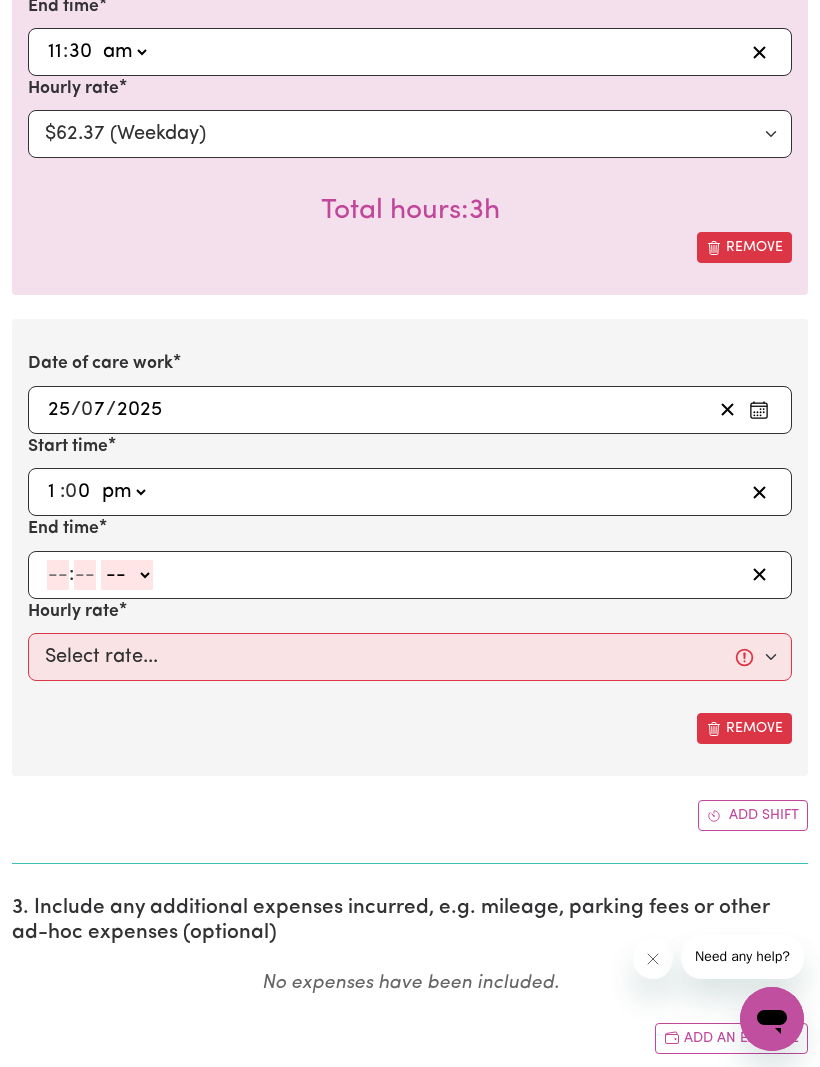 click 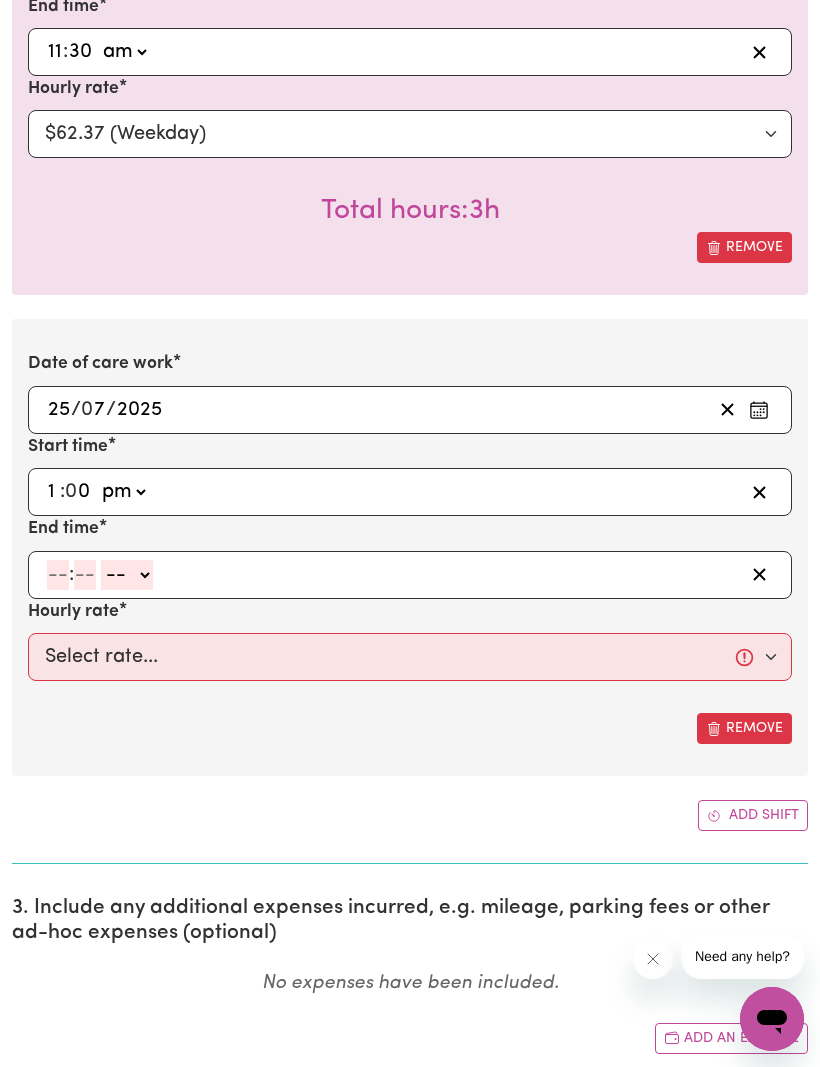 type on "4" 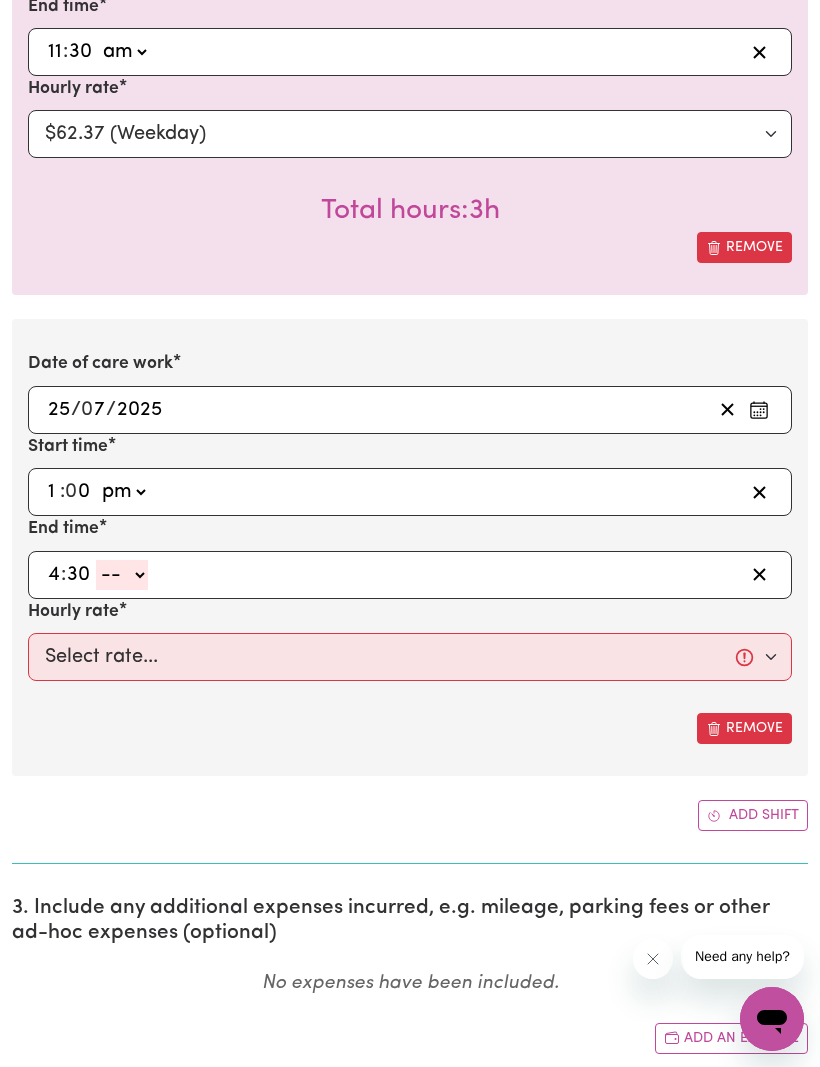 type on "30" 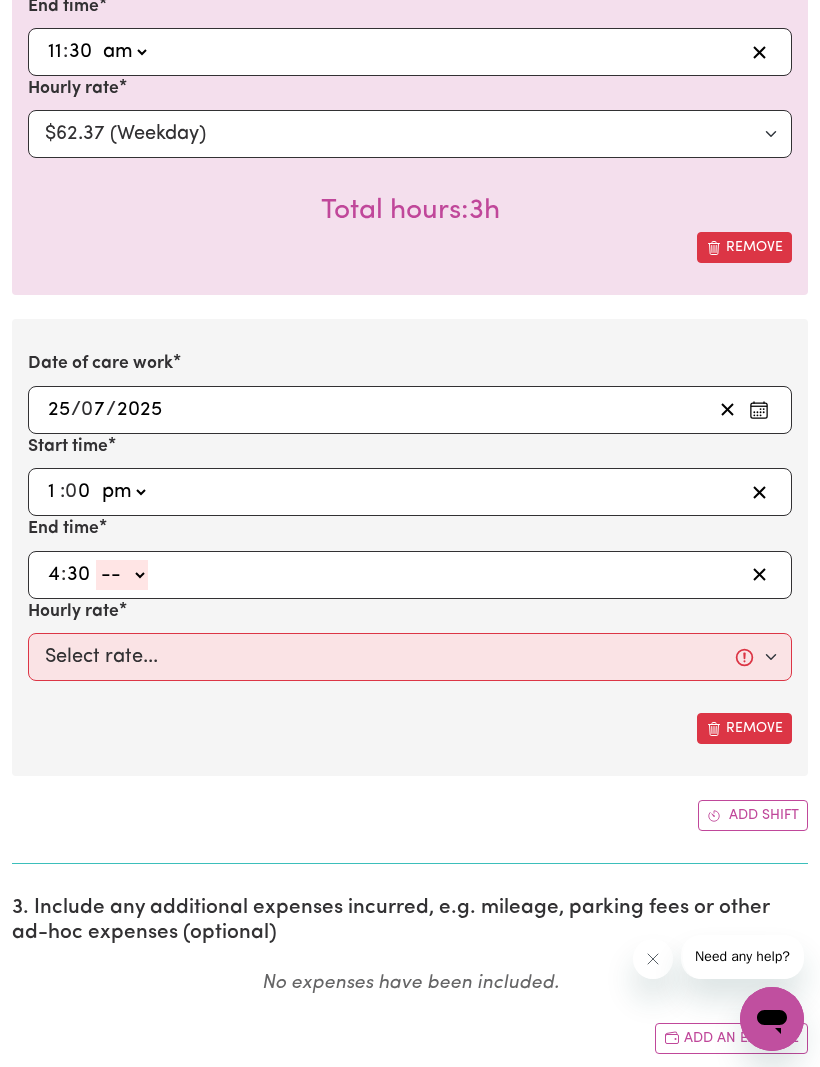 click on "-- am pm" 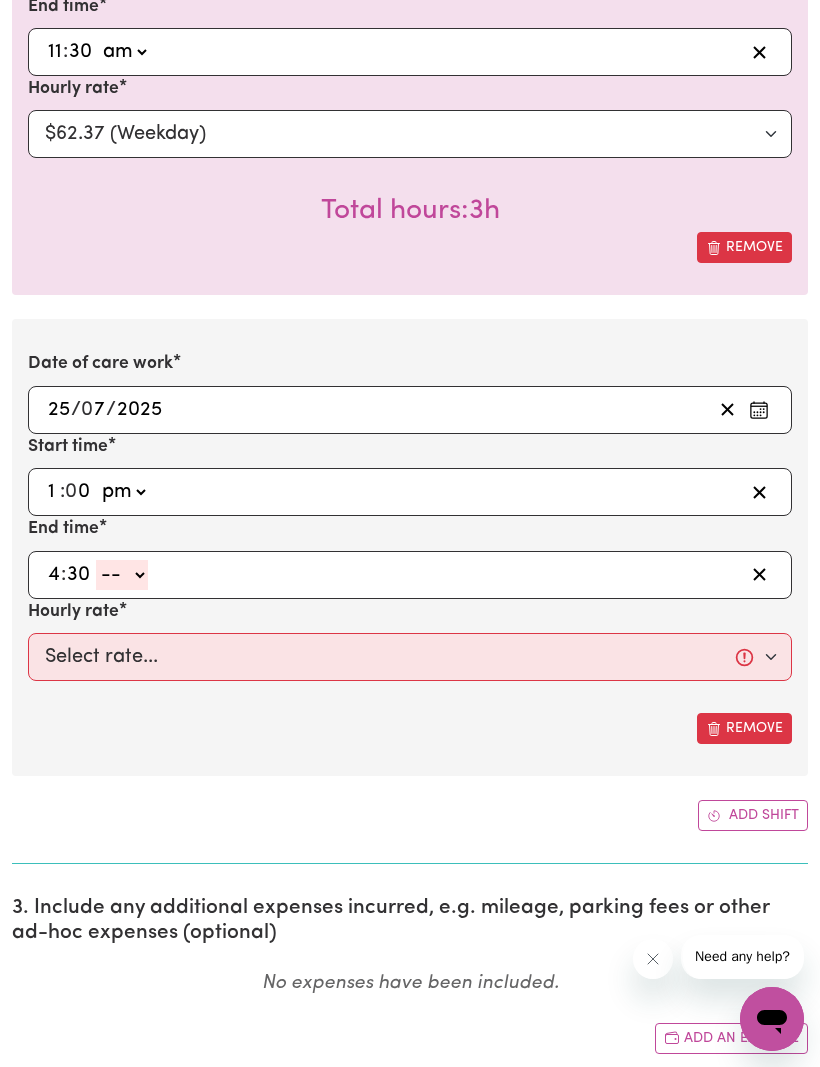 select on "pm" 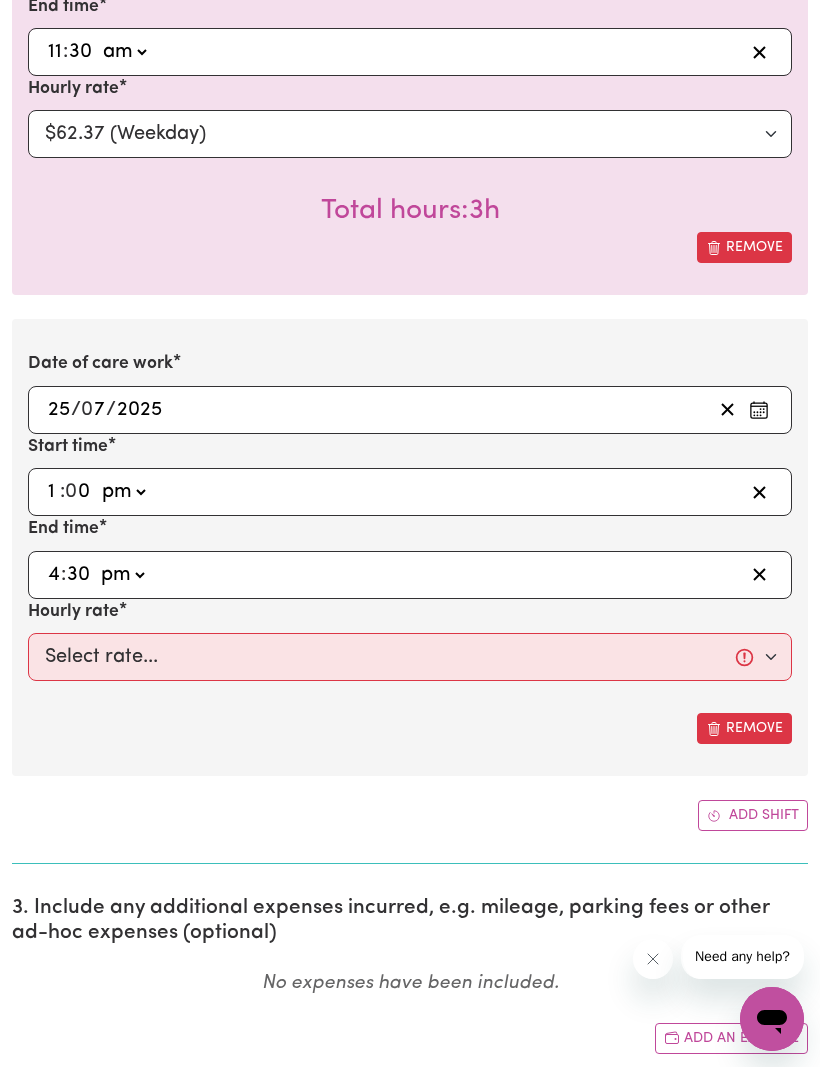 type on "16:30" 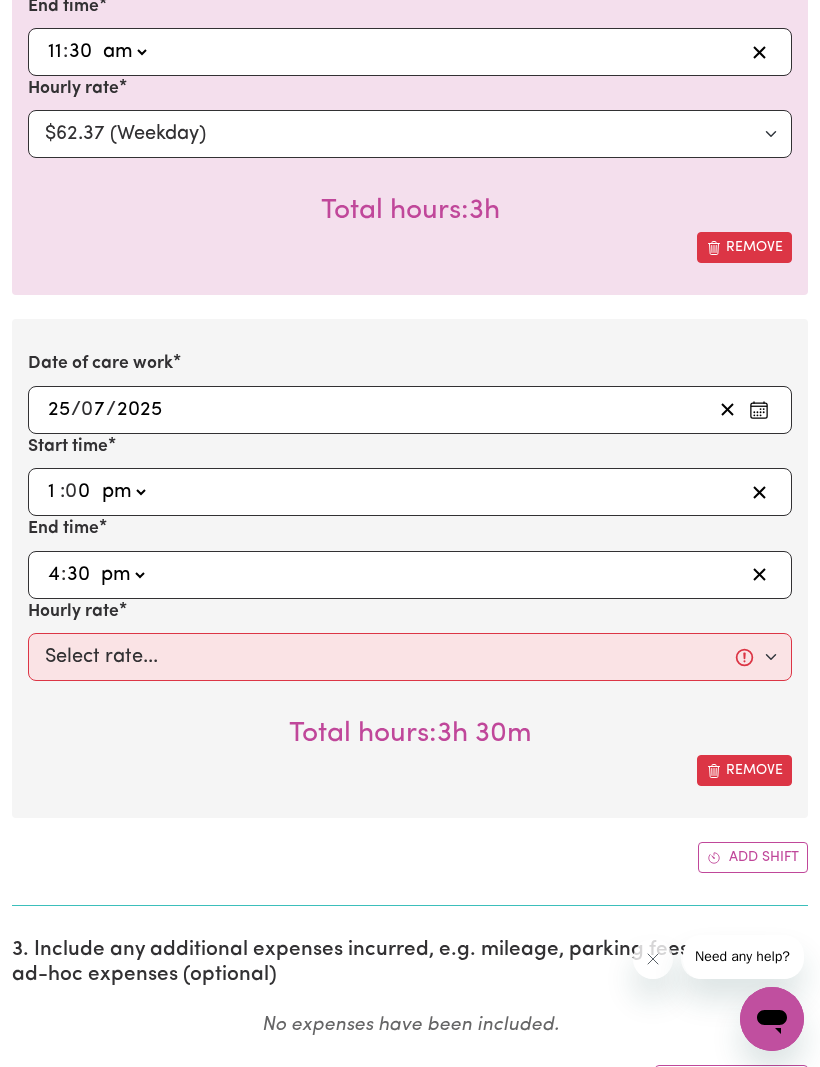 click on "25" 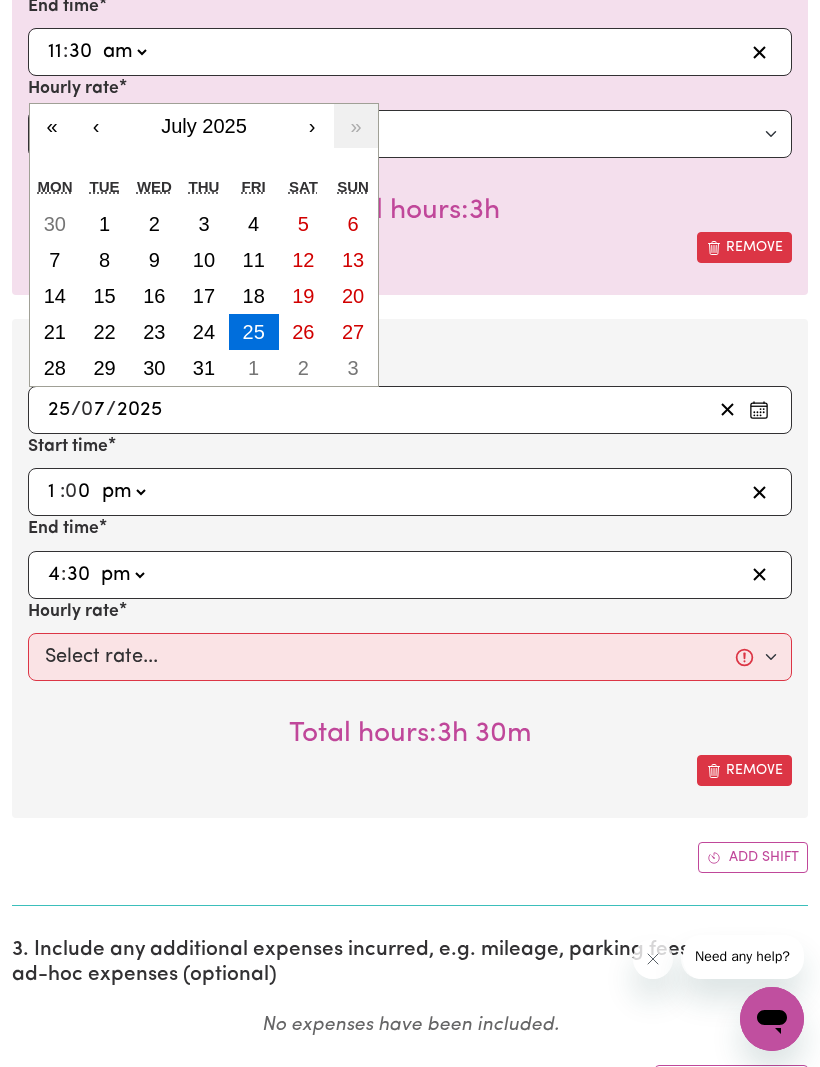 click on "‹" at bounding box center (96, 126) 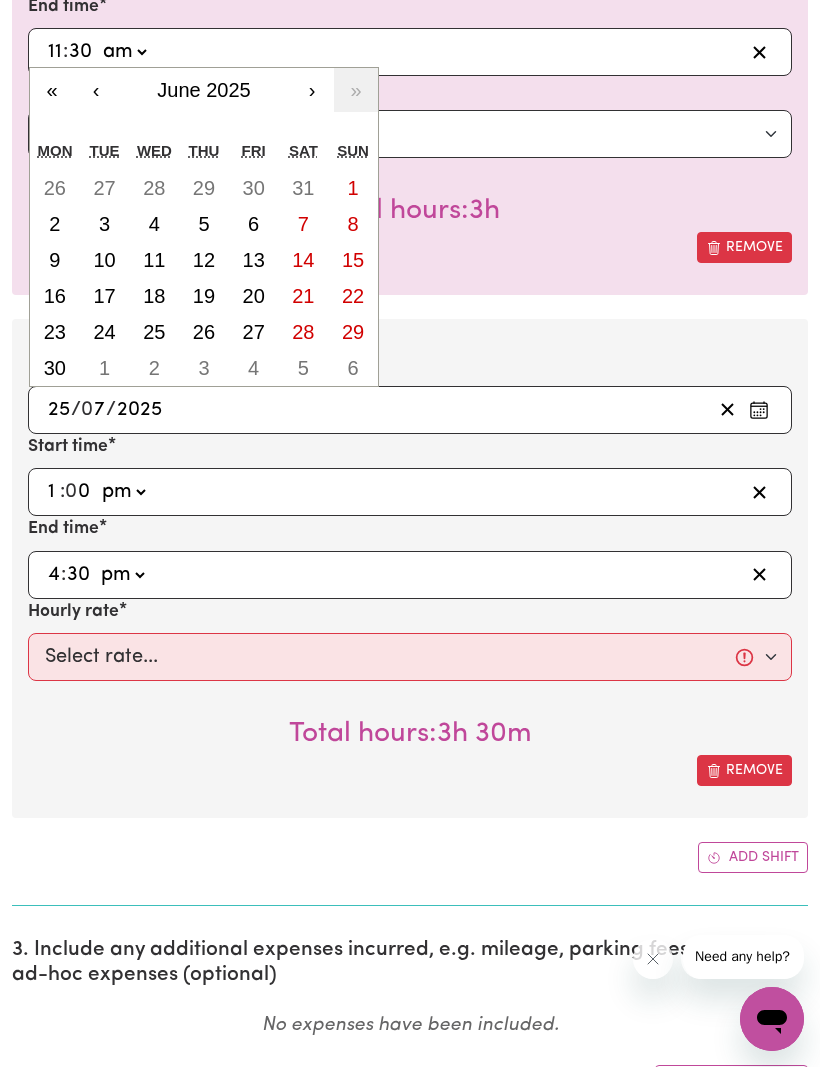 click on "›" at bounding box center (312, 90) 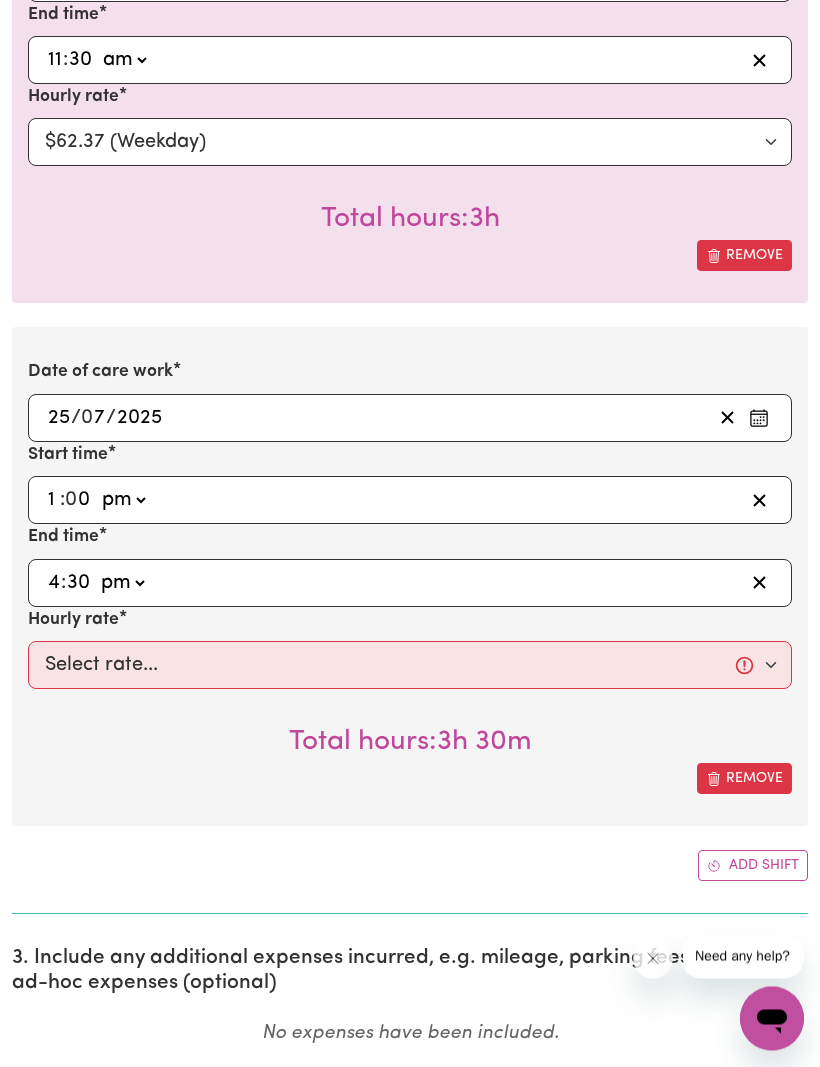 scroll, scrollTop: 2972, scrollLeft: 0, axis: vertical 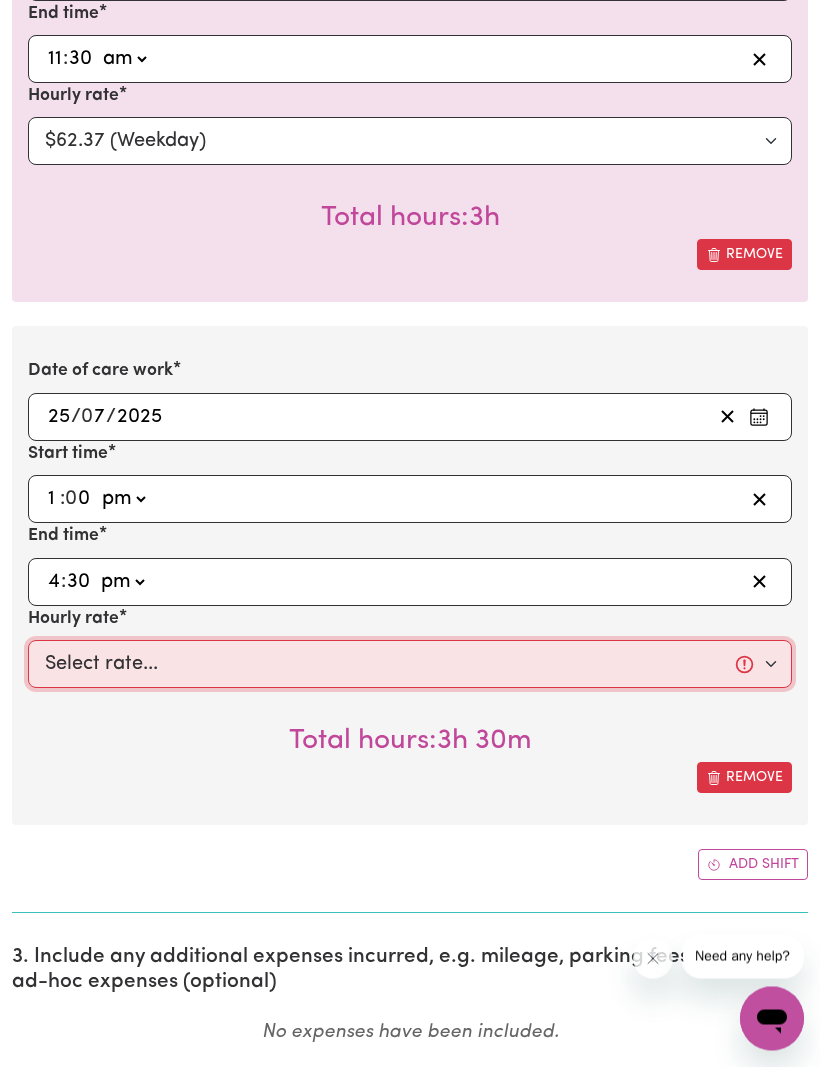 click on "Select rate... $62.37 (Weekday)" at bounding box center (410, 665) 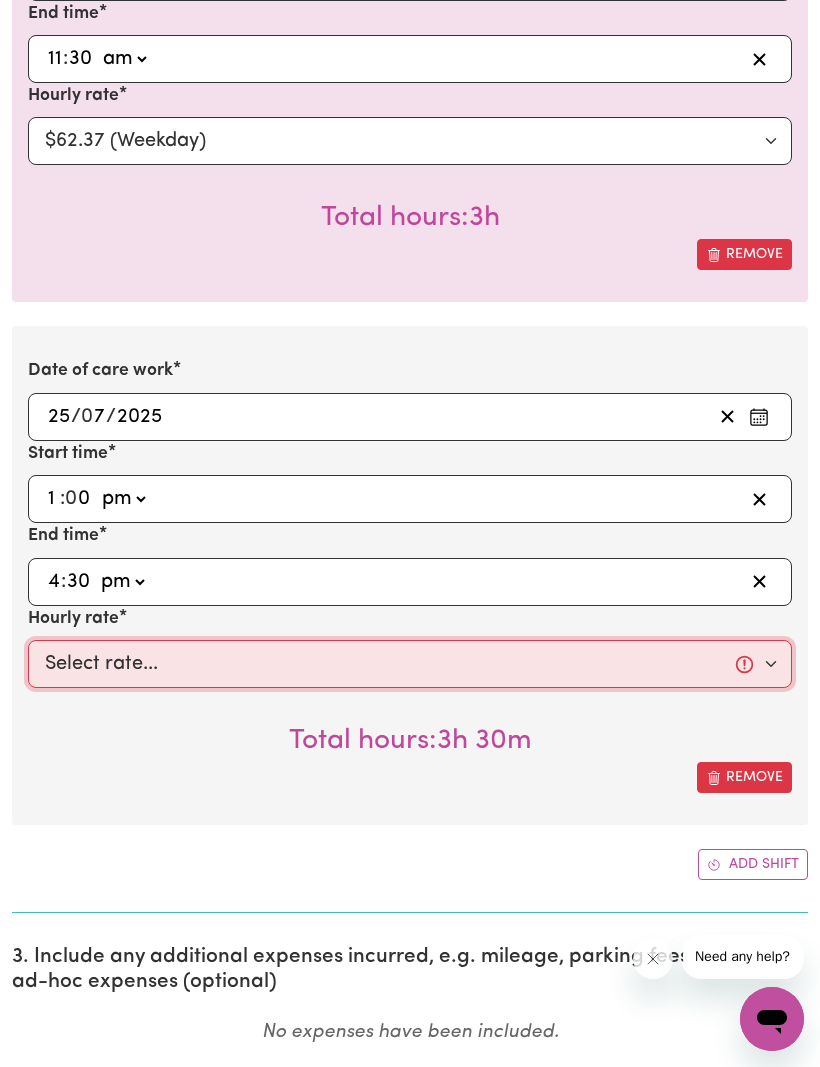 select on "62.37-Weekday" 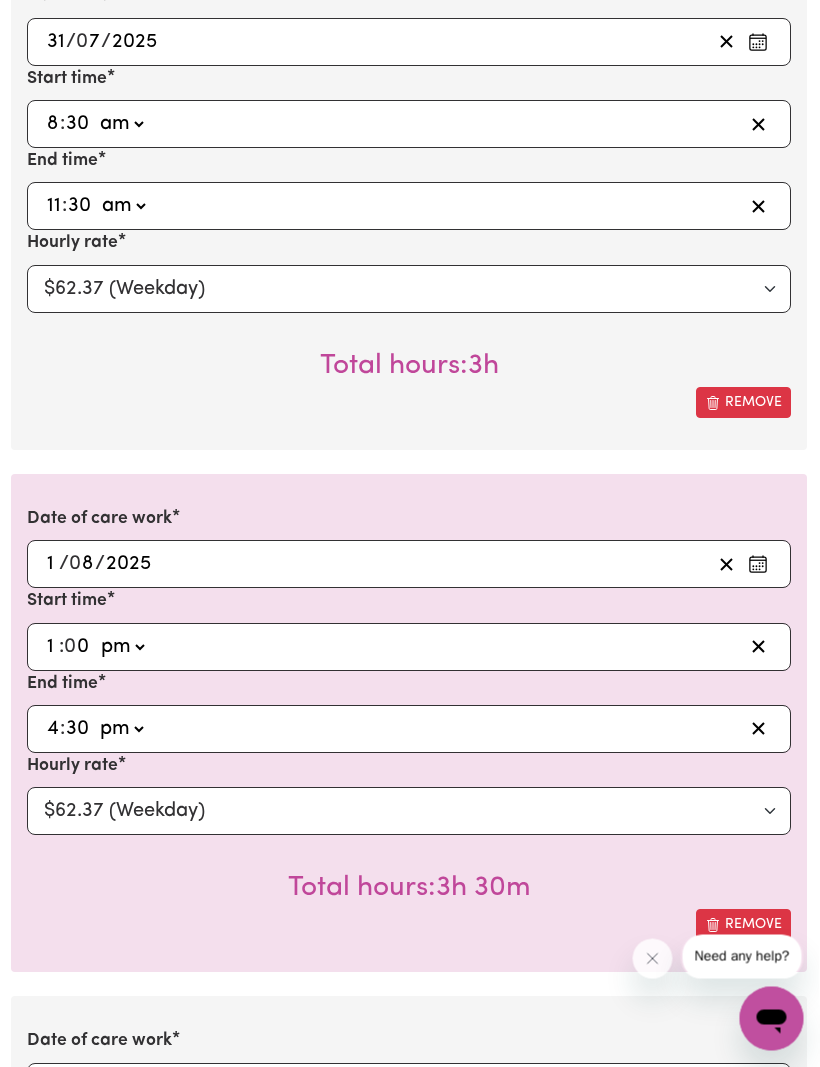 scroll, scrollTop: 1256, scrollLeft: 15, axis: both 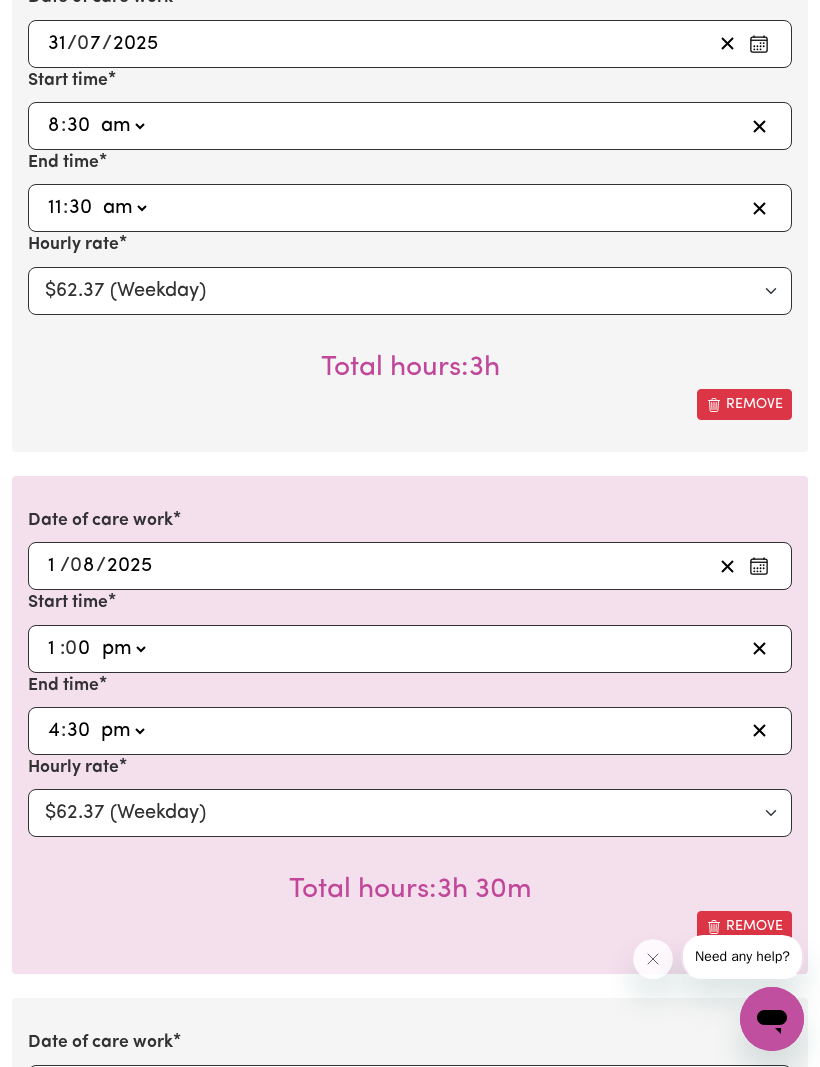 click on "Remove" at bounding box center (744, 404) 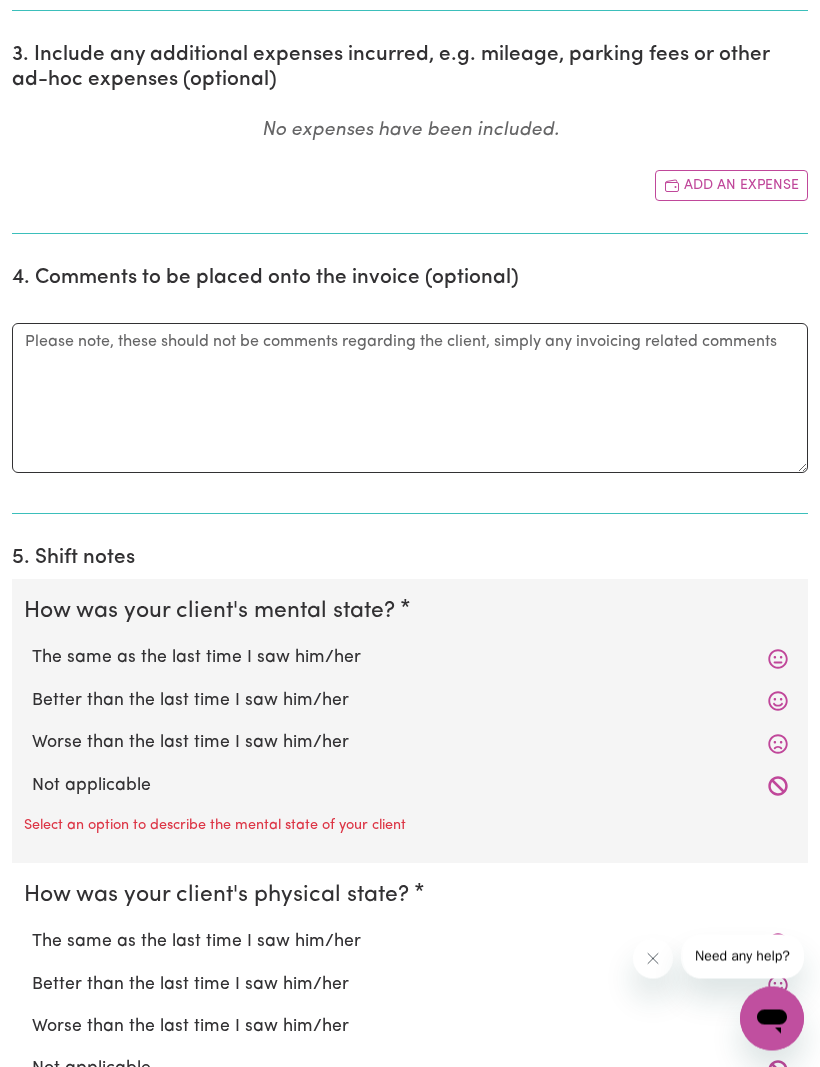 scroll, scrollTop: 3419, scrollLeft: 0, axis: vertical 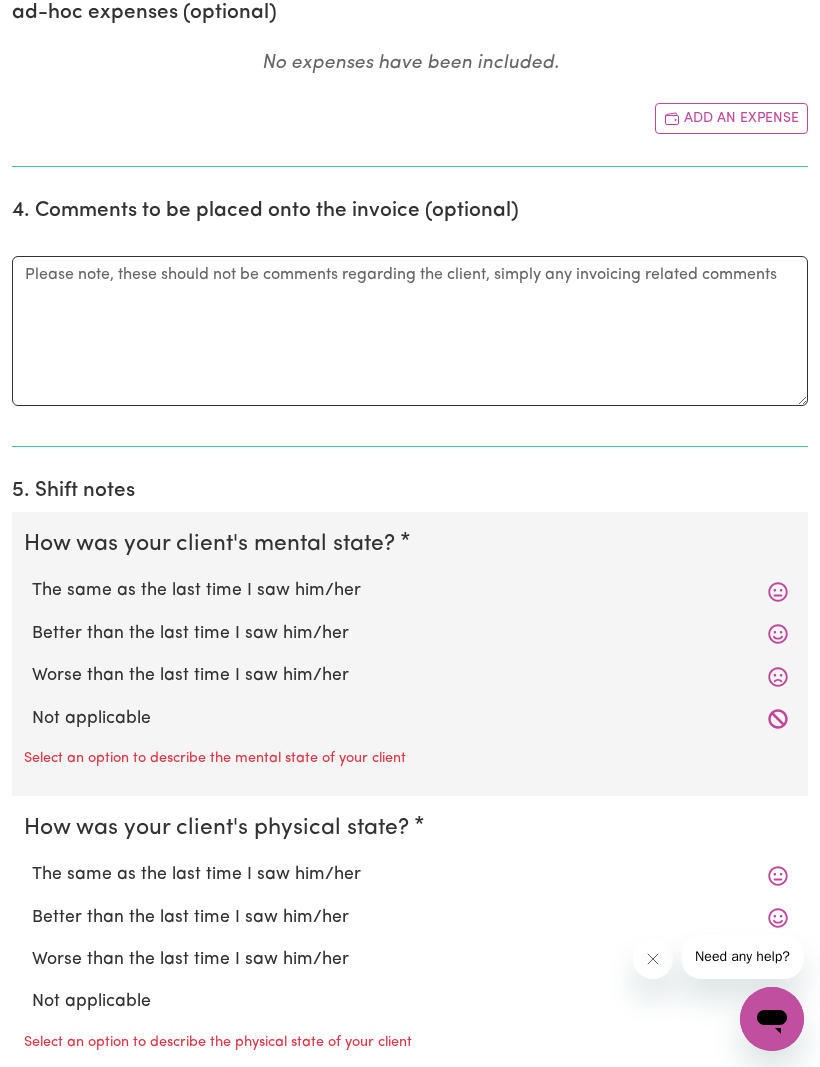click on "The same as the last time I saw him/her" at bounding box center [410, 591] 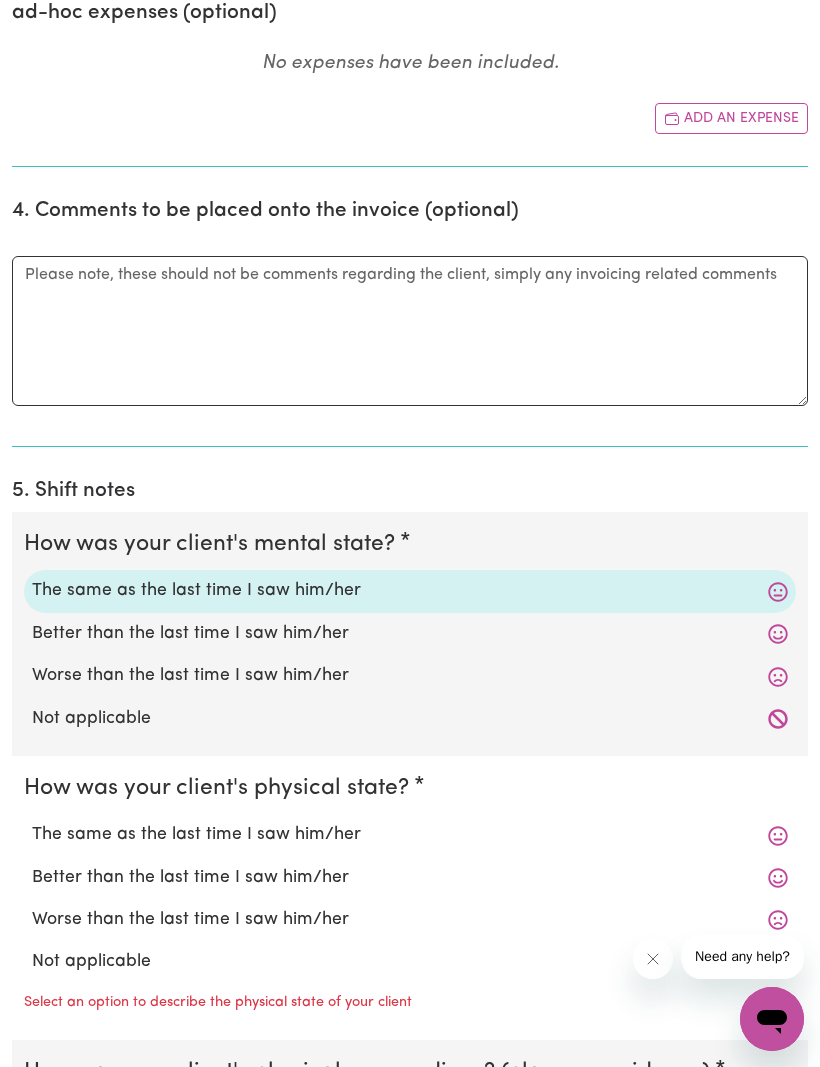 click on "The same as the last time I saw him/her" at bounding box center (410, 835) 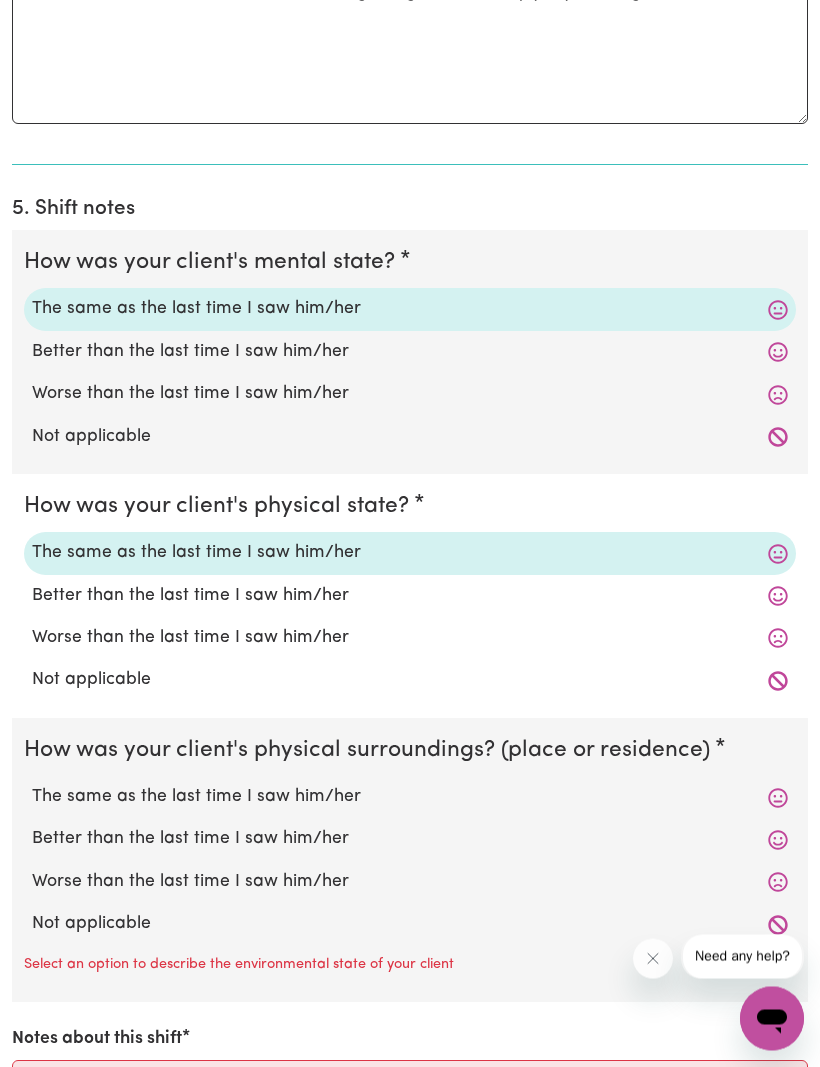 scroll, scrollTop: 3701, scrollLeft: 0, axis: vertical 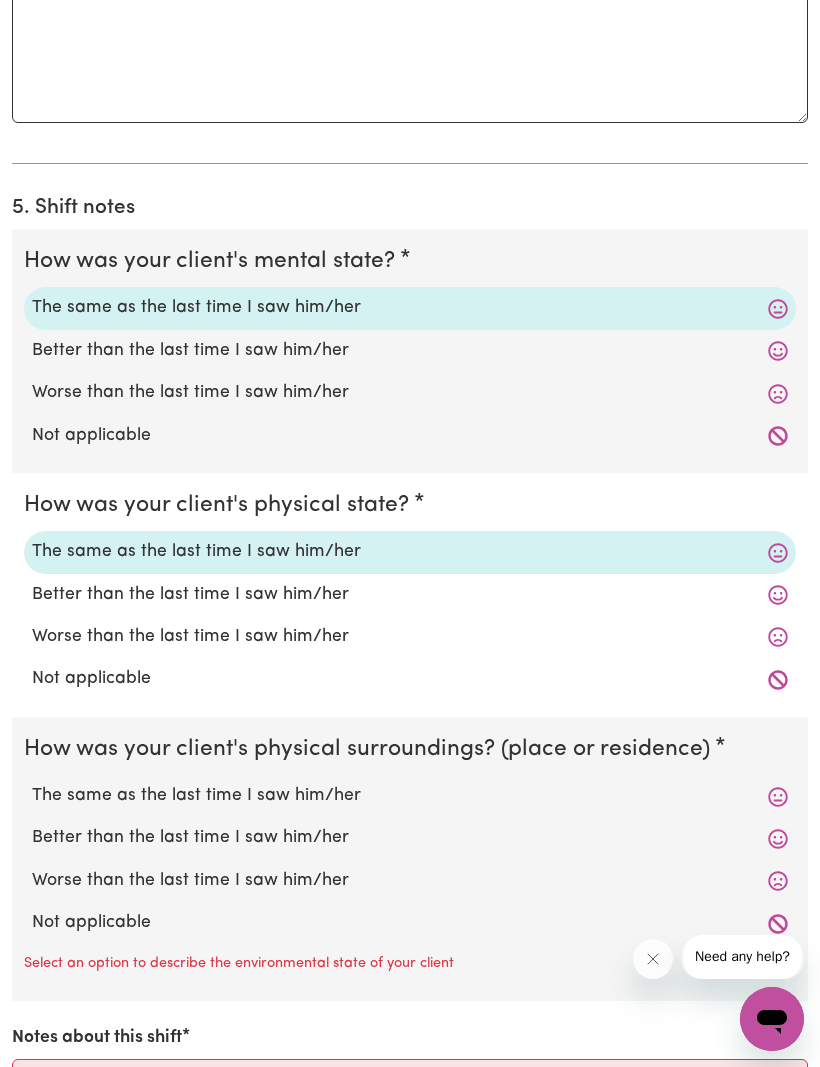 click on "The same as the last time I saw him/her" at bounding box center [410, 796] 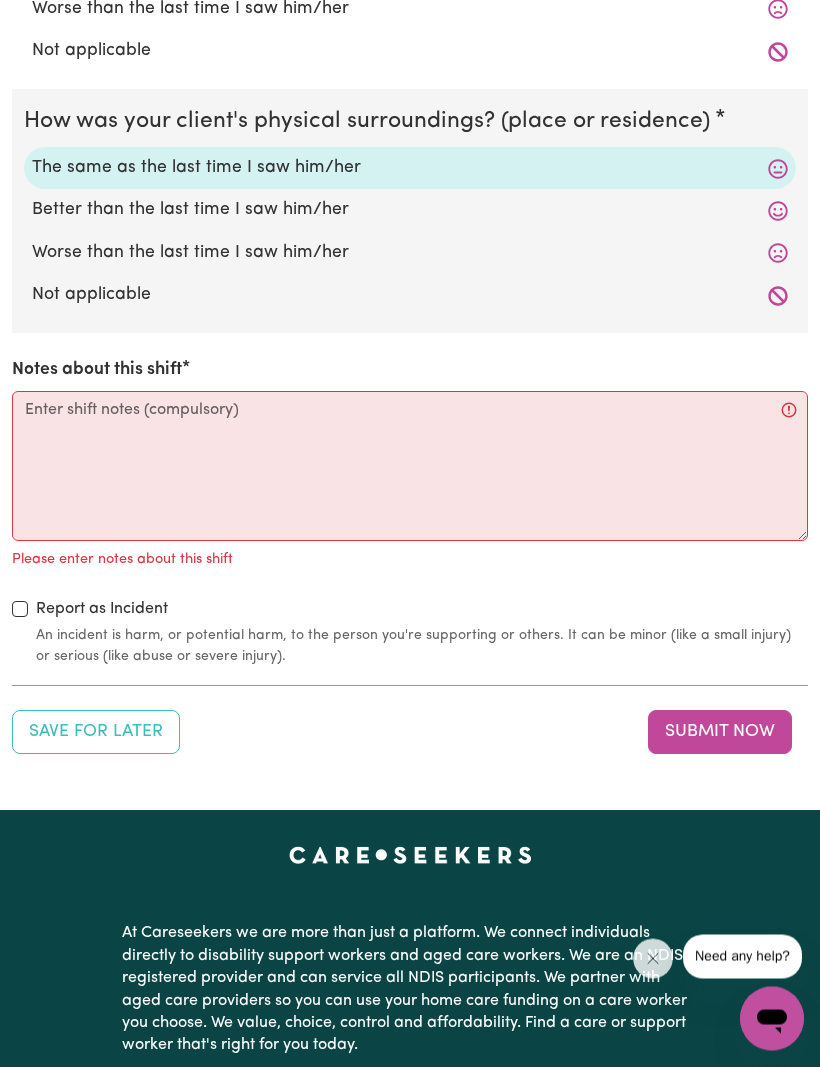 scroll, scrollTop: 4330, scrollLeft: 0, axis: vertical 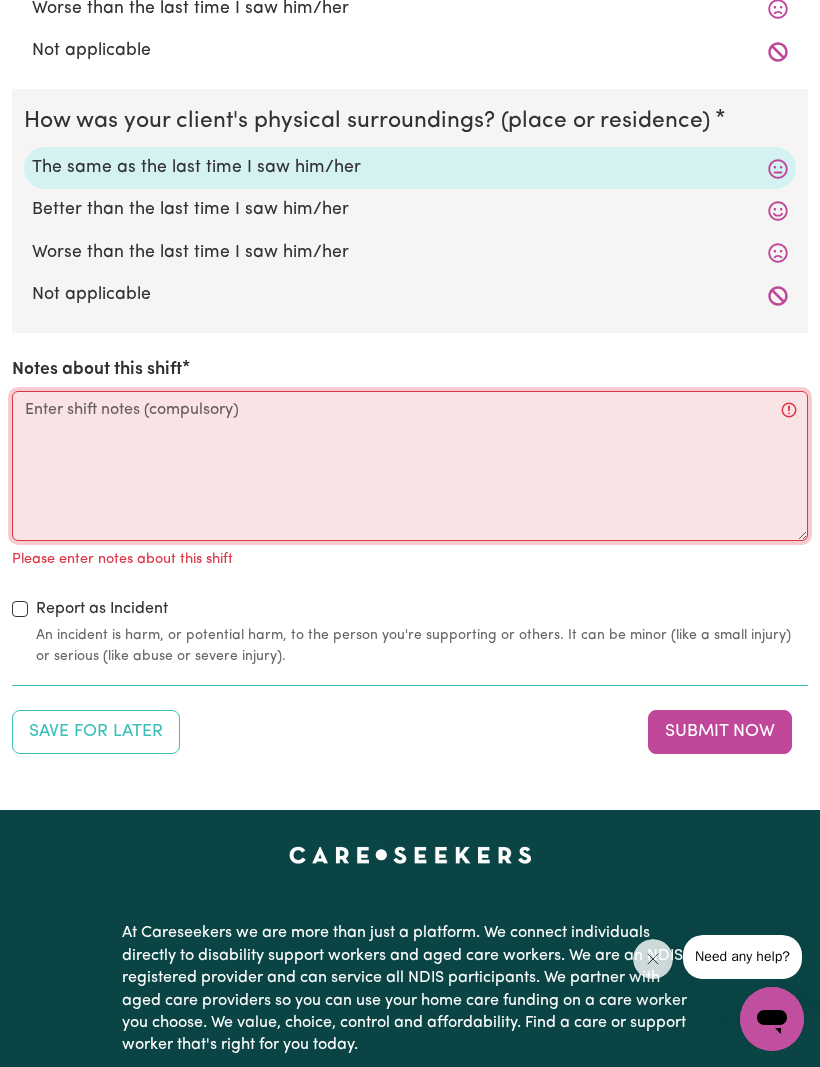 click on "Notes about this shift" at bounding box center (410, 466) 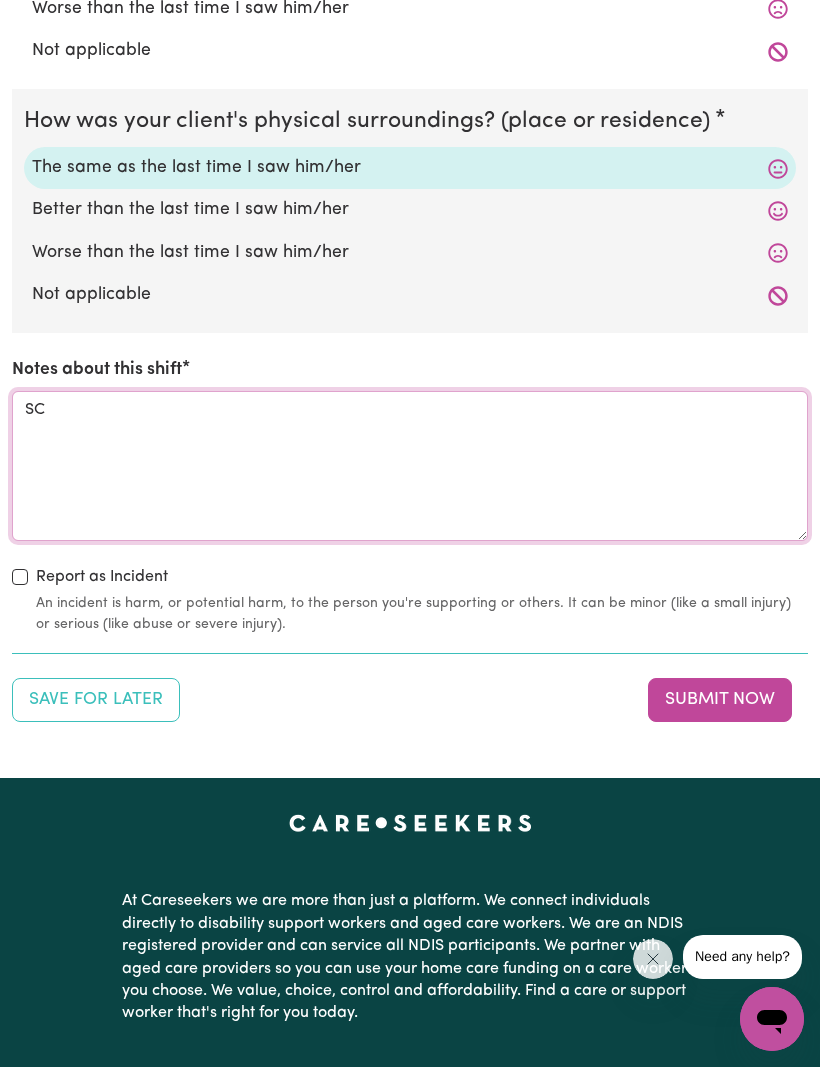 type on "SC" 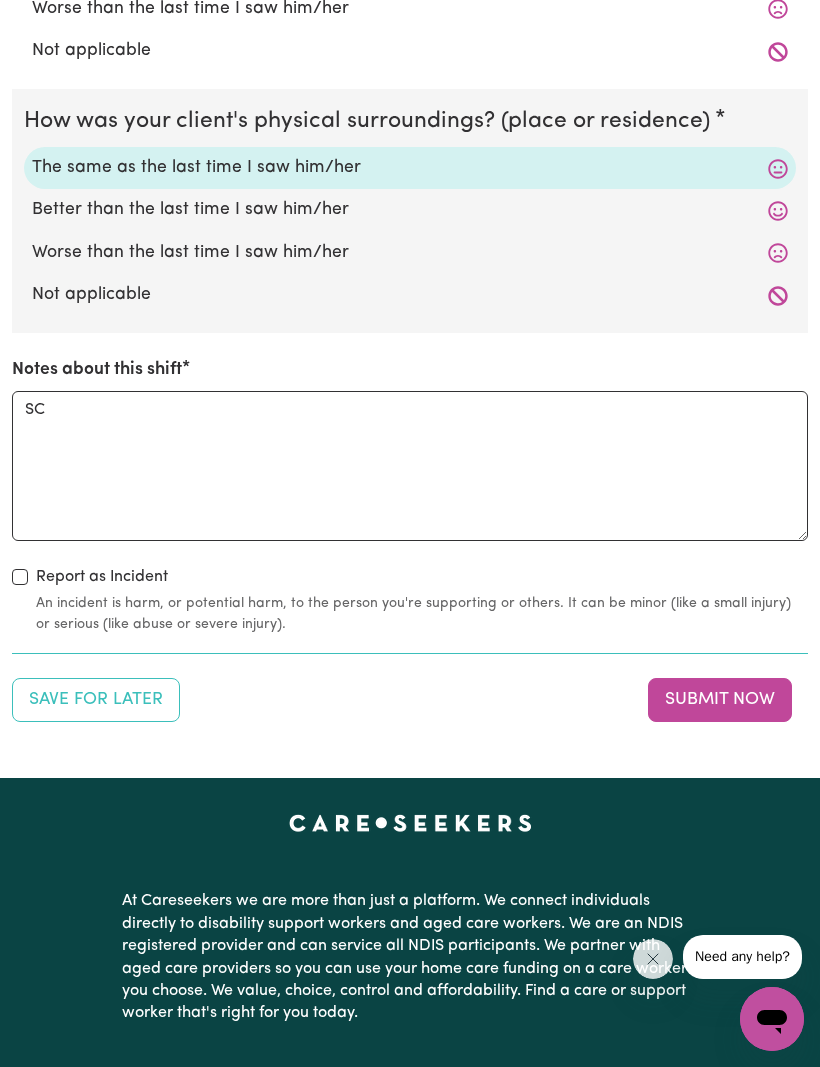 click on "Submit Now" at bounding box center [720, 700] 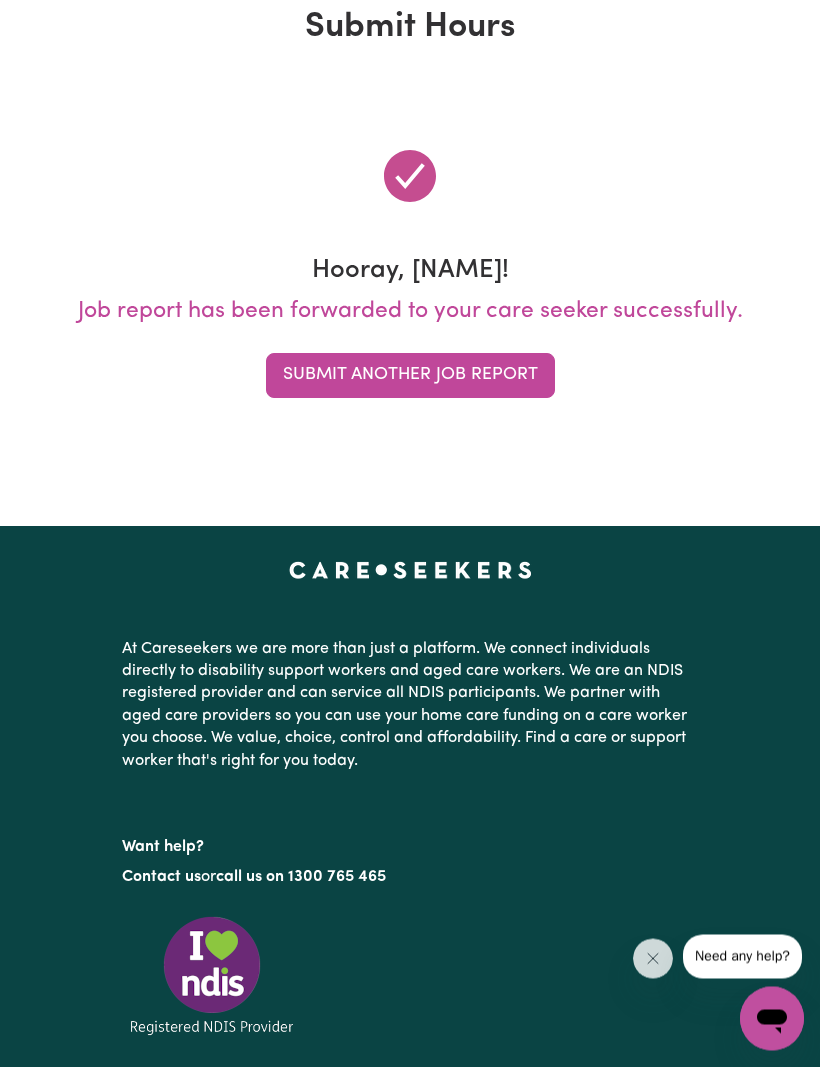 scroll, scrollTop: 0, scrollLeft: 0, axis: both 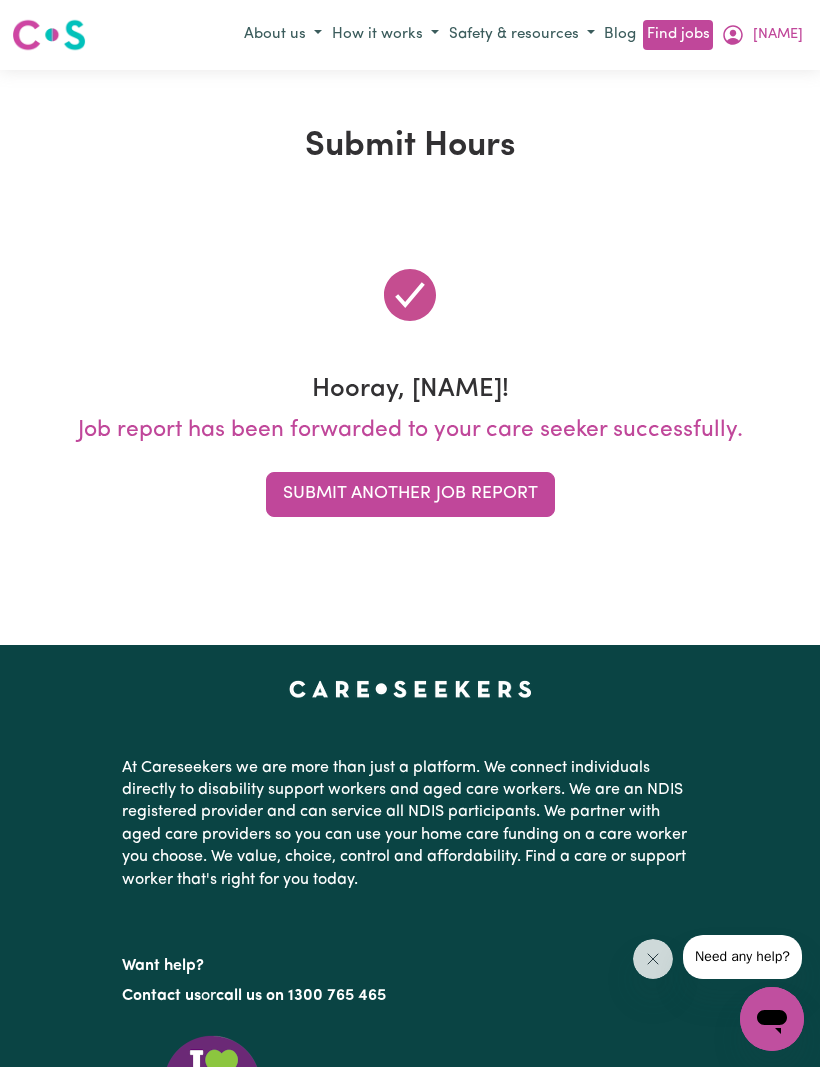 click on "Submit Another Job Report" at bounding box center (410, 494) 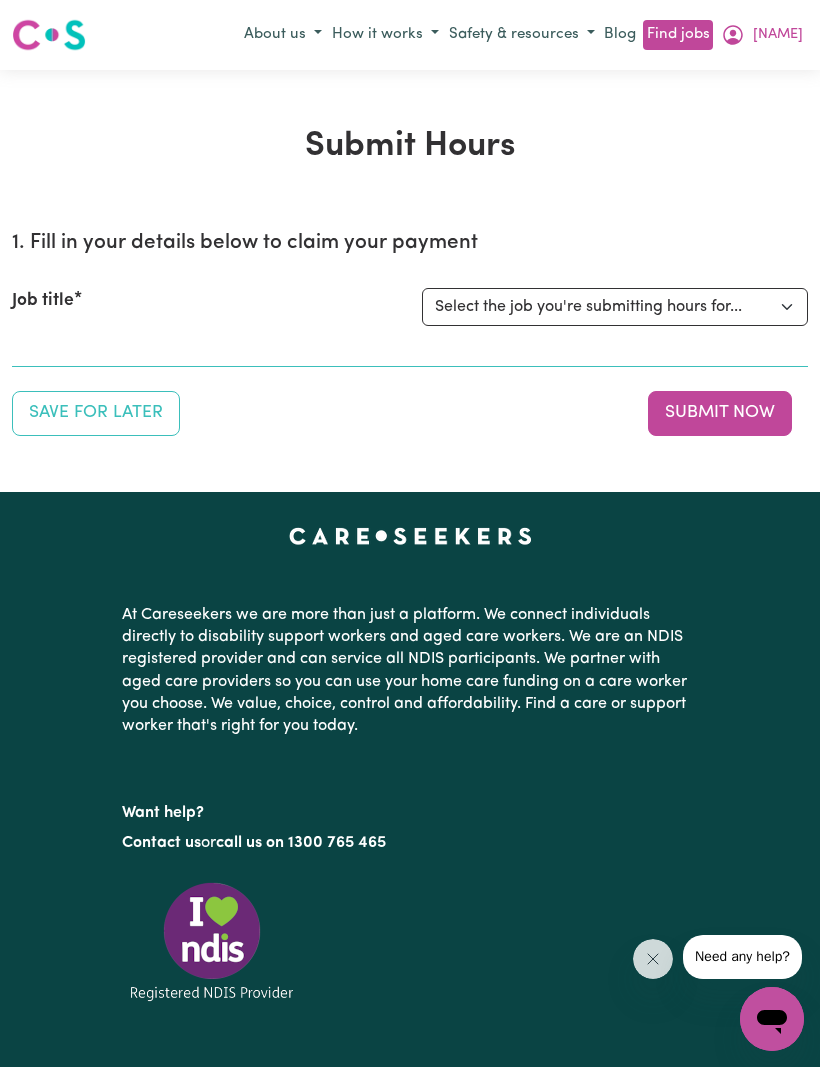 click on "Submit Now" at bounding box center (720, 413) 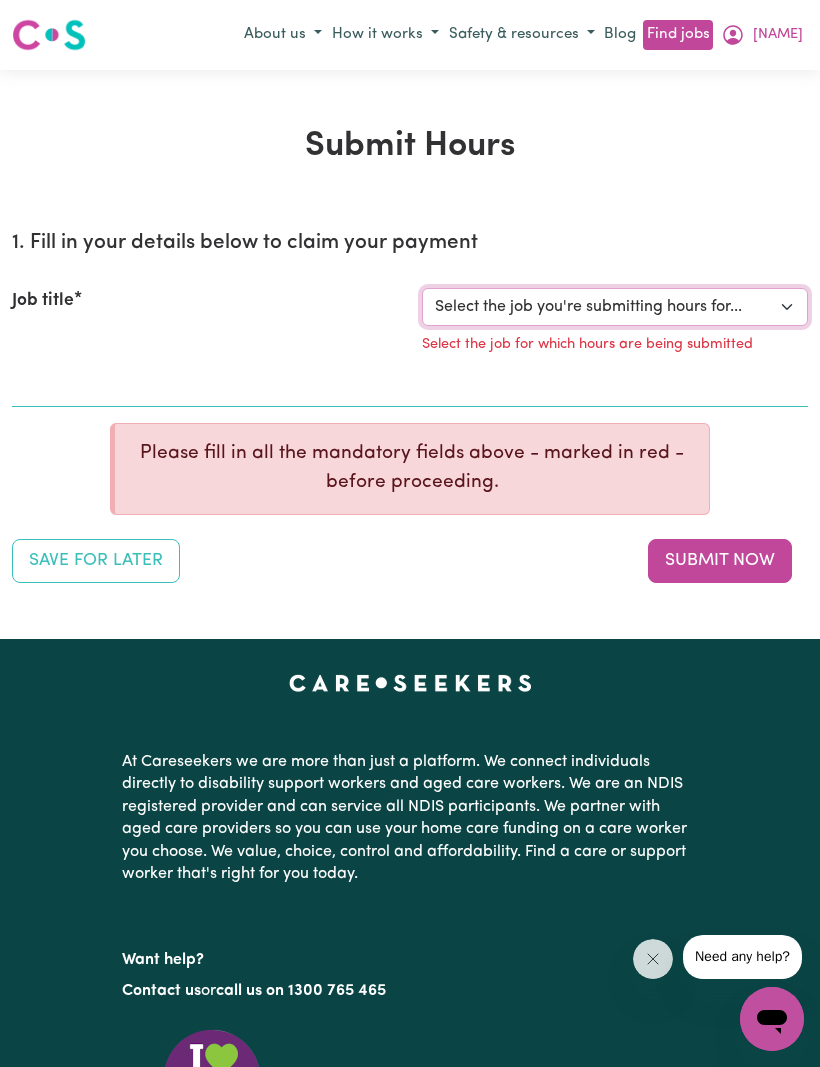 click on "Select the job you're submitting hours for... [FIRST] [LAST] (Weekday) Assistance with Daily Living [FIRST] [LAST] (Saturday) Assistance with Daily Living [FIRST] [LAST] (Sunday) Assistance with Daily Living [FIRST] [LAST] (Public Holiday) Assistance with Daily Living [FIRST] [LAST] (Weekday) Access Community Social and Rec Activ [FIRST] [LAST] (Saturday) Access Community Social and Rec Activ [FIRST] [LAST] (Sunday) Access Community Social and Rec Activ [FIRST] [LAST] (Public Holiday) Access Community Social and Rec Activ [FIRST] [LAST] (Evenings) Assistance with Daily Living [FIRST] [LAST] (All Days) Life Transition Planning Including Mentoring, Peer Support And Individual Skill Development" at bounding box center (615, 307) 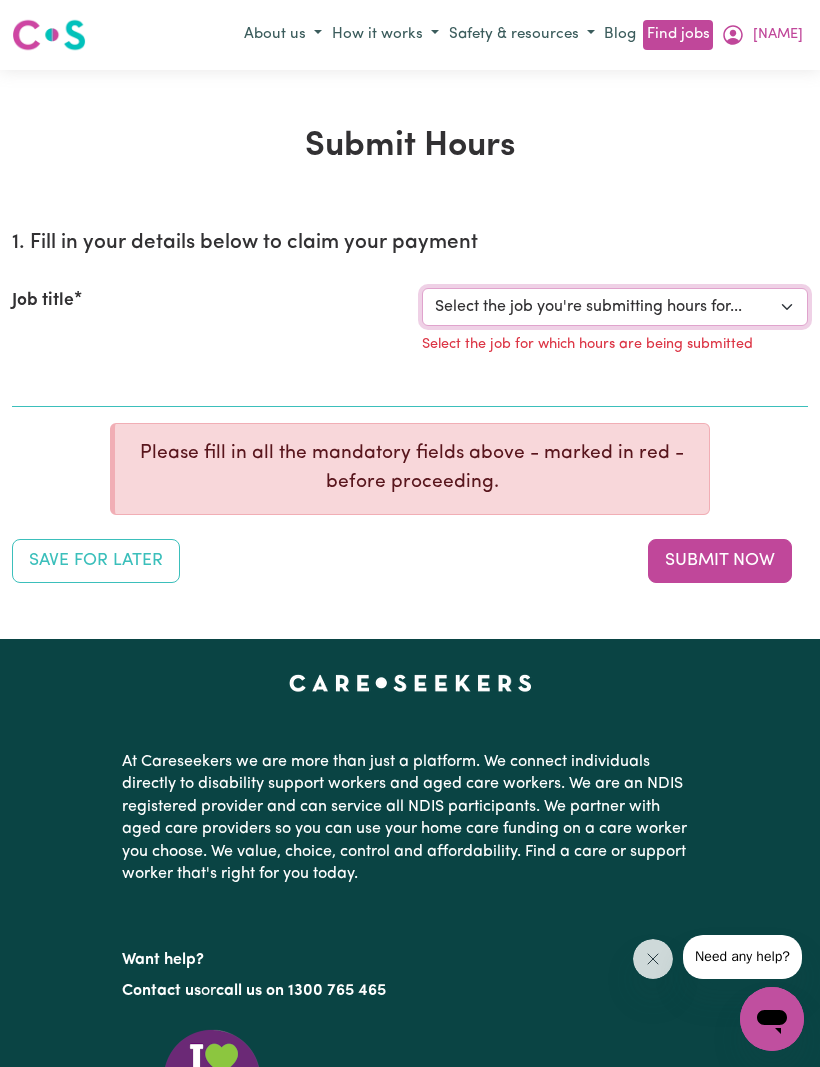 select on "10579" 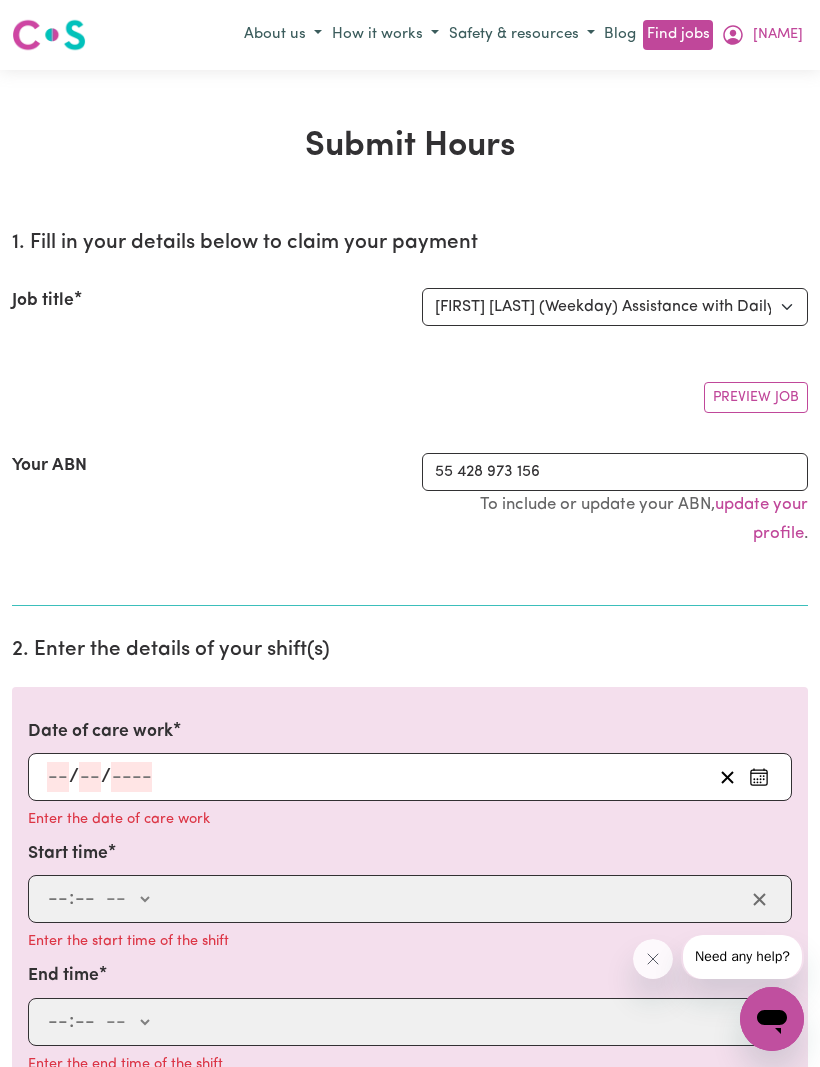 click 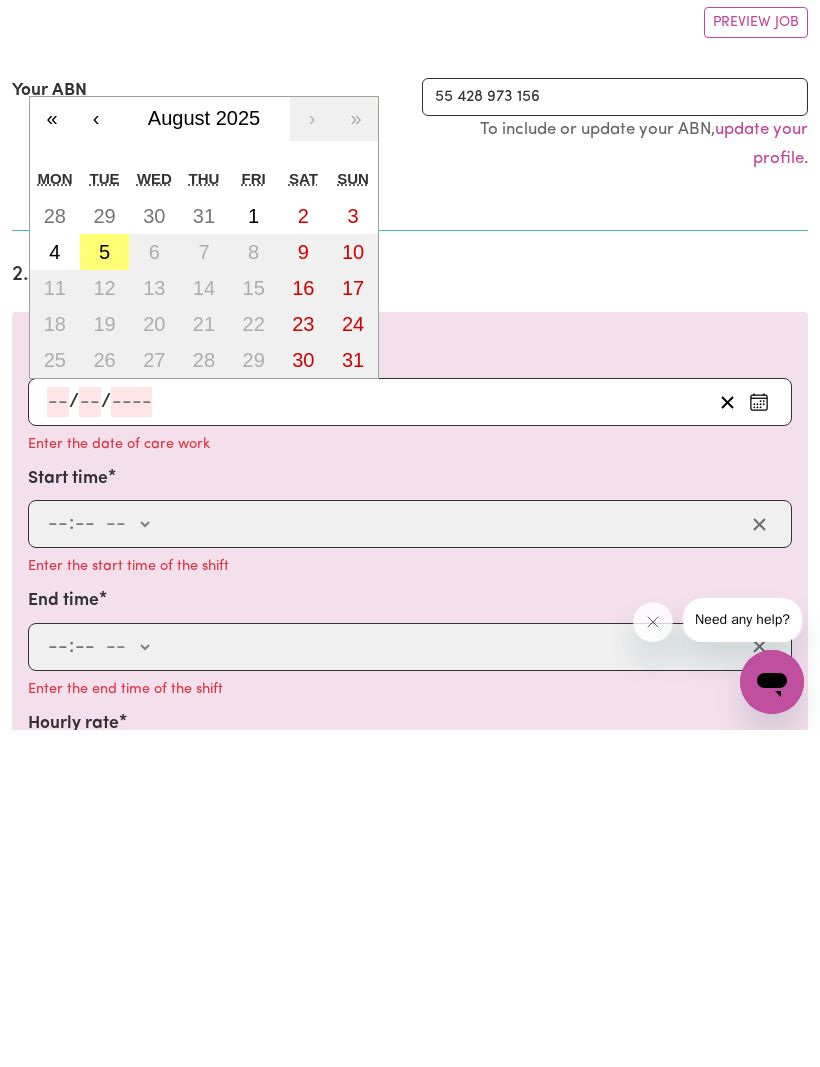 click on "‹" at bounding box center (96, 456) 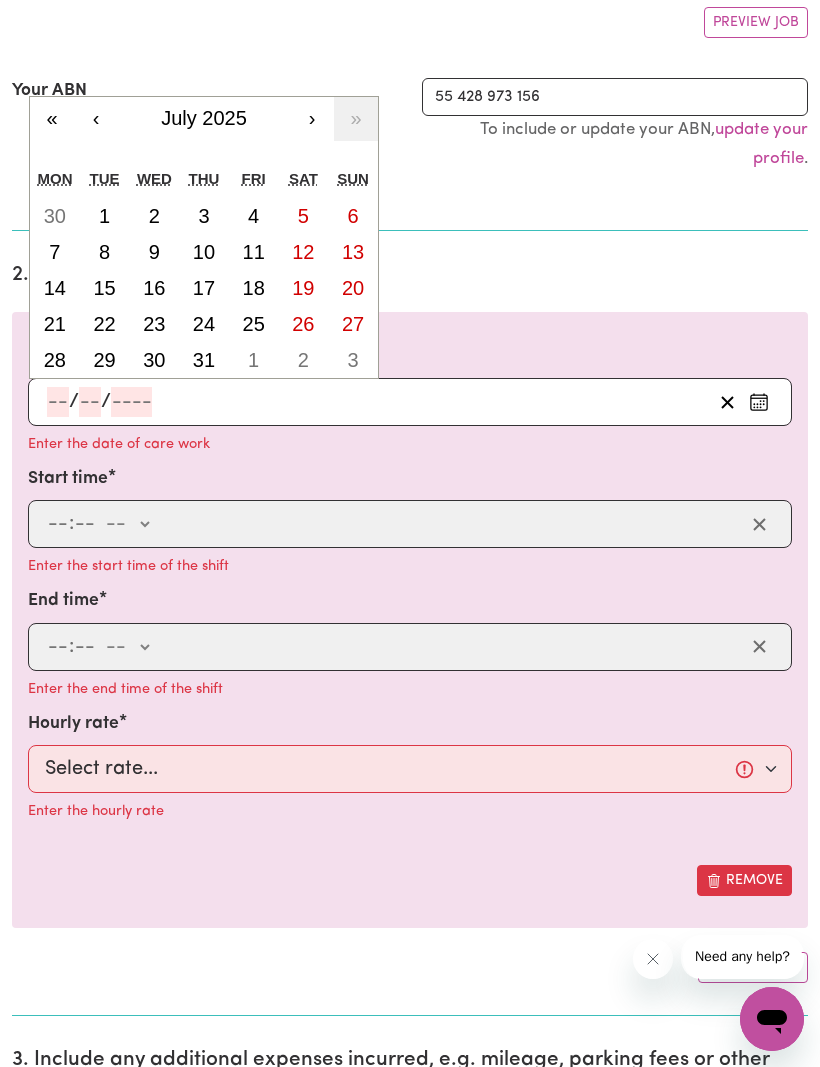 click on "24" at bounding box center (204, 324) 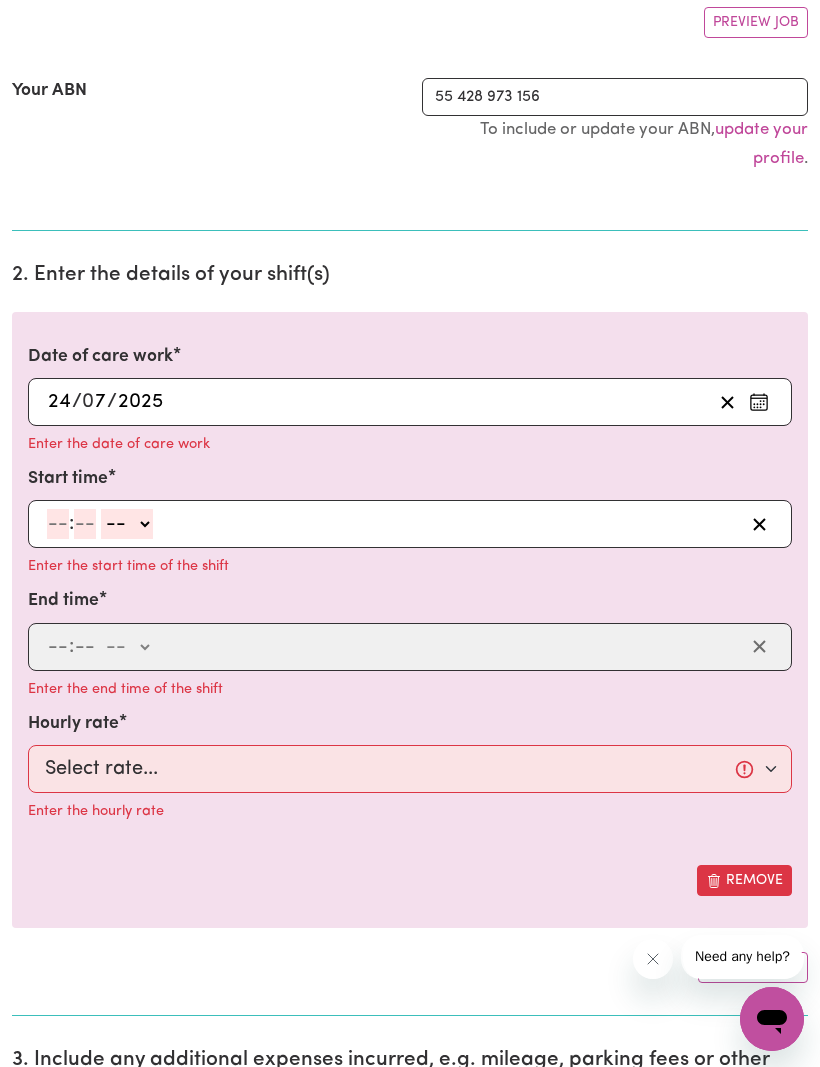 click 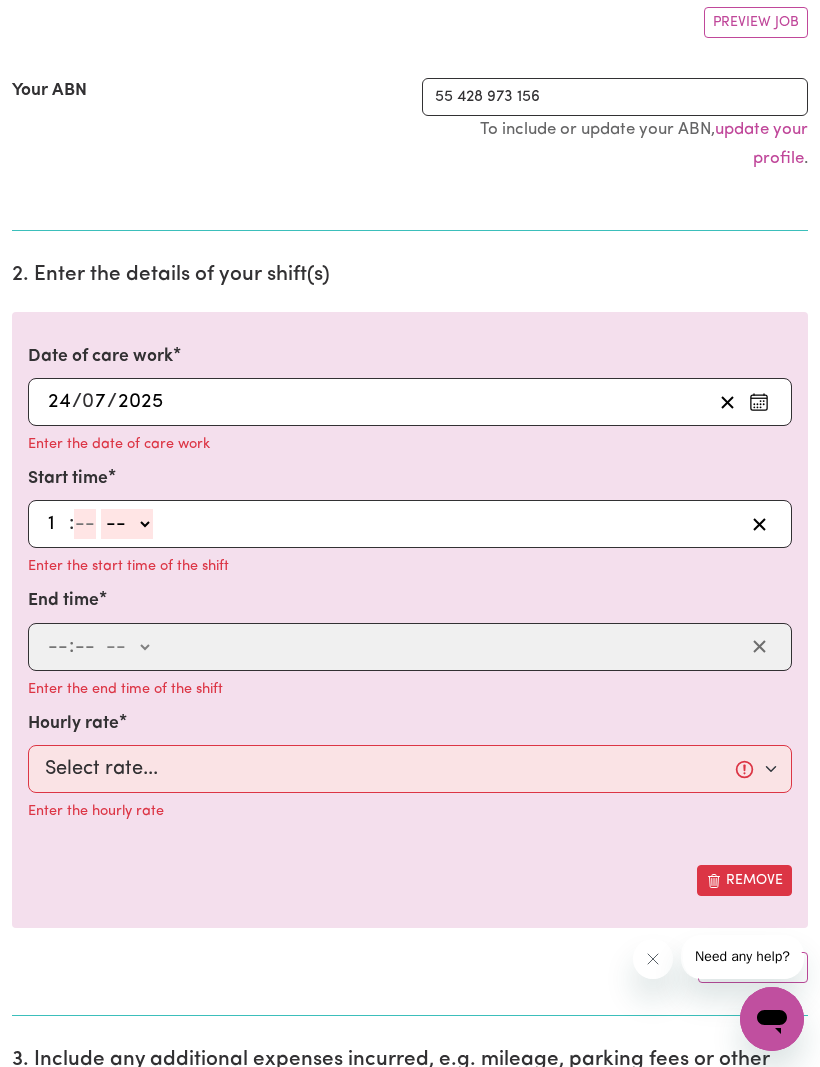 type on "11" 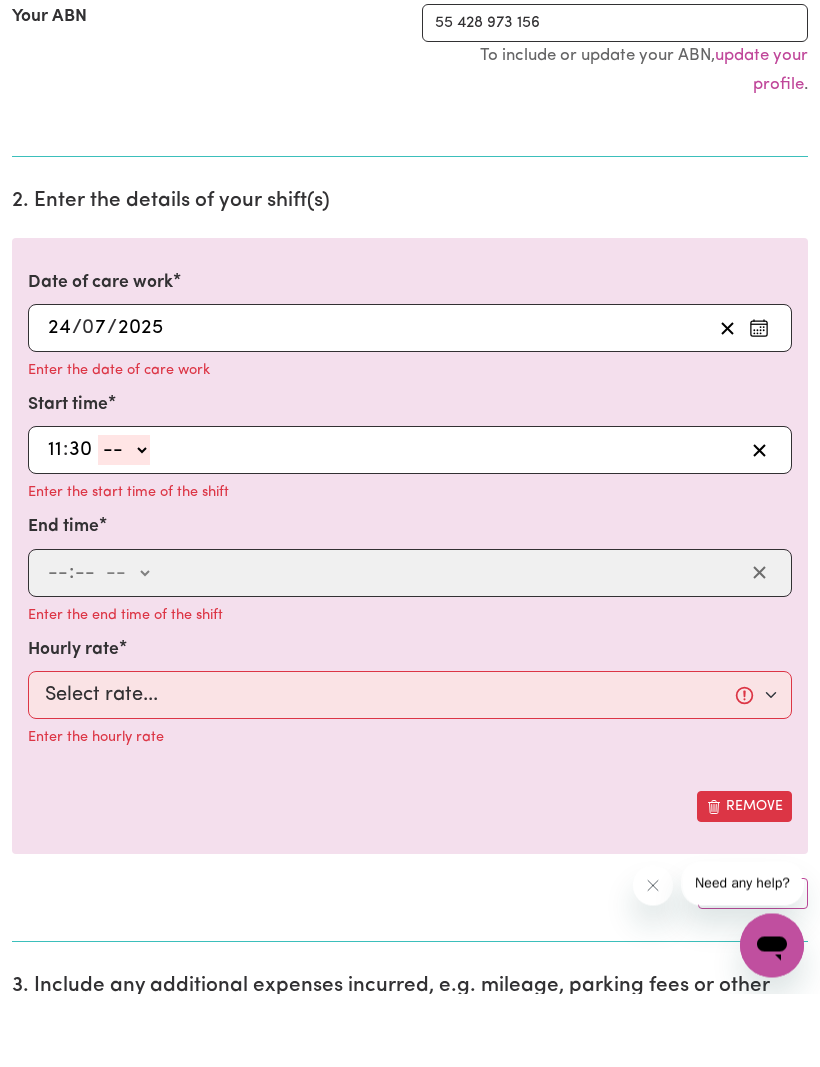 type on "30" 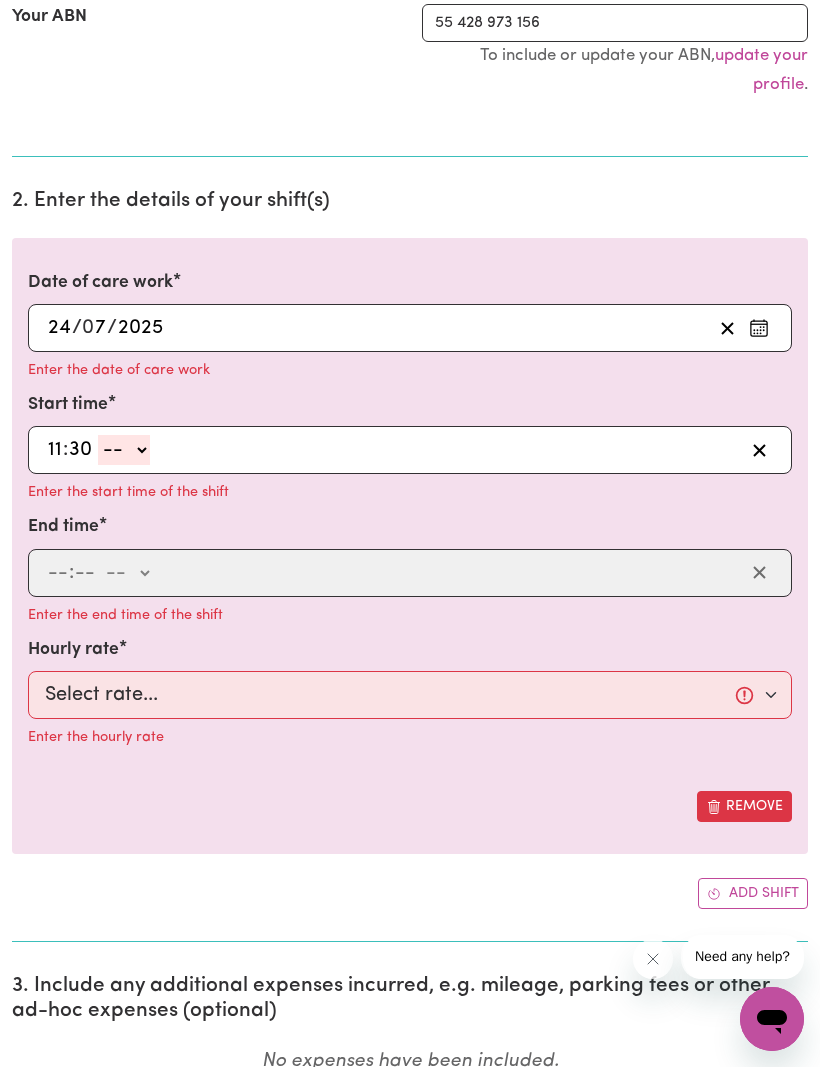 select on "am" 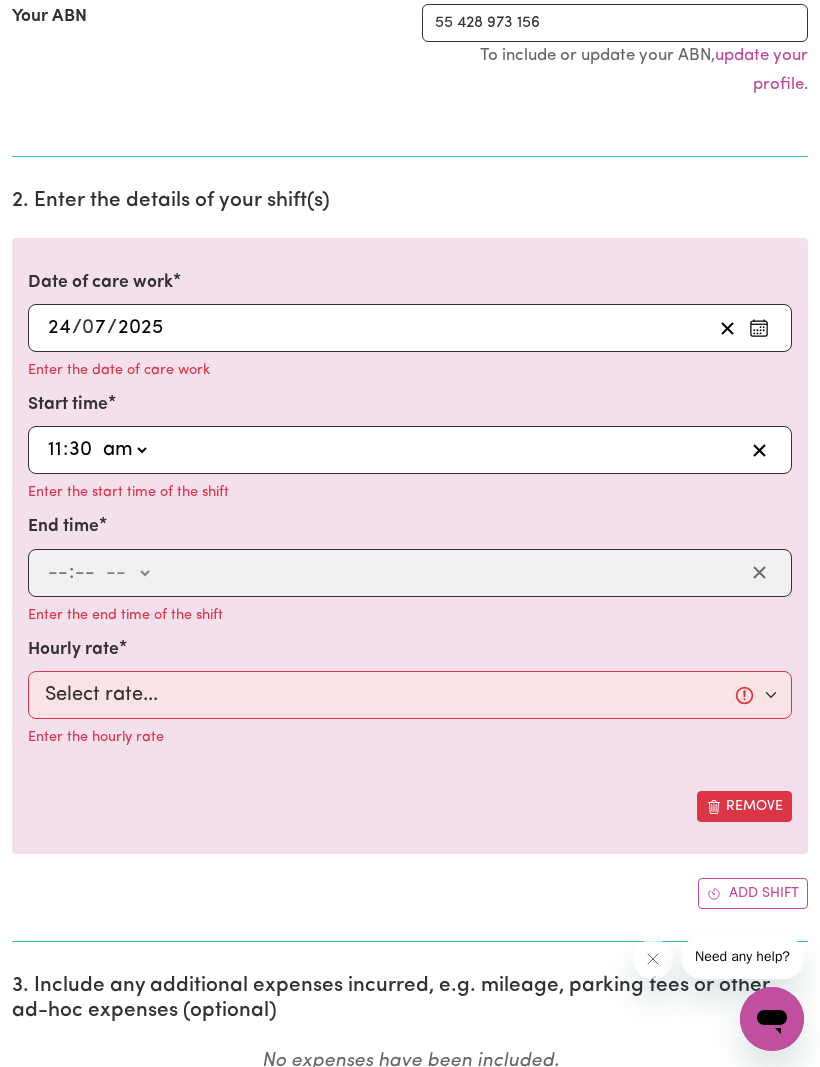 type on "11:30" 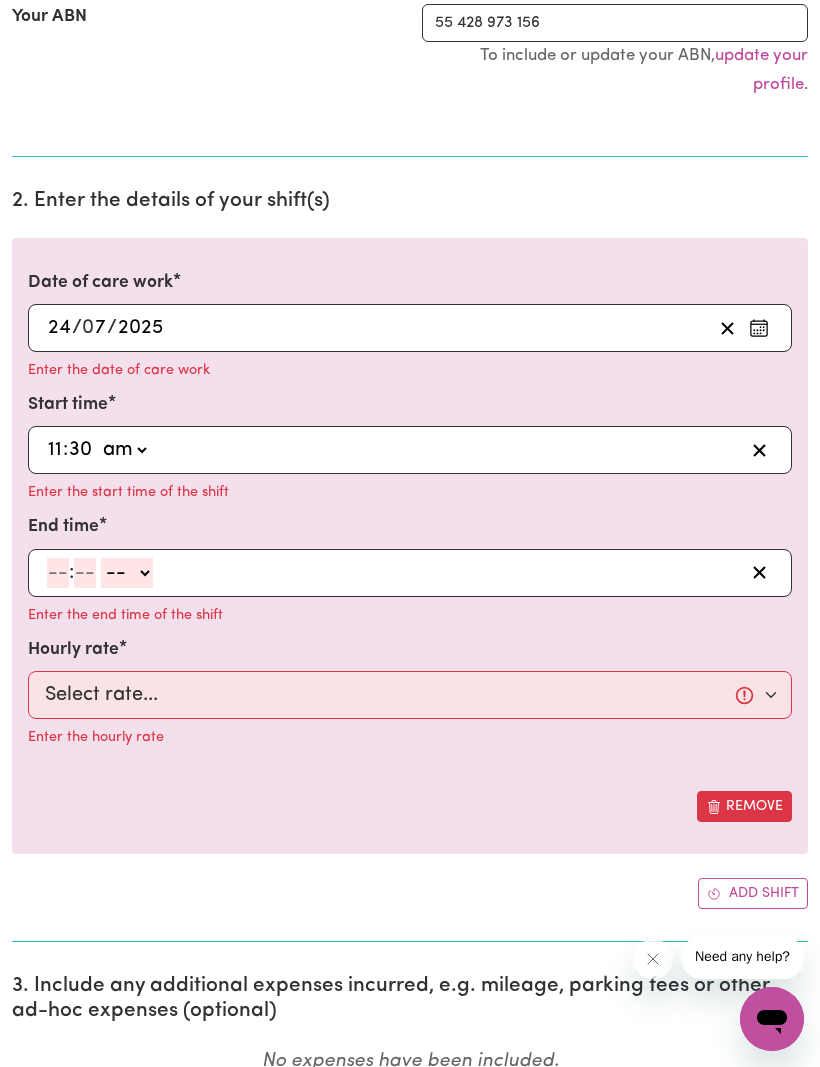 click 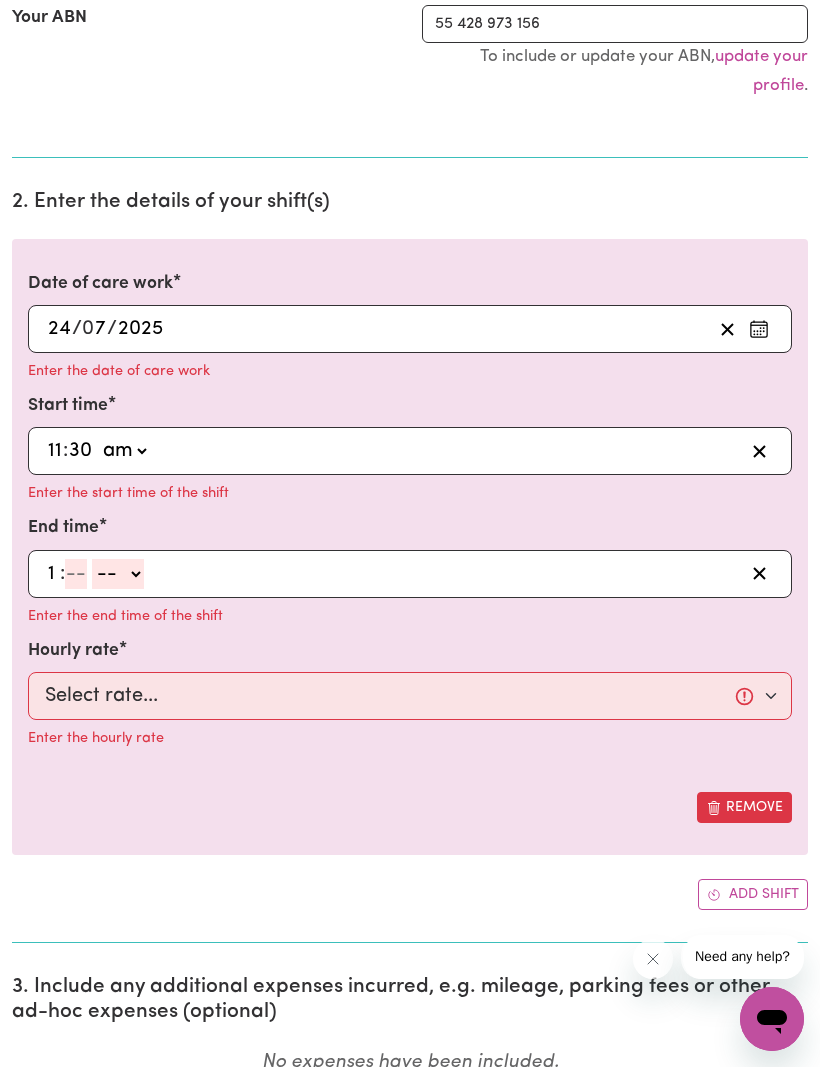 type on "1" 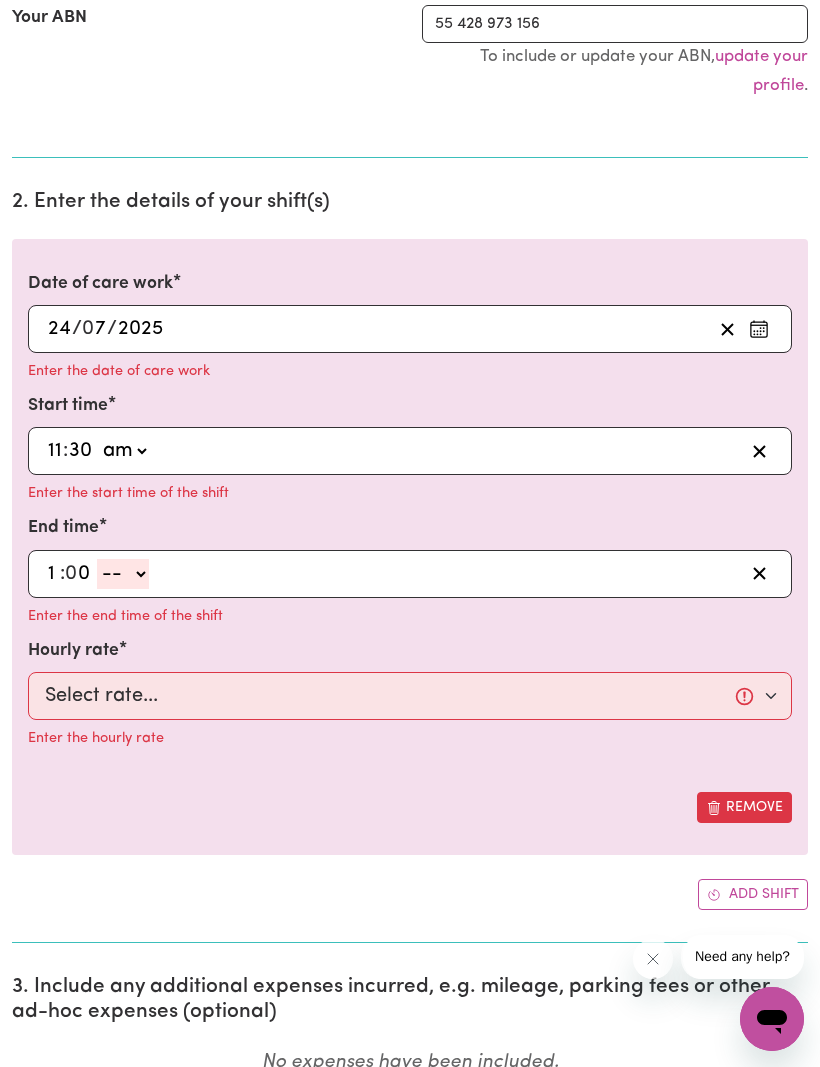 type on "0" 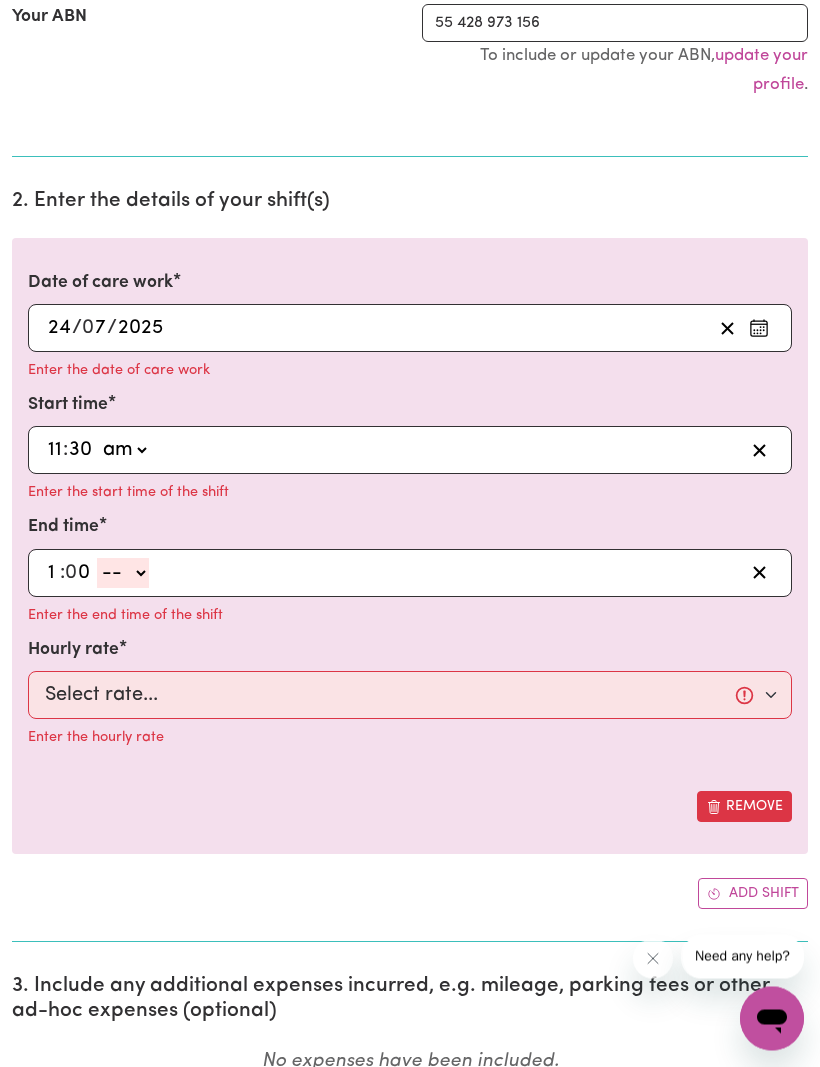 select on "pm" 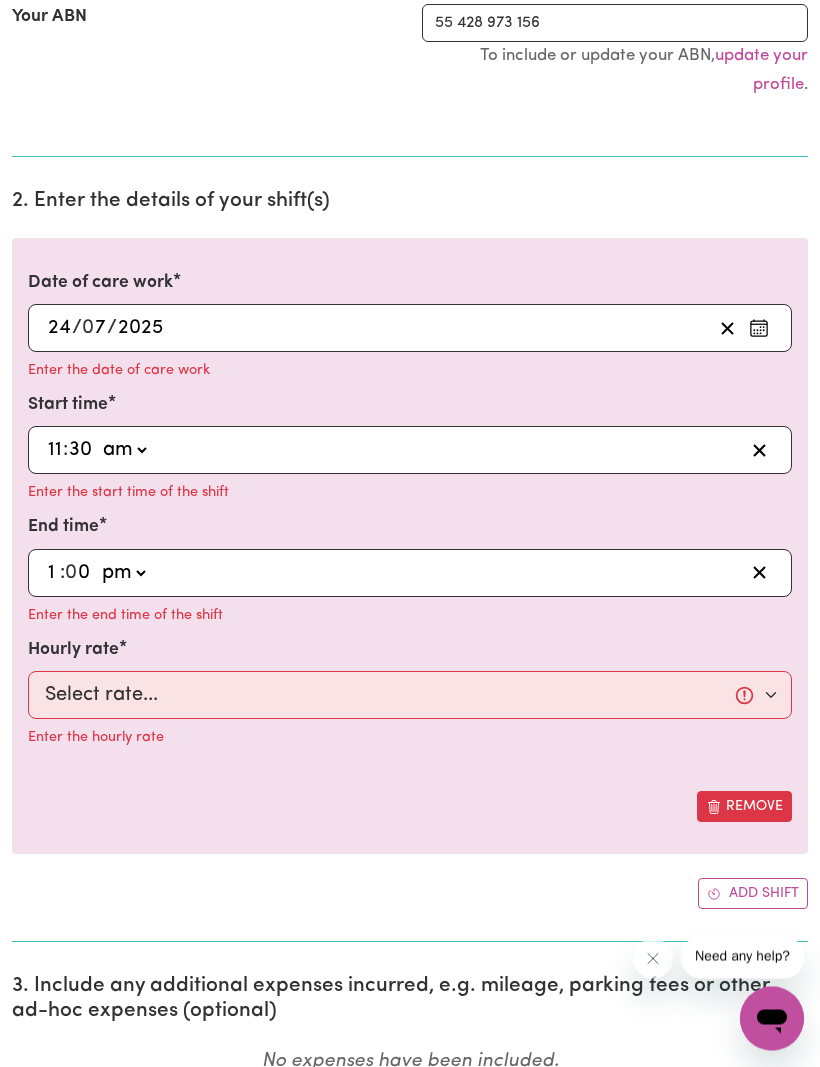 type on "13:00" 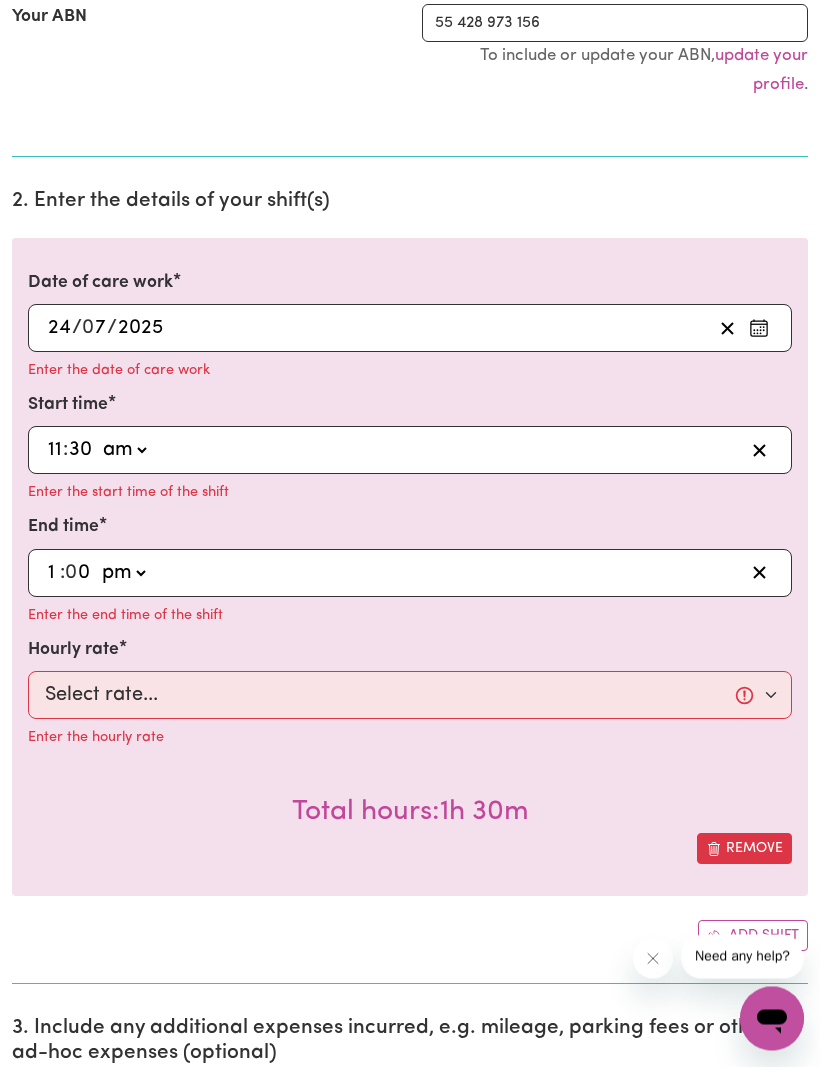 scroll, scrollTop: 449, scrollLeft: 0, axis: vertical 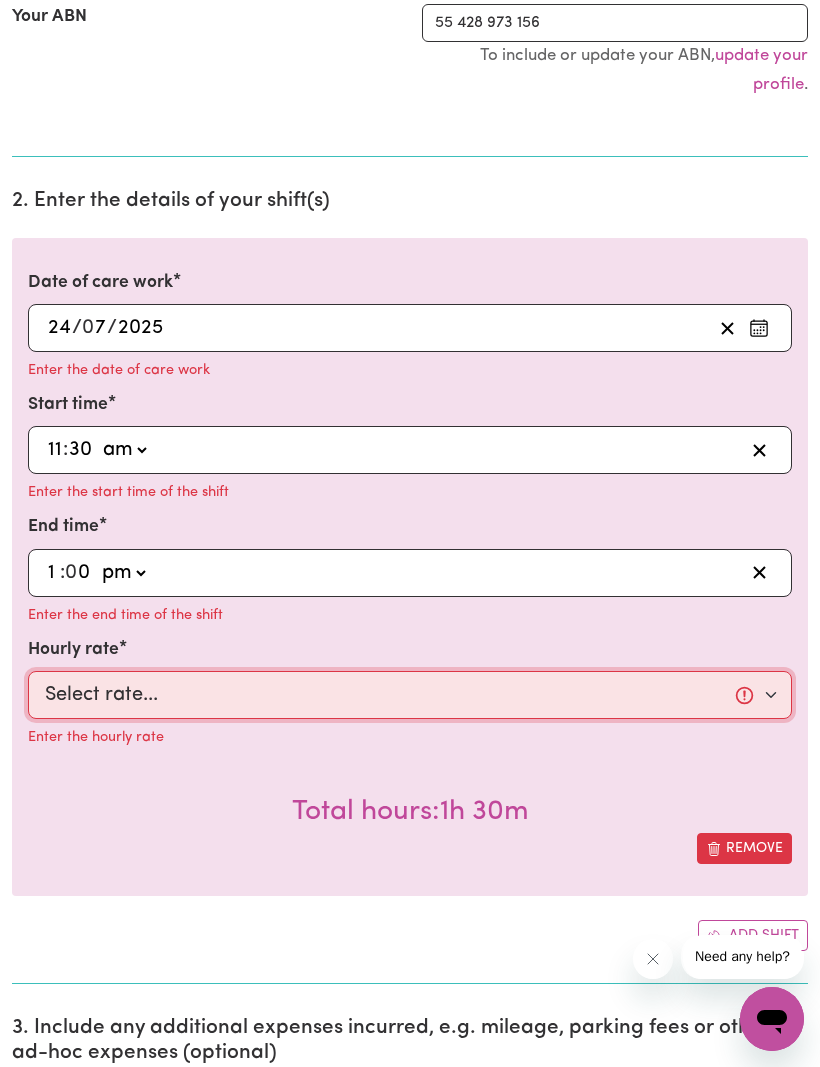 click on "Select rate... $62.37 (Weekday)" at bounding box center (410, 695) 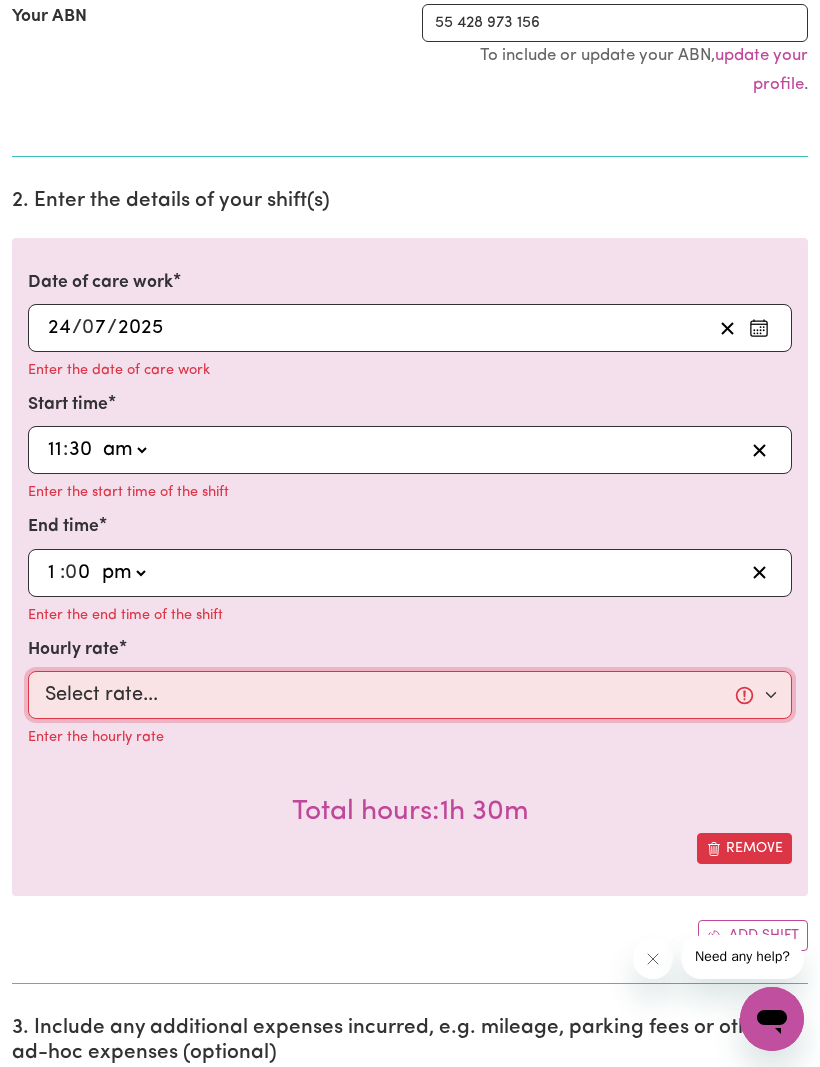 select on "62.37-Weekday" 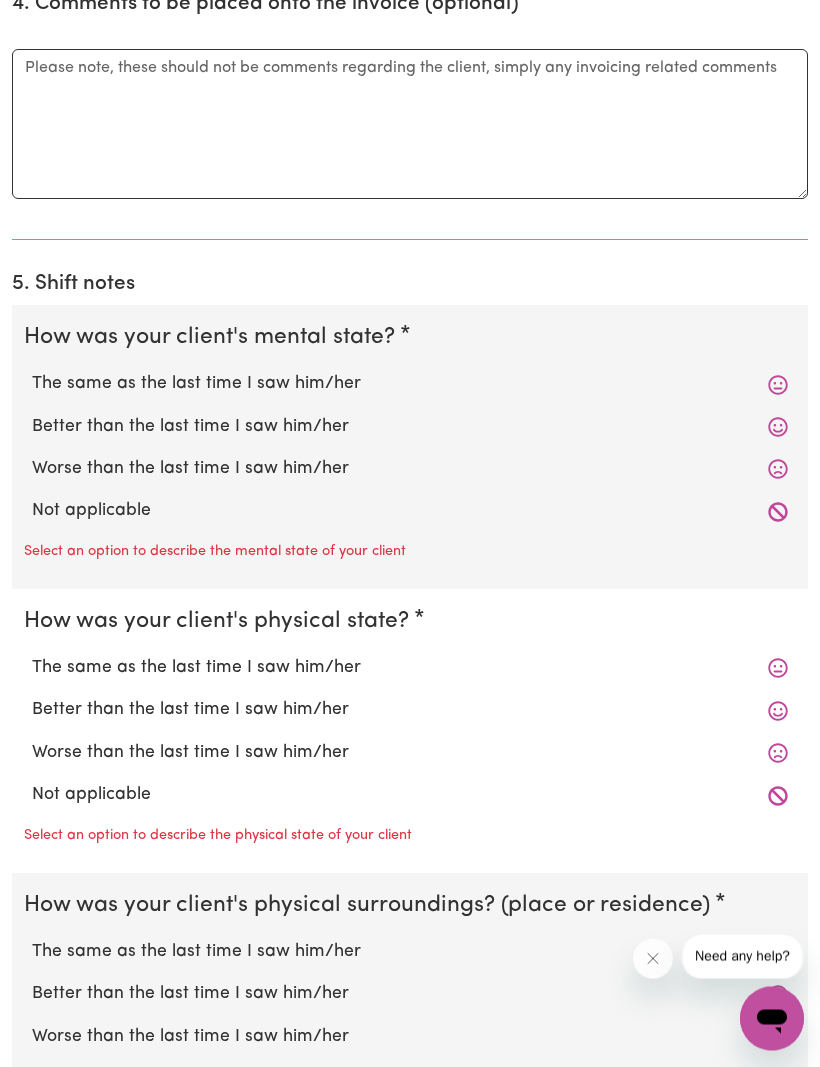 scroll, scrollTop: 1696, scrollLeft: 0, axis: vertical 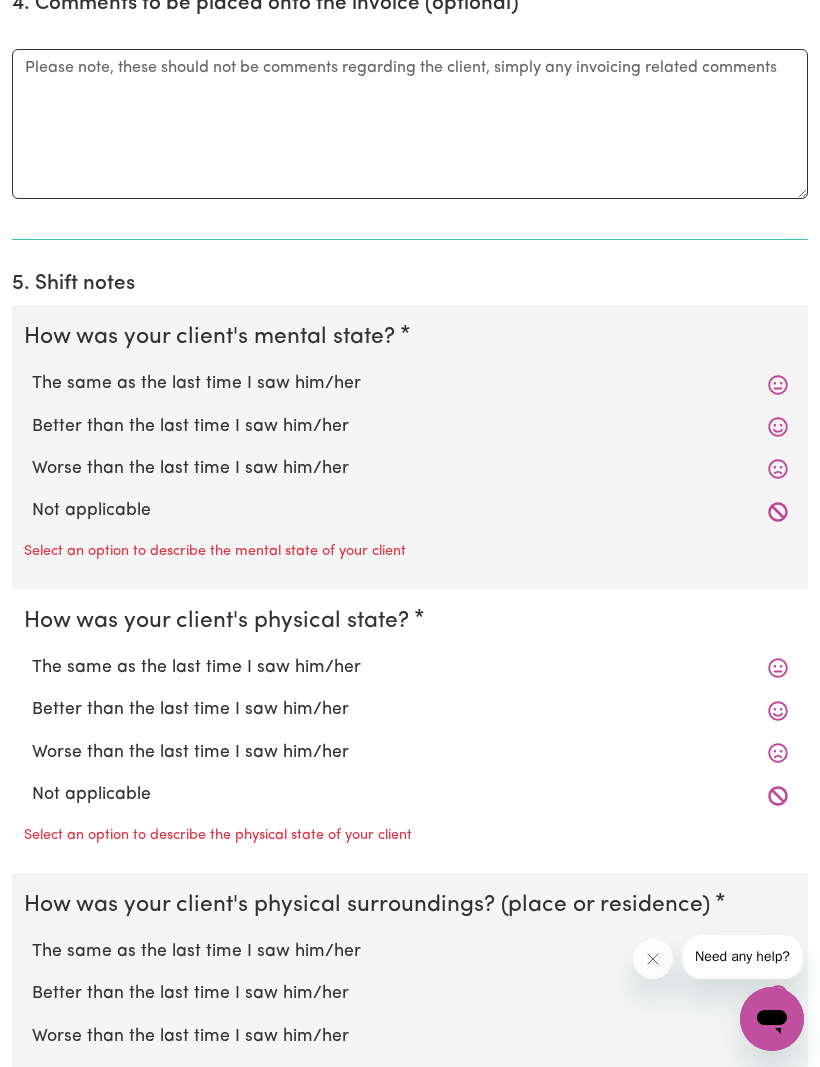 click on "The same as the last time I saw him/her" at bounding box center [410, 384] 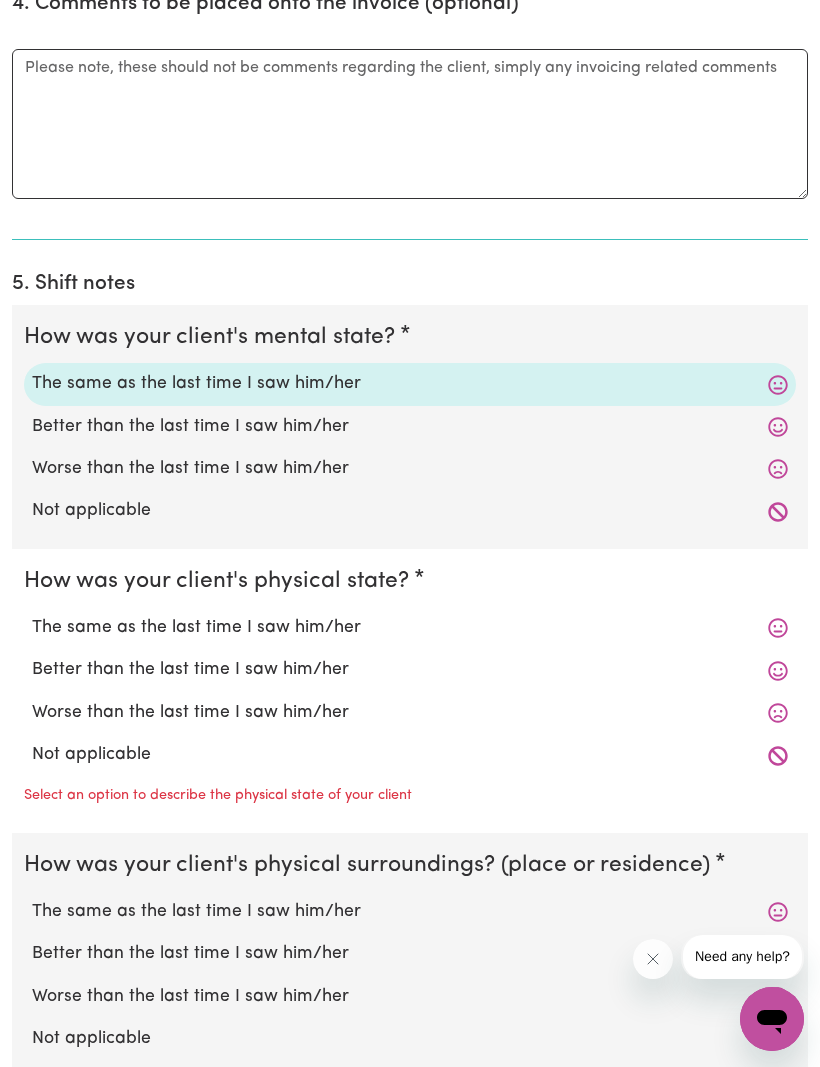 click on "The same as the last time I saw him/her" at bounding box center (410, 628) 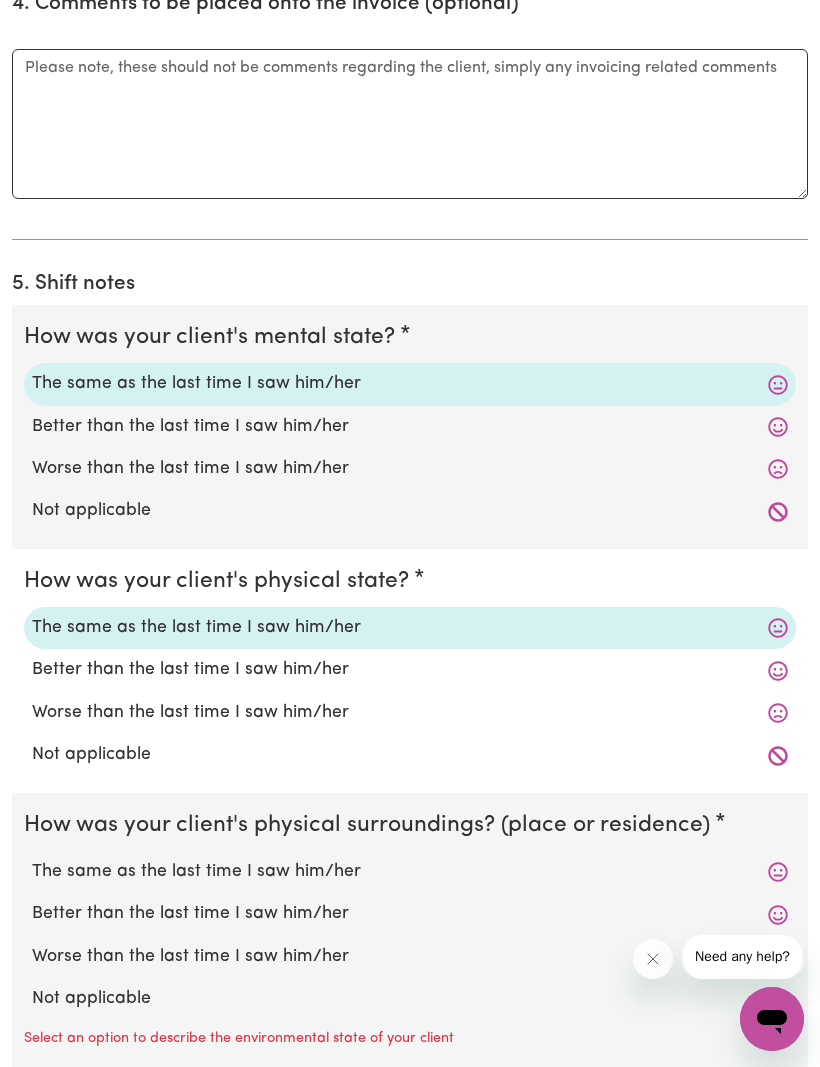 click on "The same as the last time I saw him/her" at bounding box center [410, 872] 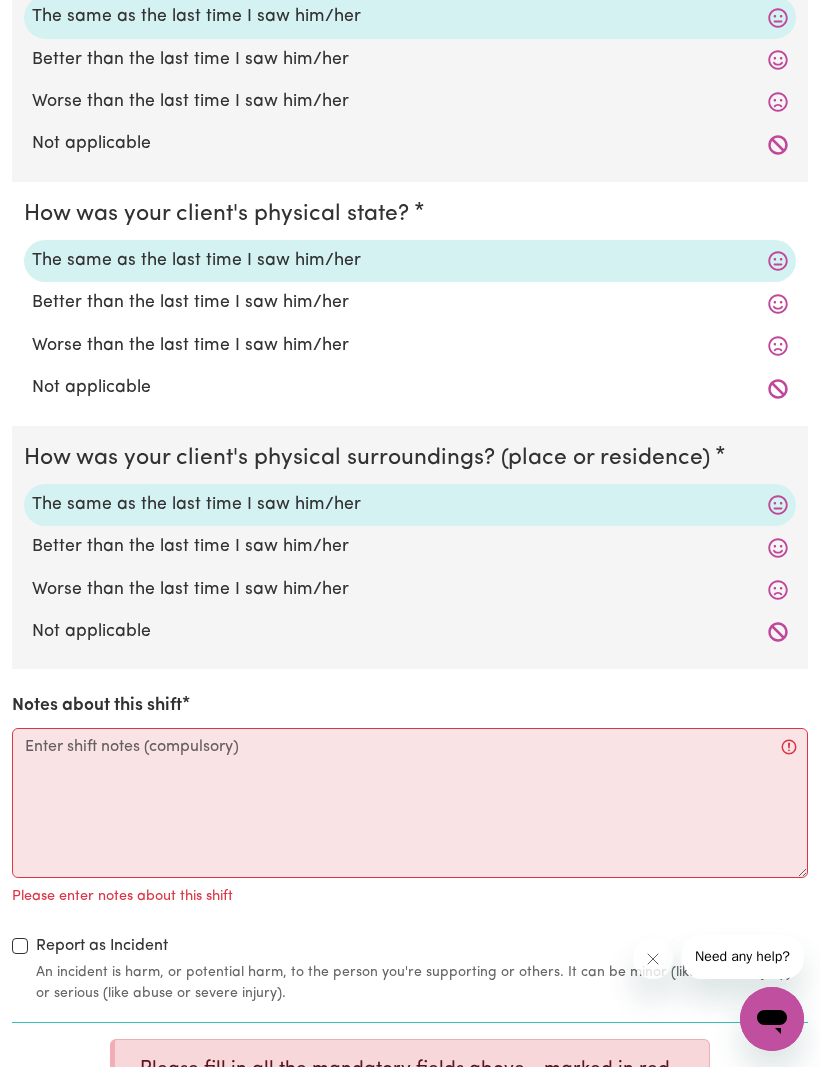scroll, scrollTop: 2065, scrollLeft: 0, axis: vertical 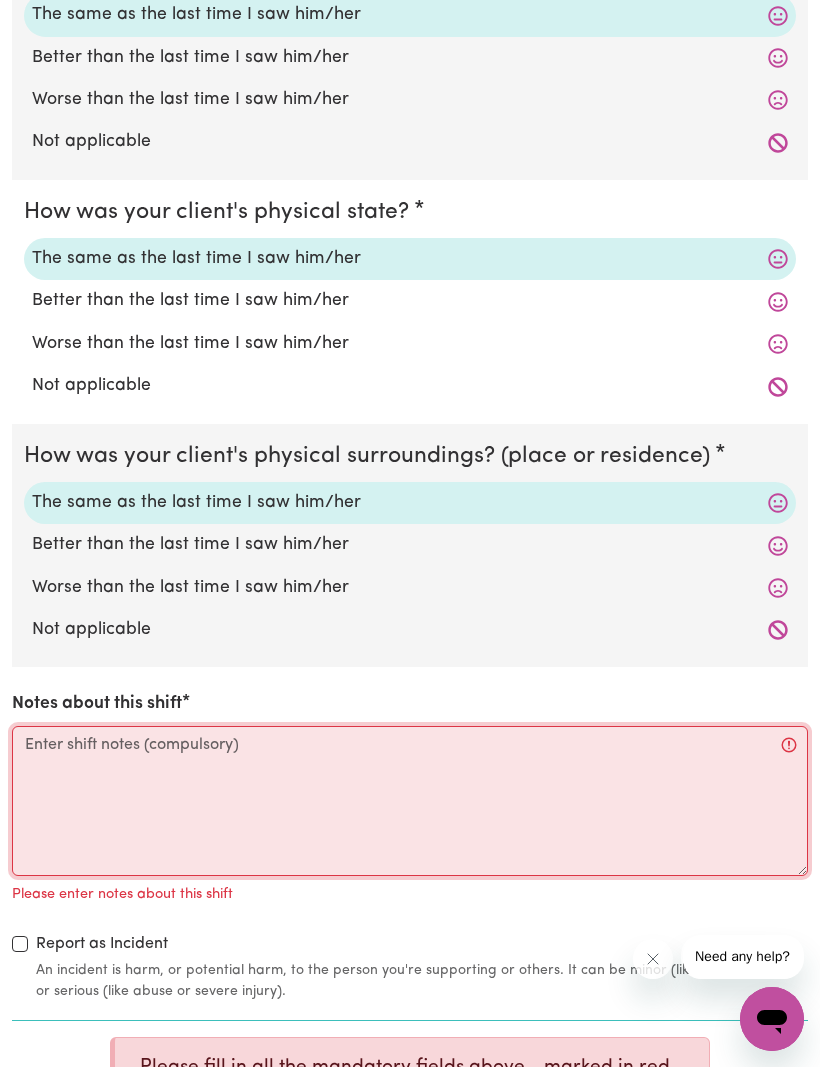click on "Notes about this shift" at bounding box center [410, 801] 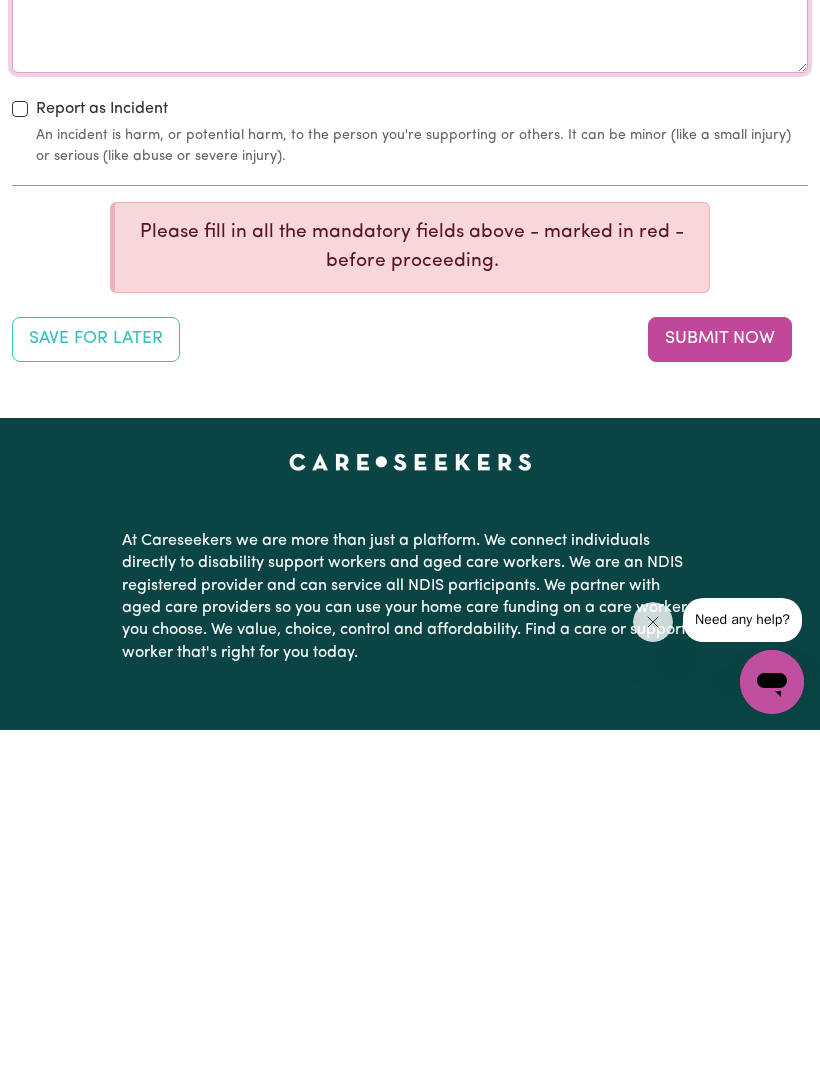 scroll, scrollTop: 2544, scrollLeft: 0, axis: vertical 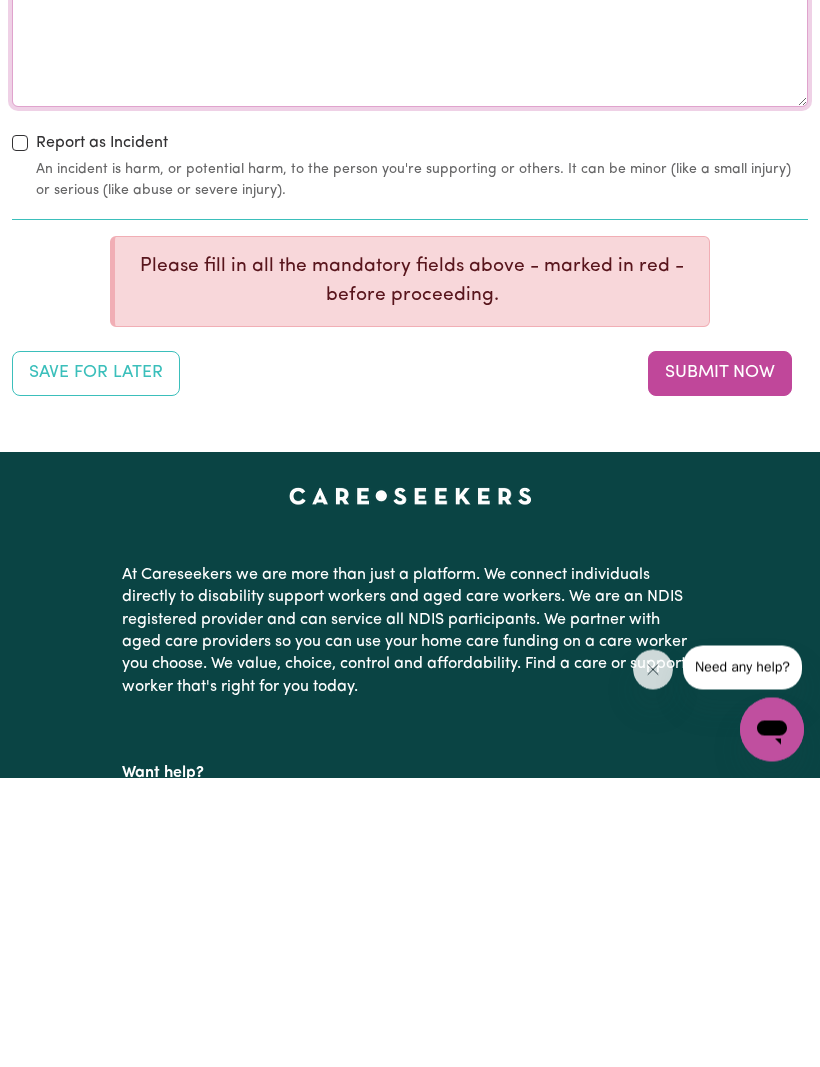 type on "DL" 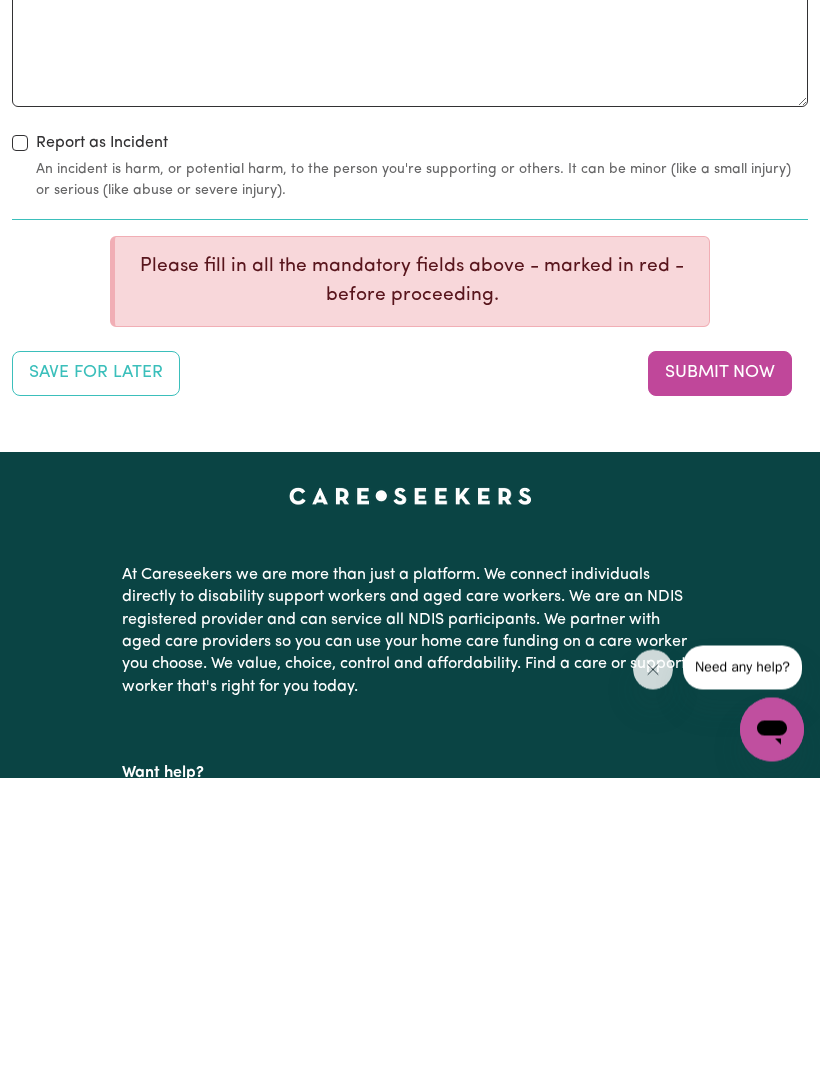 click on "Submit Now" at bounding box center (720, 663) 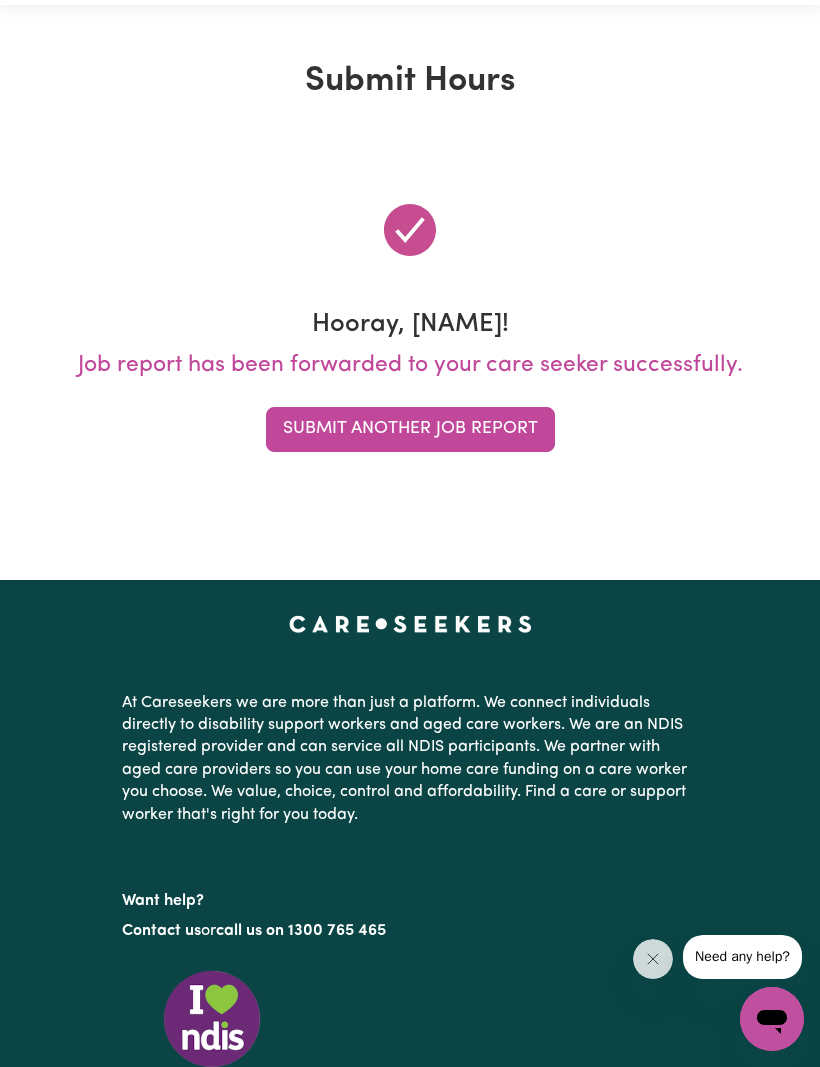 scroll, scrollTop: 0, scrollLeft: 0, axis: both 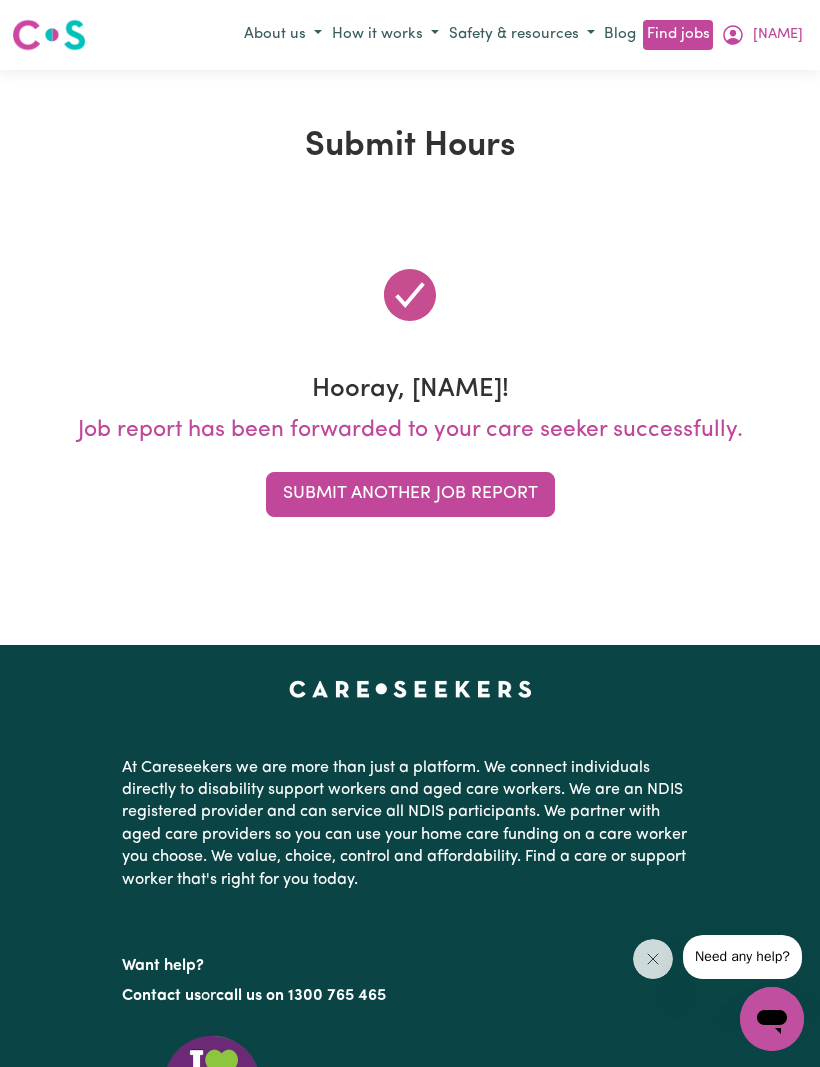 click on "Submit Another Job Report" at bounding box center [410, 494] 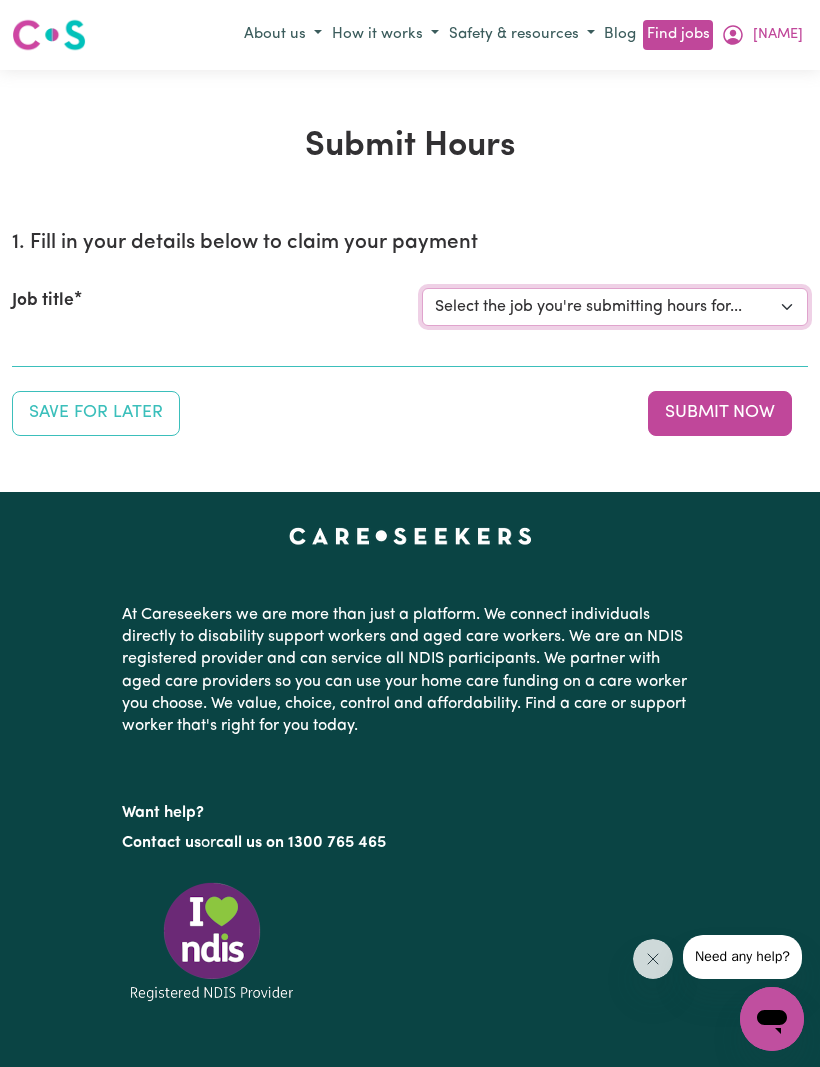 click on "Select the job you're submitting hours for... [FIRST] [LAST] (Weekday) Assistance with Daily Living [FIRST] [LAST] (Saturday) Assistance with Daily Living [FIRST] [LAST] (Sunday) Assistance with Daily Living [FIRST] [LAST] (Public Holiday) Assistance with Daily Living [FIRST] [LAST] (Weekday) Access Community Social and Rec Activ [FIRST] [LAST] (Saturday) Access Community Social and Rec Activ [FIRST] [LAST] (Sunday) Access Community Social and Rec Activ [FIRST] [LAST] (Public Holiday) Access Community Social and Rec Activ [FIRST] [LAST] (Evenings) Assistance with Daily Living [FIRST] [LAST] (All Days) Life Transition Planning Including Mentoring, Peer Support And Individual Skill Development" at bounding box center [615, 307] 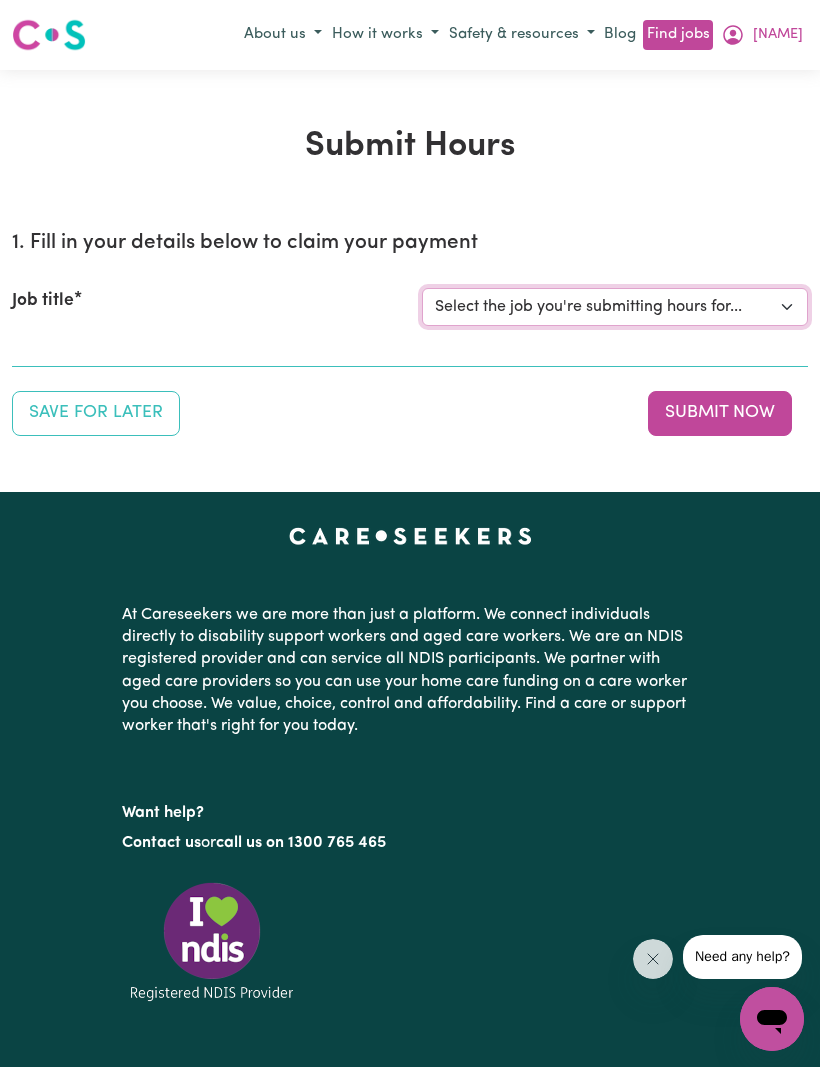 select on "8670" 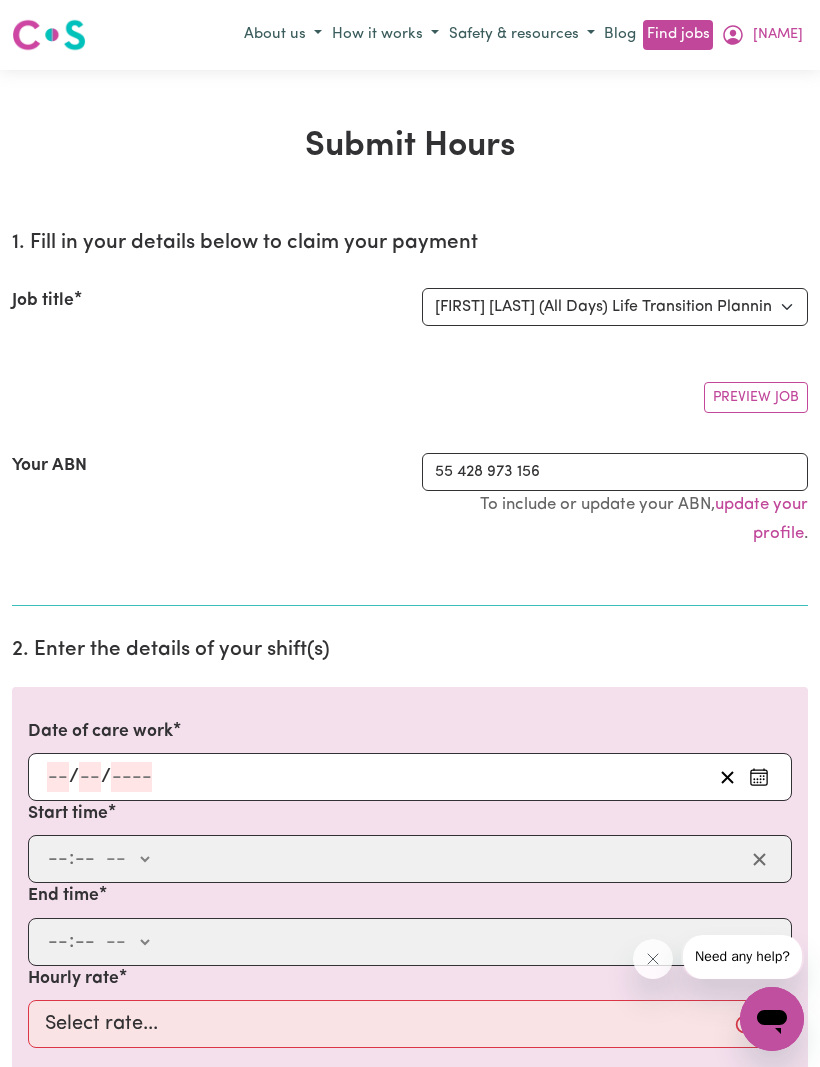 click 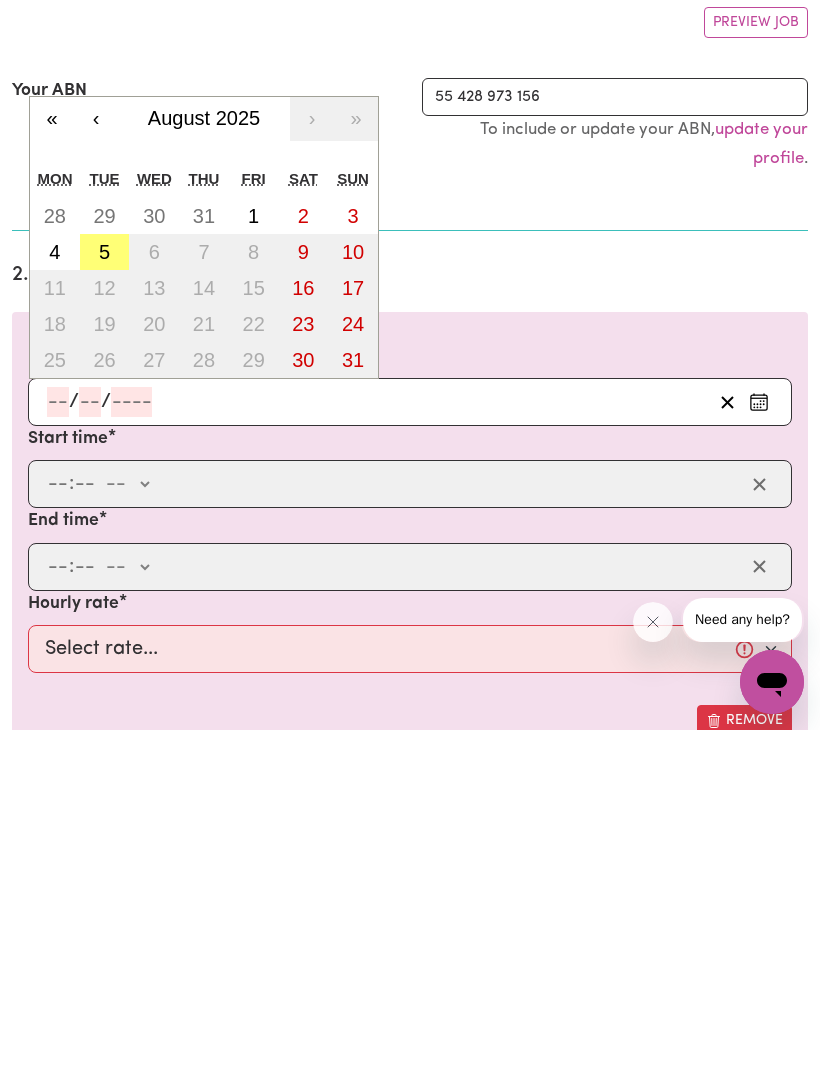 click on "‹" at bounding box center (96, 456) 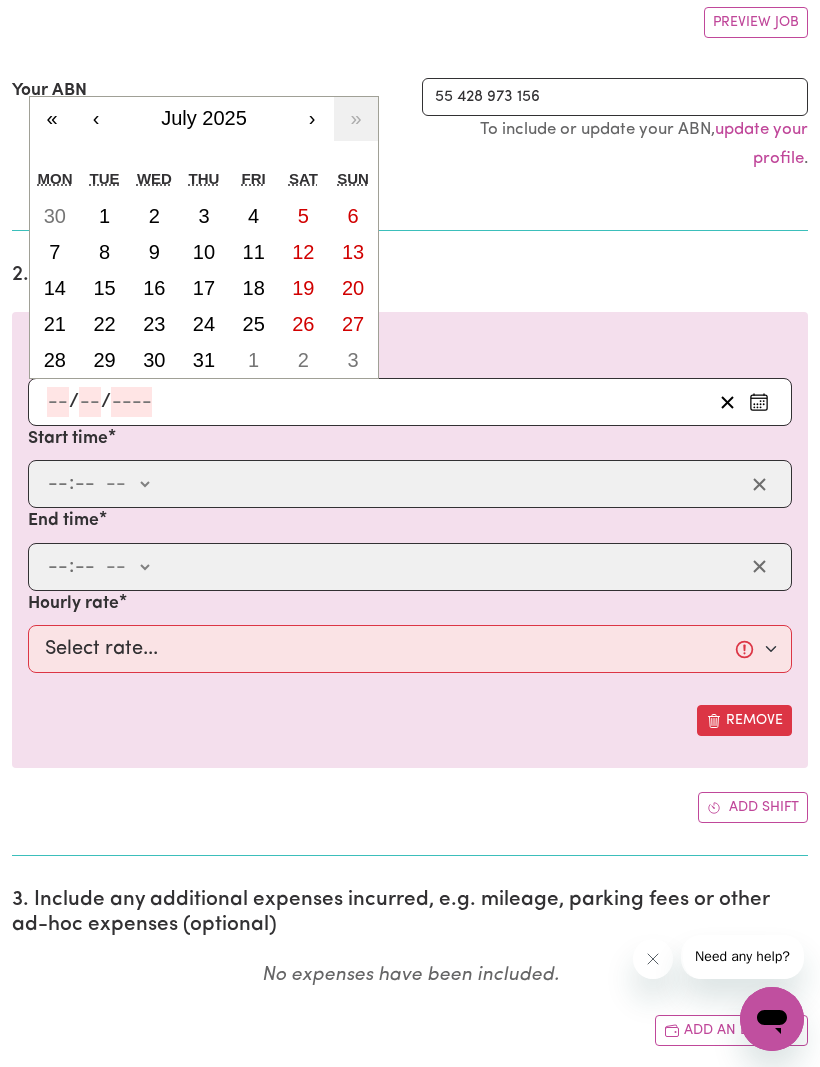 click on "22" at bounding box center [104, 324] 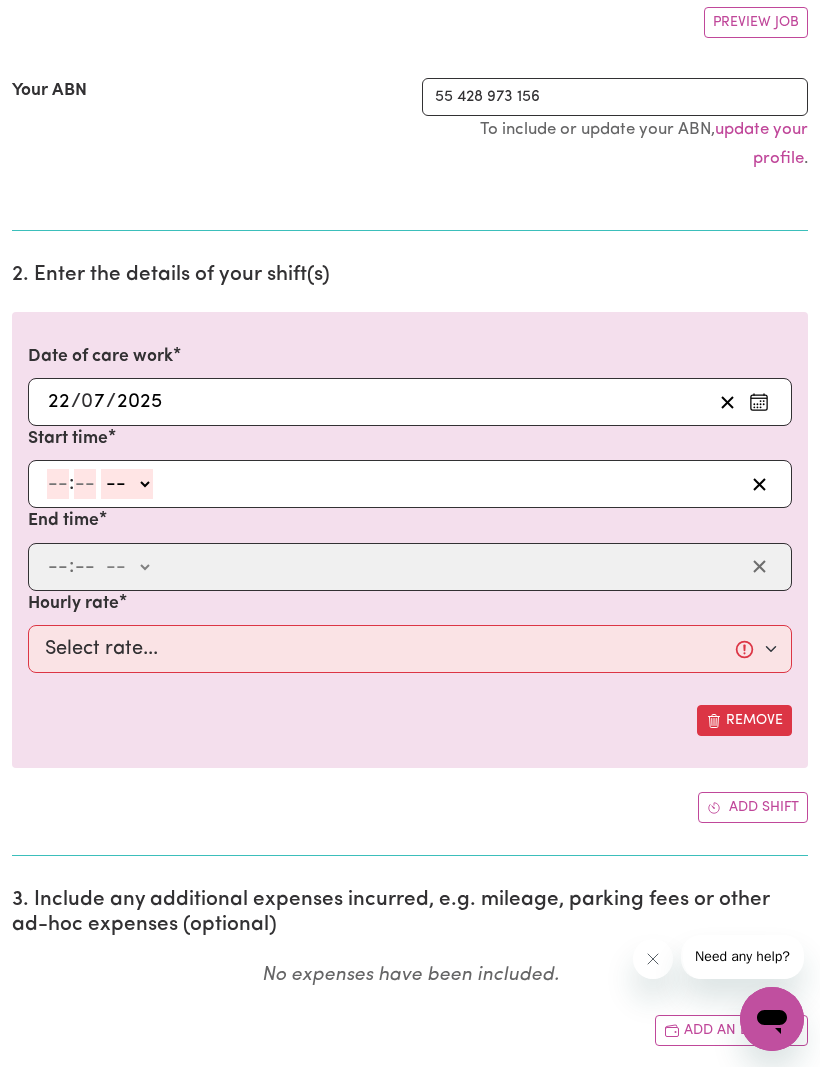 click 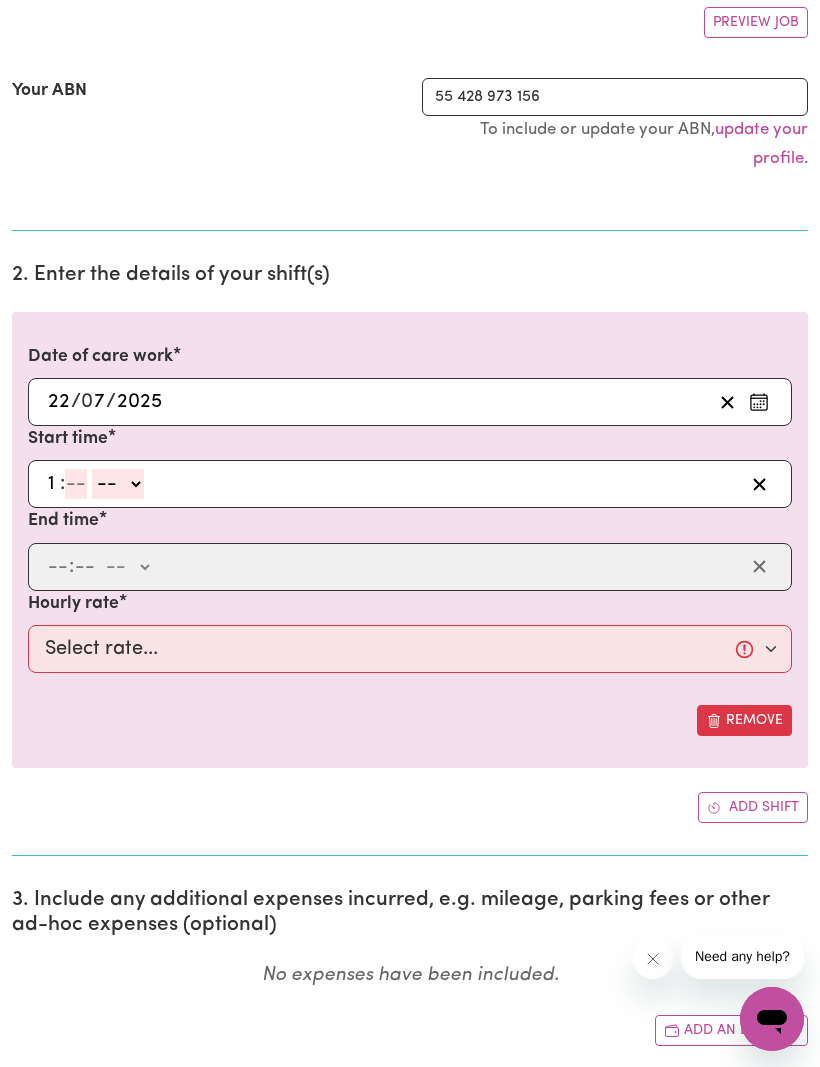type on "11" 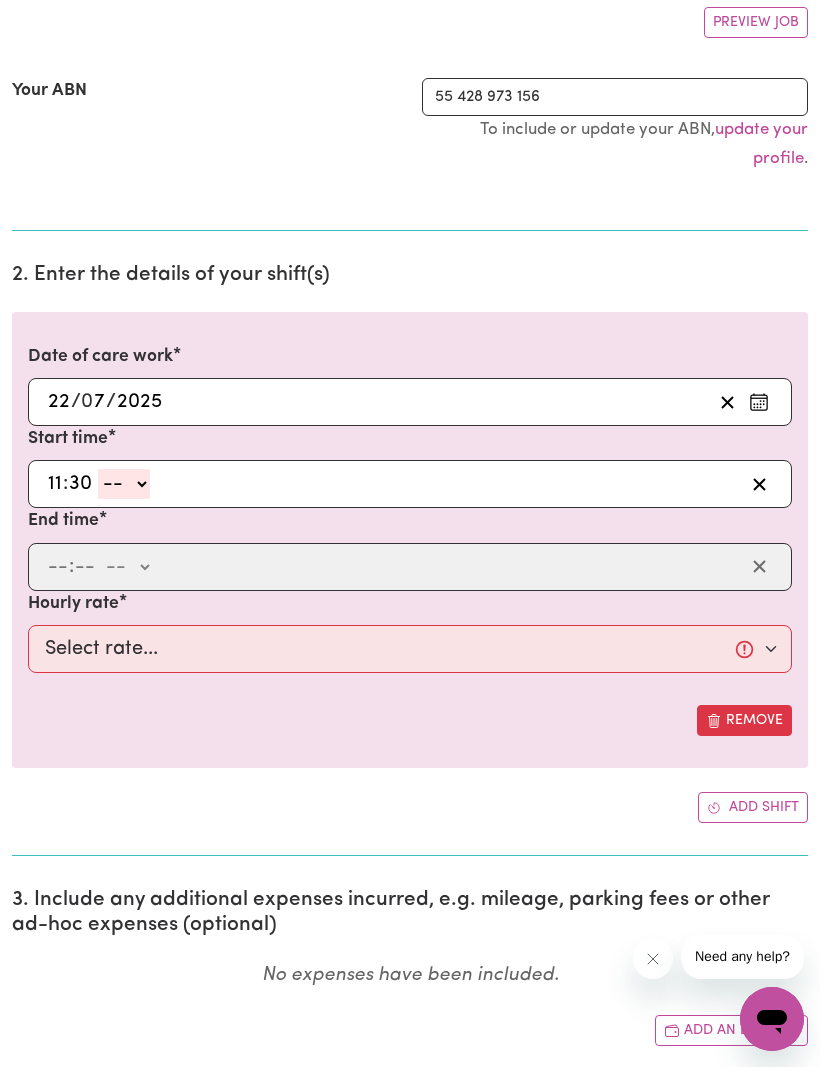 type on "30" 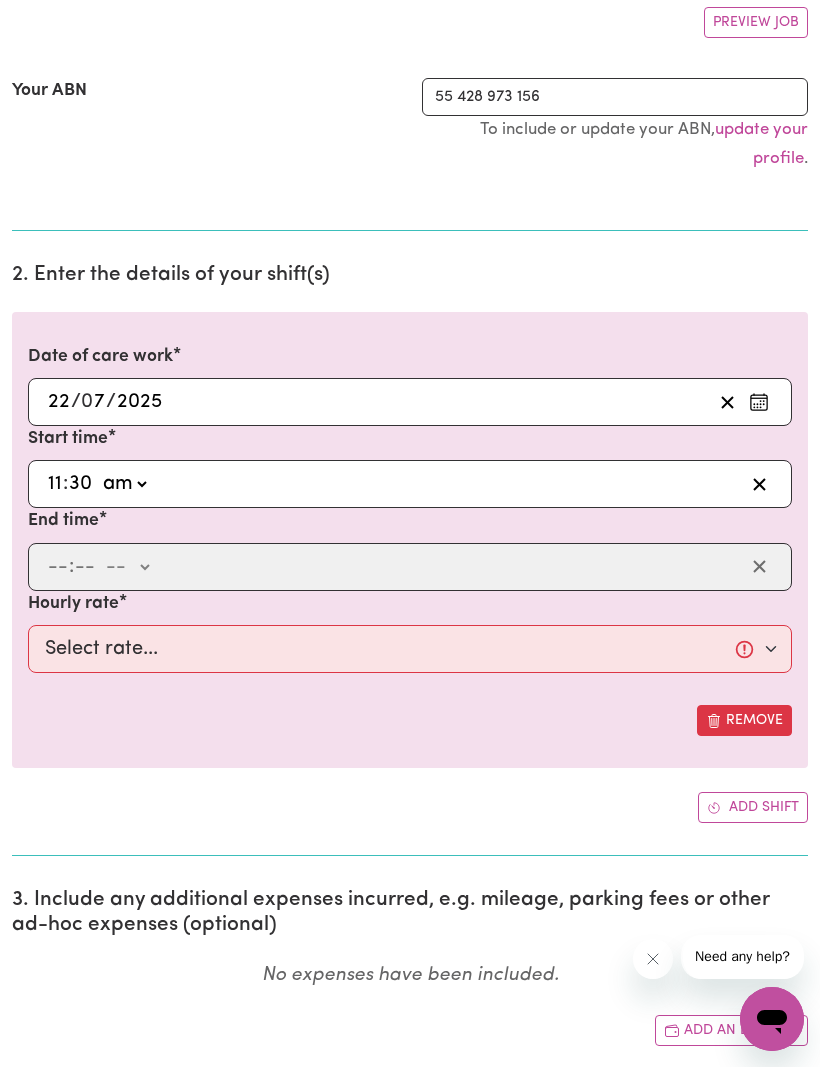 type on "11:30" 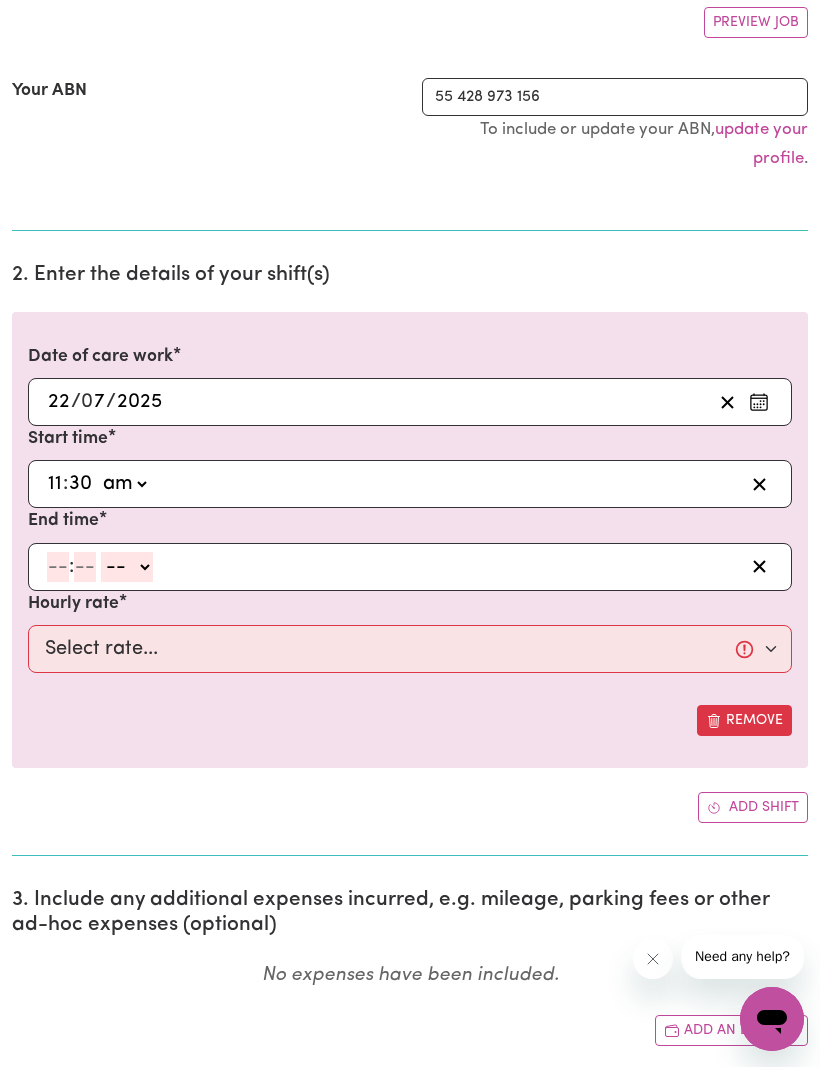 click 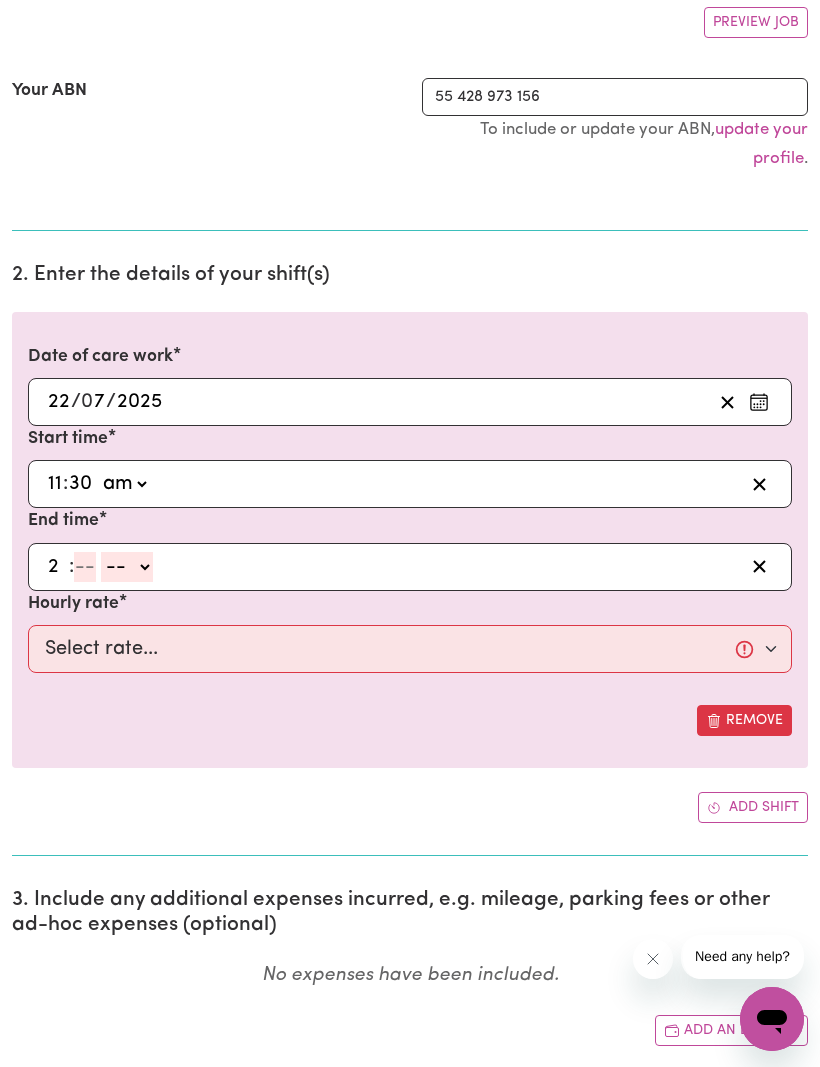 type on "2" 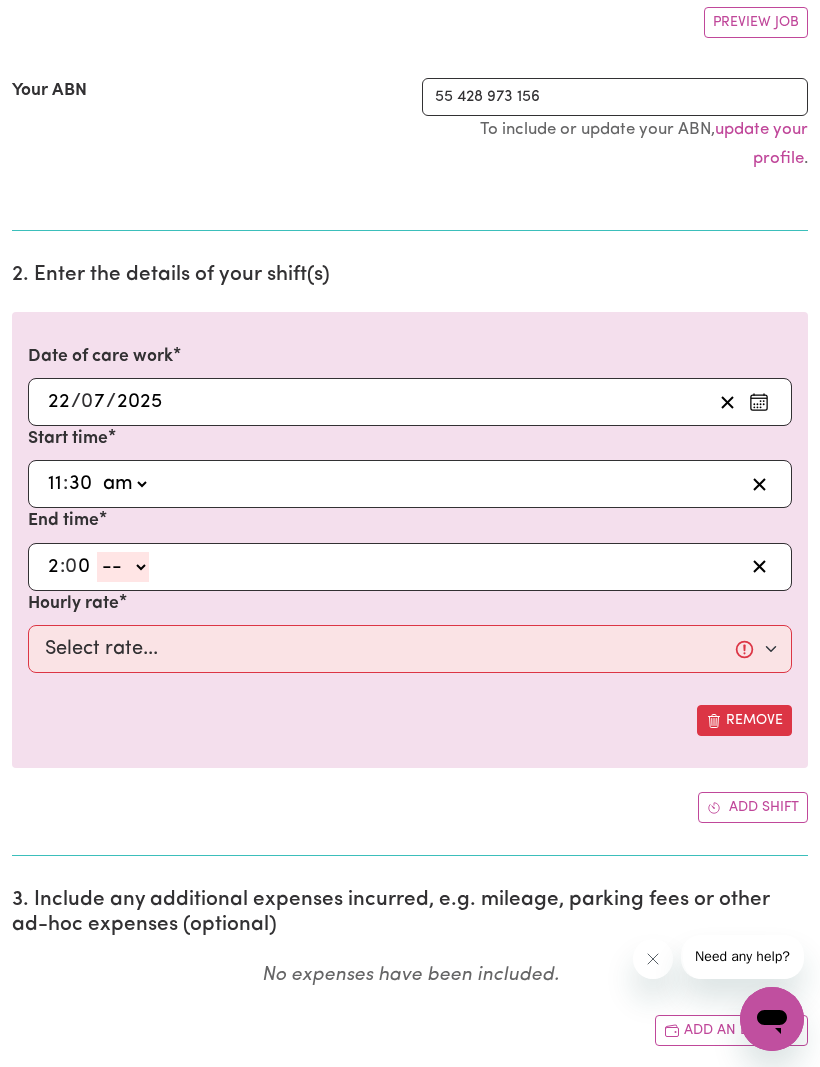 type on "0" 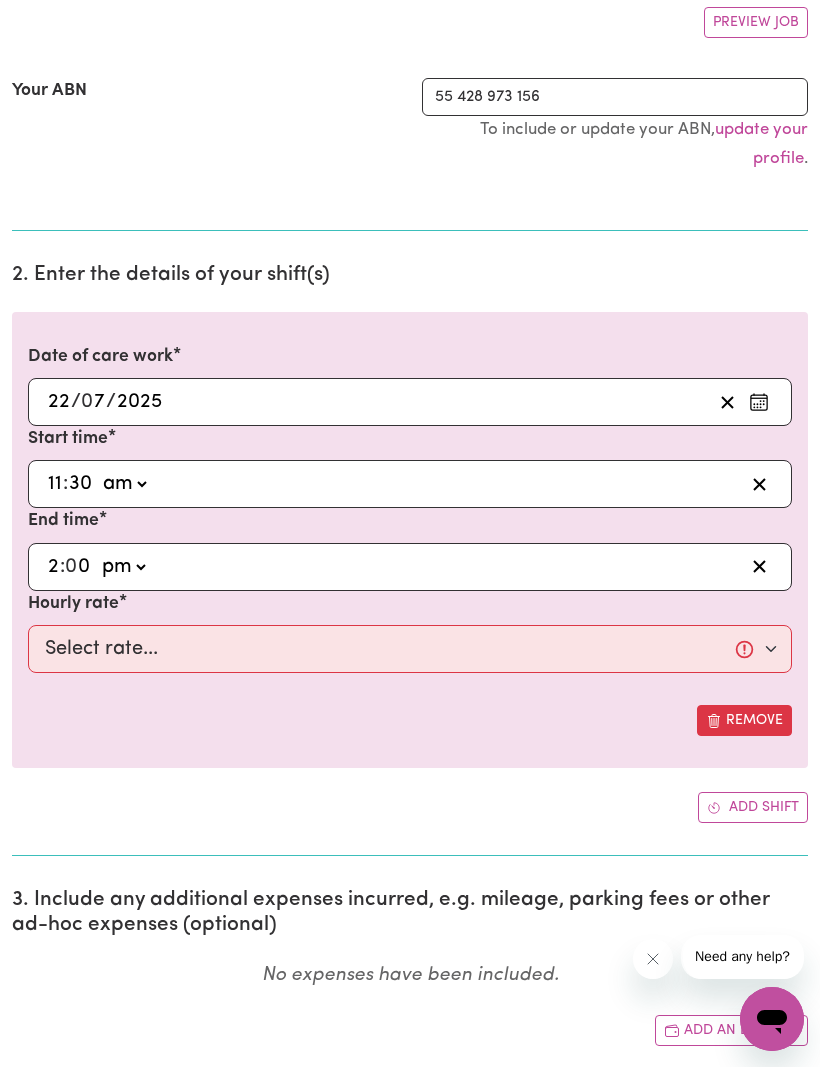 type on "14:00" 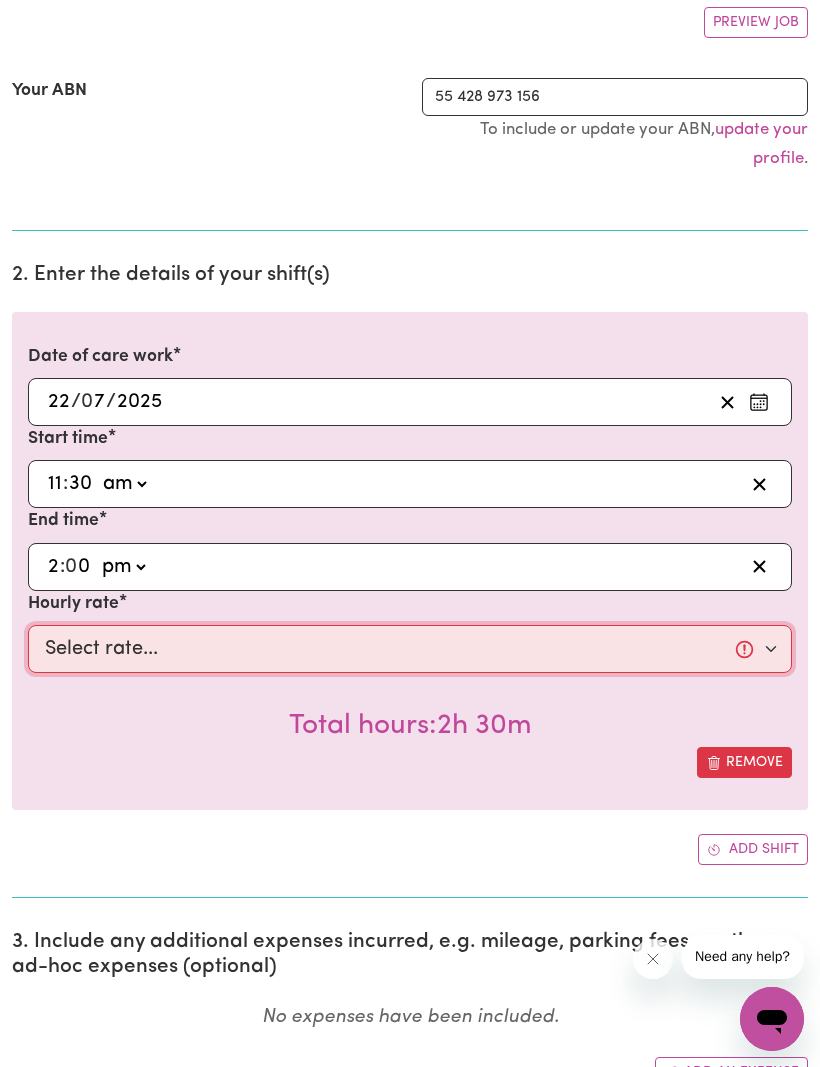 click on "Select rate... $72.77 (Weekday)" at bounding box center [410, 649] 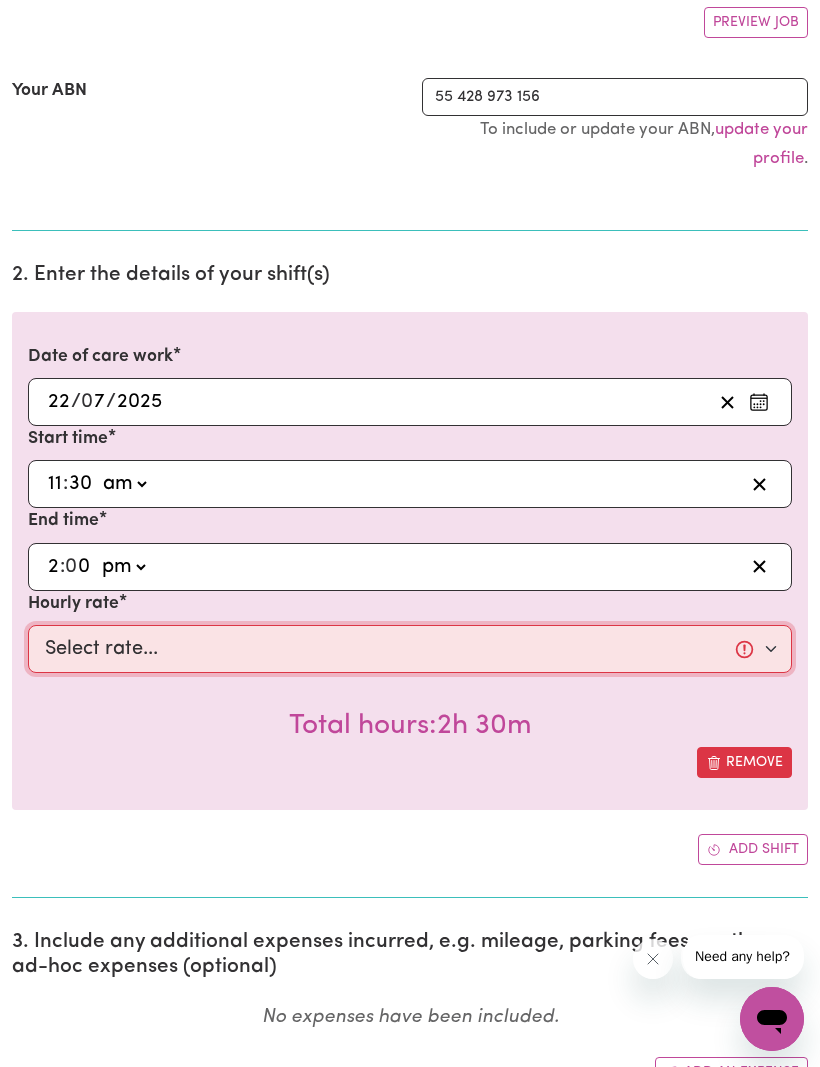 select on "72.77-Weekday" 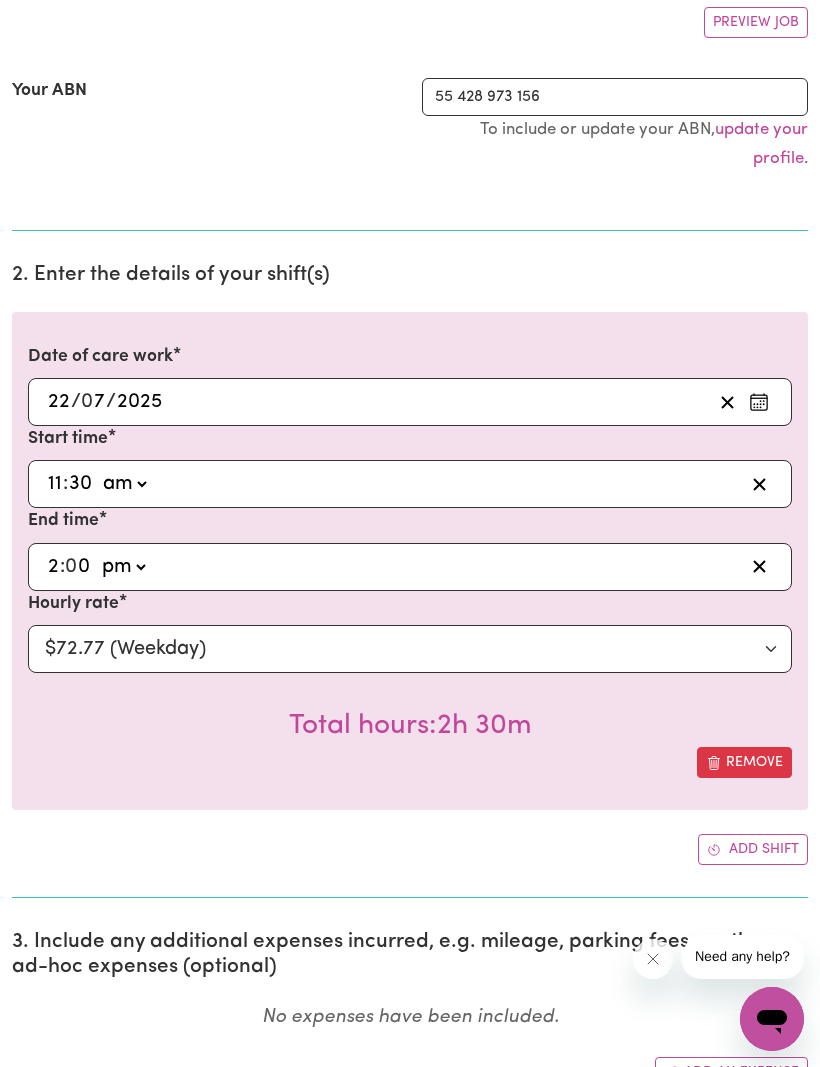 click on "Add shift" at bounding box center (753, 849) 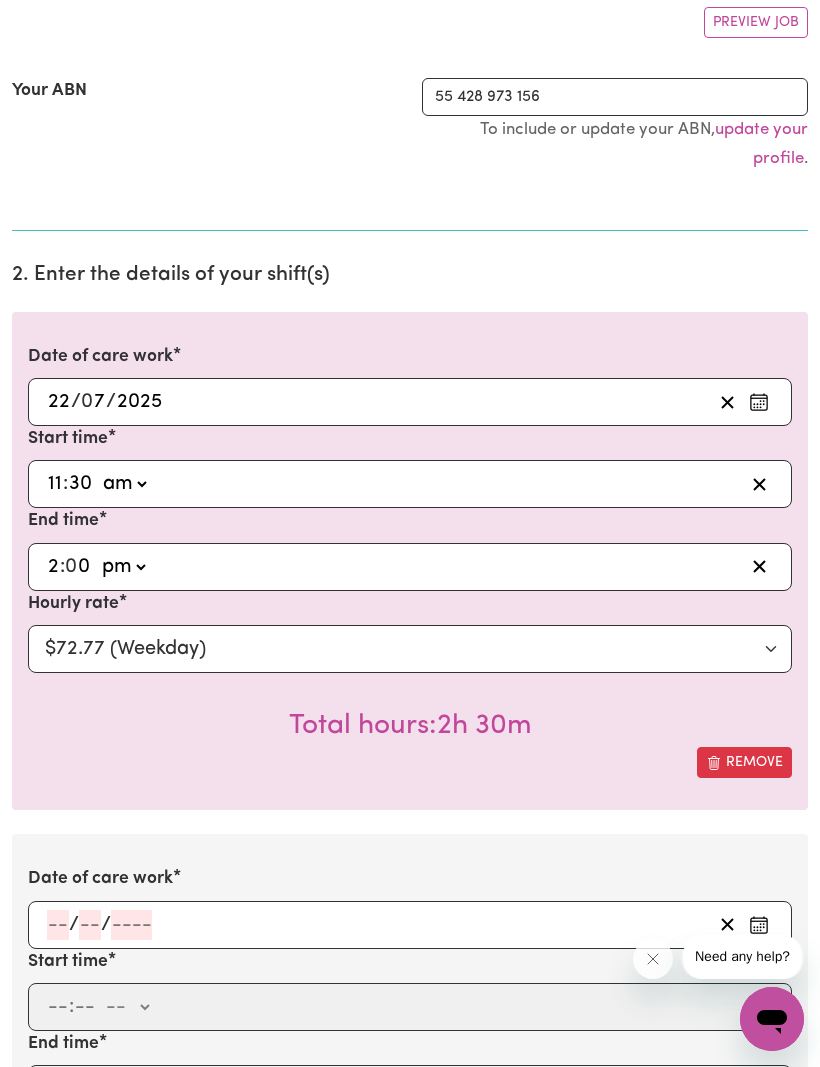 click 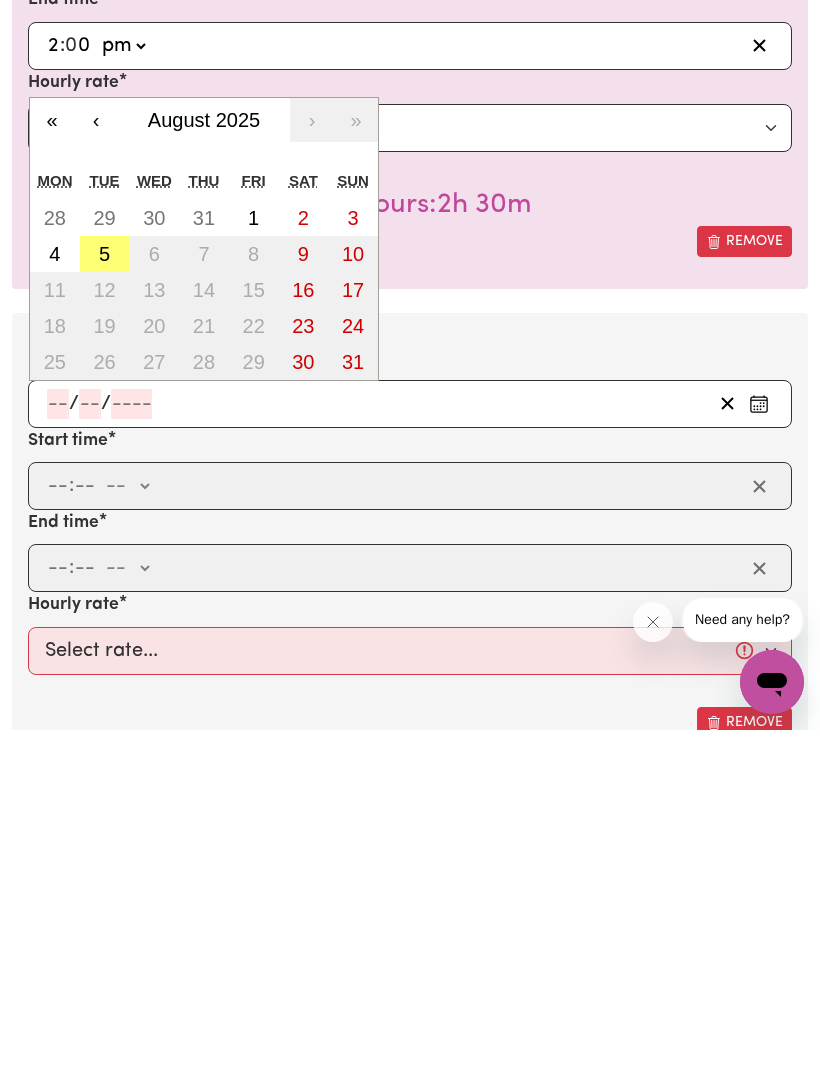 click on "‹" at bounding box center [96, 457] 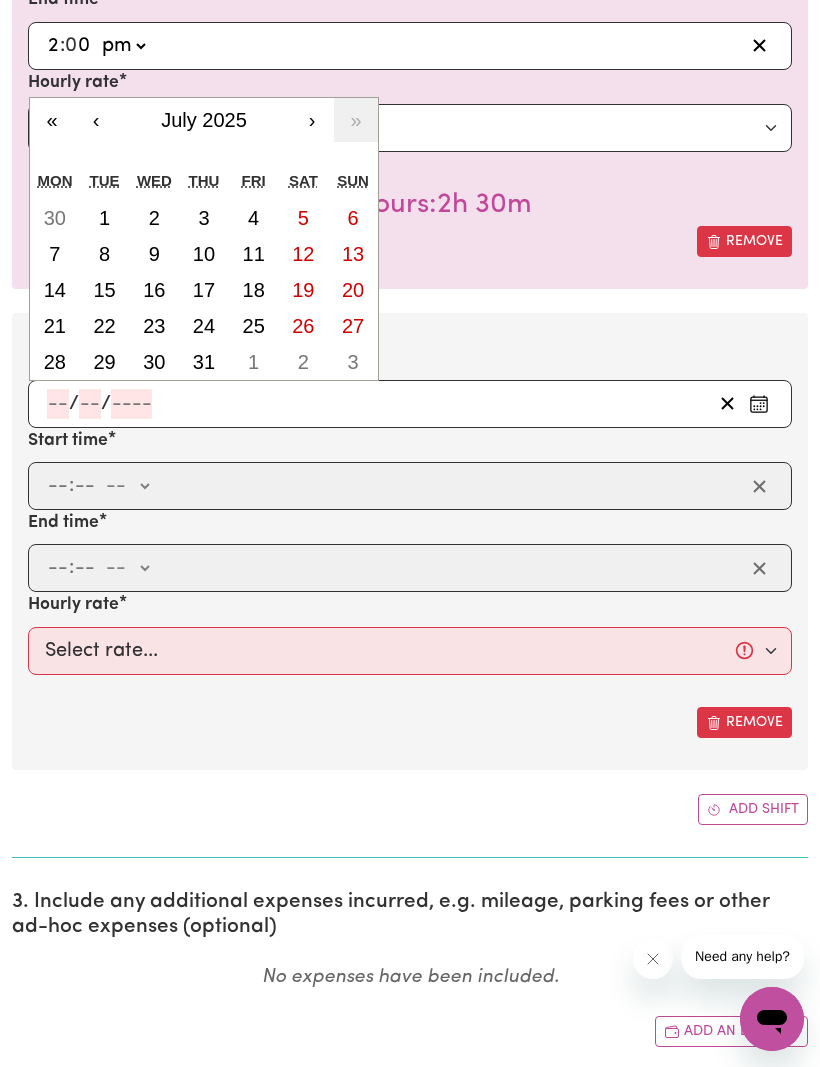 click on "24" at bounding box center [204, 326] 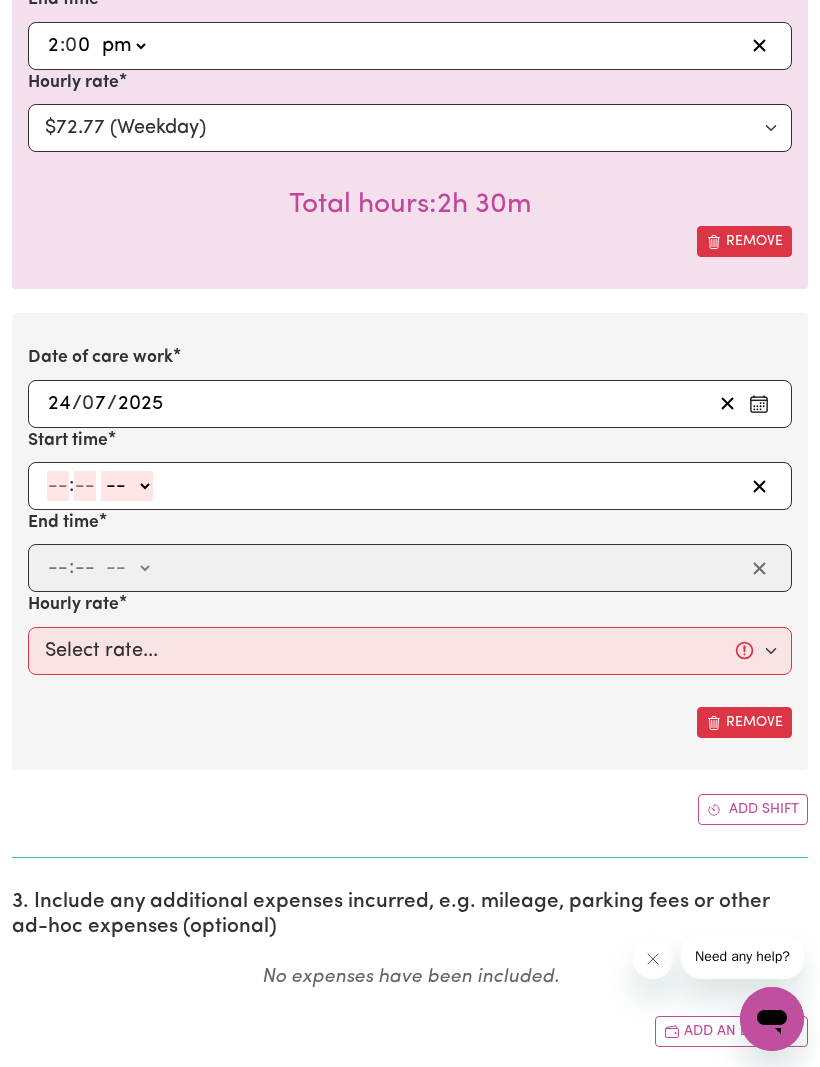 click 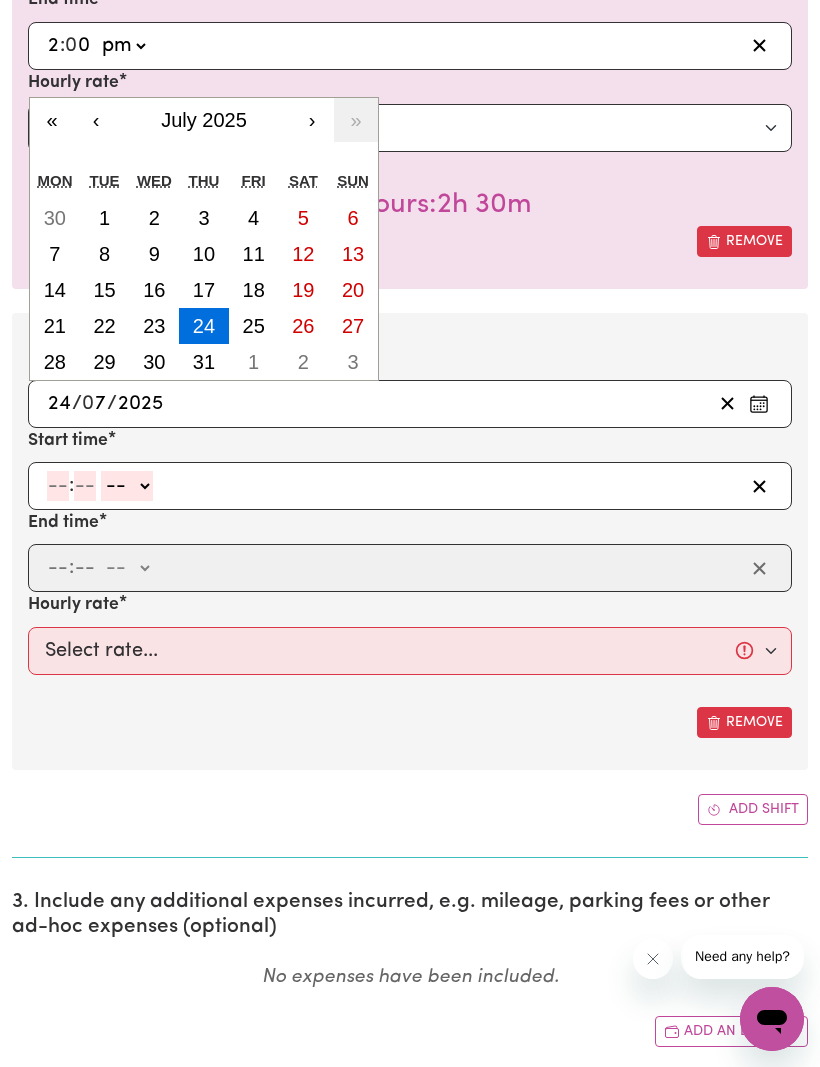 click on "25" at bounding box center (254, 326) 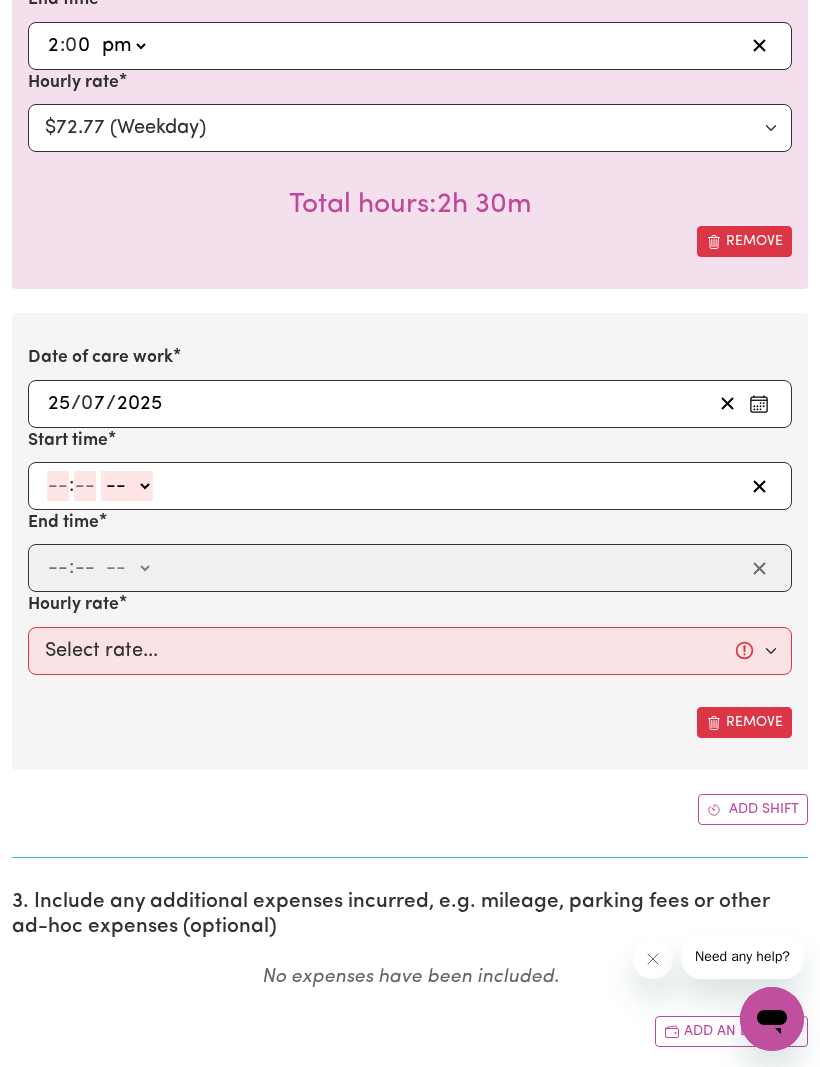click 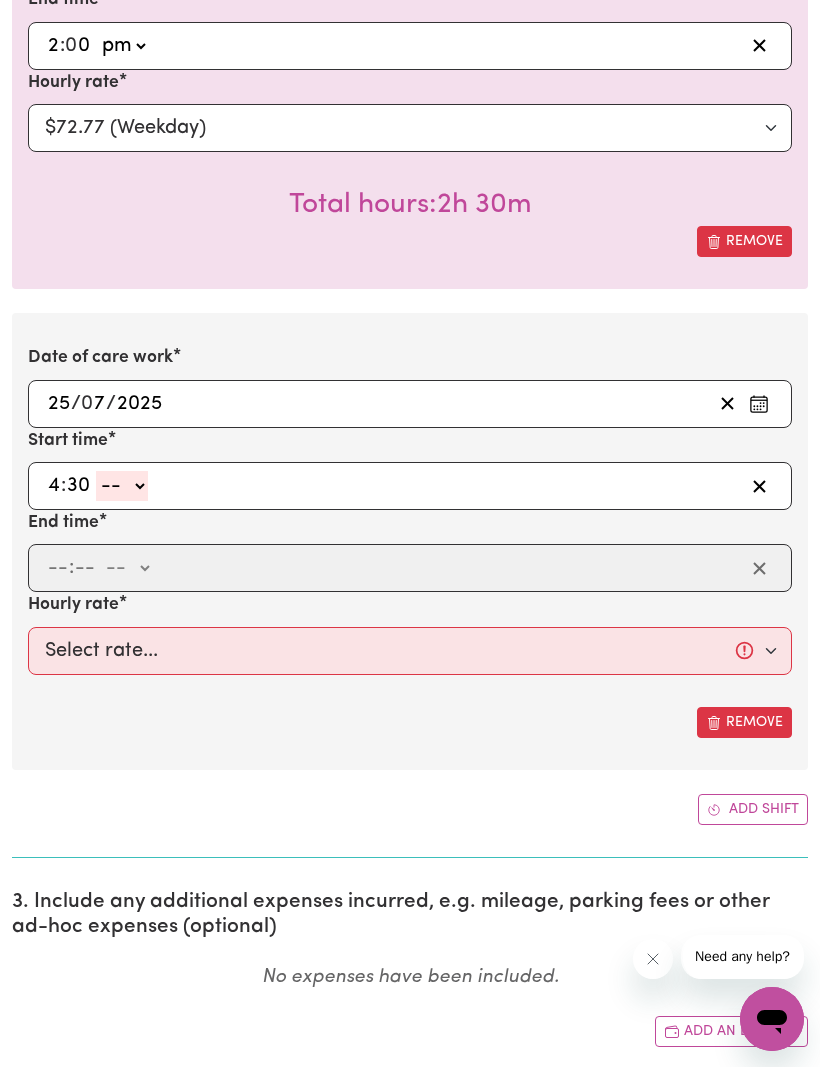 type on "30" 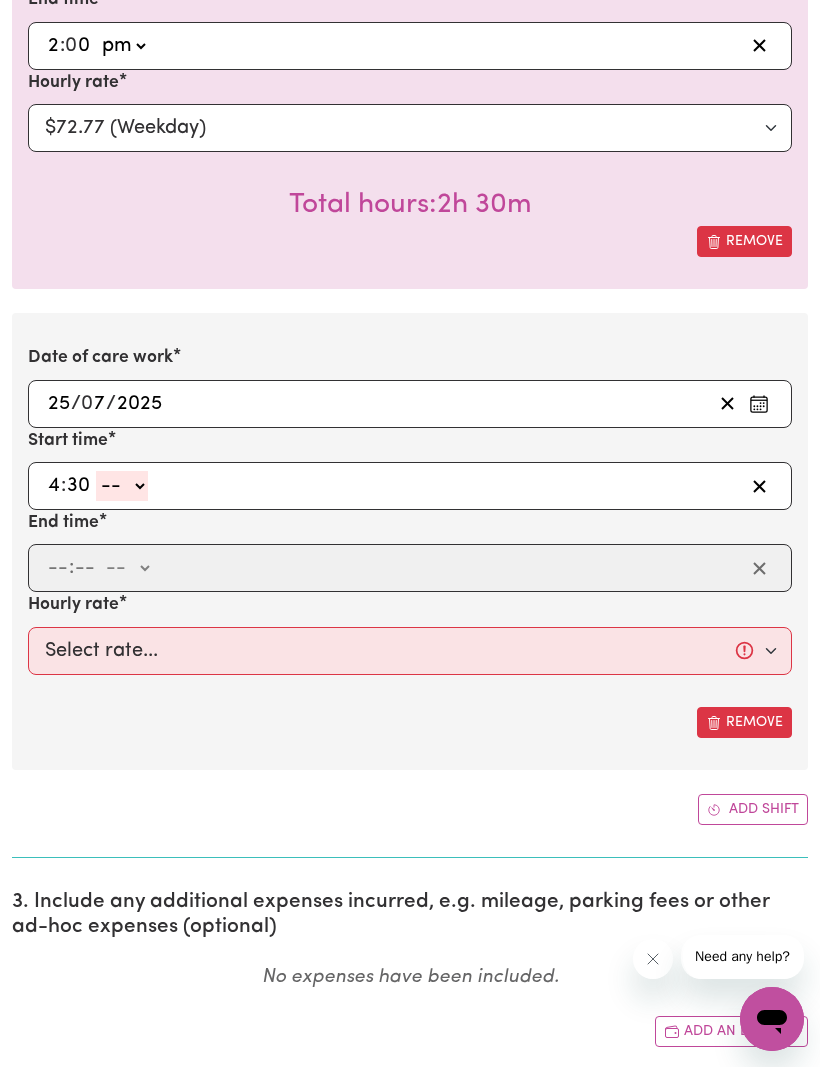 click on "-- am pm" 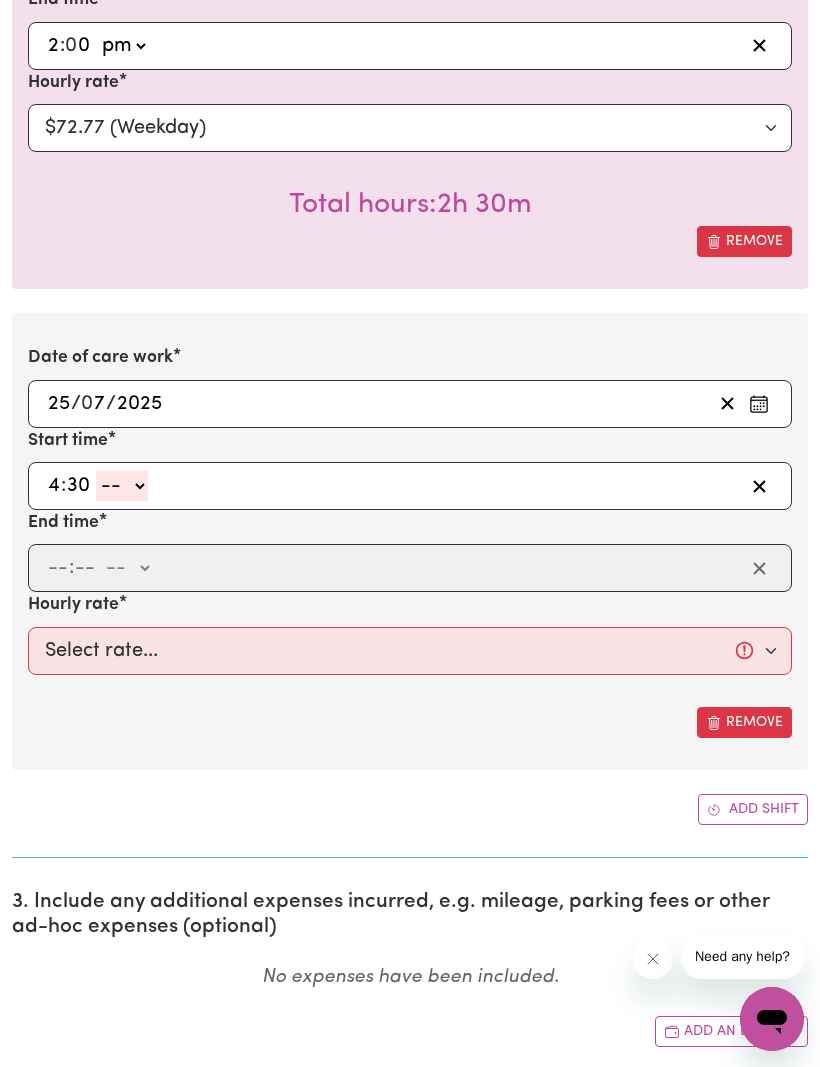 select on "pm" 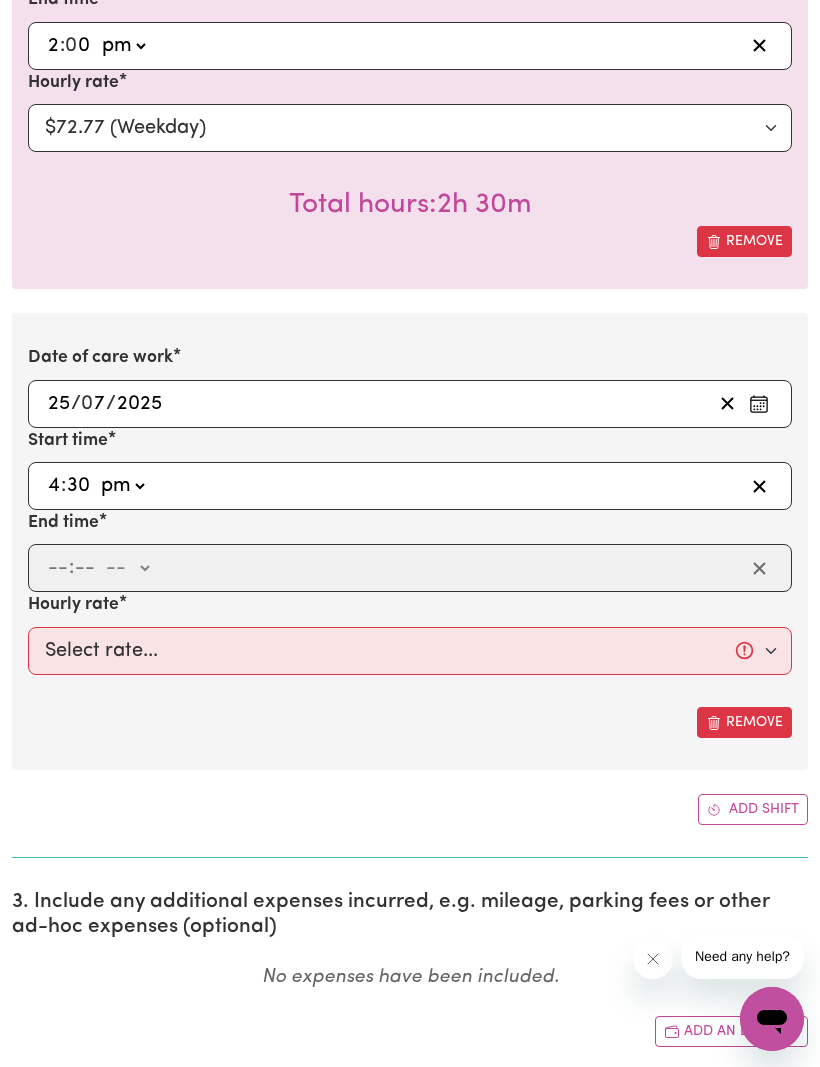 type on "16:30" 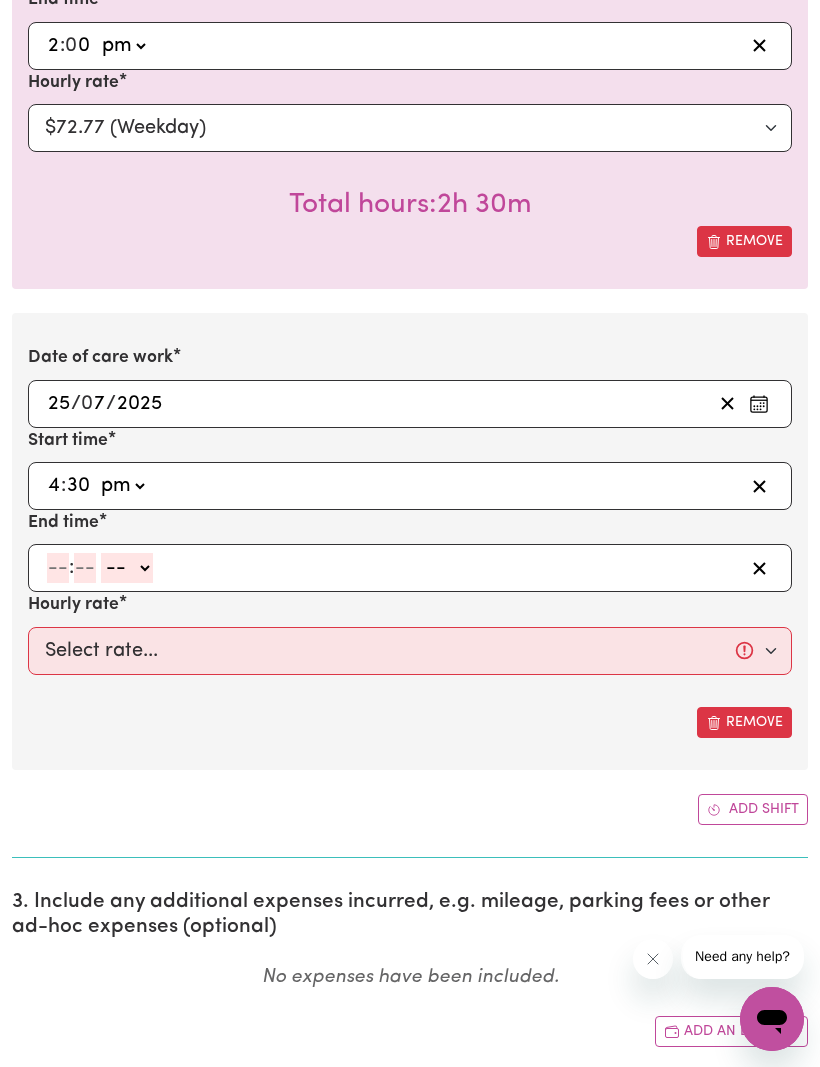 click 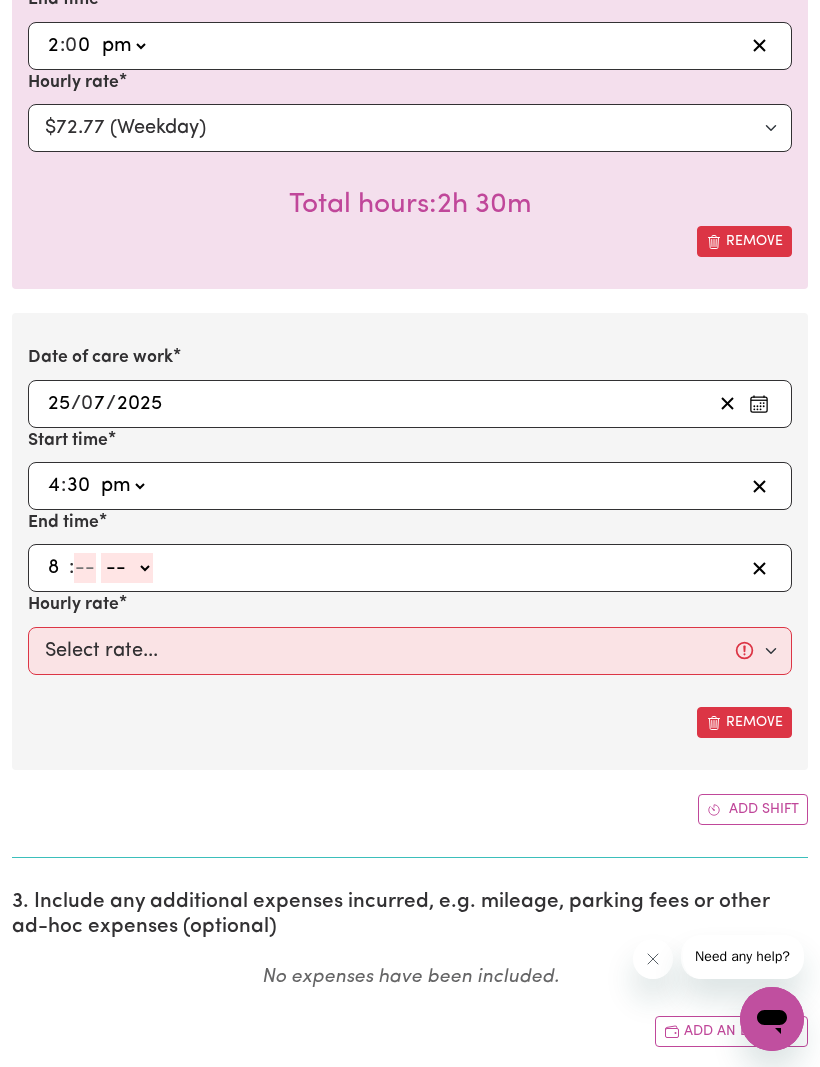 type on "8" 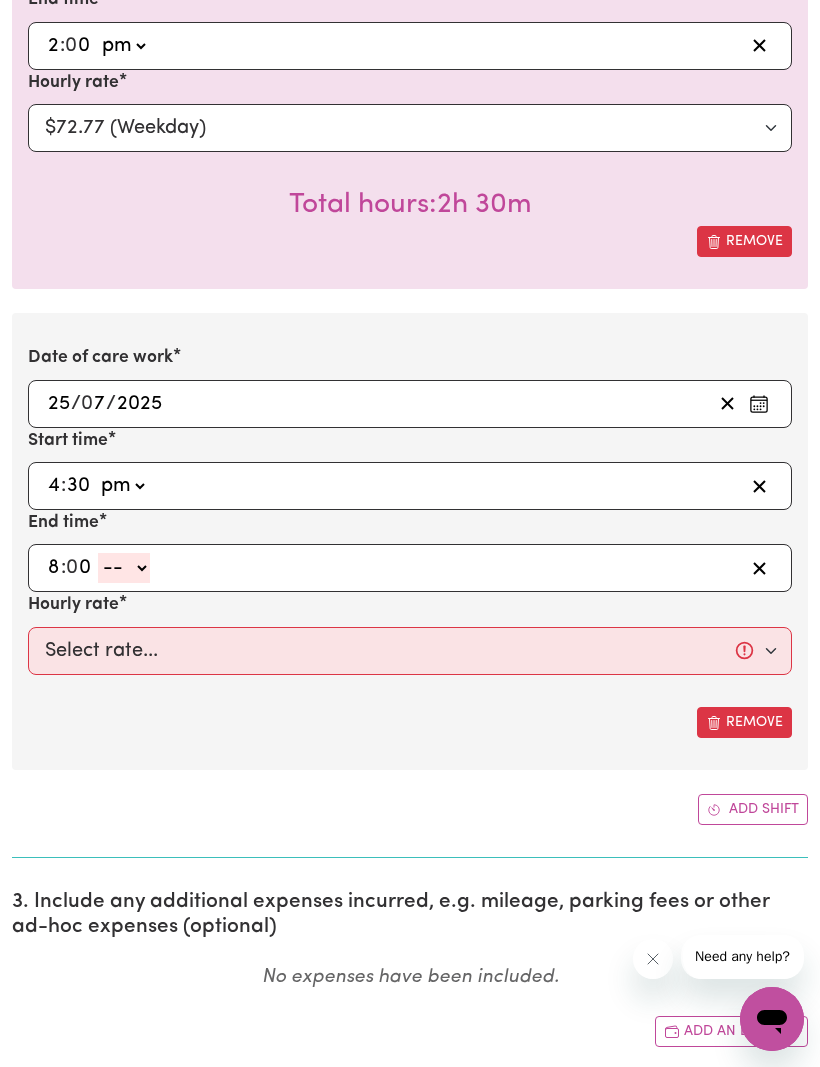 type on "0" 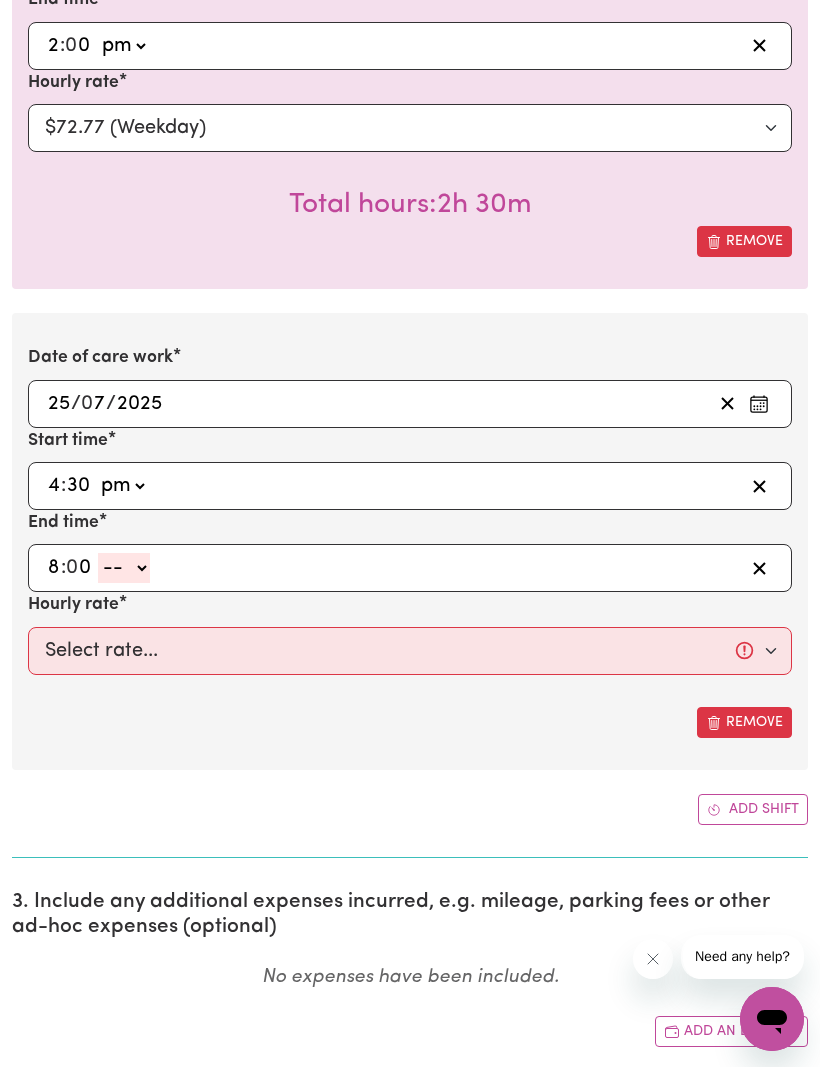 click on "-- am pm" 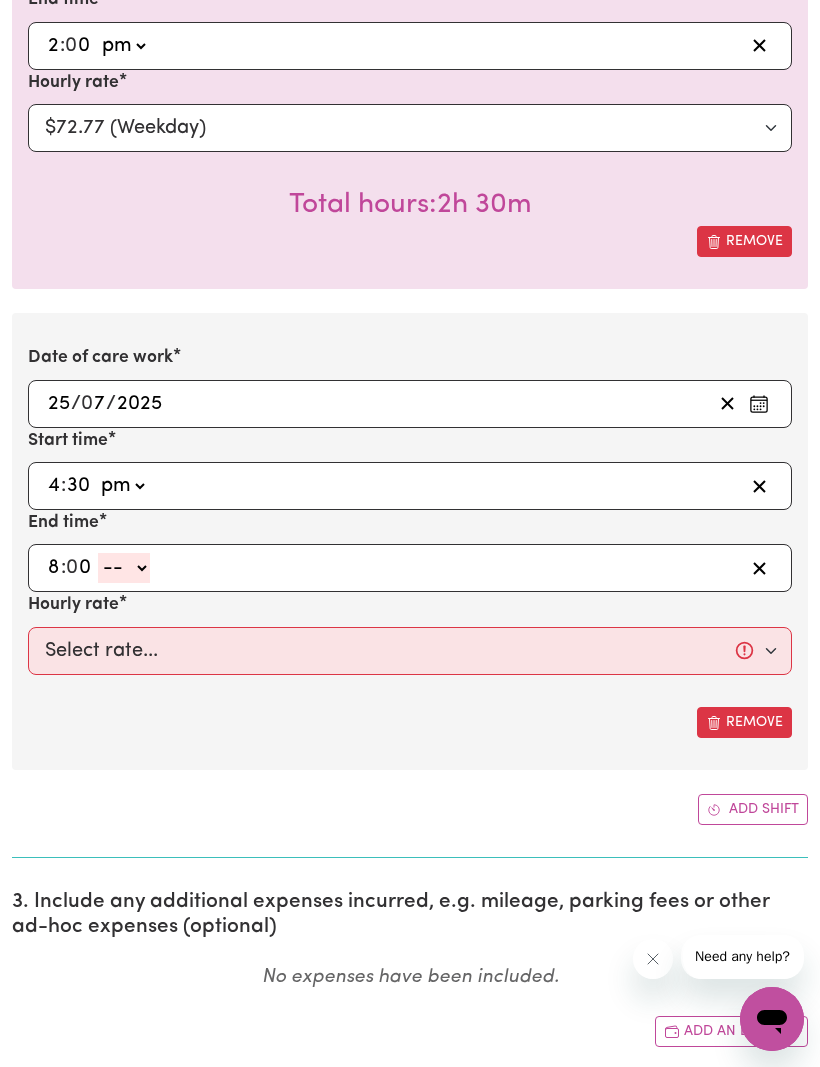 select on "pm" 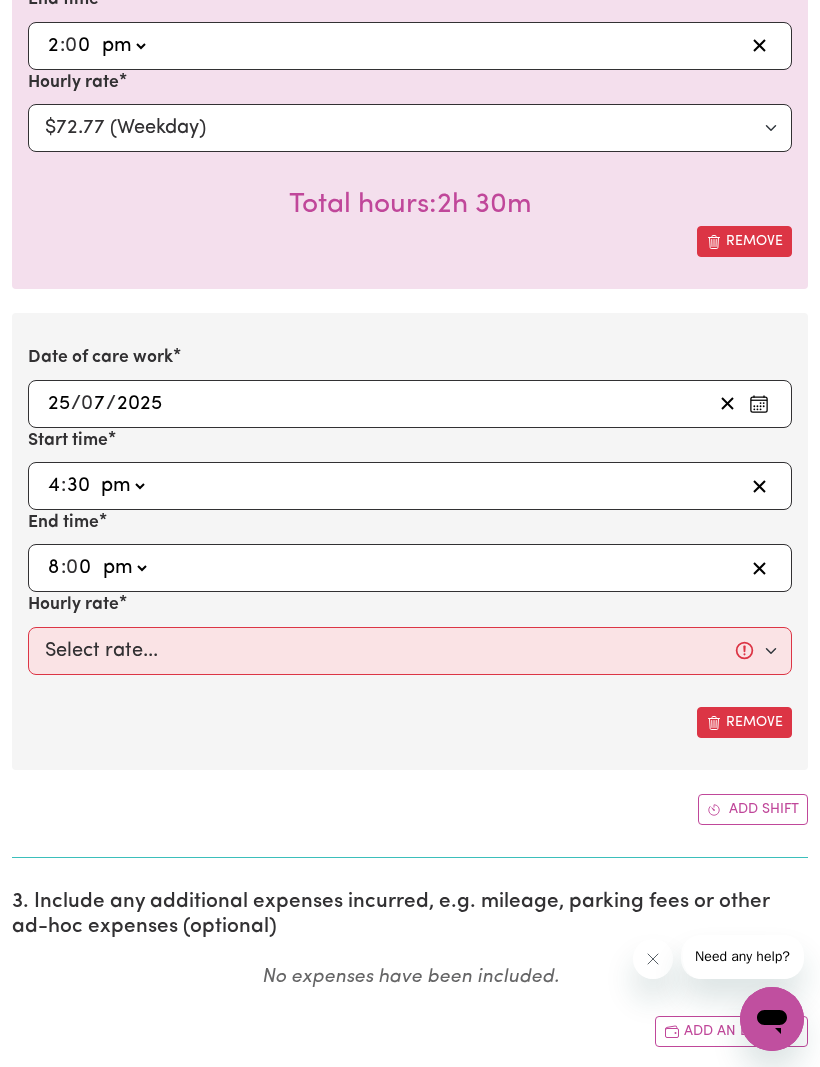 type on "20:00" 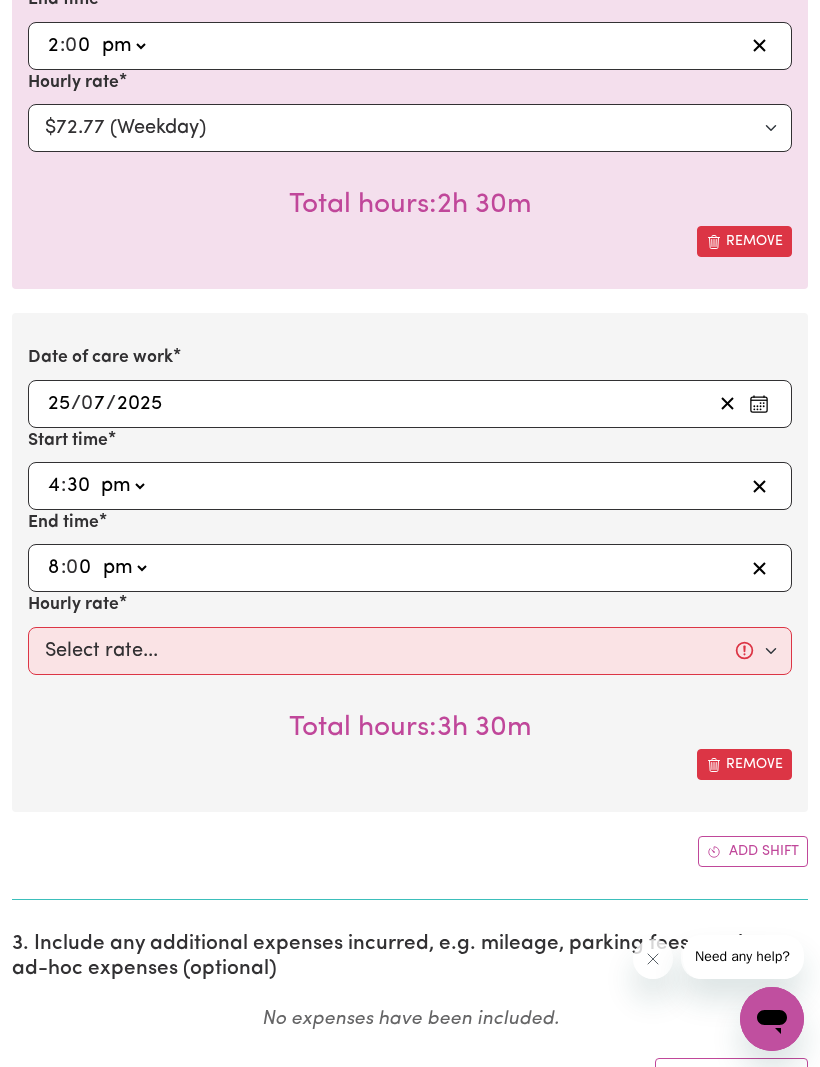 click on "Add shift" at bounding box center [753, 851] 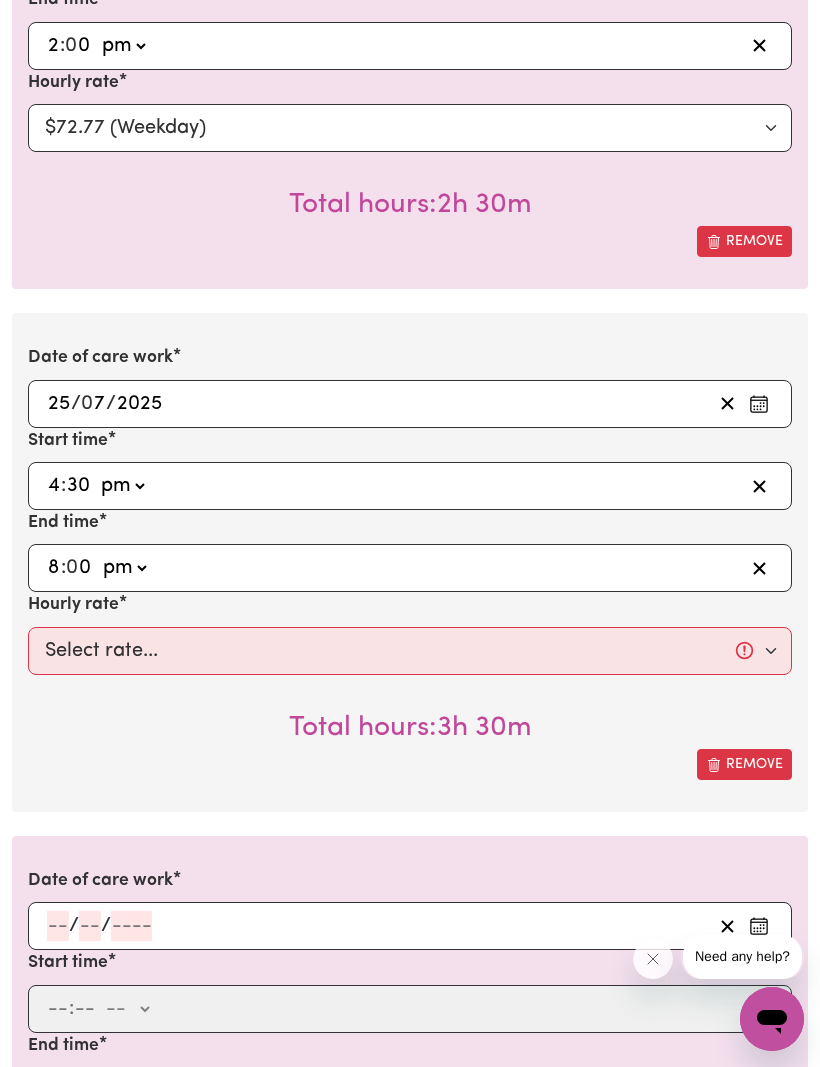 click 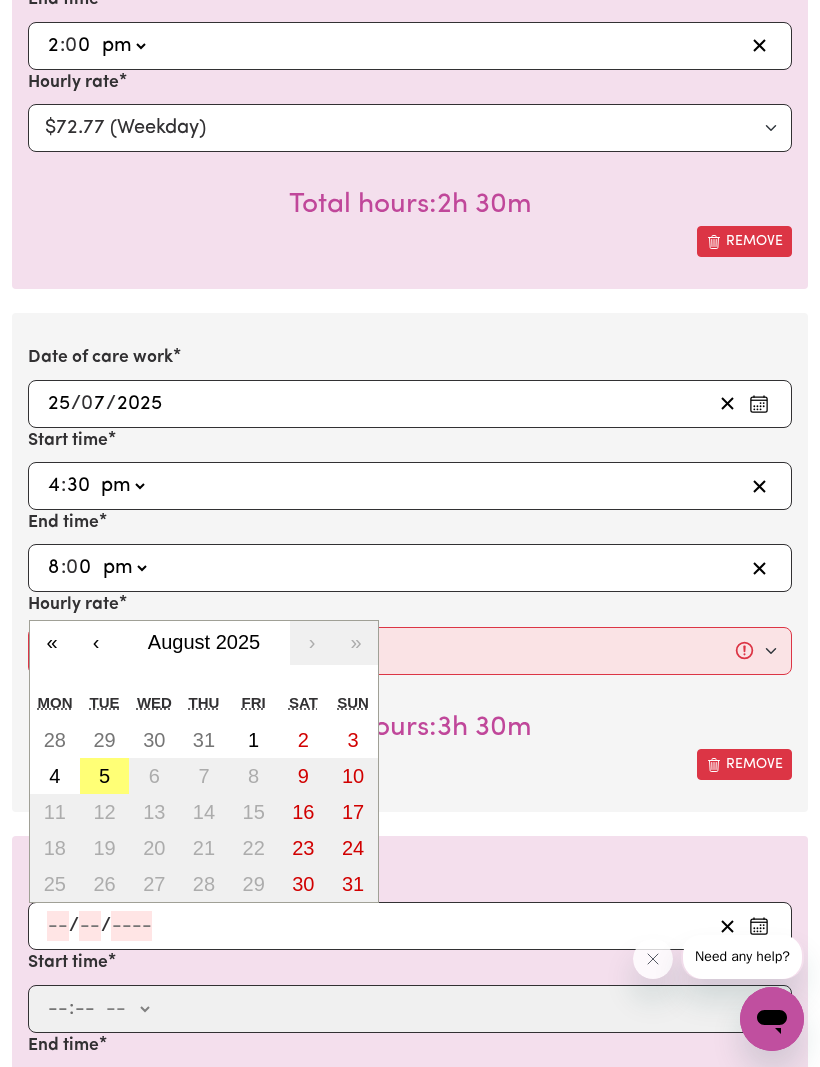 scroll, scrollTop: 1080, scrollLeft: 0, axis: vertical 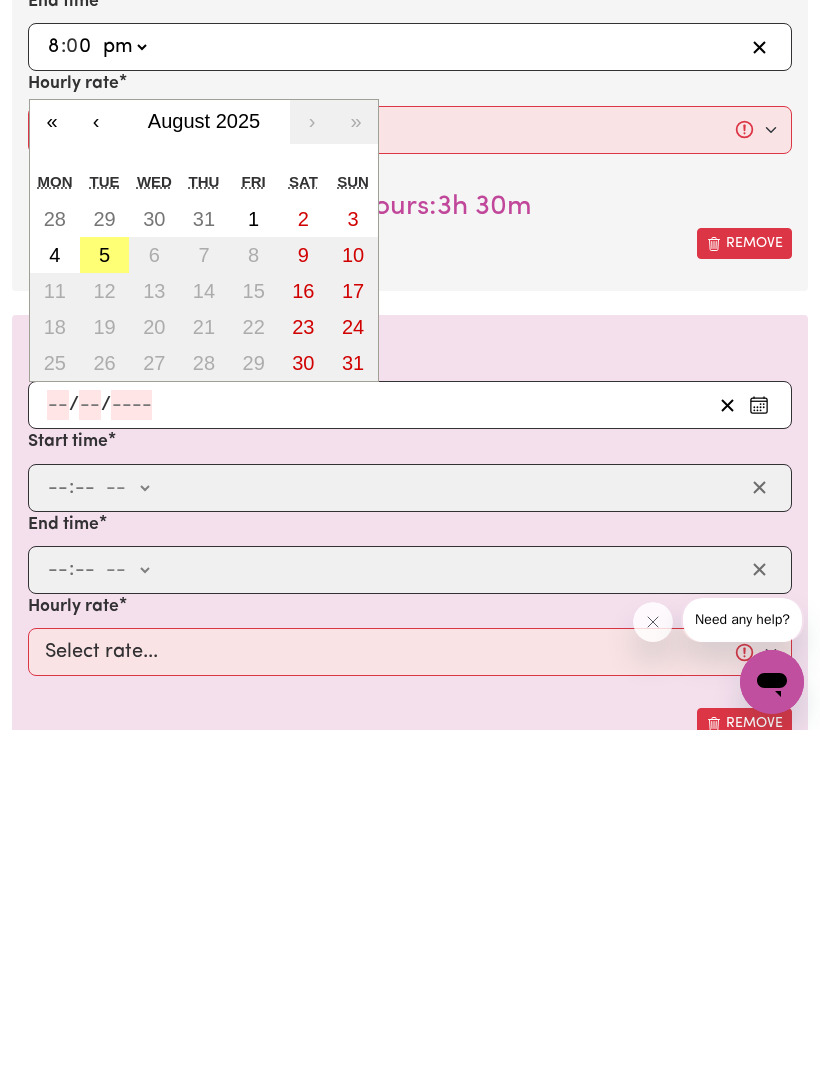 click on "29" at bounding box center [105, 556] 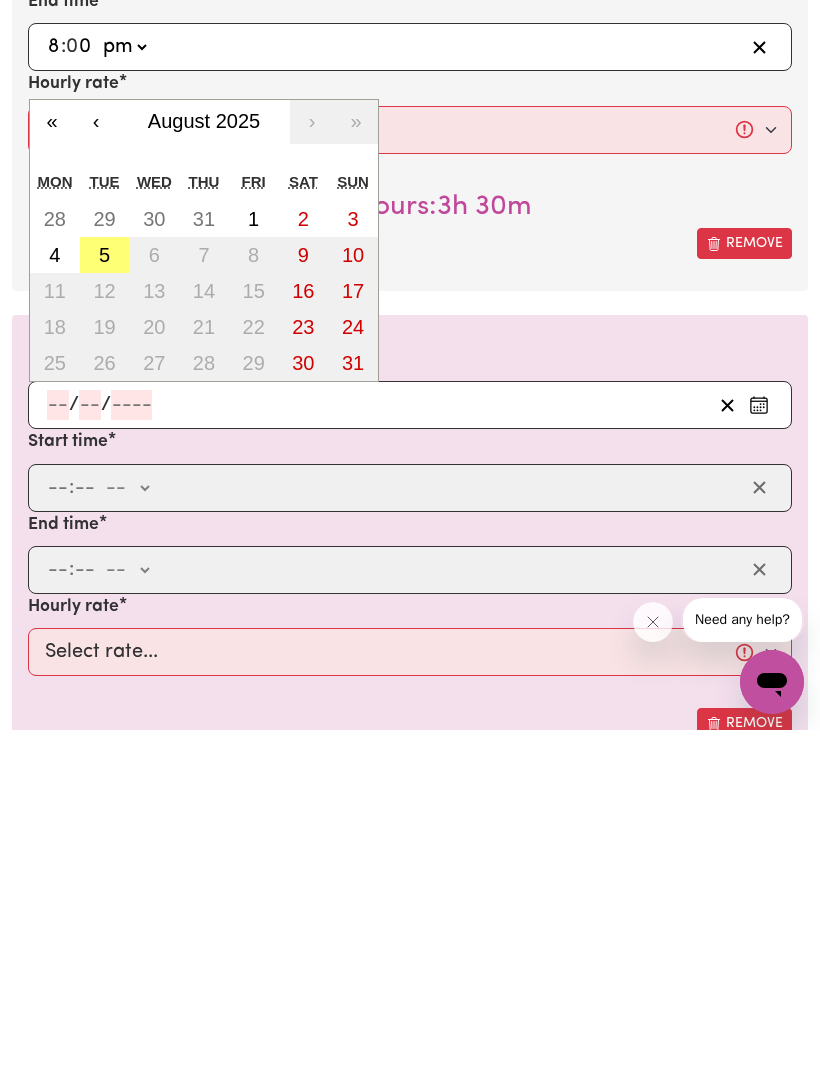 type on "2025-07-29" 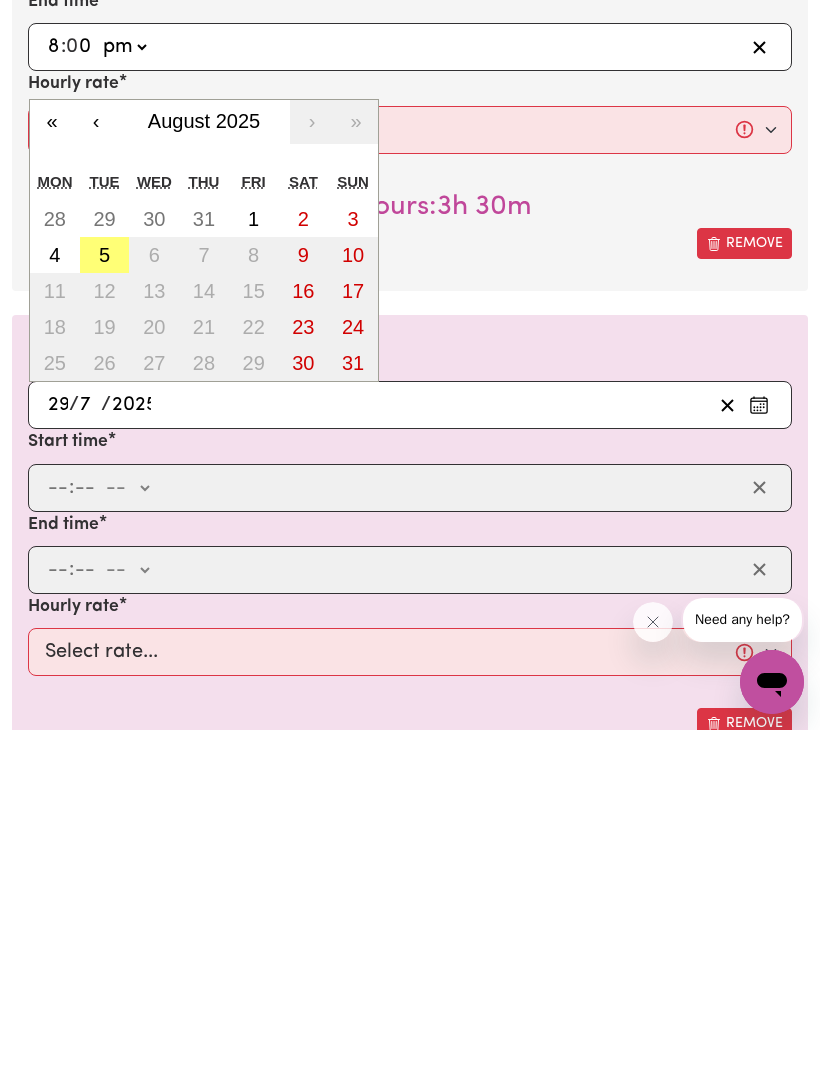 scroll, scrollTop: 1417, scrollLeft: 0, axis: vertical 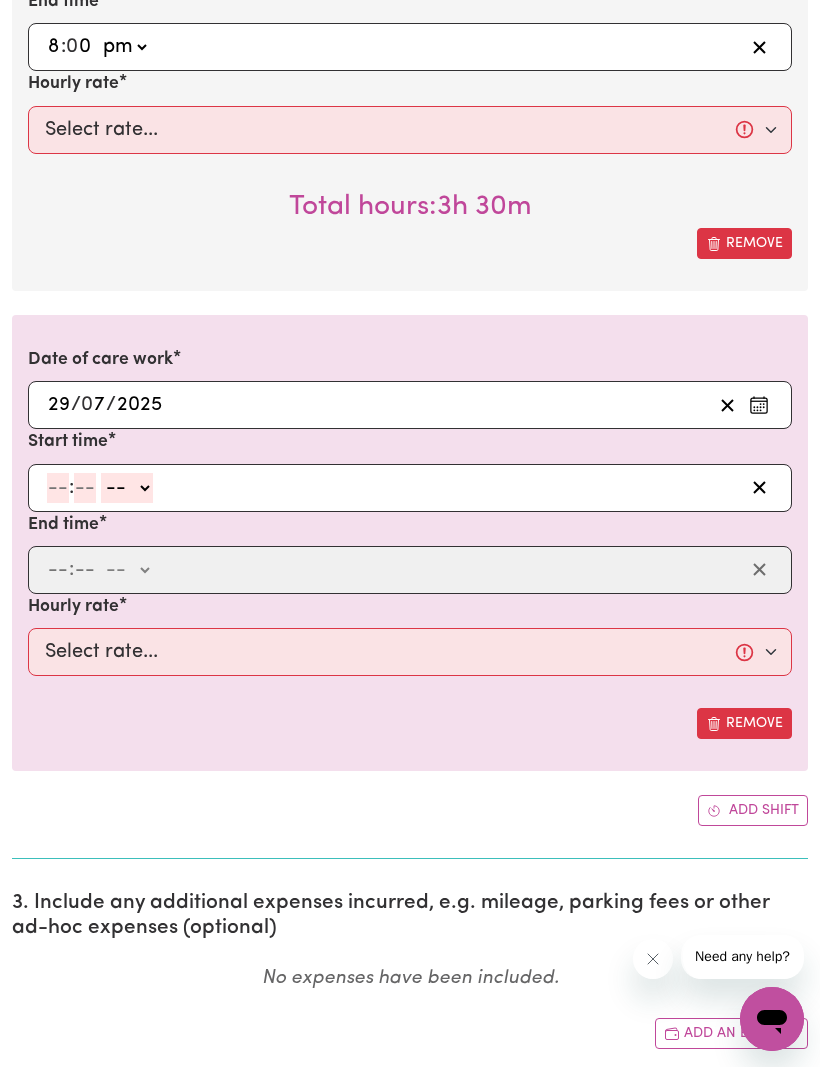 click on "End time" at bounding box center [63, 525] 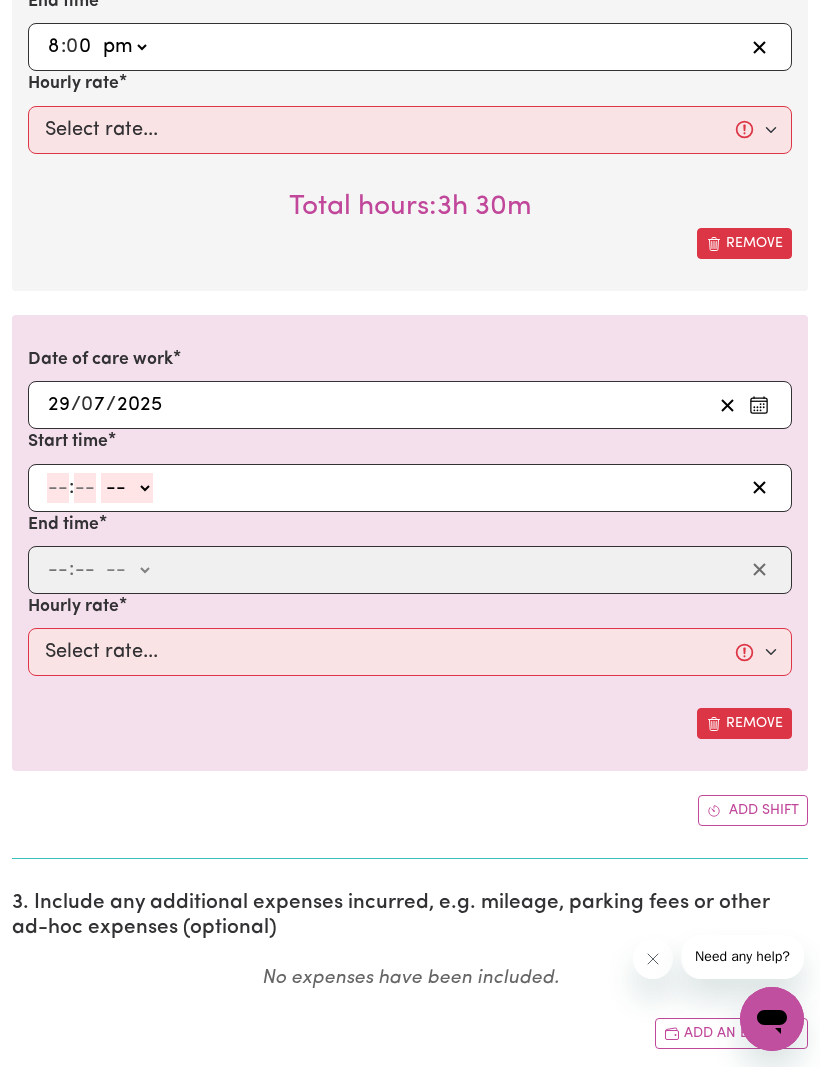 click 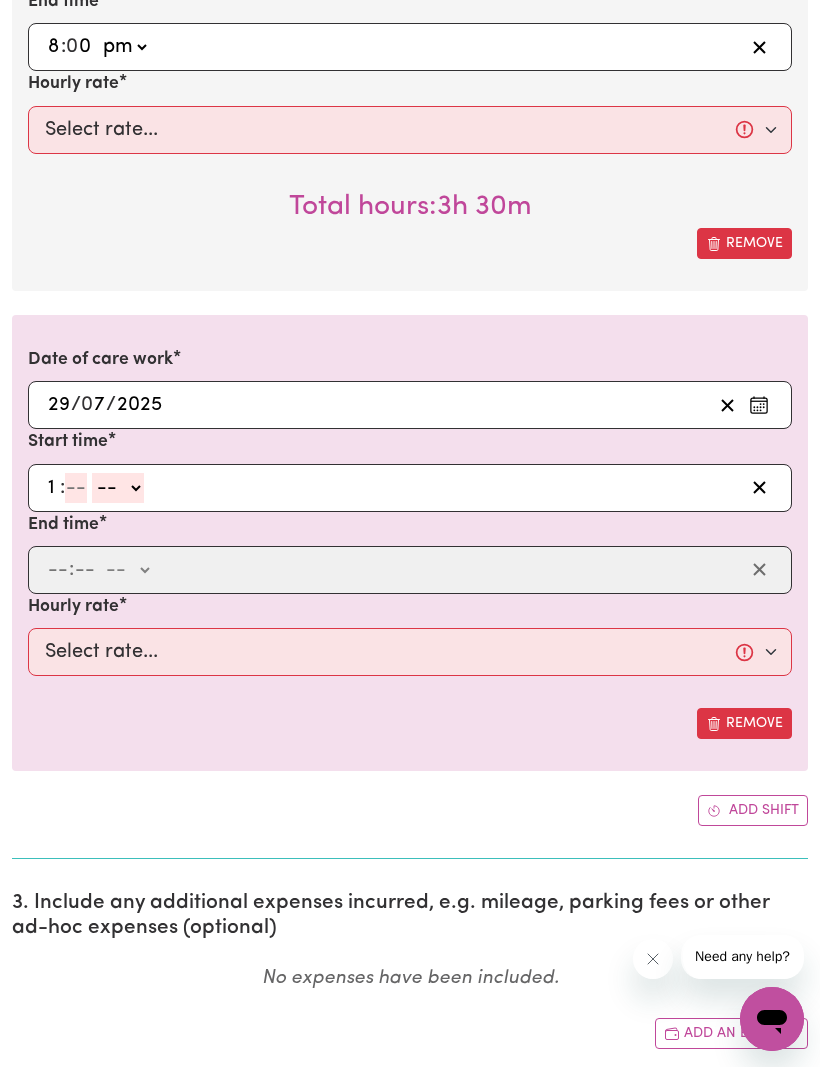 type on "11" 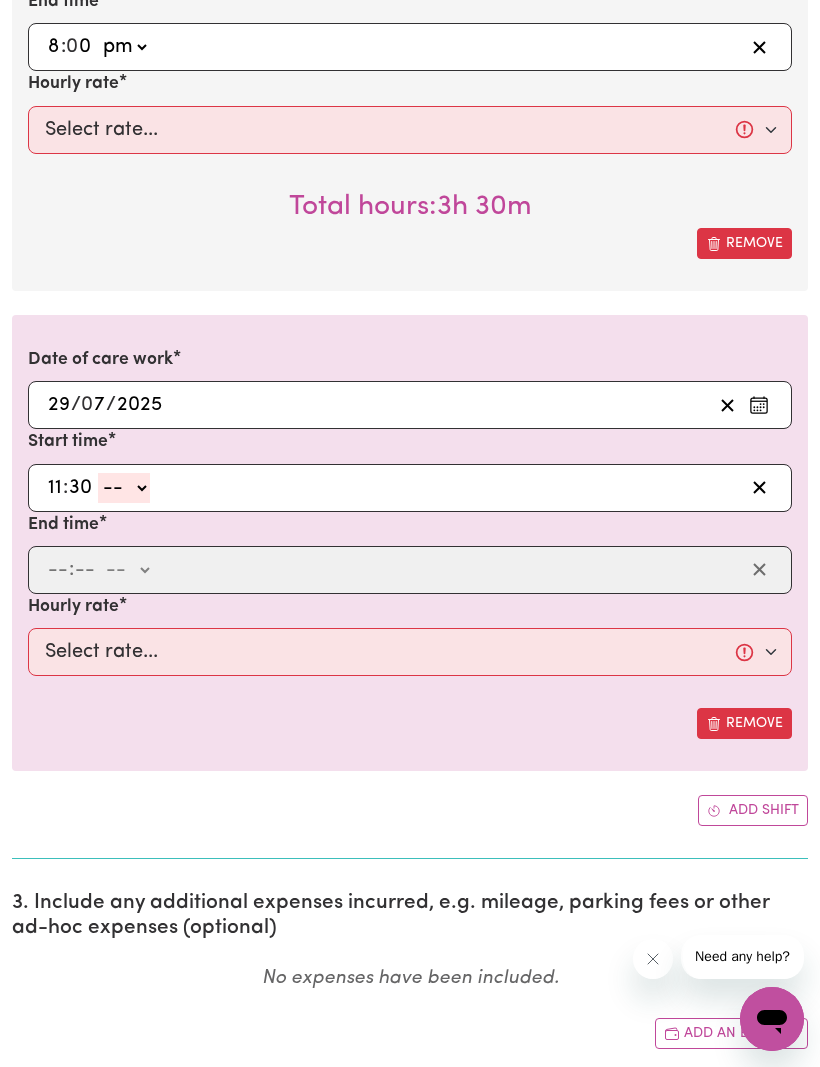 type on "30" 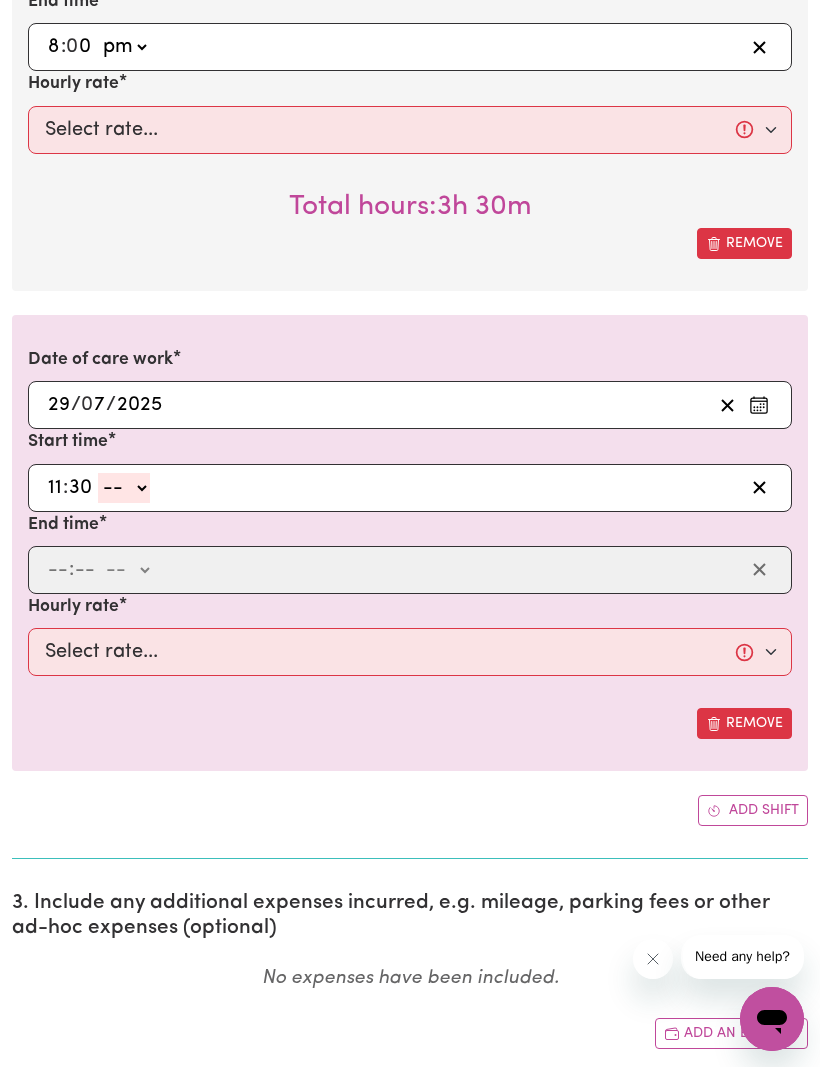 click on "-- am pm" 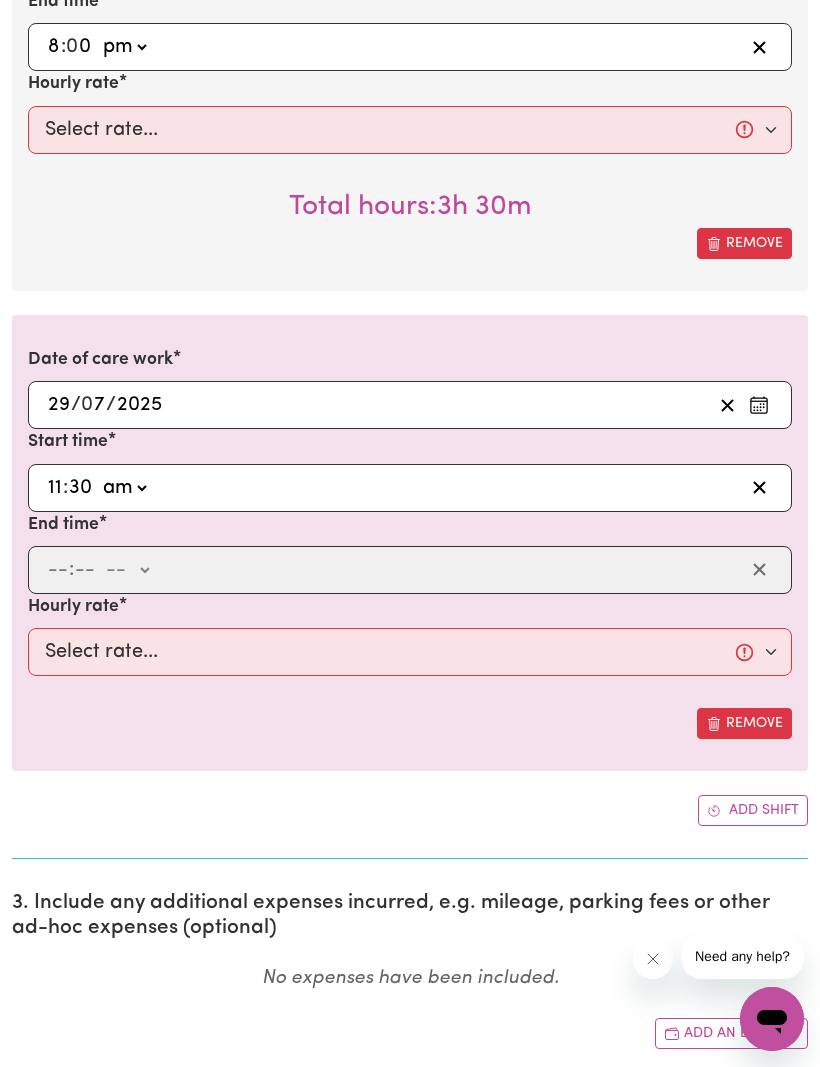 type on "11:30" 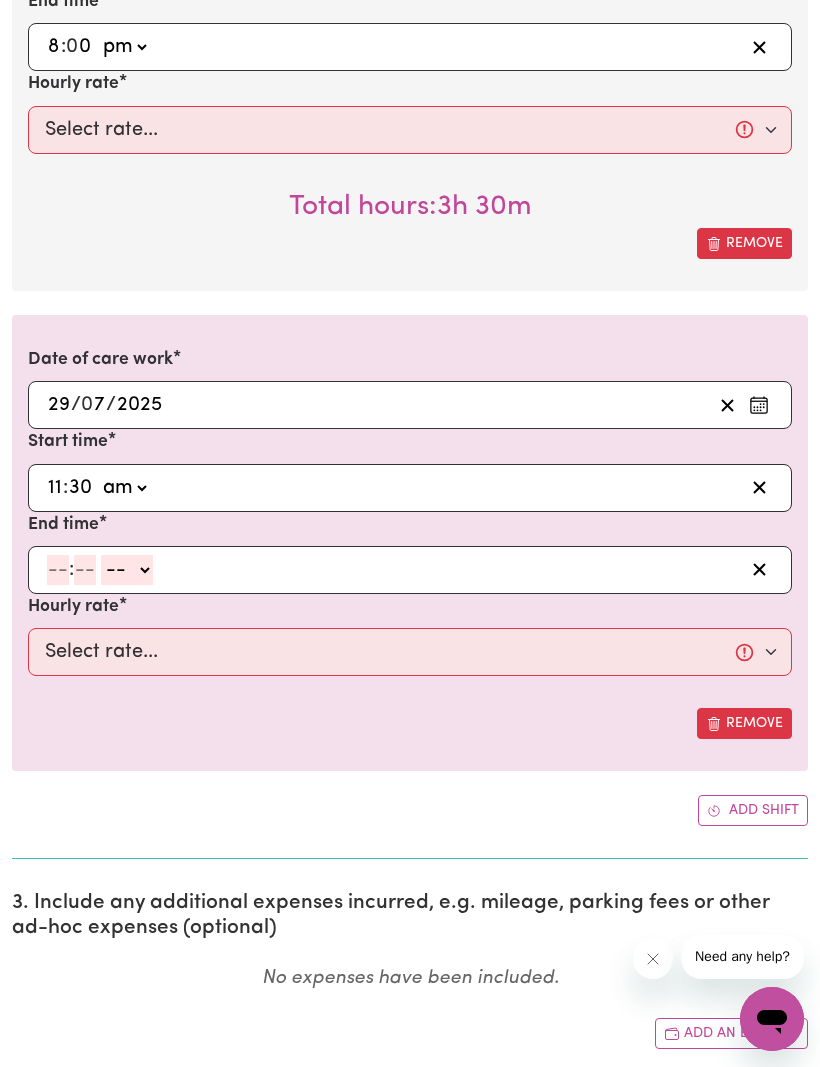 click on ":   -- am pm" at bounding box center (394, 570) 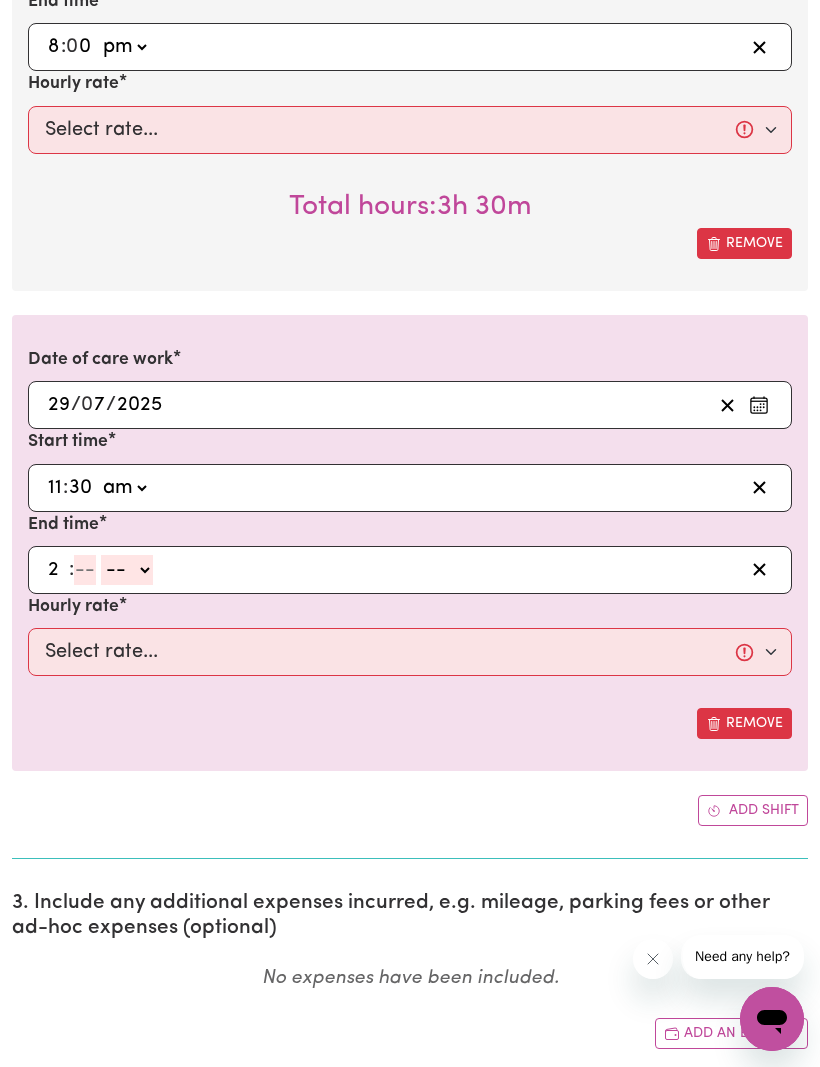 type on "2" 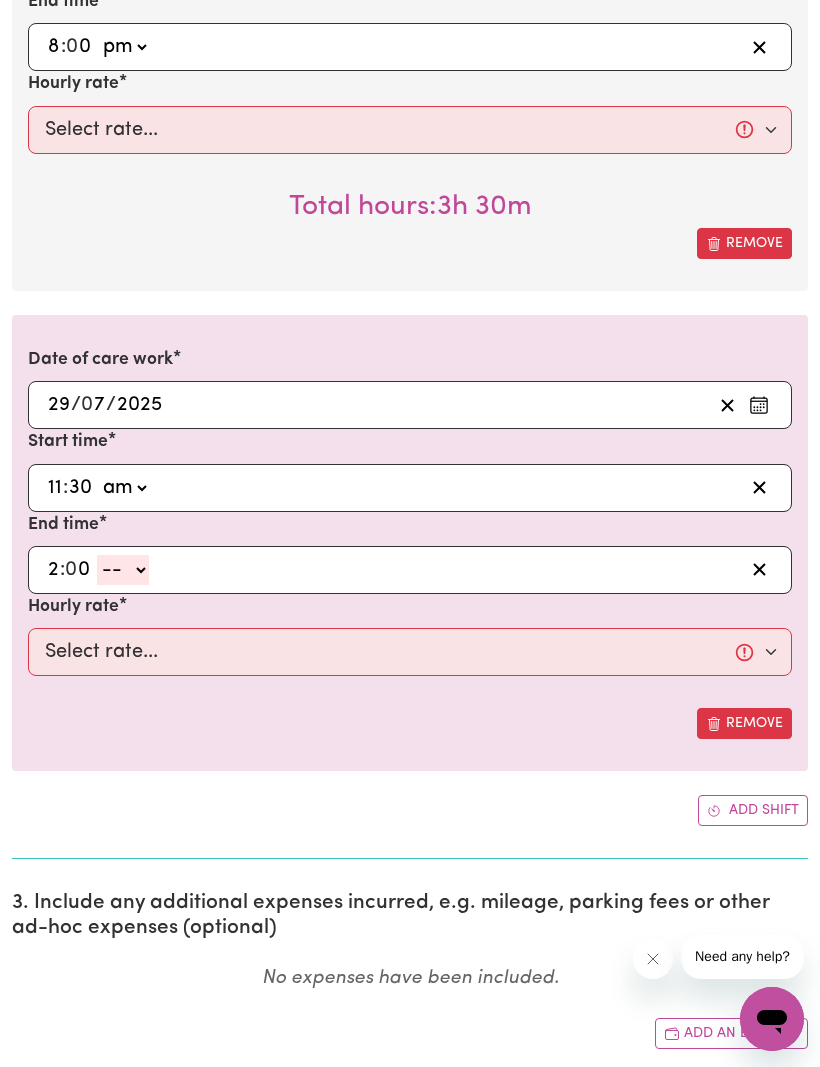 type on "0" 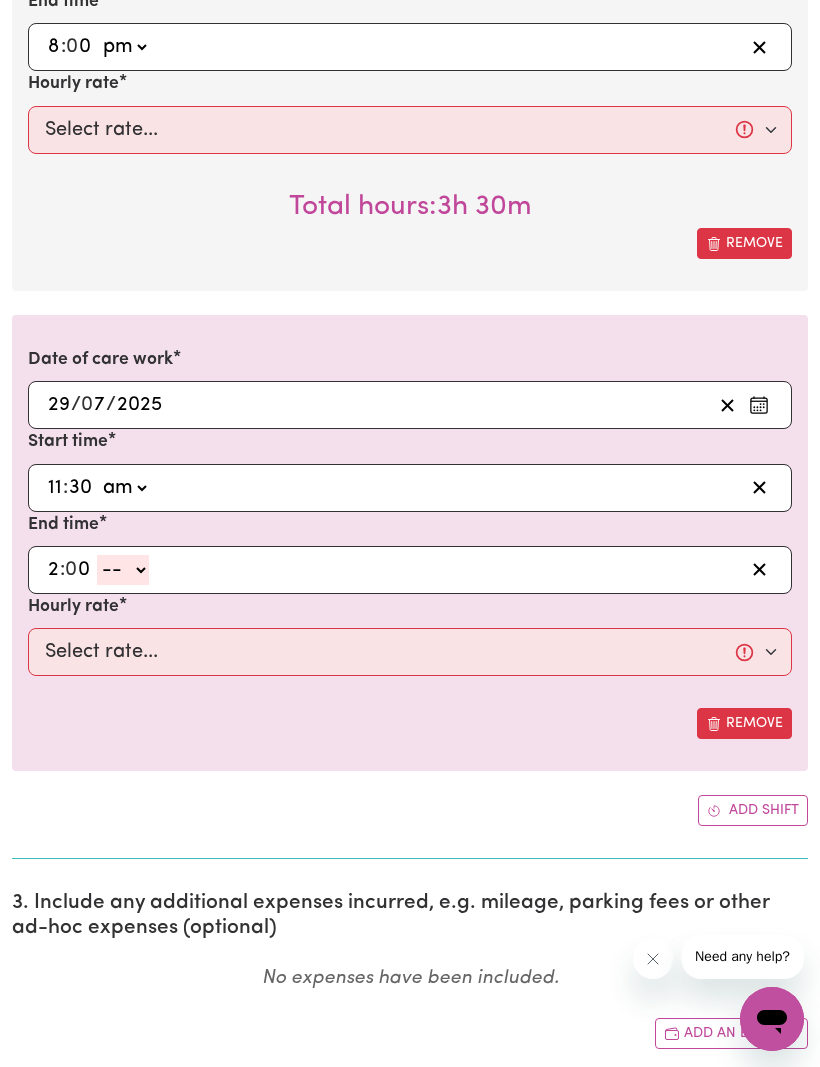 click on "-- am pm" 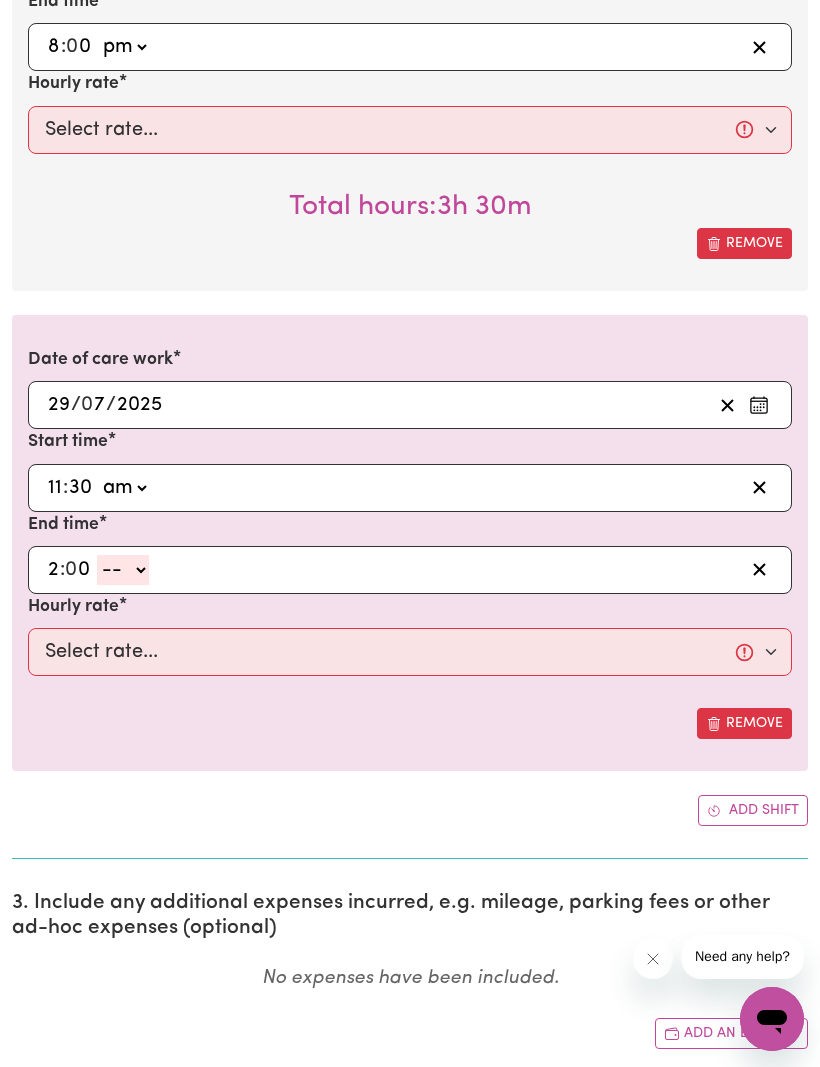 select on "pm" 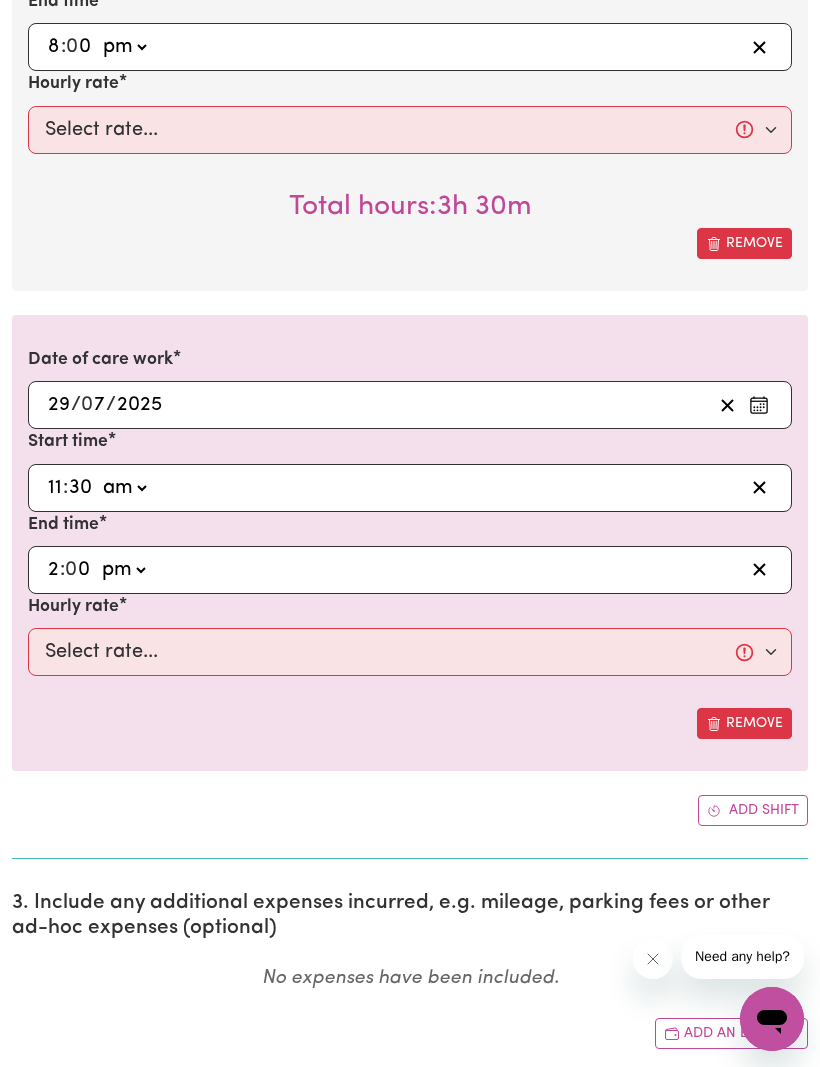 type on "14:00" 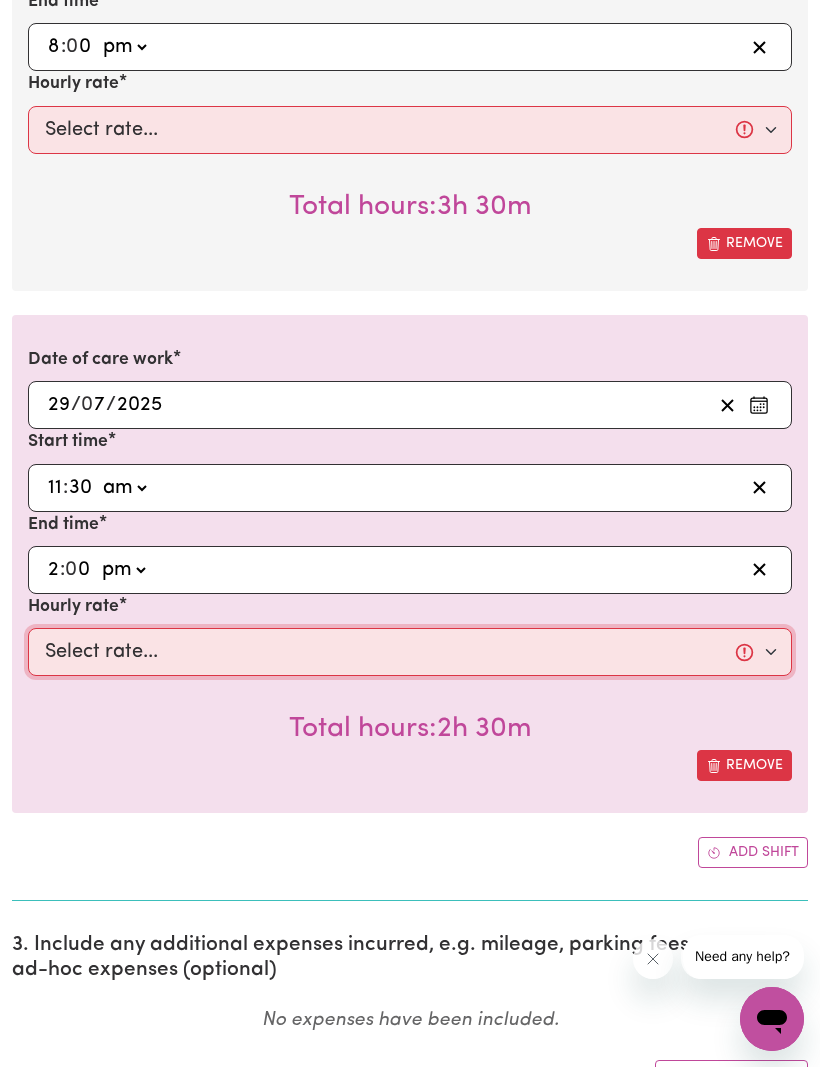 click on "Select rate... $72.77 (Weekday)" at bounding box center (410, 652) 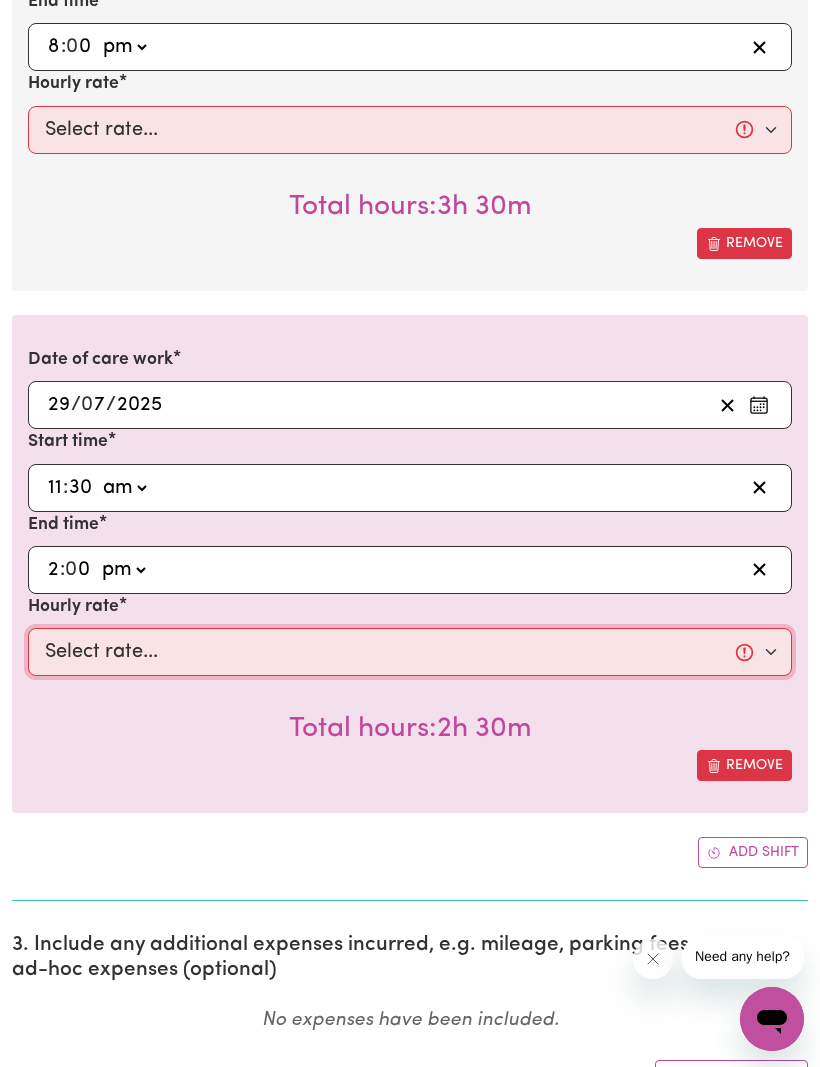 select on "72.77-Weekday" 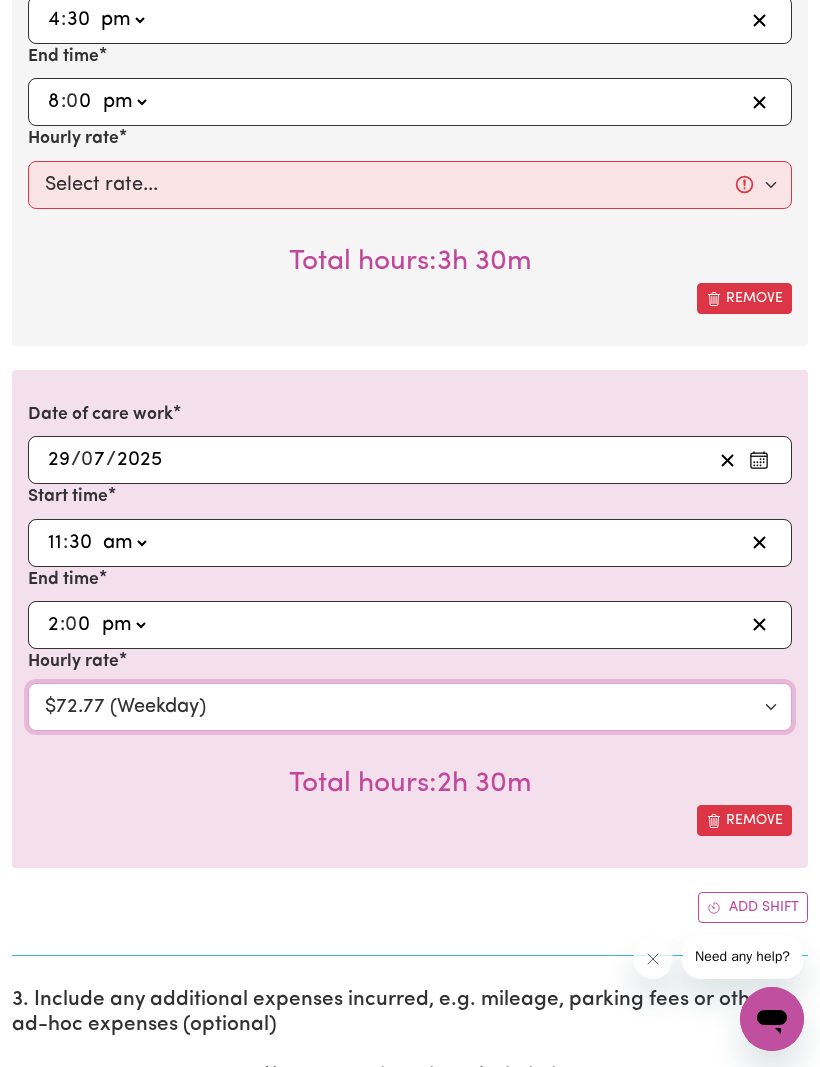 scroll, scrollTop: 1361, scrollLeft: 0, axis: vertical 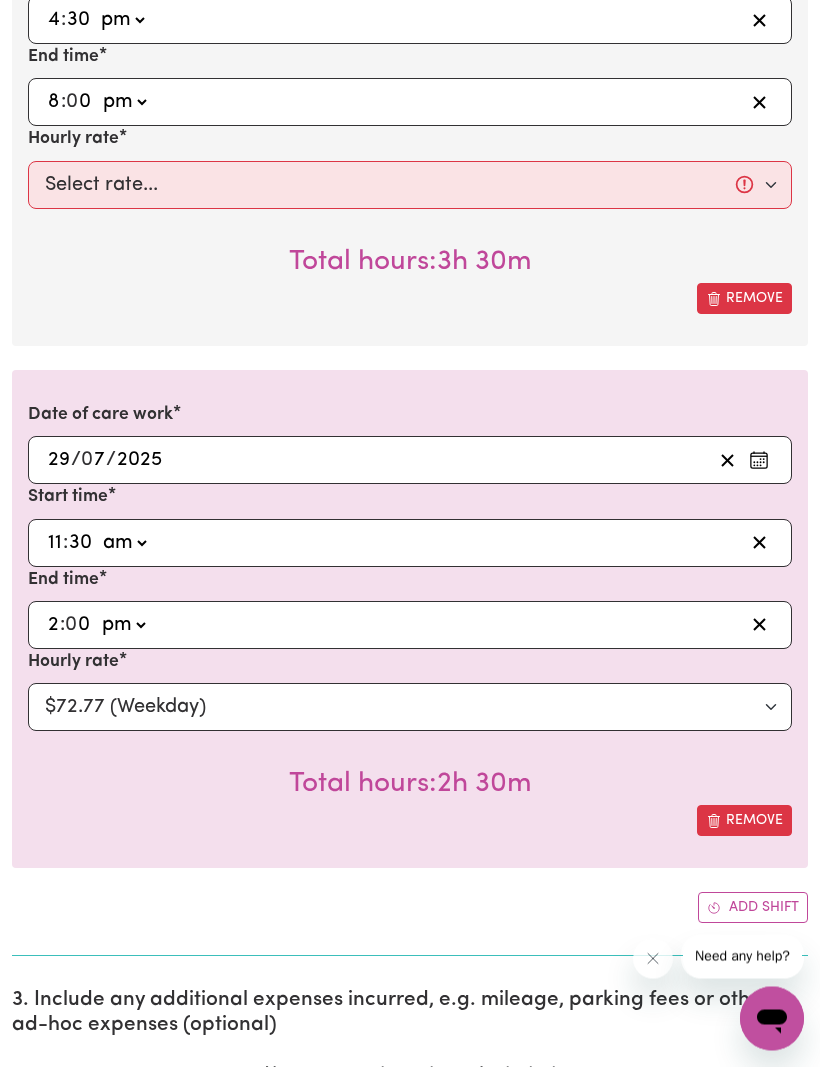 click on "29" 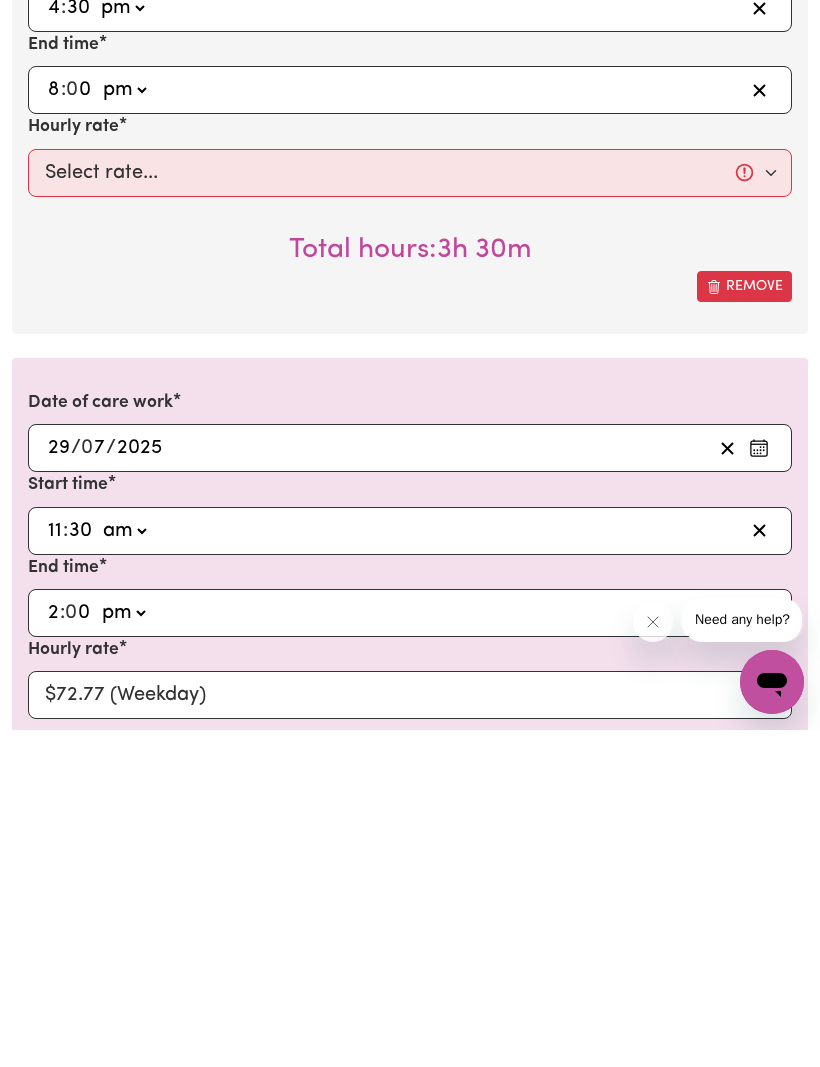 scroll, scrollTop: 1045, scrollLeft: 0, axis: vertical 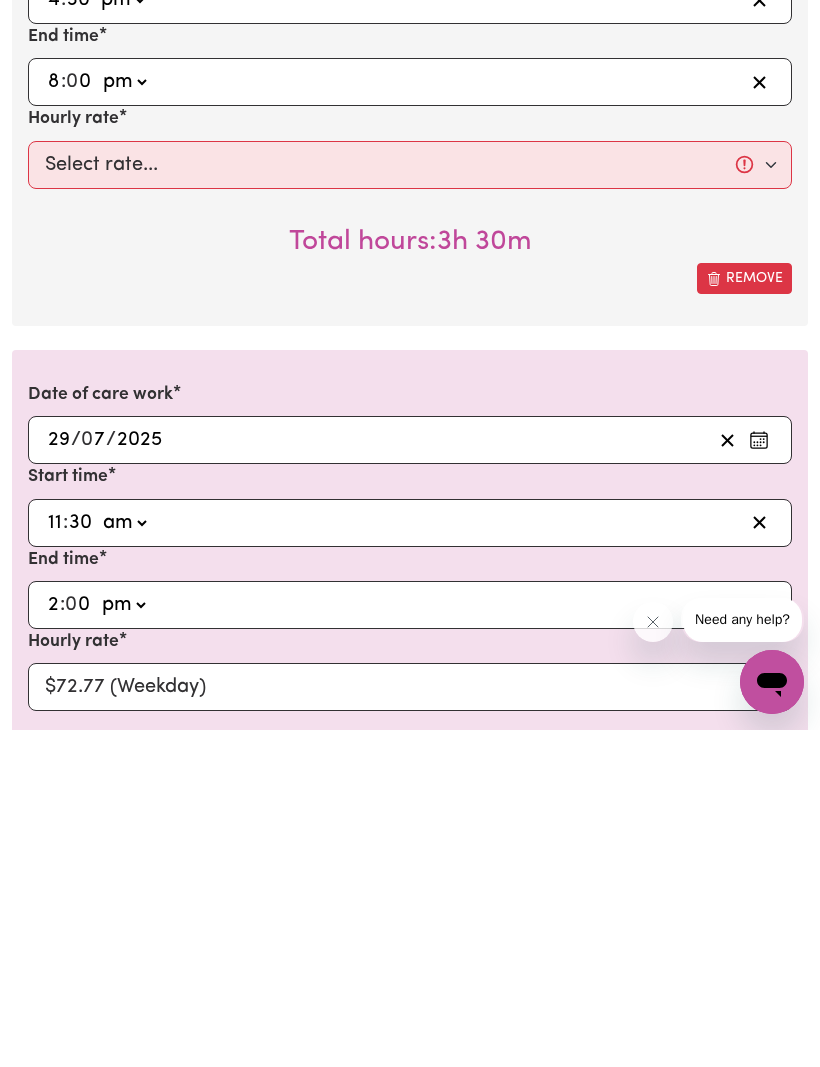 click on "Date of care work 2025-07-29 29 / 0 7 / 2025 « ‹ July 2025 › » Mon Tue Wed Thu Fri Sat Sun 30 1 2 3 4 5 6 7 8 9 10 11 12 13 14 15 16 17 18 19 20 21 22 23 24 25 26 27 28 29 30 31 1 2 3 Start time 11:30 11 : 30   am pm End time 14:00 2 : 0 0   am pm Hourly rate Select rate... $72.77 (Weekday) Total hours:  2h 30m Remove" at bounding box center (410, 936) 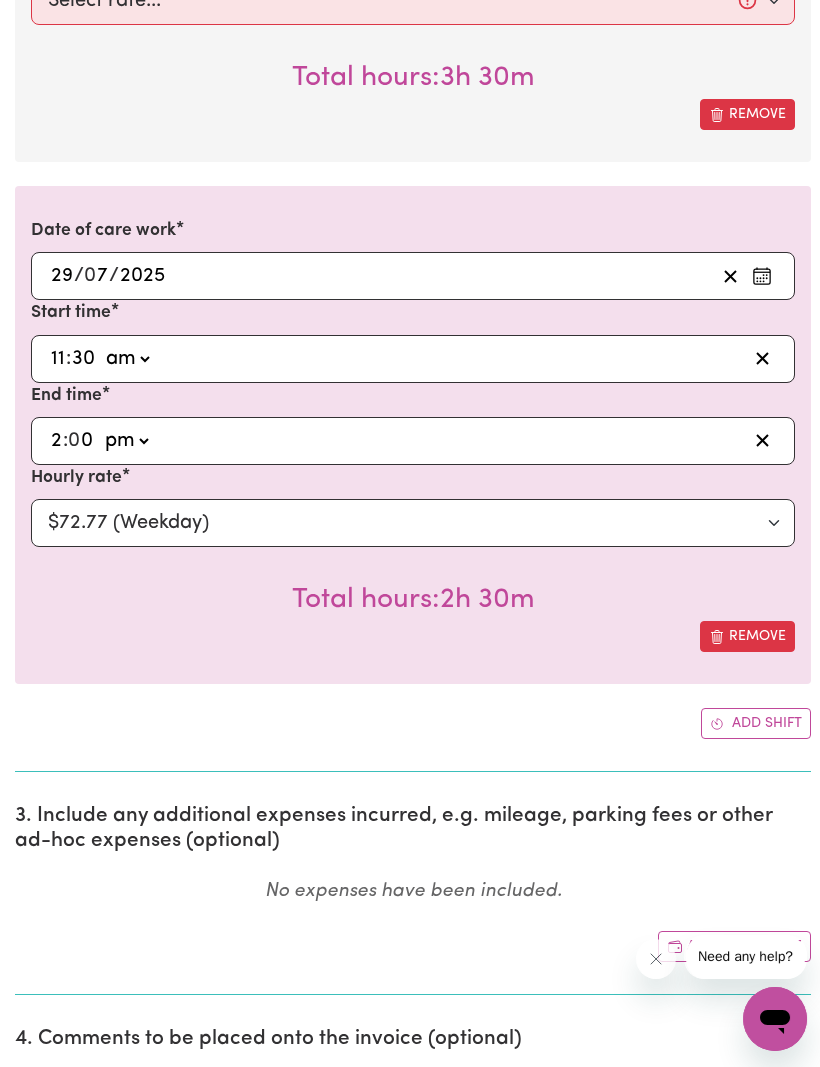 scroll, scrollTop: 1546, scrollLeft: 0, axis: vertical 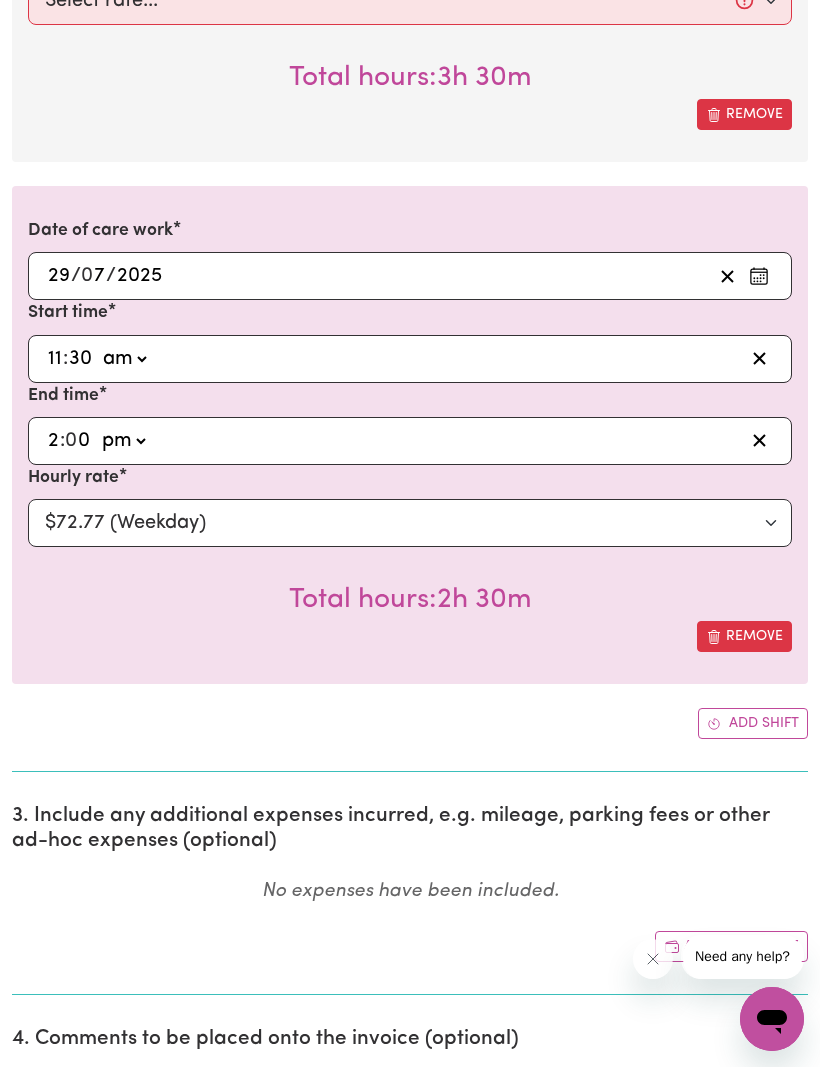 click on "Add shift" at bounding box center (753, 723) 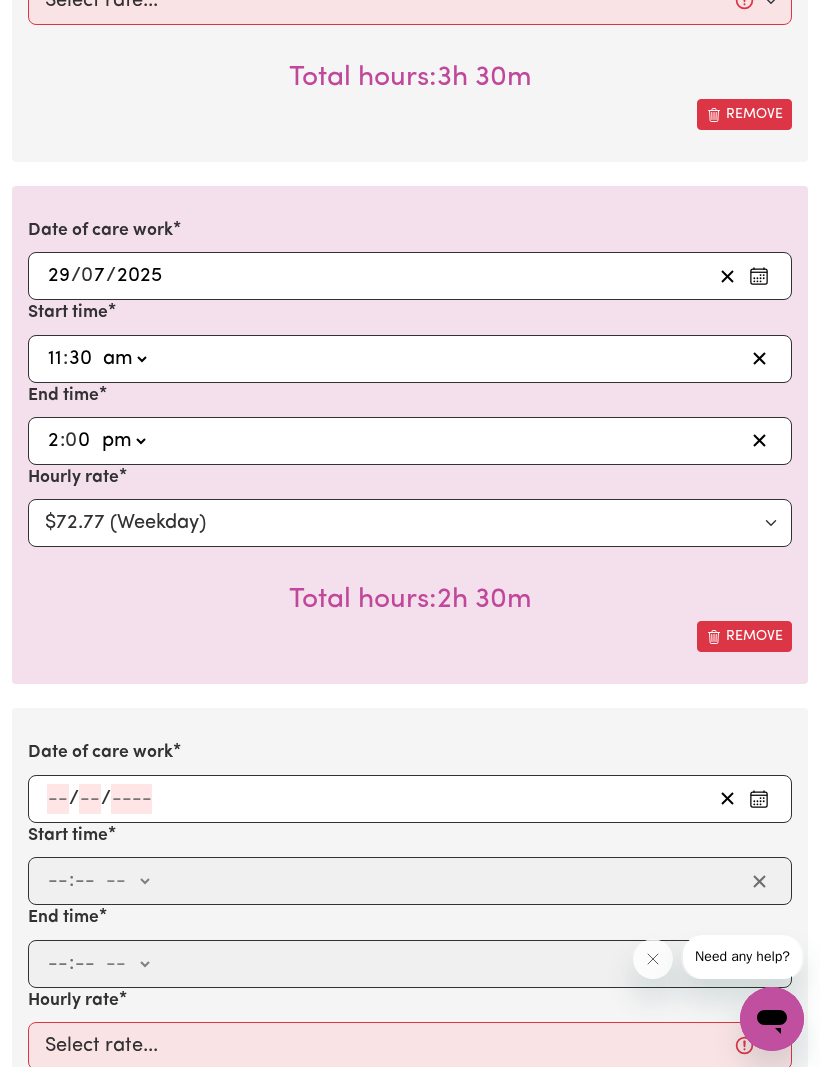 click 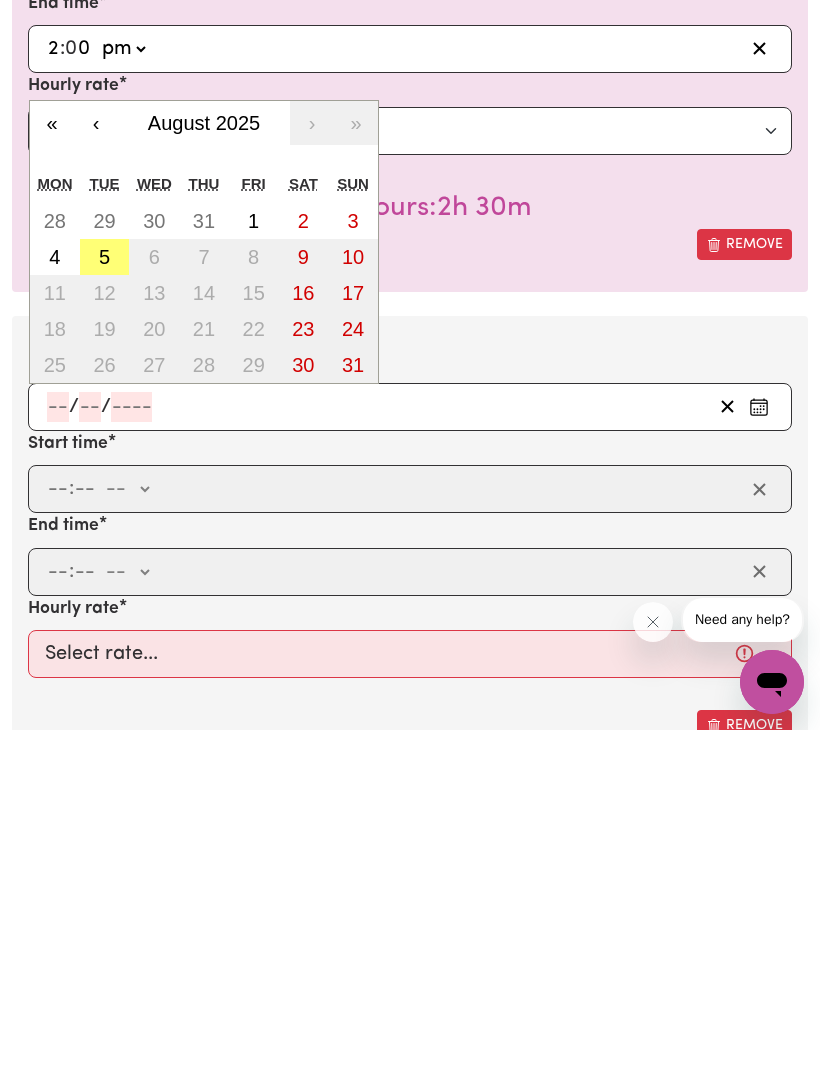 click on "1" at bounding box center [253, 558] 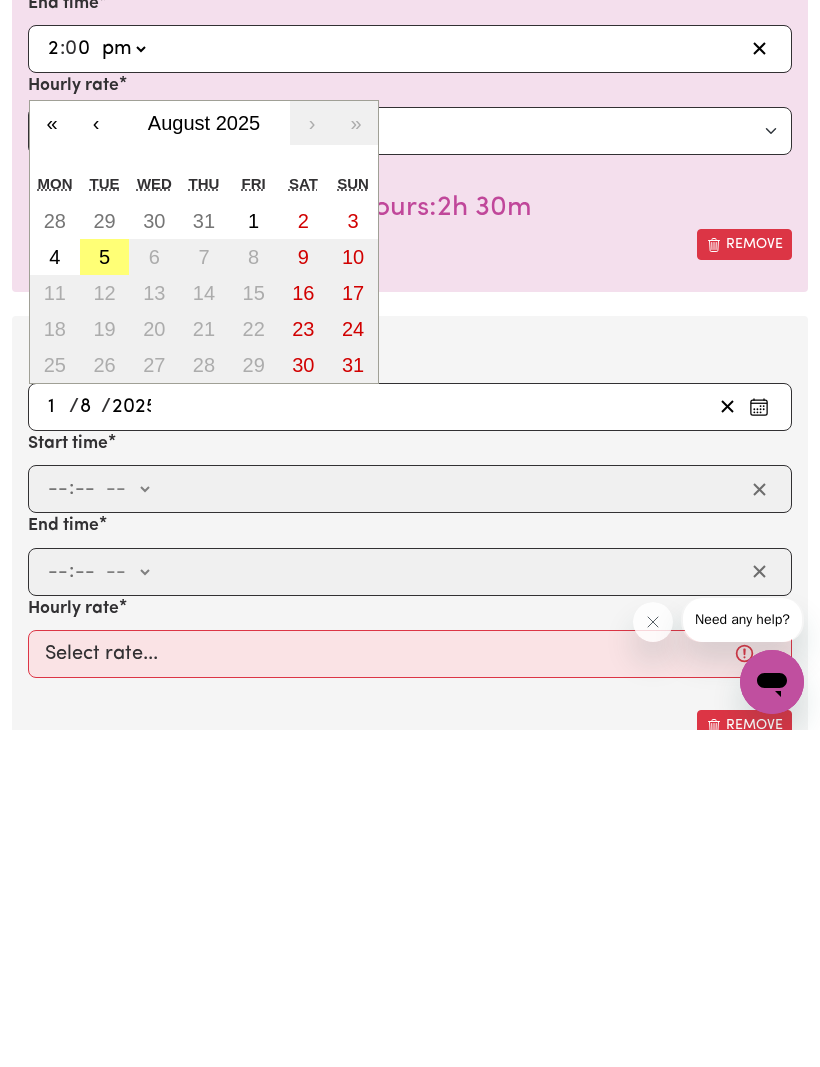 scroll, scrollTop: 1938, scrollLeft: 0, axis: vertical 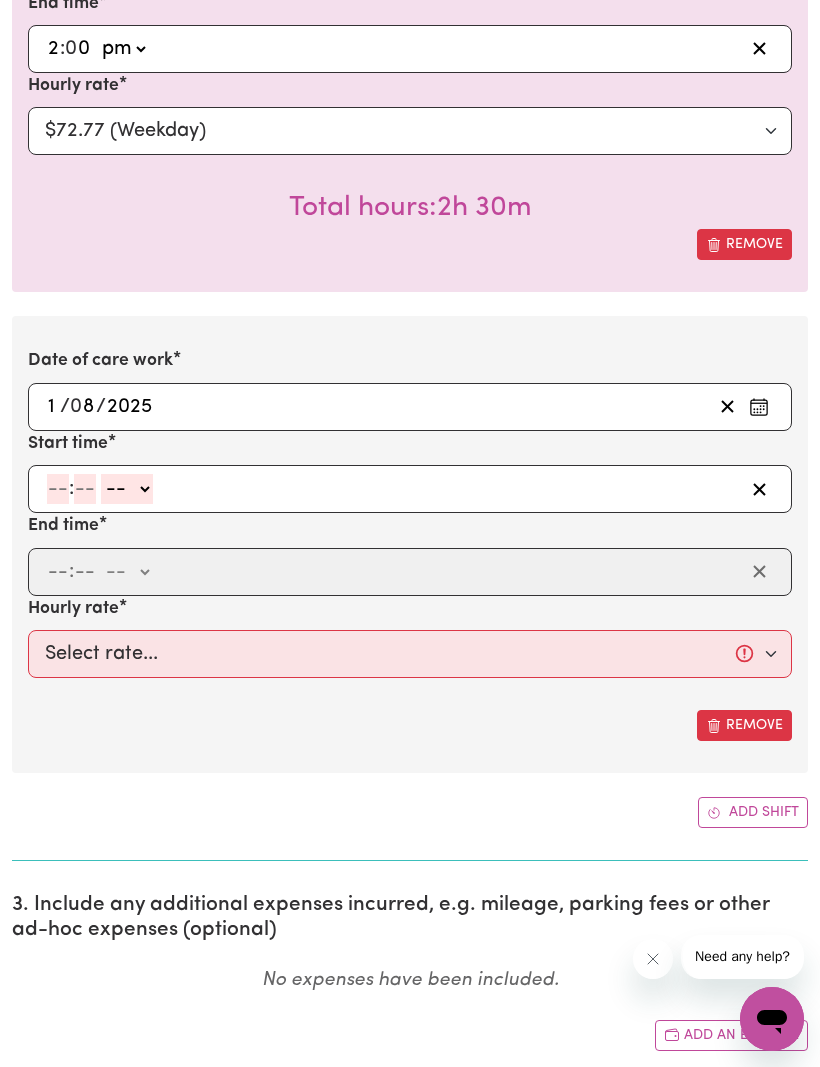click 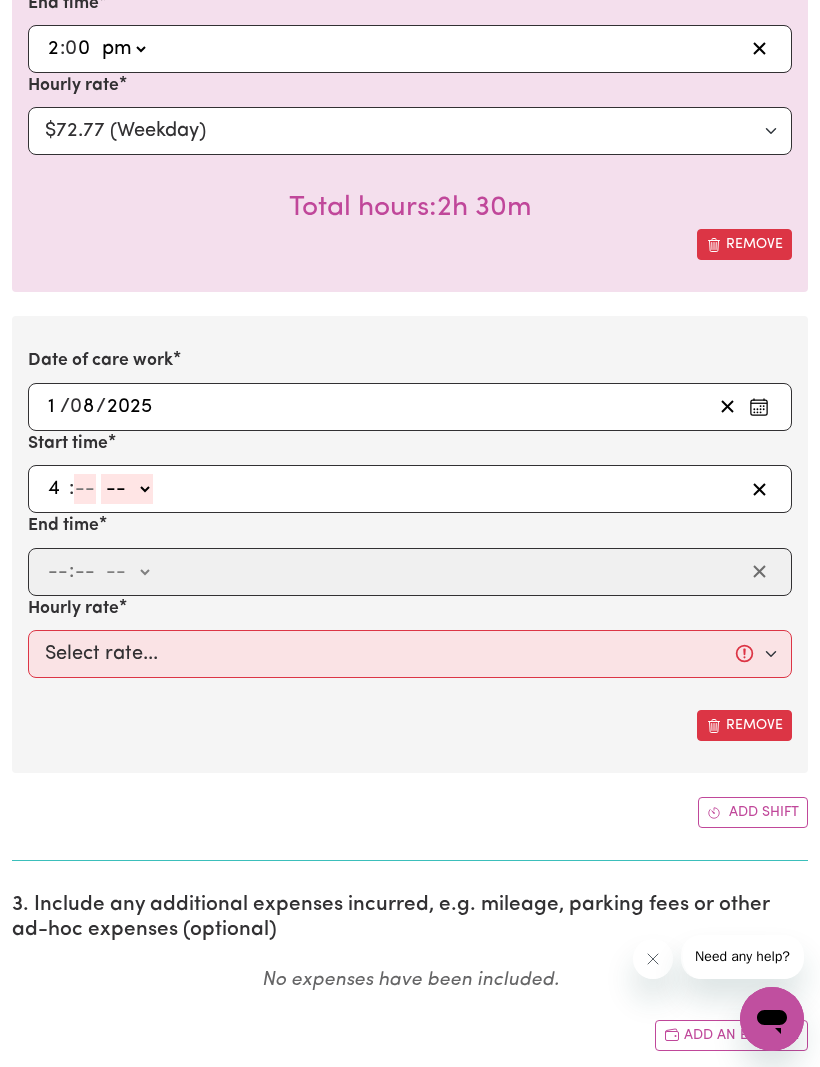 type on "4" 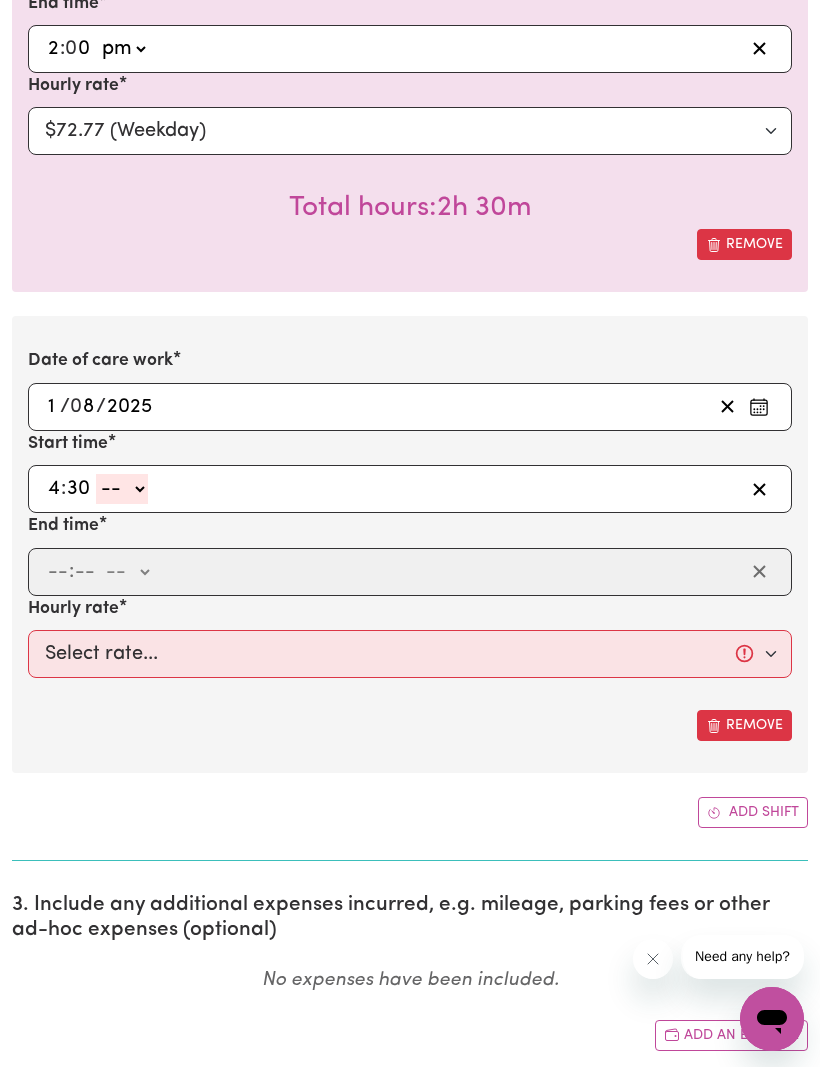 type on "30" 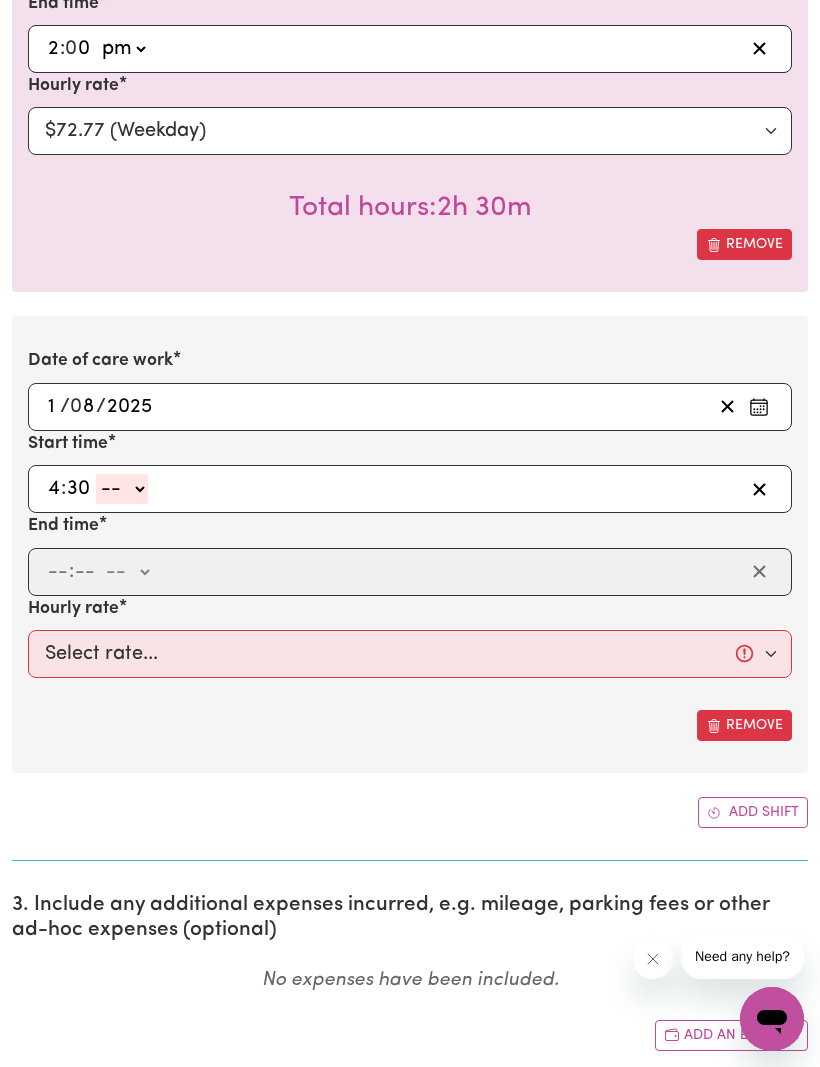 select on "pm" 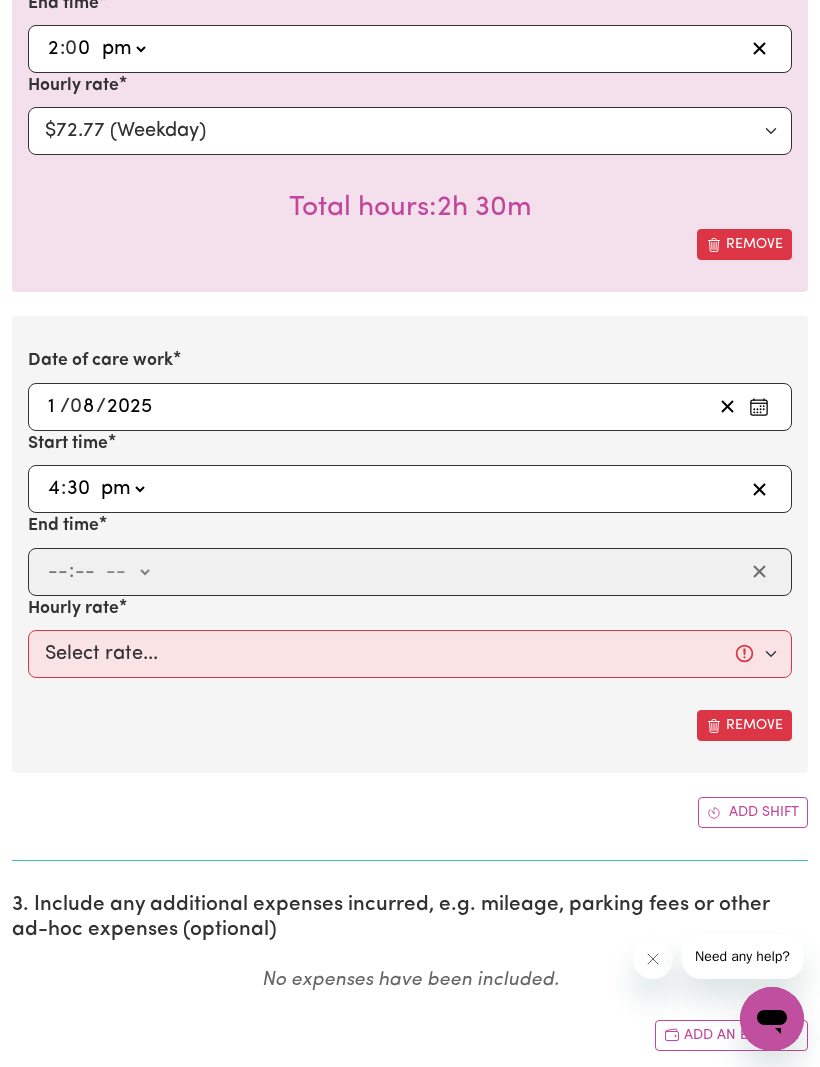 type on "16:30" 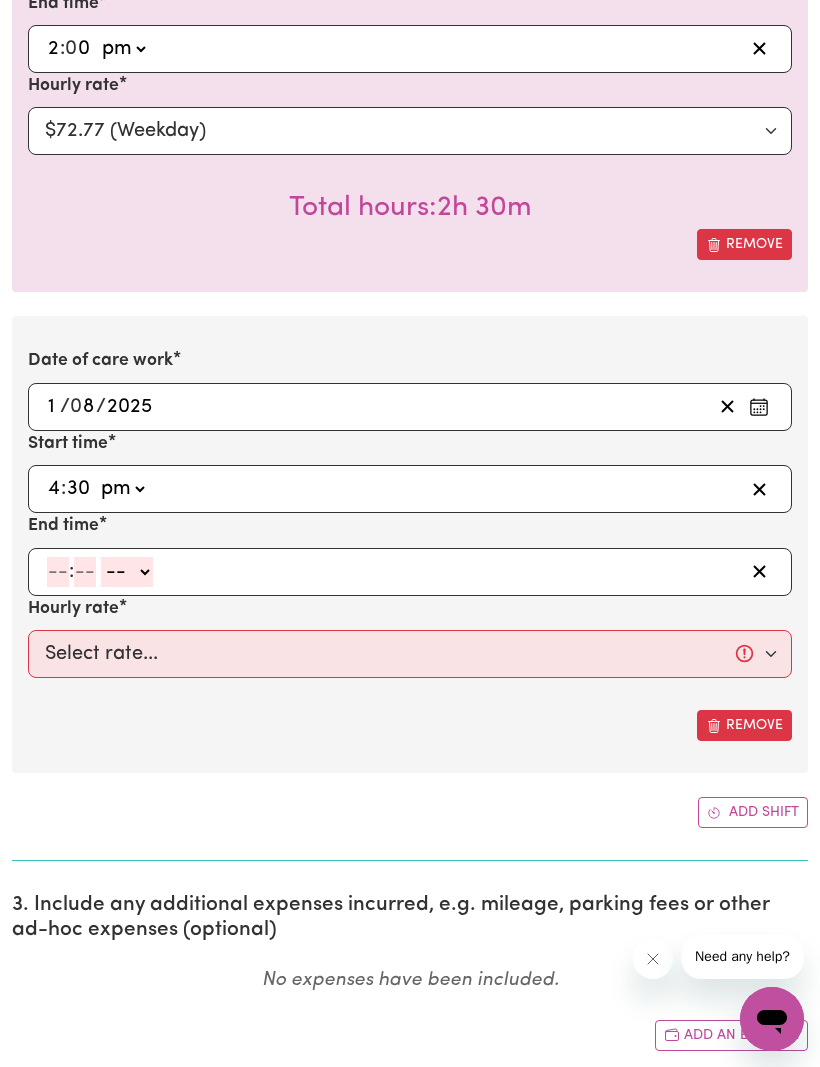 click 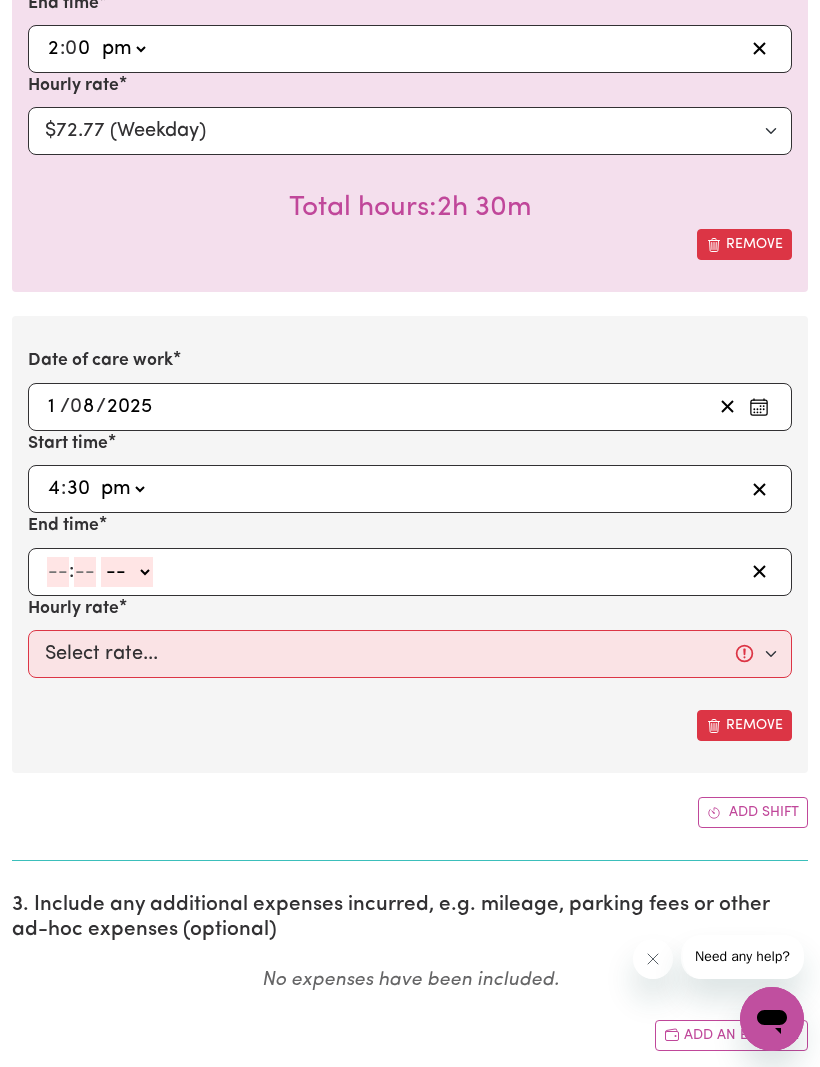 type on "8" 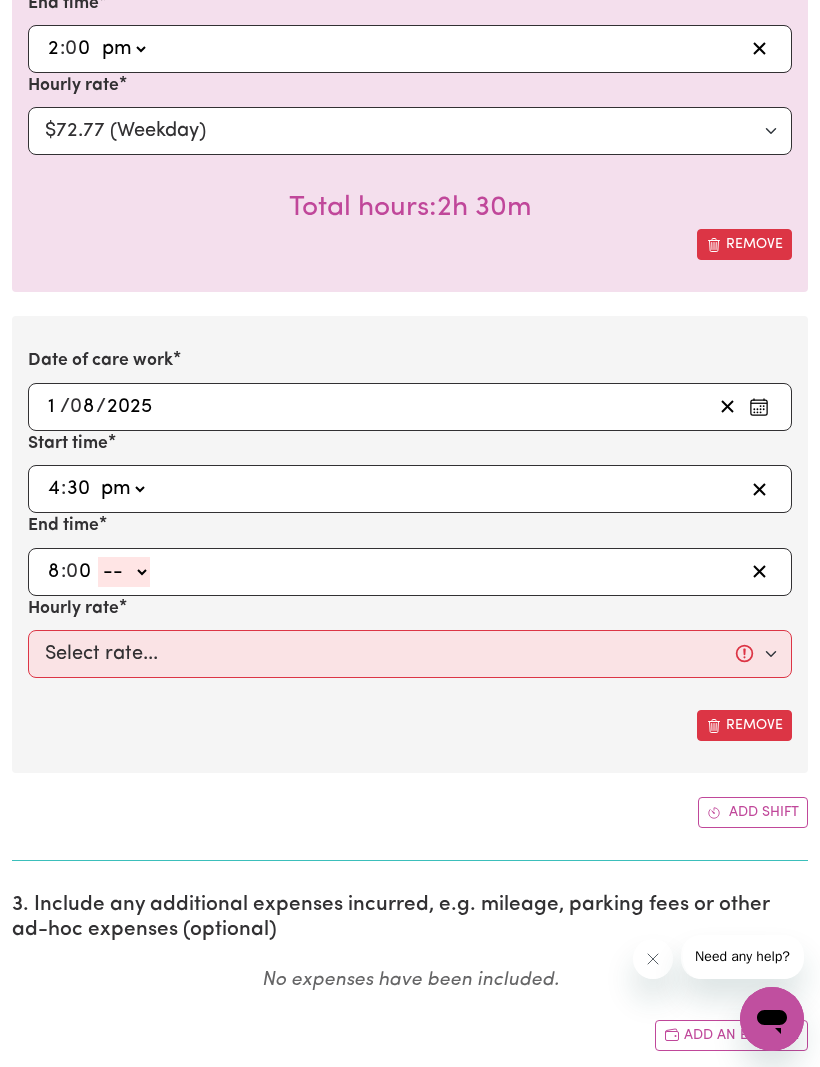 type on "0" 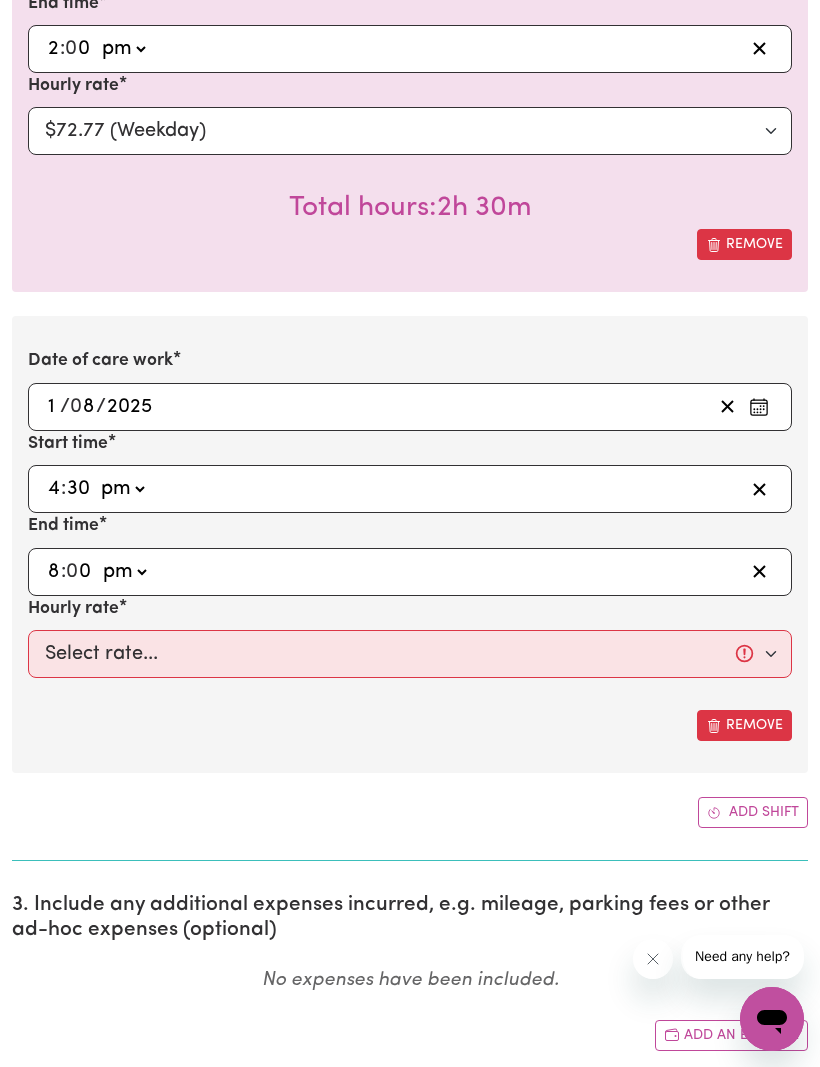 type on "20:00" 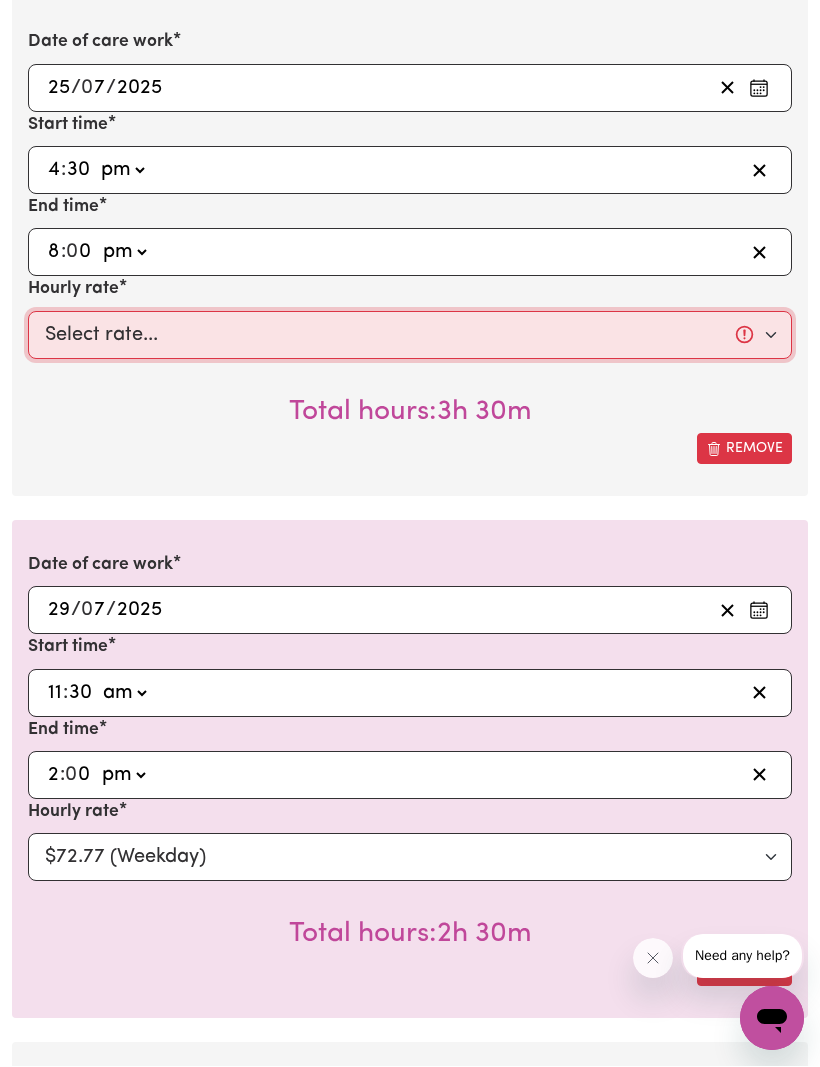 click on "Select rate... $72.77 (Weekday)" at bounding box center (410, 336) 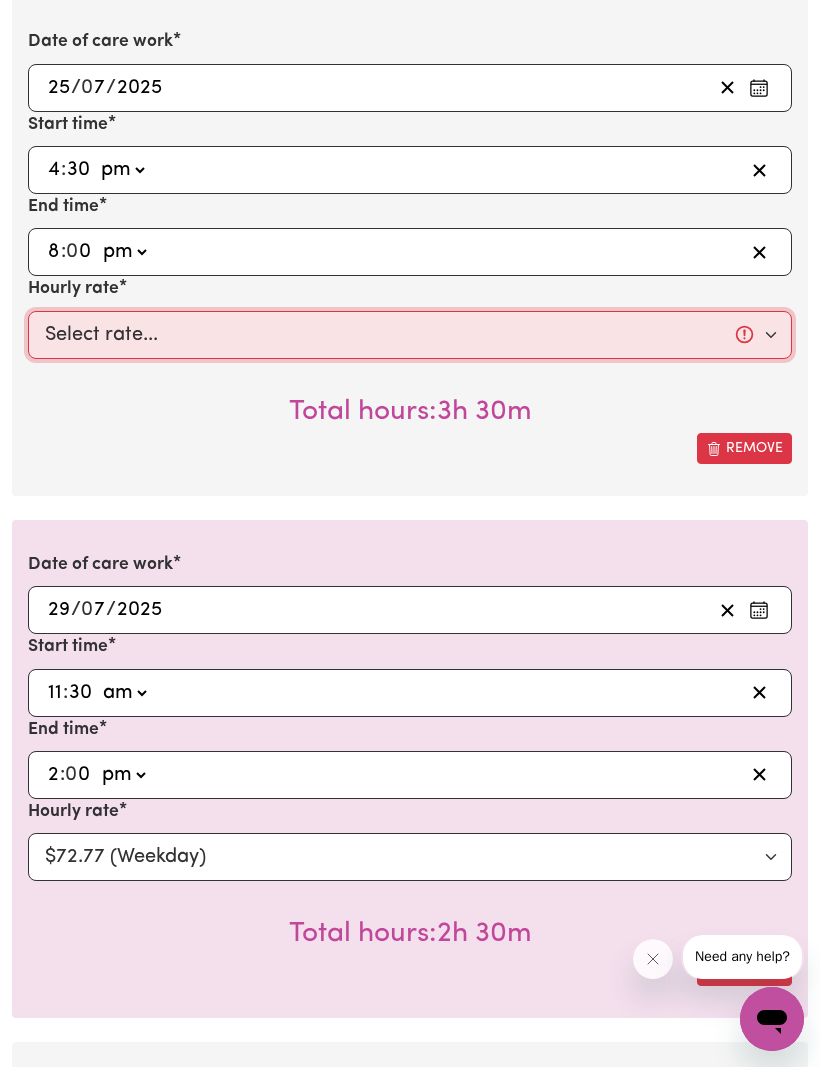 select on "72.77-Weekday" 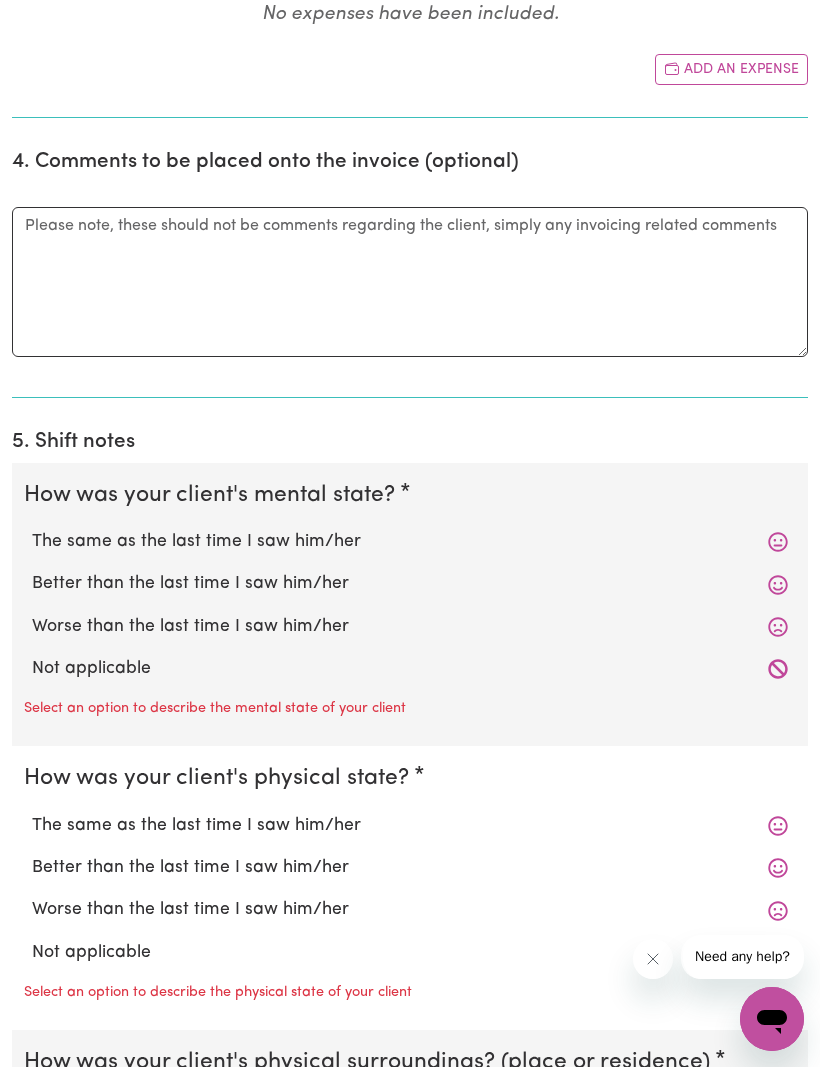 scroll, scrollTop: 2973, scrollLeft: 0, axis: vertical 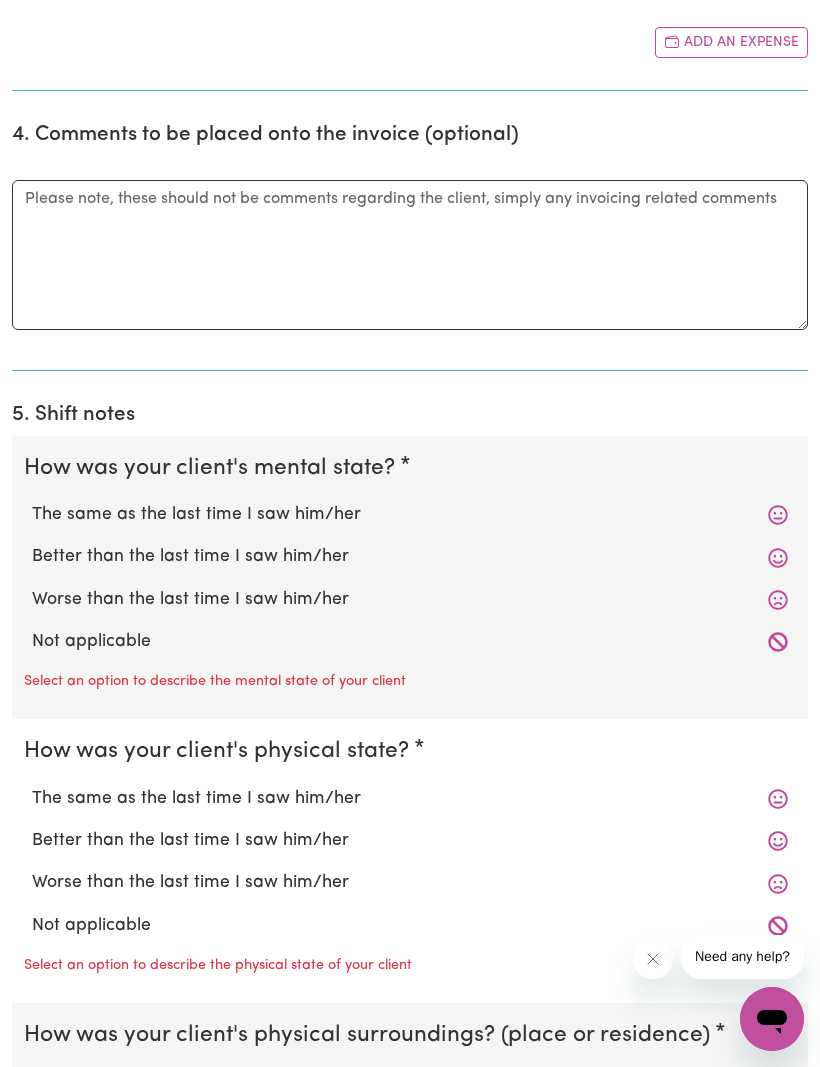 click on "The same as the last time I saw him/her" at bounding box center [410, 515] 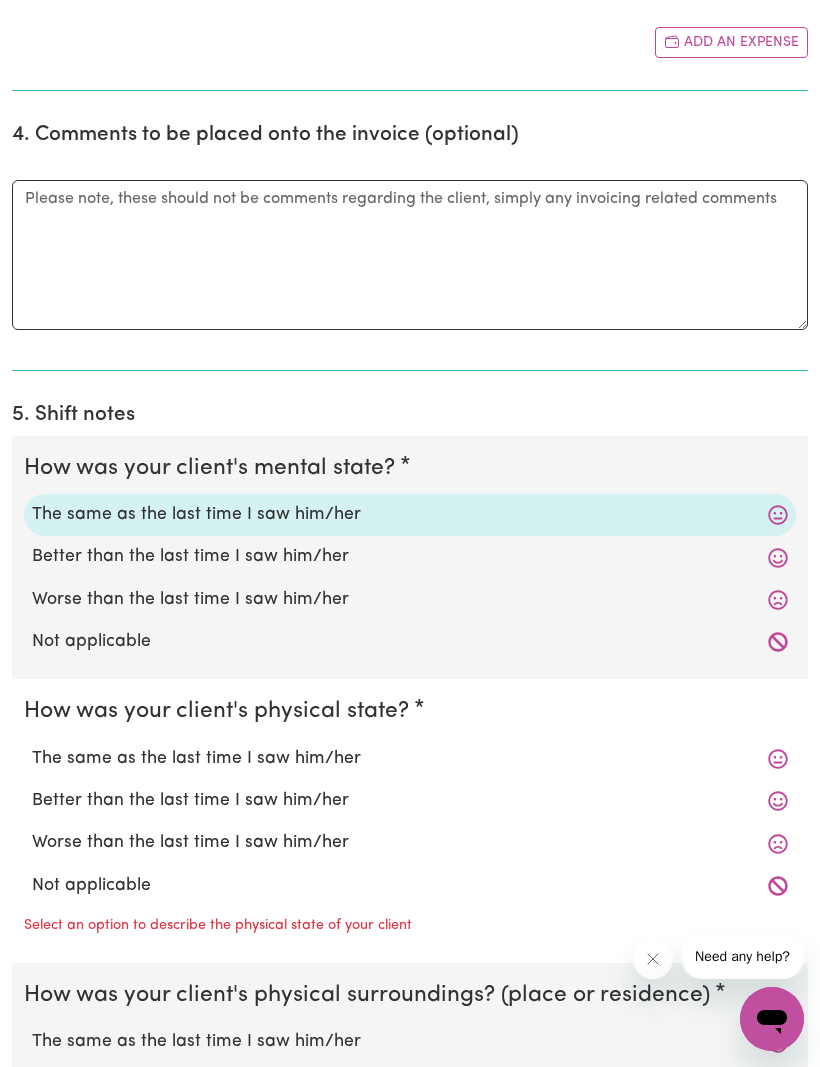 click on "The same as the last time I saw him/her" at bounding box center [410, 759] 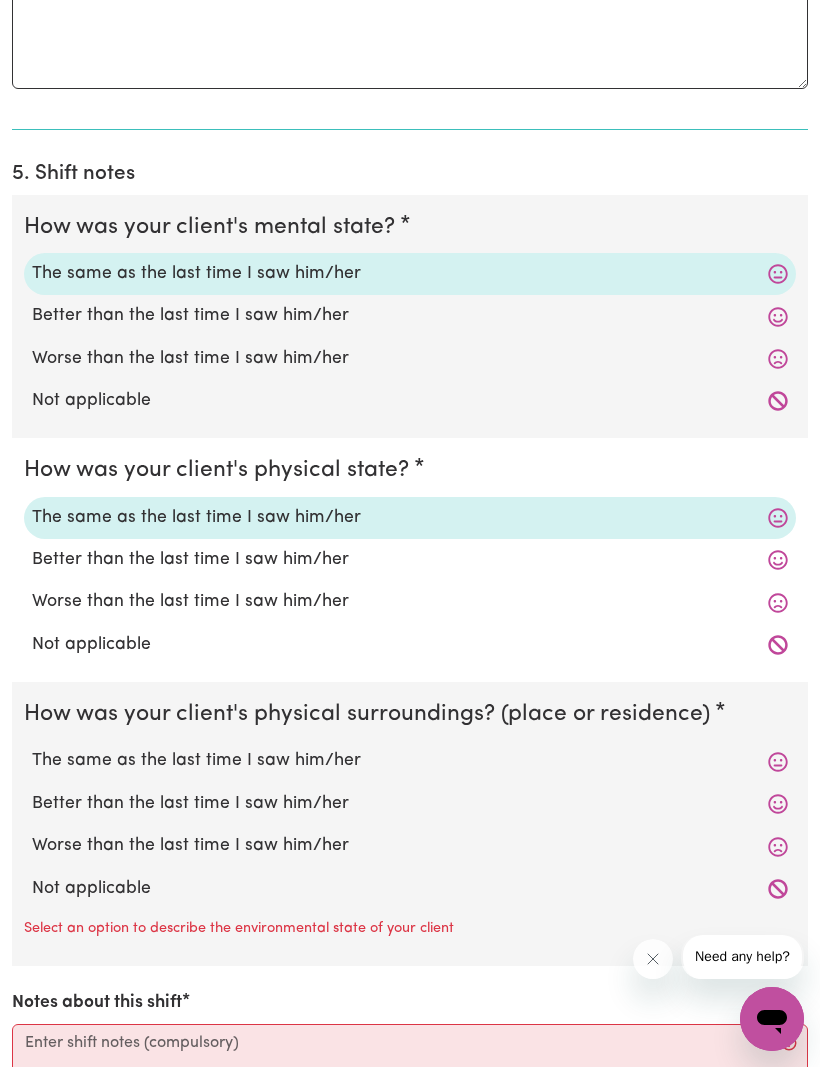 click on "The same as the last time I saw him/her" at bounding box center (410, 761) 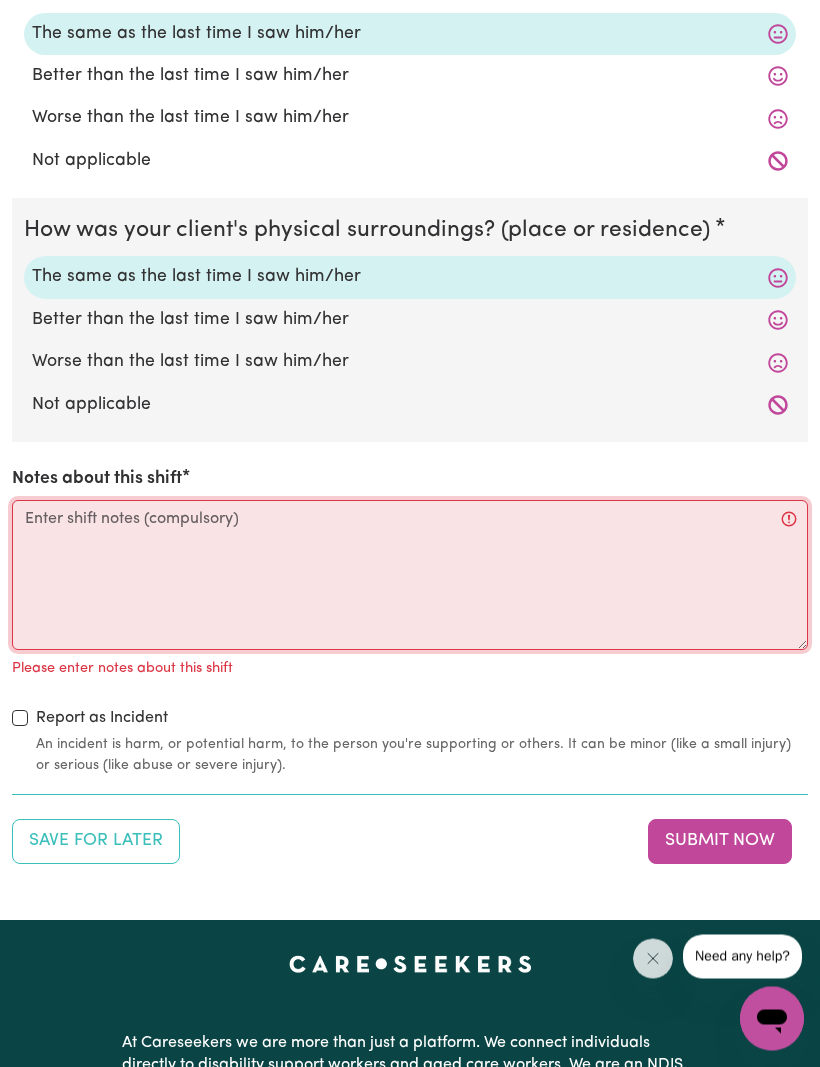 click on "Notes about this shift" at bounding box center [410, 576] 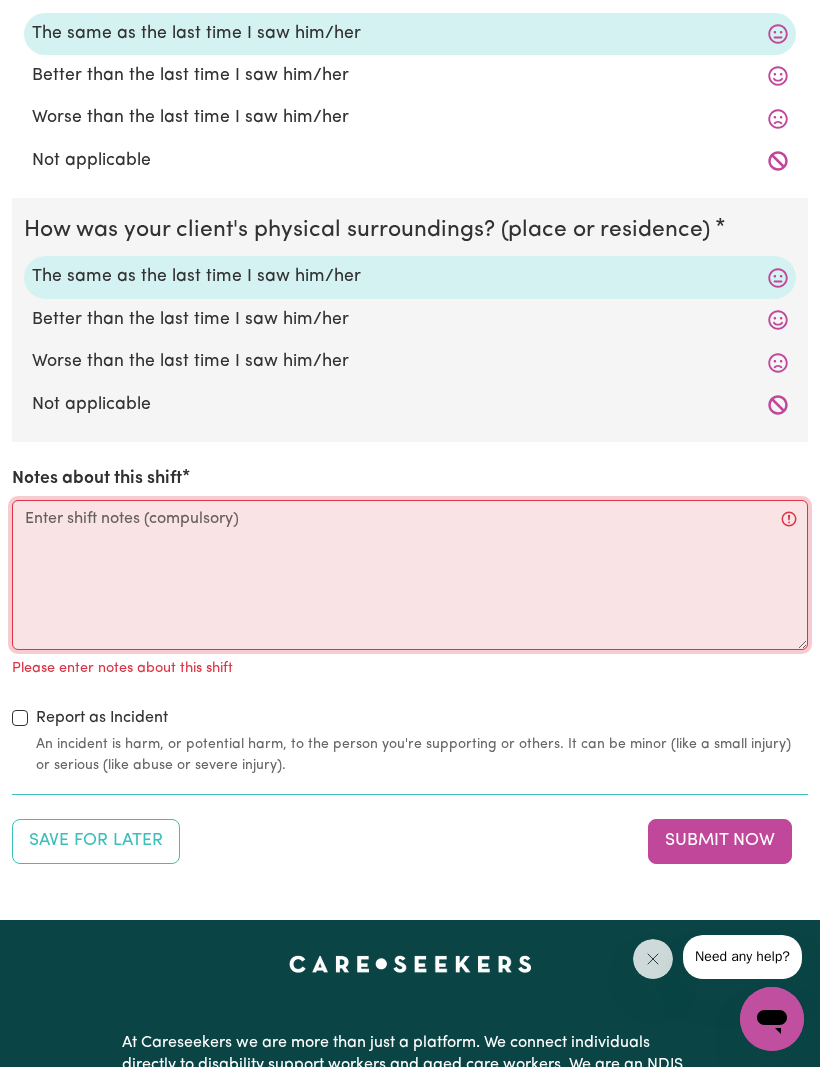 scroll, scrollTop: 3697, scrollLeft: 0, axis: vertical 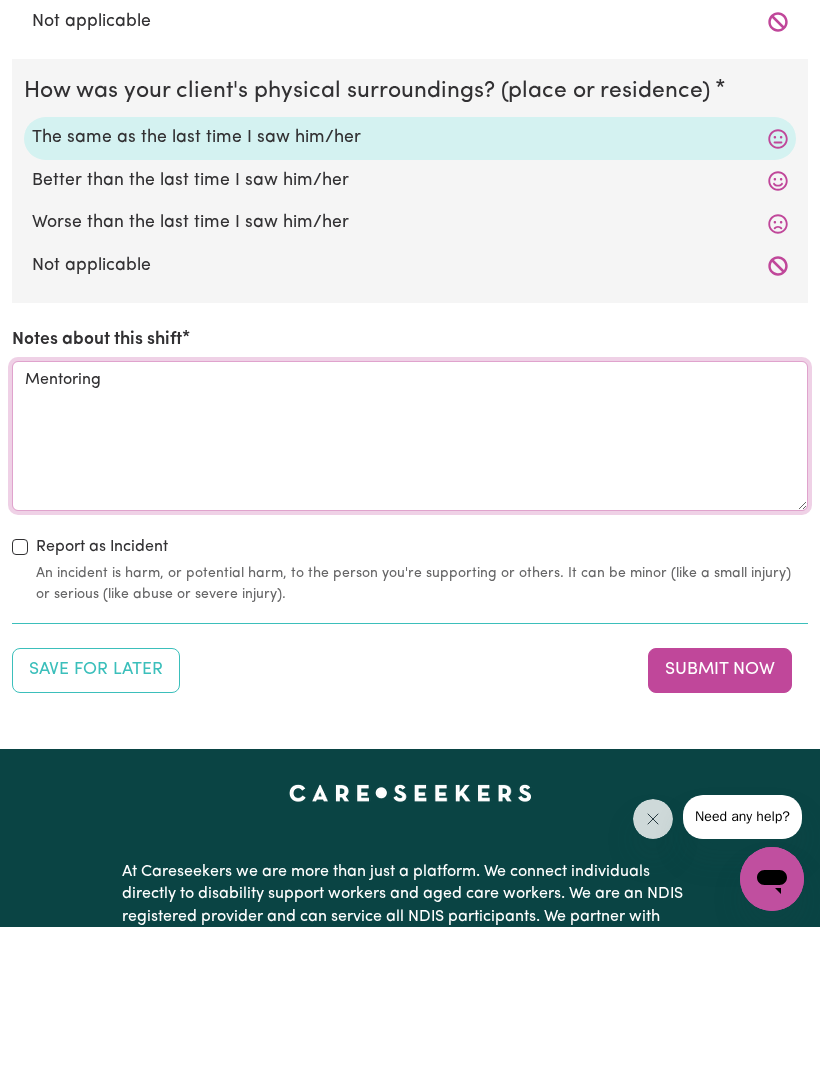 type on "Mentoring" 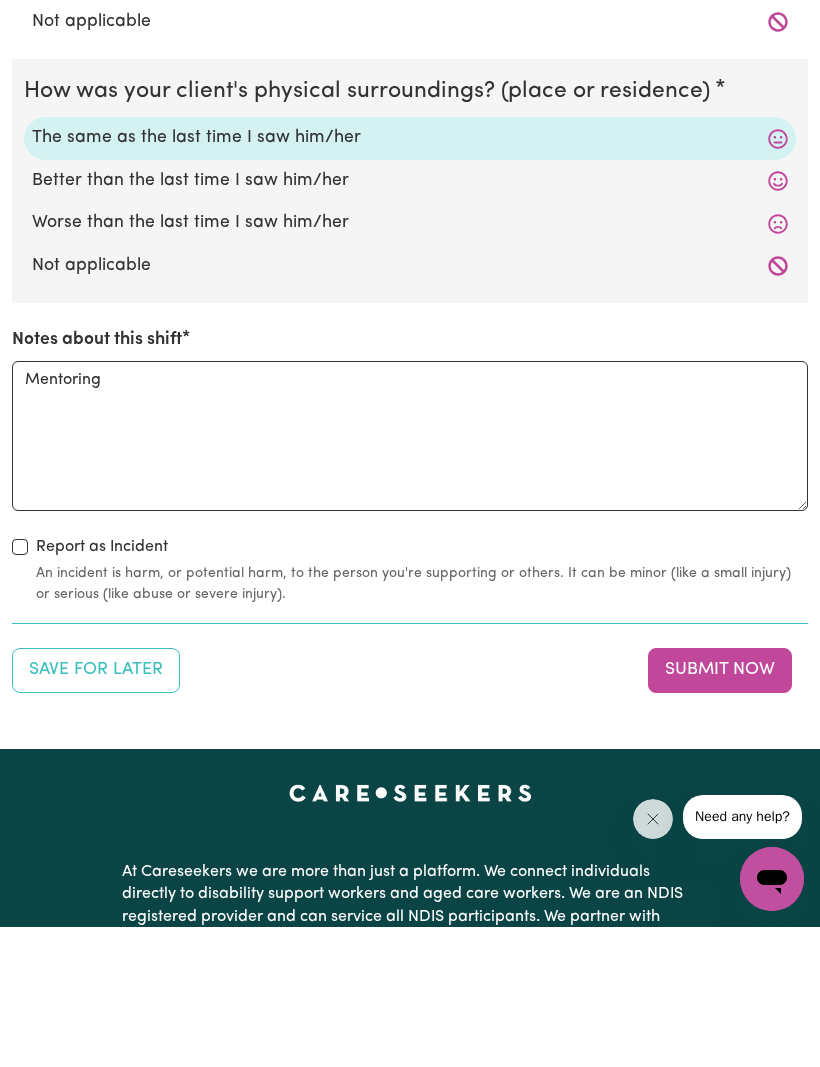 click on "Submit Now" at bounding box center [720, 810] 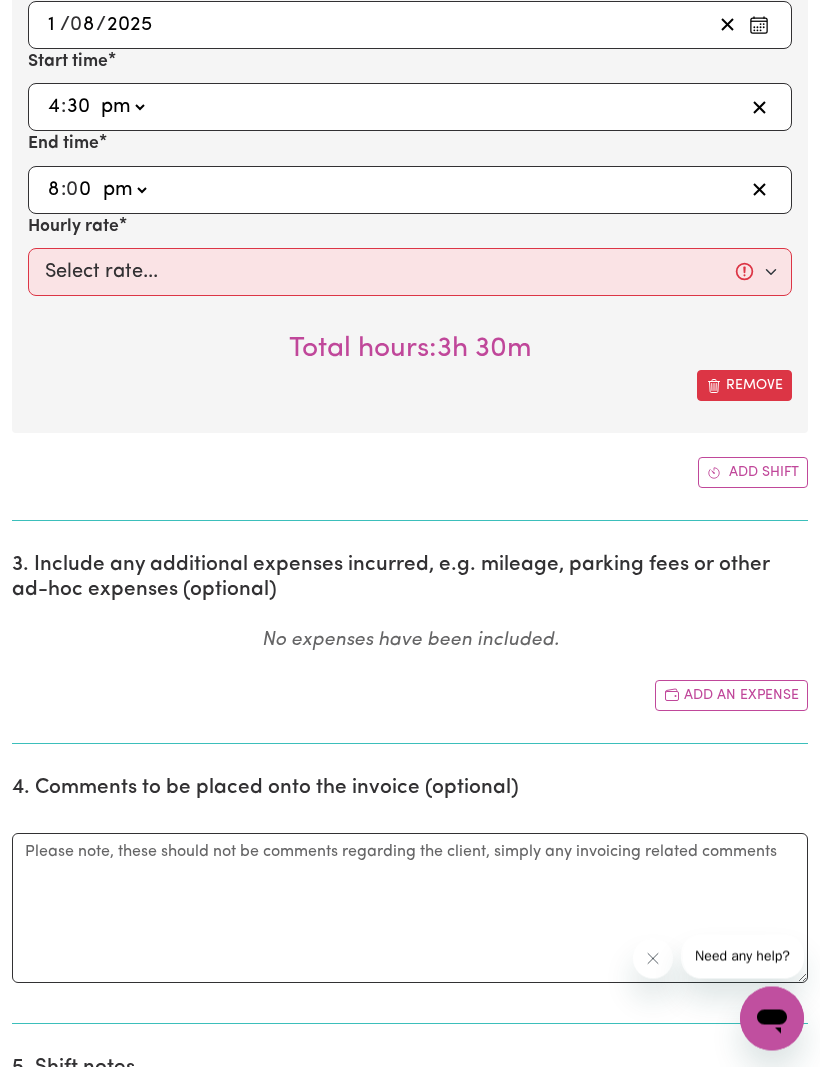 scroll, scrollTop: 2330, scrollLeft: 0, axis: vertical 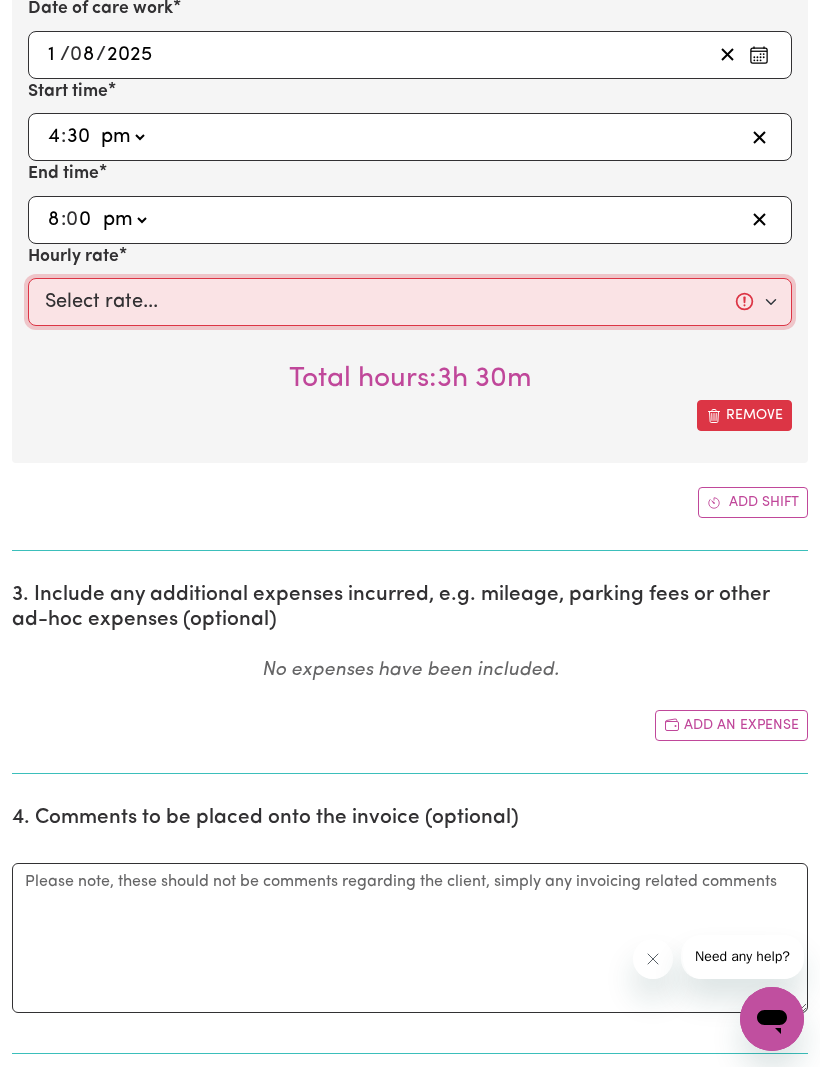 click on "Select rate... $72.77 (Weekday)" at bounding box center (410, 302) 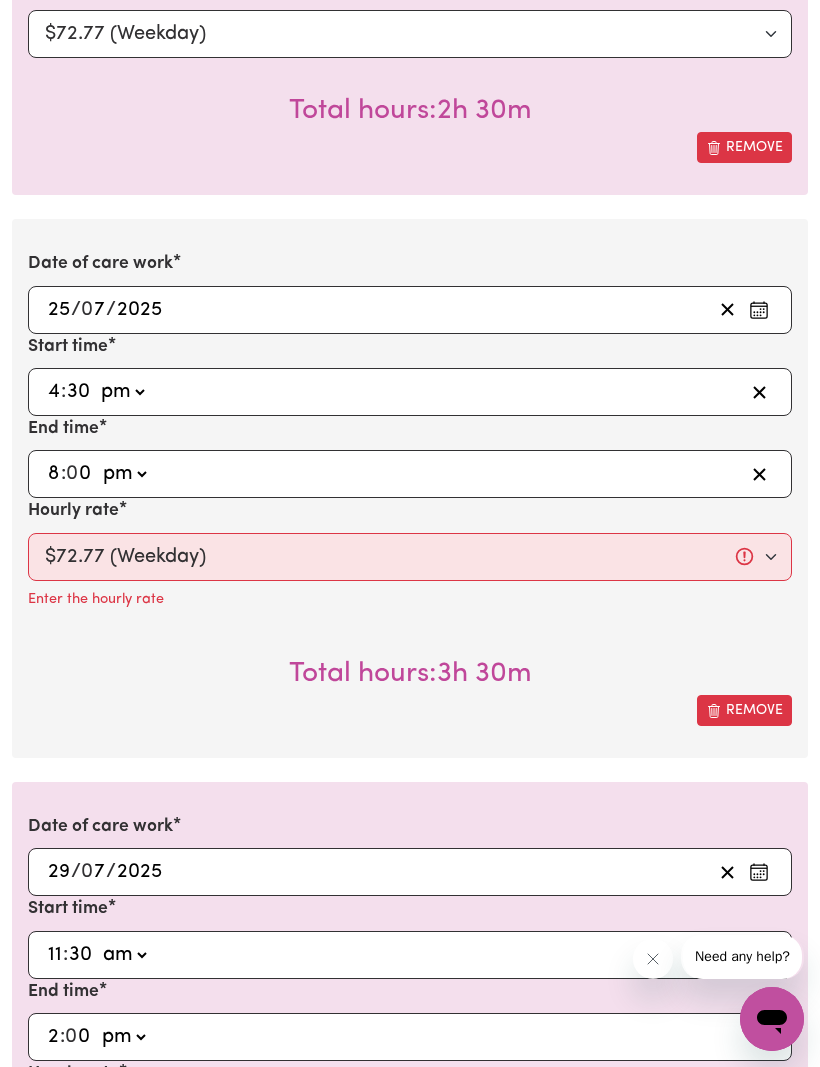 scroll, scrollTop: 988, scrollLeft: 0, axis: vertical 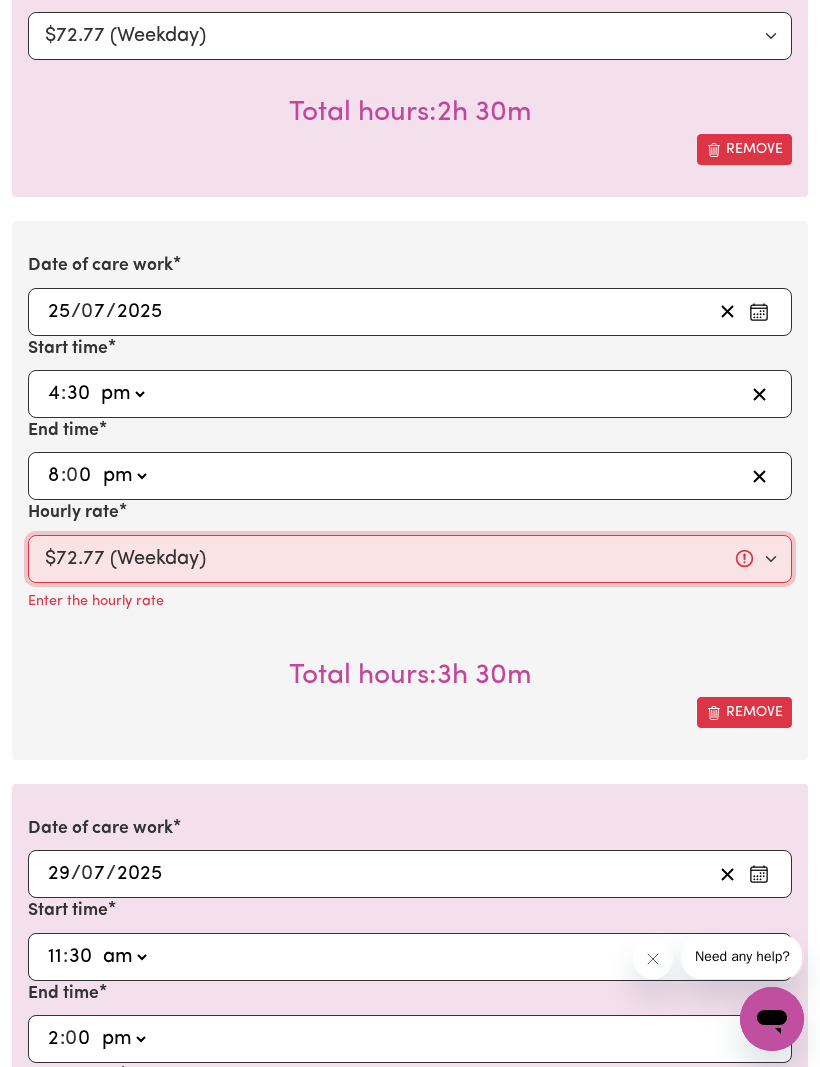 click on "Select rate... $72.77 (Weekday)" at bounding box center (410, 559) 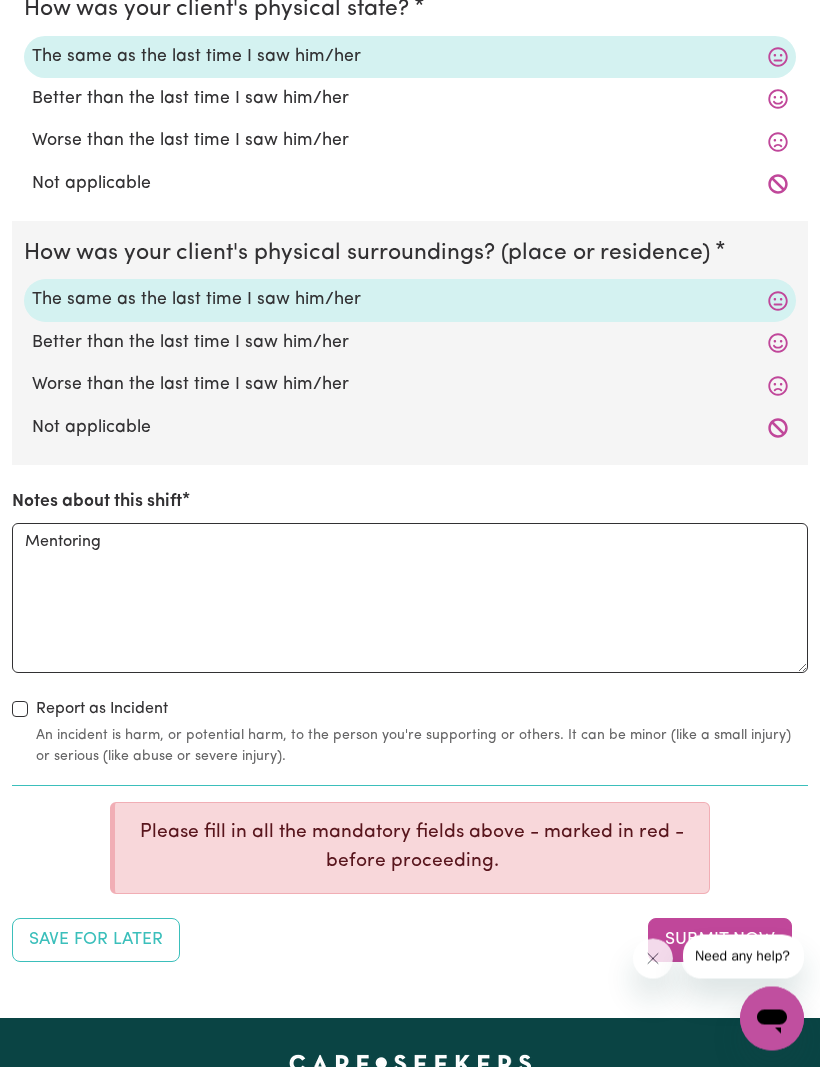 scroll, scrollTop: 3734, scrollLeft: 0, axis: vertical 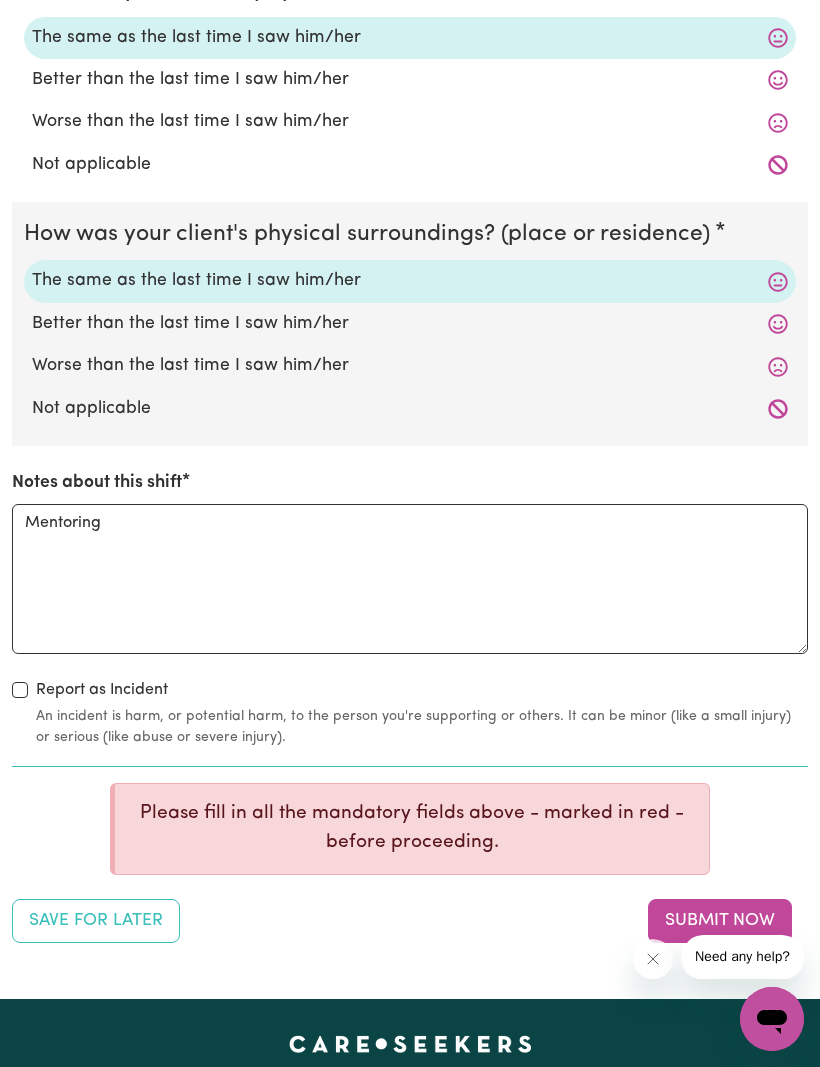 click on "Submit Now" at bounding box center [720, 921] 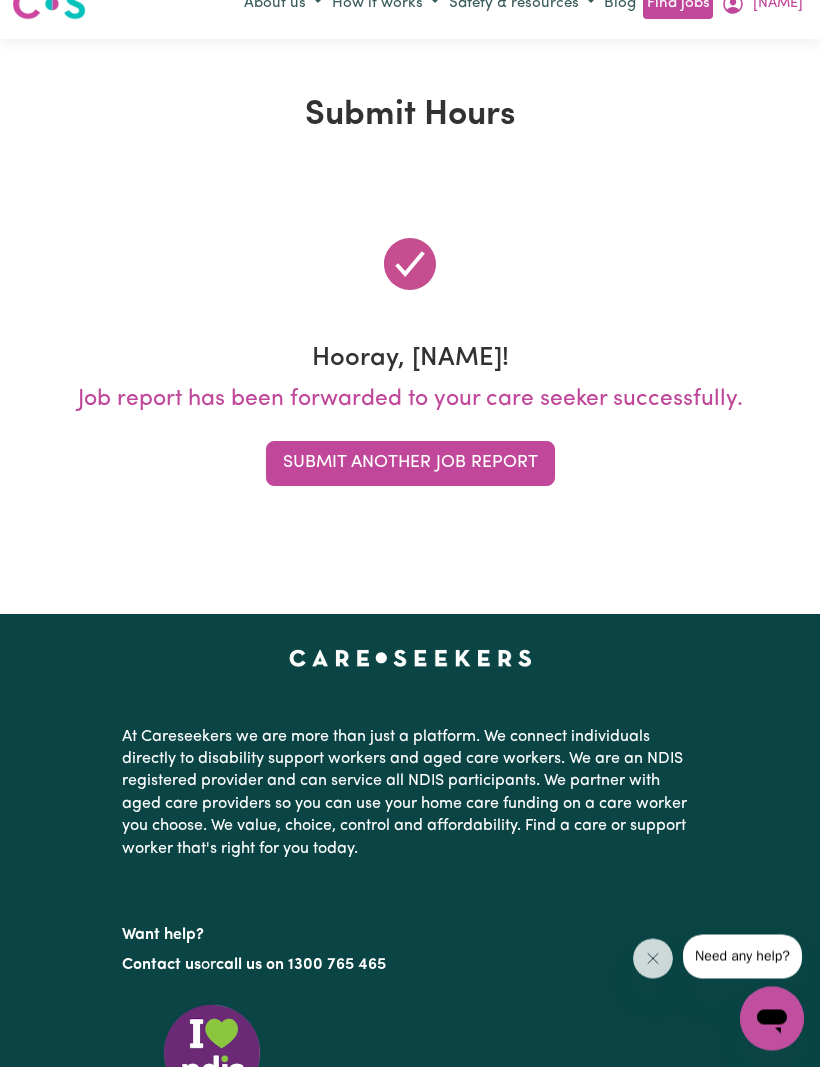 scroll, scrollTop: 0, scrollLeft: 0, axis: both 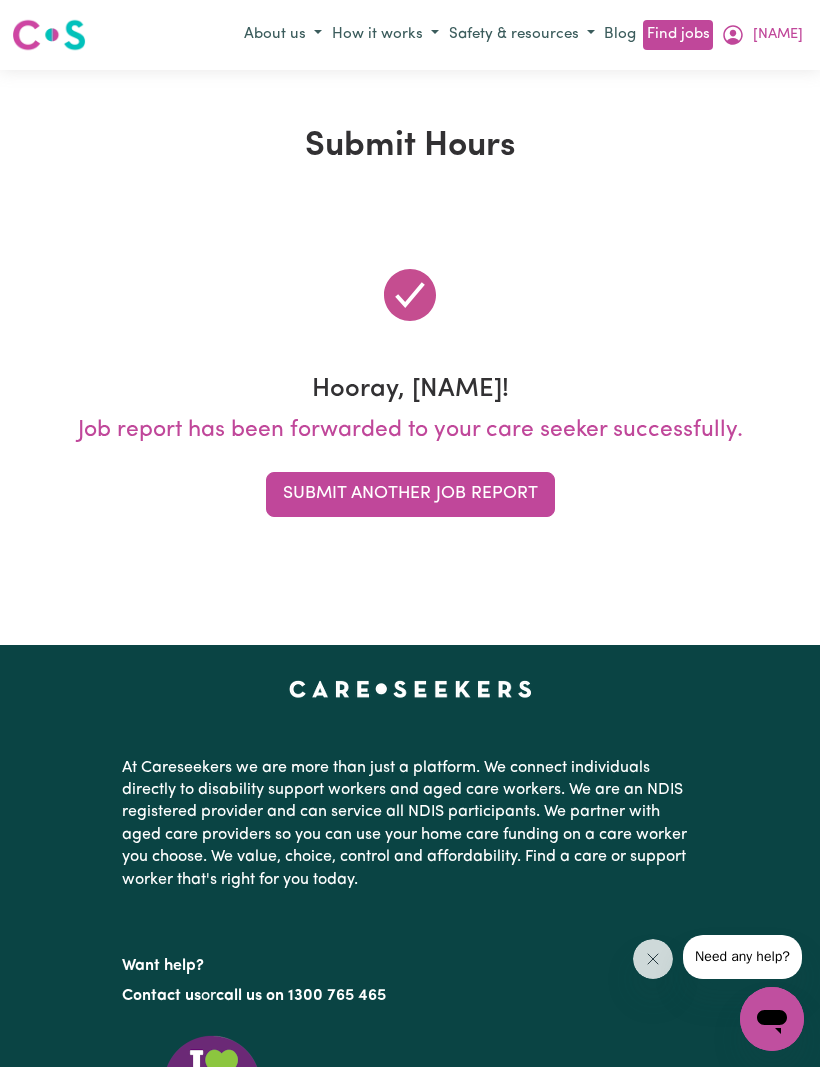 click on "Submit Another Job Report" at bounding box center (410, 494) 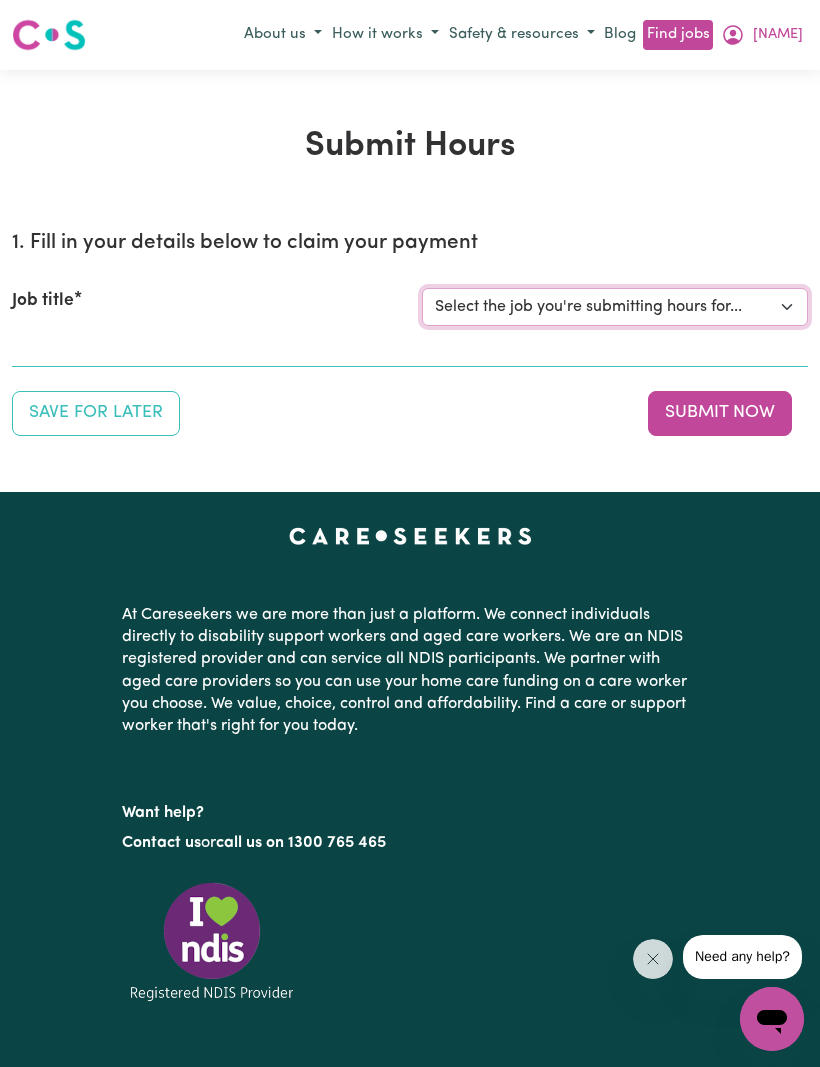 click on "Select the job you're submitting hours for... [FIRST] [LAST] (Weekday) Assistance with Daily Living [FIRST] [LAST] (Saturday) Assistance with Daily Living [FIRST] [LAST] (Sunday) Assistance with Daily Living [FIRST] [LAST] (Public Holiday) Assistance with Daily Living [FIRST] [LAST] (Weekday) Access Community Social and Rec Activ [FIRST] [LAST] (Saturday) Access Community Social and Rec Activ [FIRST] [LAST] (Sunday) Access Community Social and Rec Activ [FIRST] [LAST] (Public Holiday) Access Community Social and Rec Activ [FIRST] [LAST] (Evenings) Assistance with Daily Living [FIRST] [LAST] (All Days) Life Transition Planning Including Mentoring, Peer Support And Individual Skill Development" at bounding box center (615, 307) 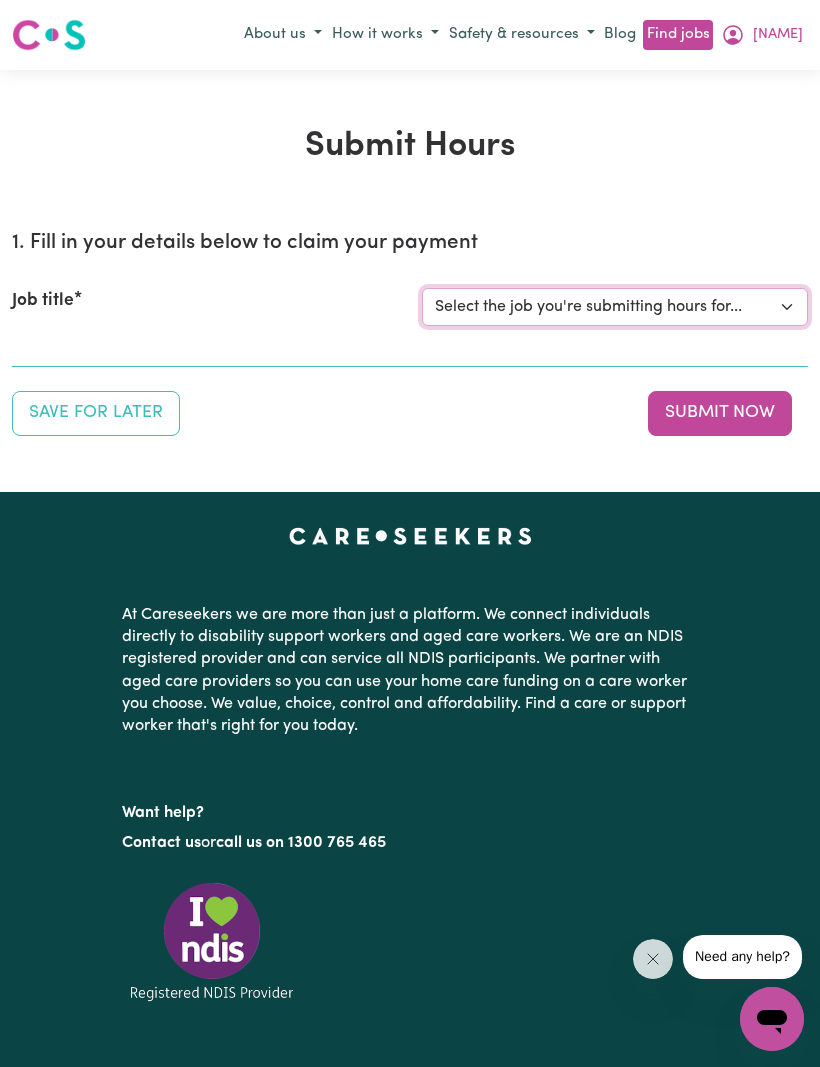 select on "10286" 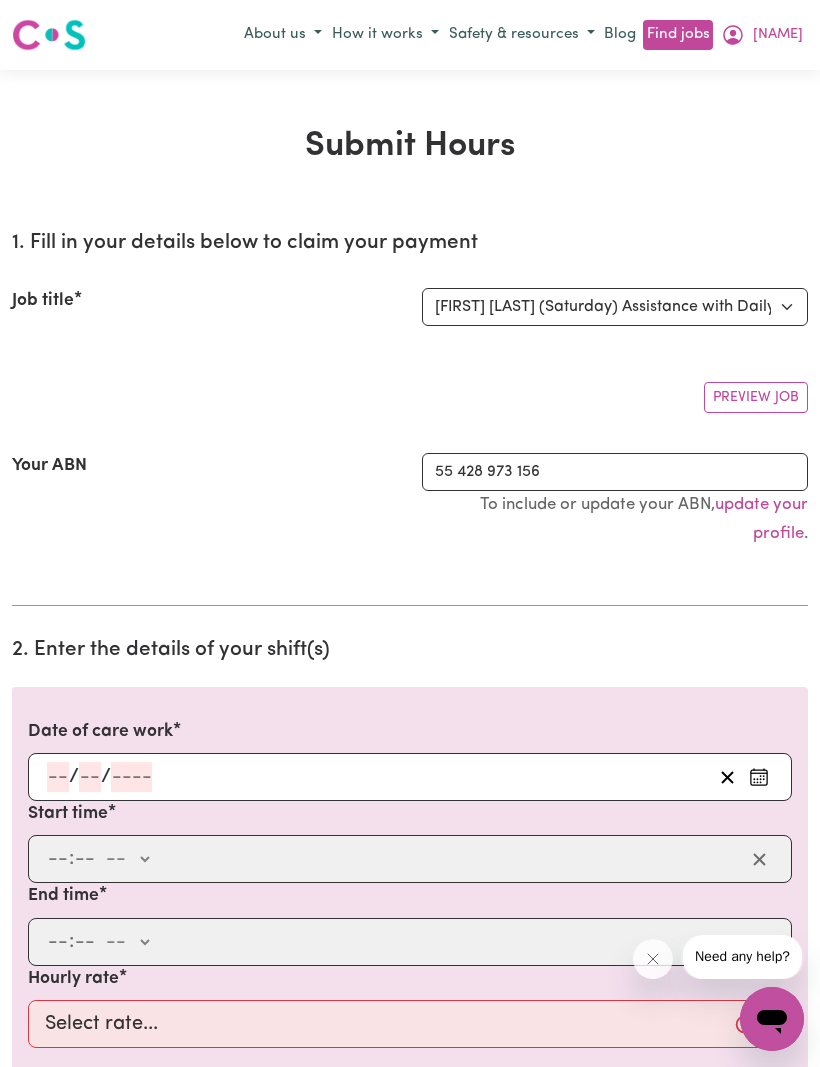 click 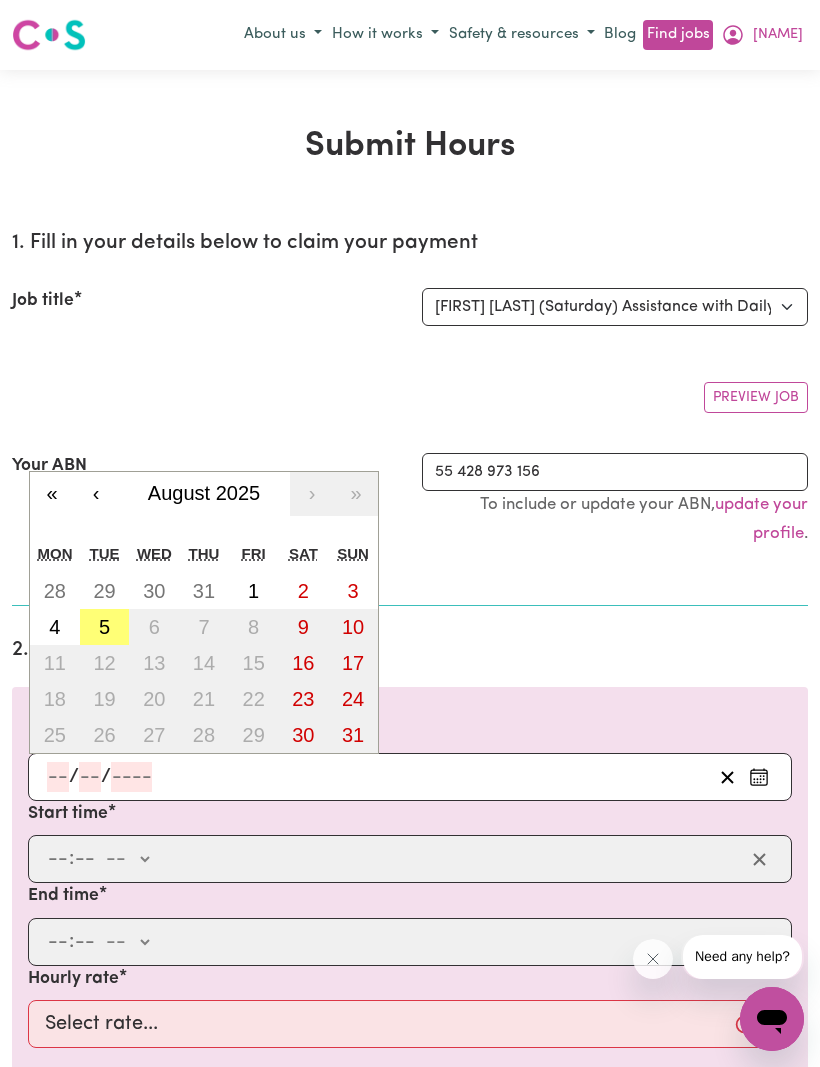 scroll, scrollTop: 38, scrollLeft: 0, axis: vertical 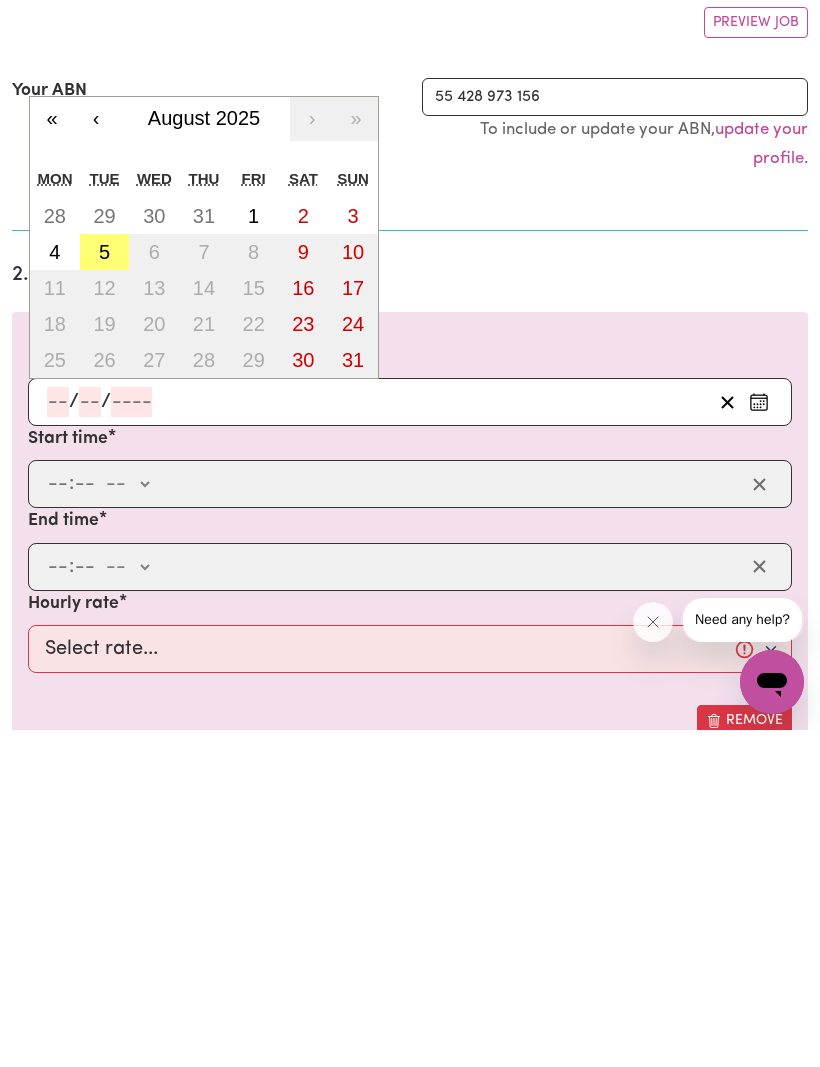 click on "2" at bounding box center (303, 553) 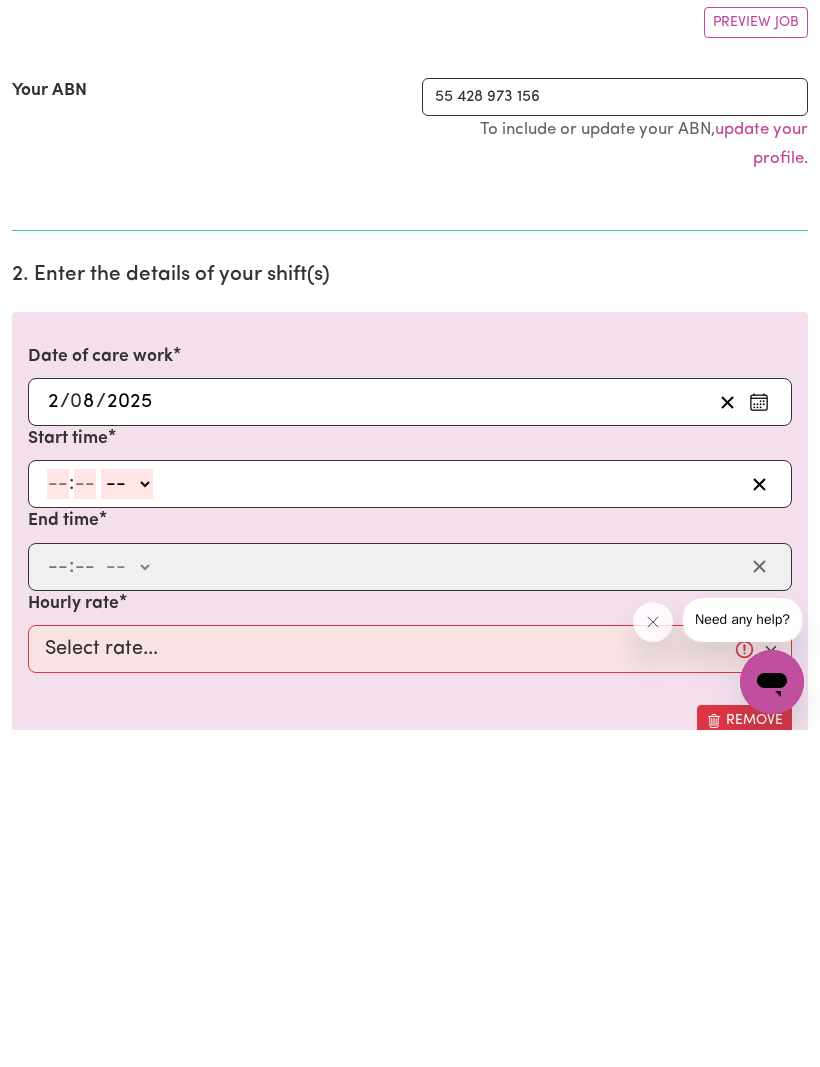 scroll, scrollTop: 375, scrollLeft: 0, axis: vertical 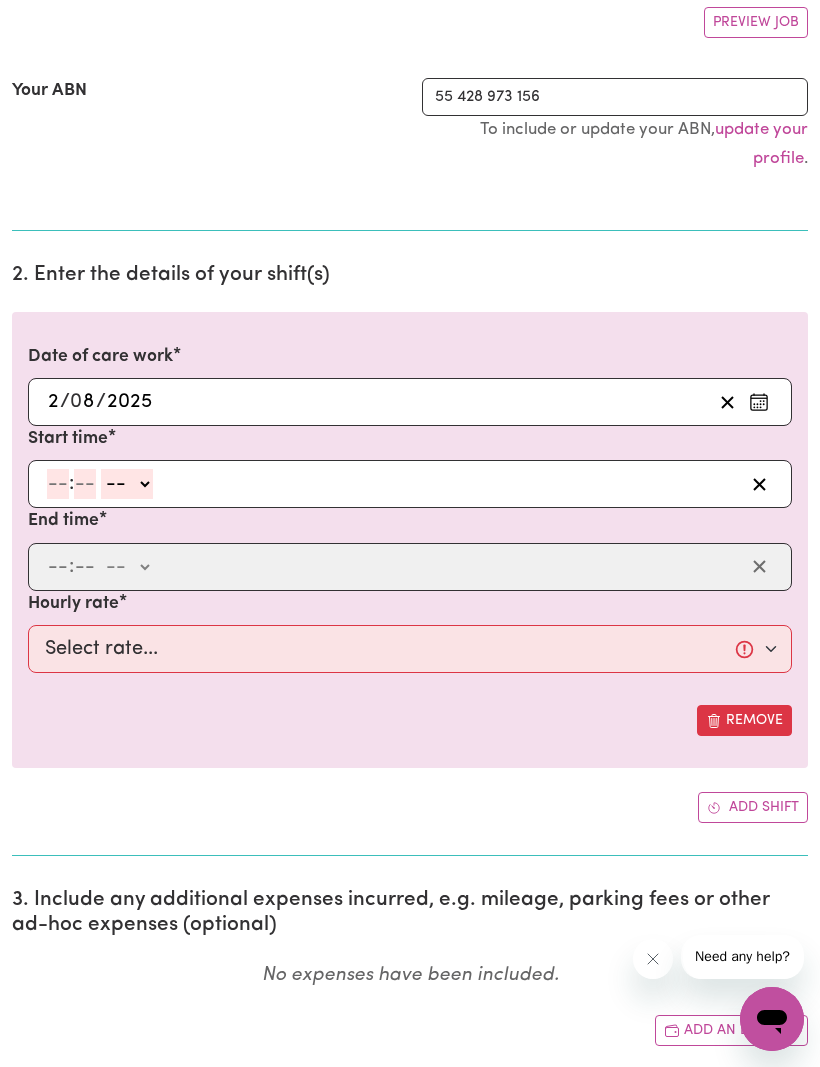 click 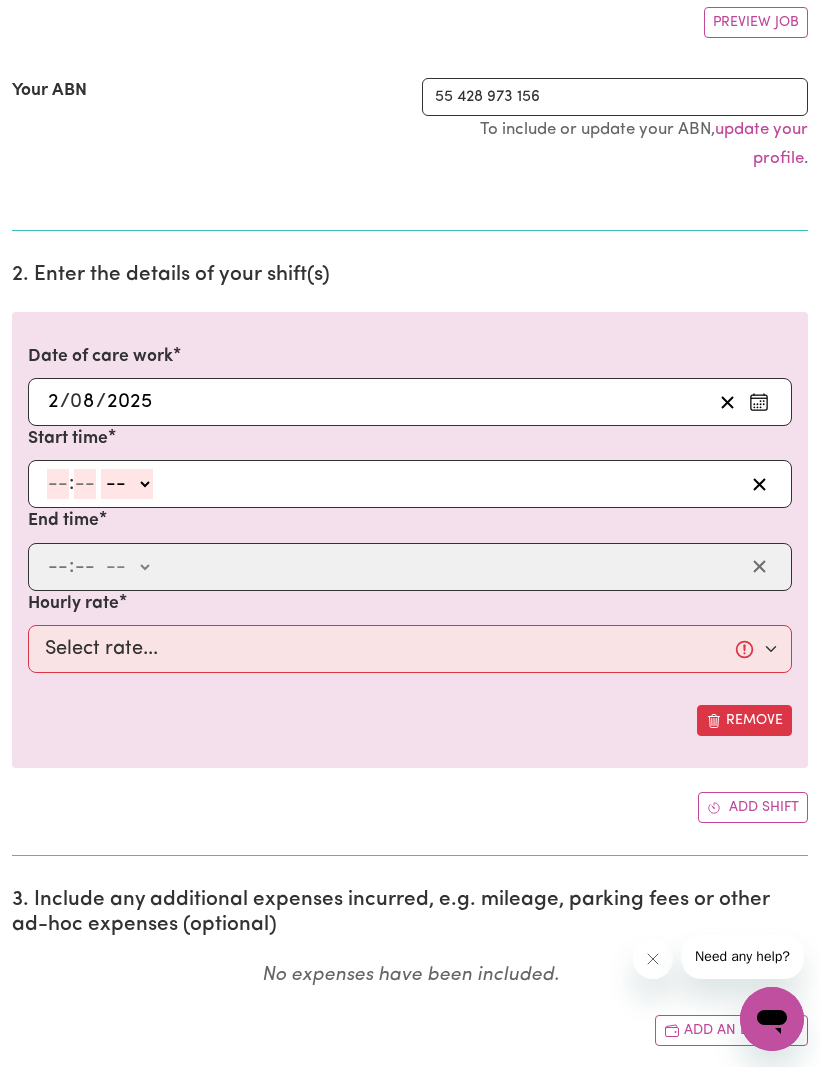 type on "8" 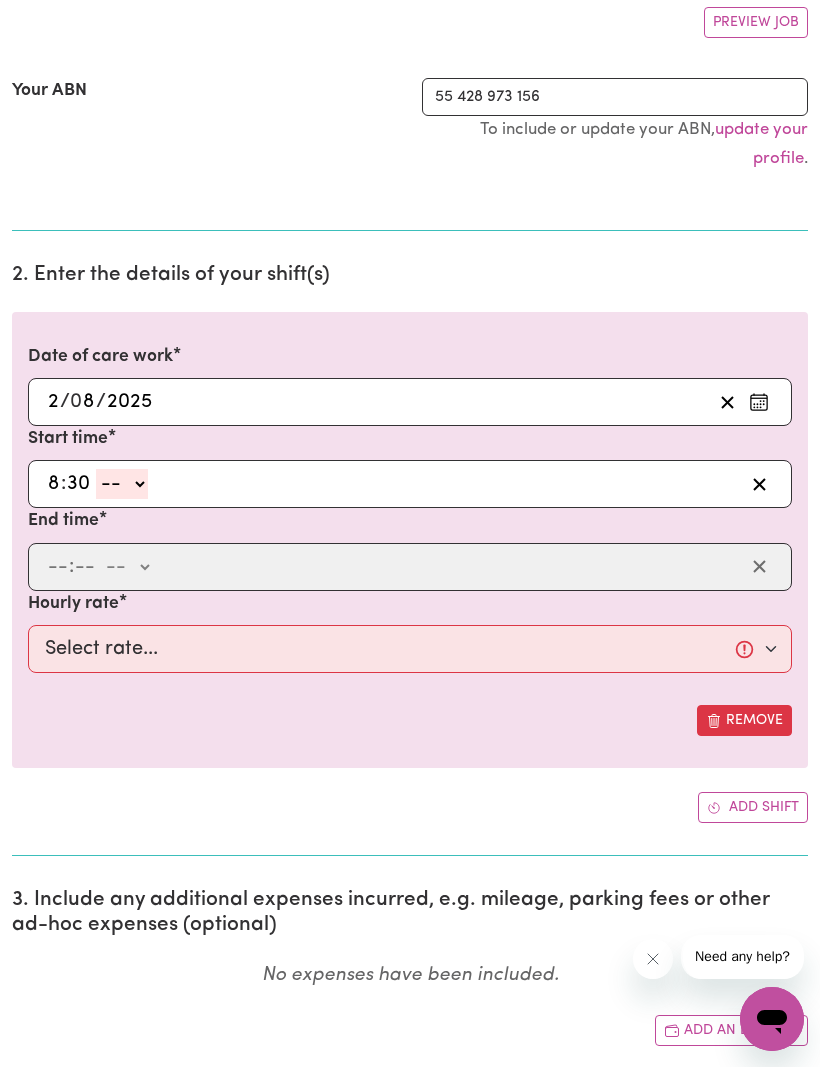 type on "30" 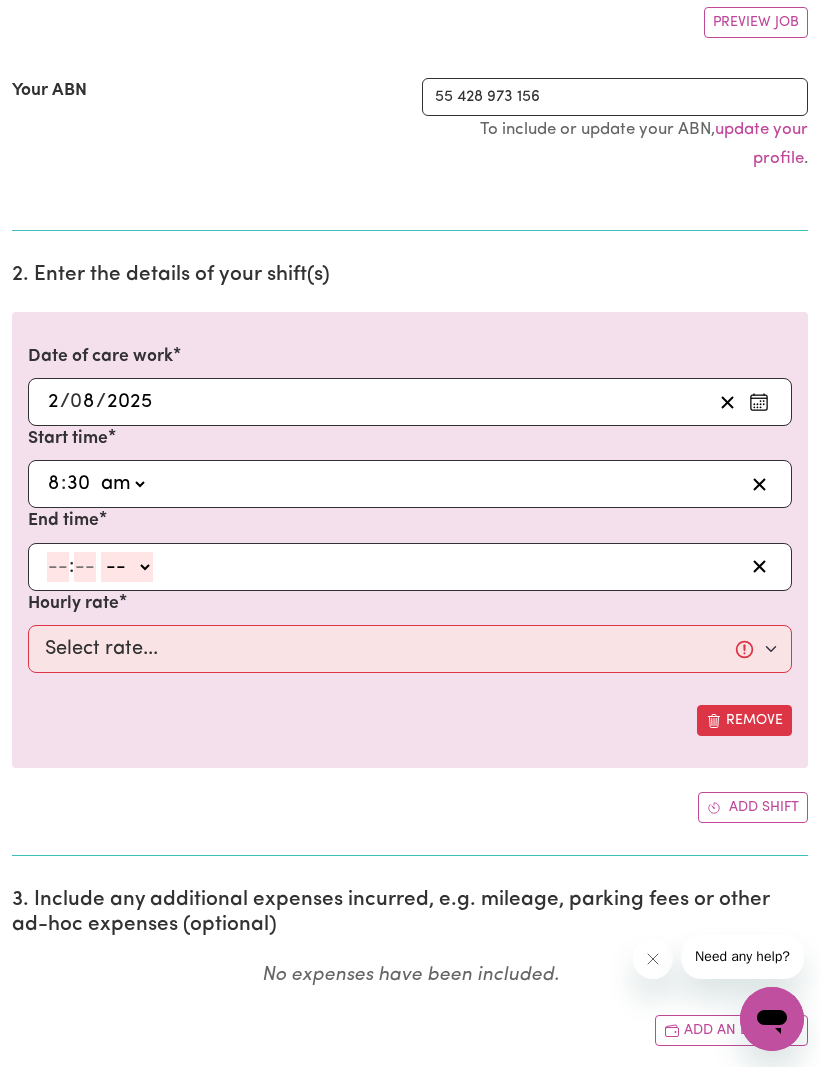 click 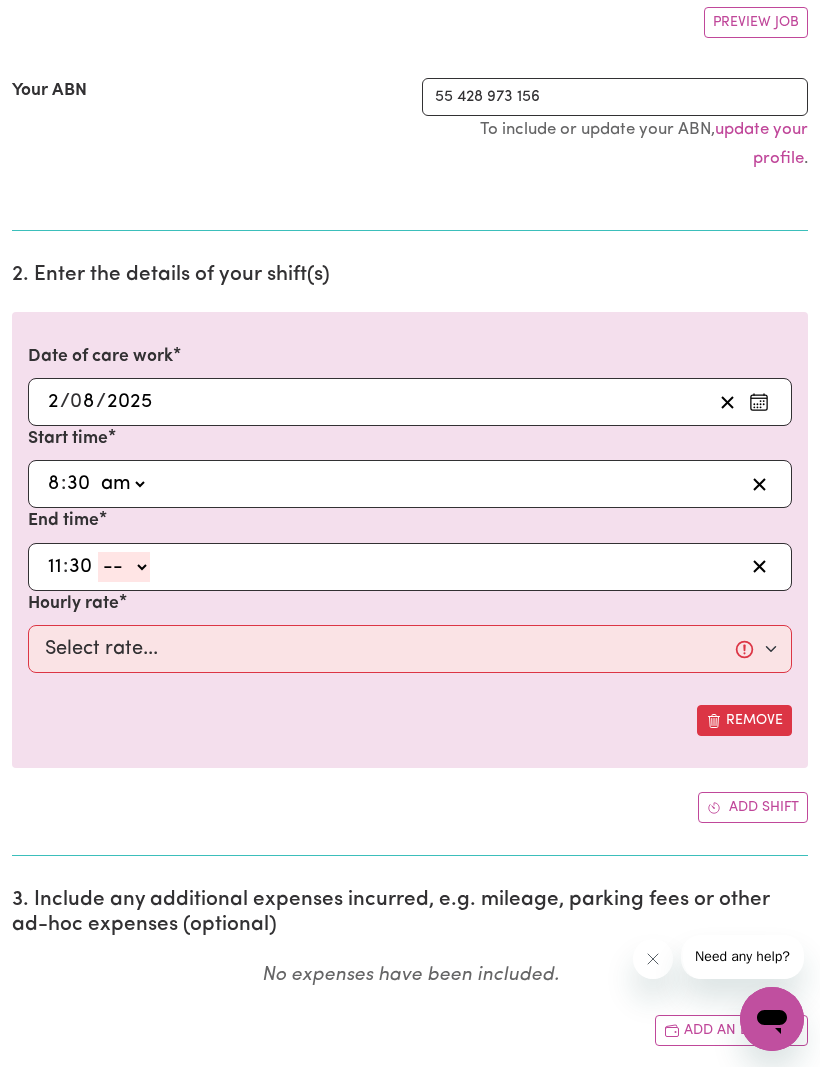 click on "-- am pm" 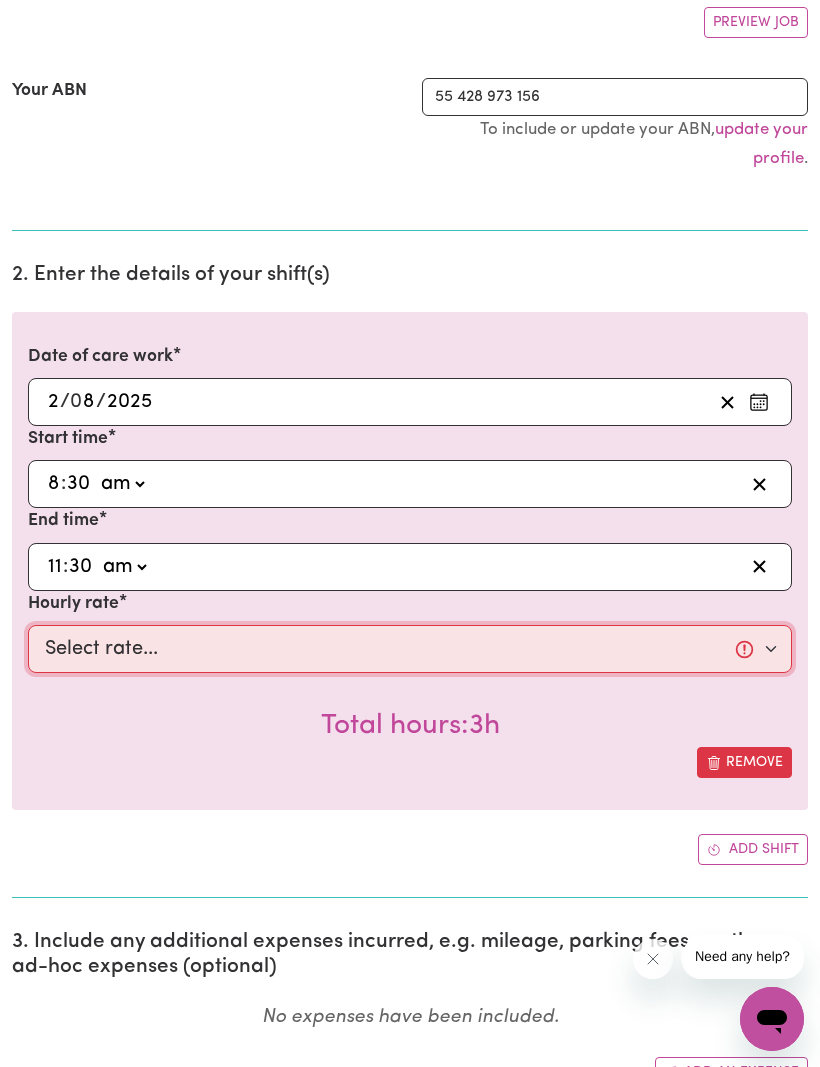 click on "Select rate... $88.36 (Saturday)" at bounding box center (410, 649) 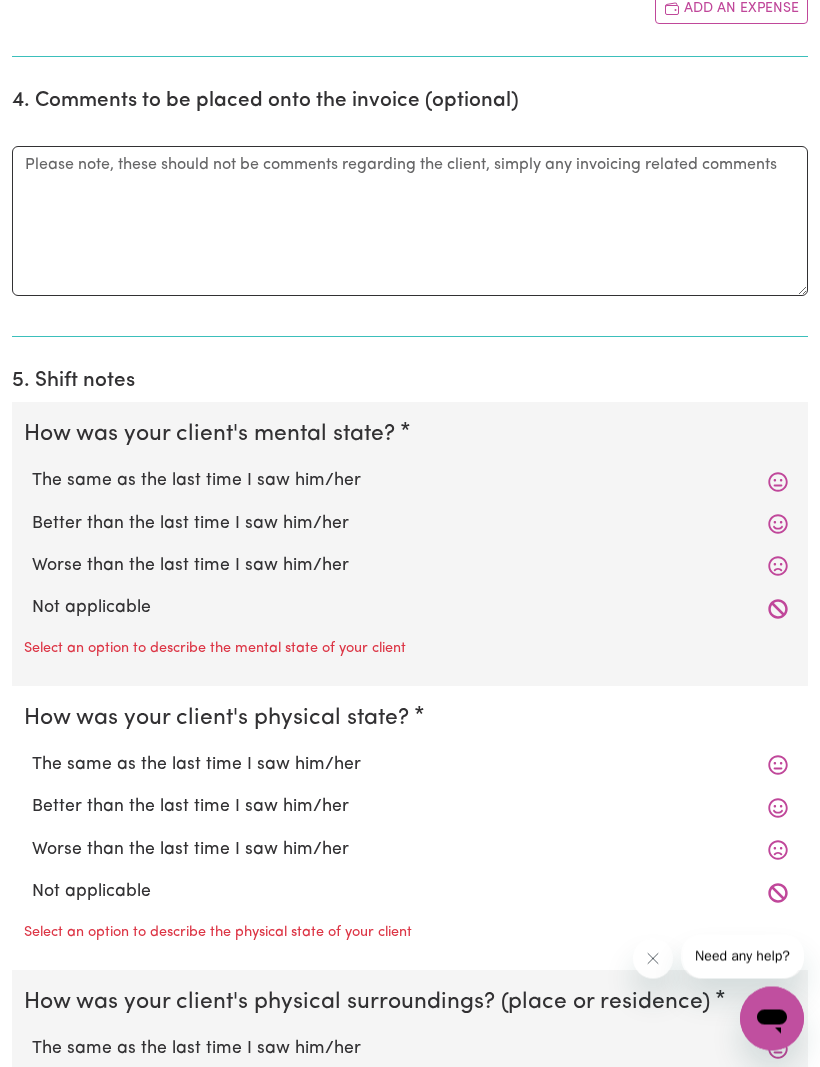 click on "The same as the last time I saw him/her" at bounding box center (410, 482) 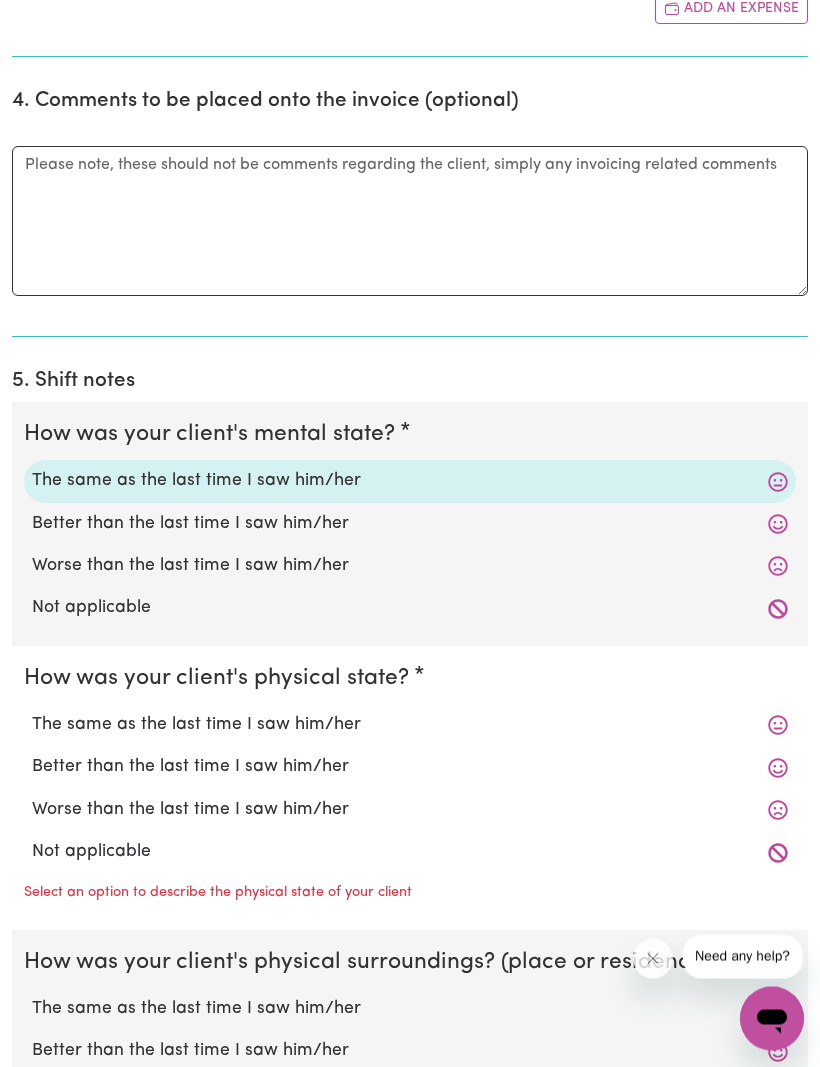 scroll, scrollTop: 1439, scrollLeft: 0, axis: vertical 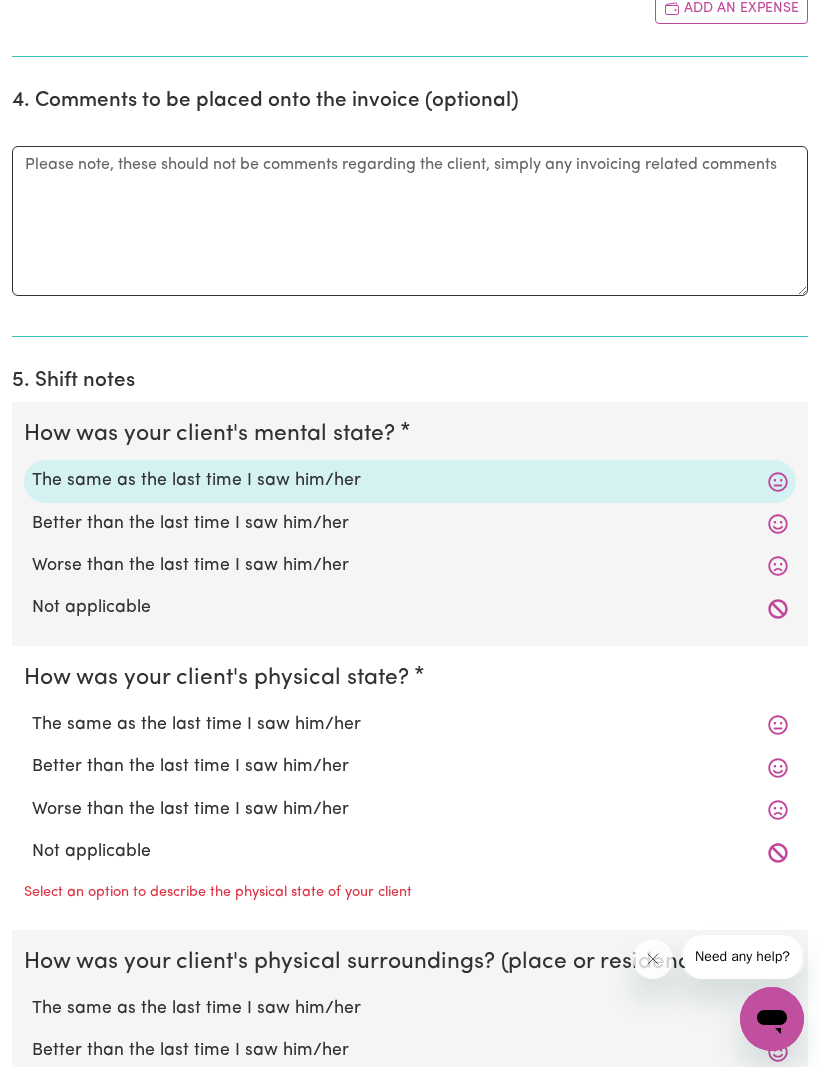 click on "The same as the last time I saw him/her" at bounding box center [410, 725] 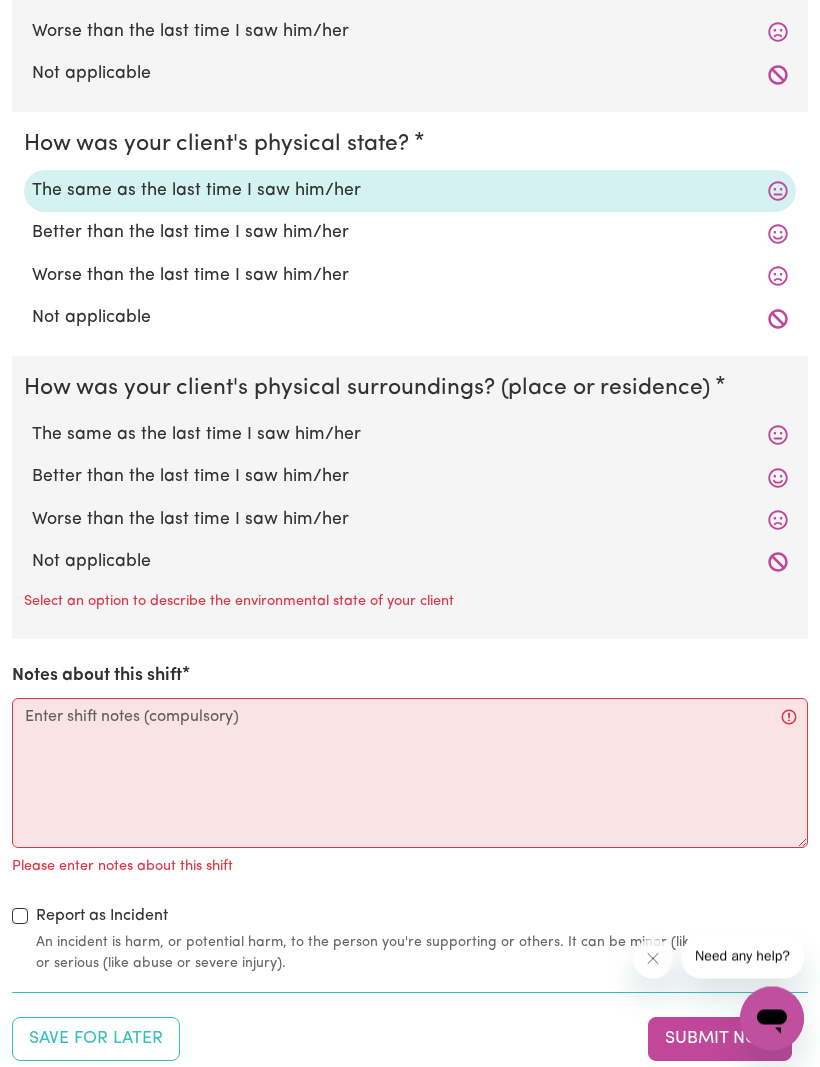 scroll, scrollTop: 1973, scrollLeft: 0, axis: vertical 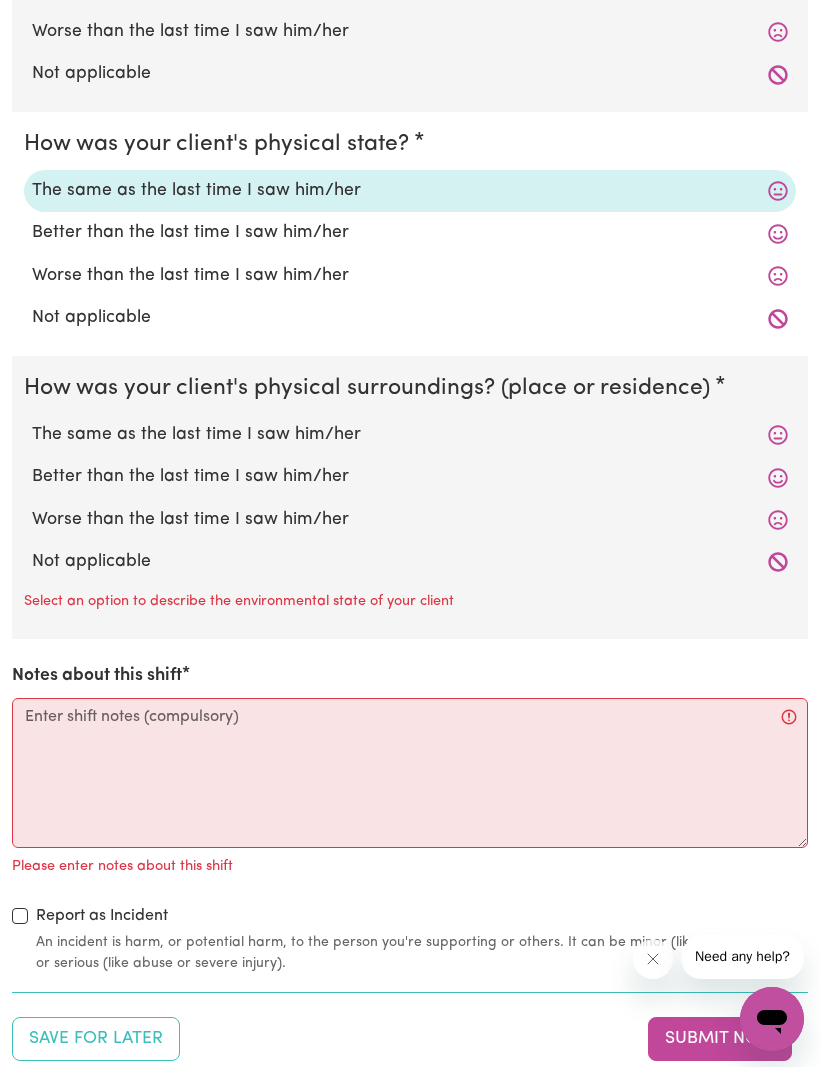 click on "The same as the last time I saw him/her" at bounding box center [410, 435] 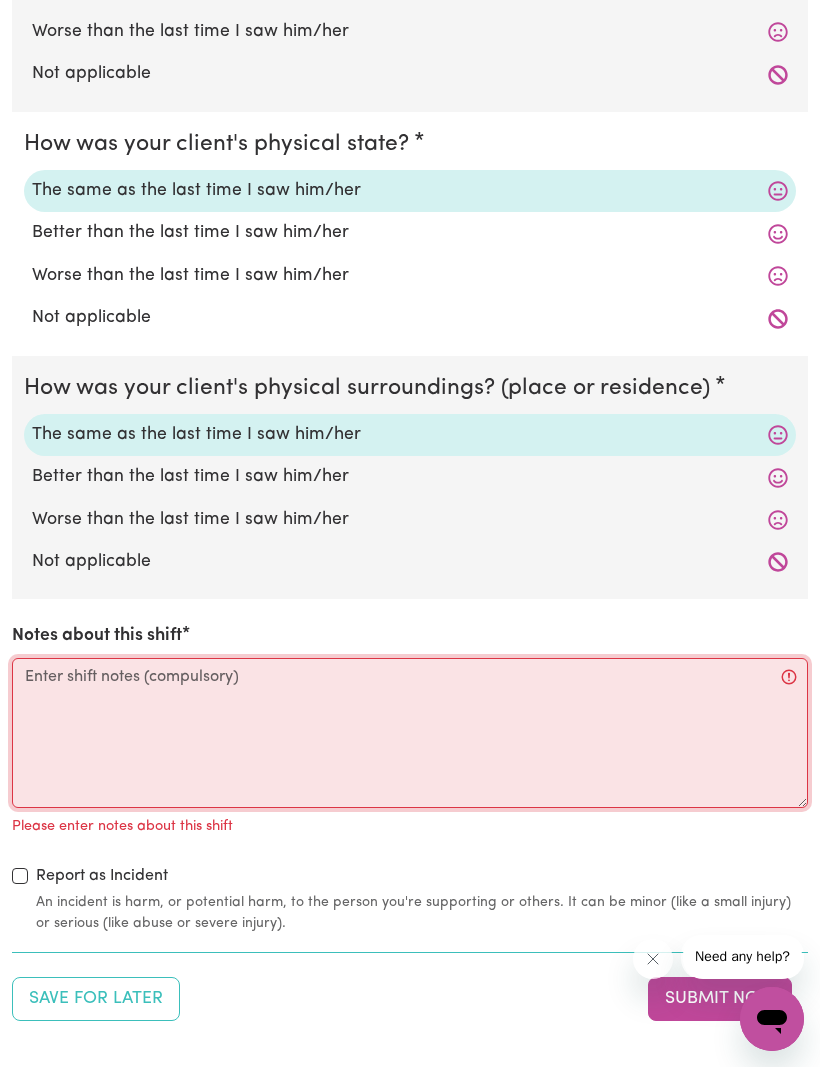 click on "Notes about this shift" at bounding box center (410, 733) 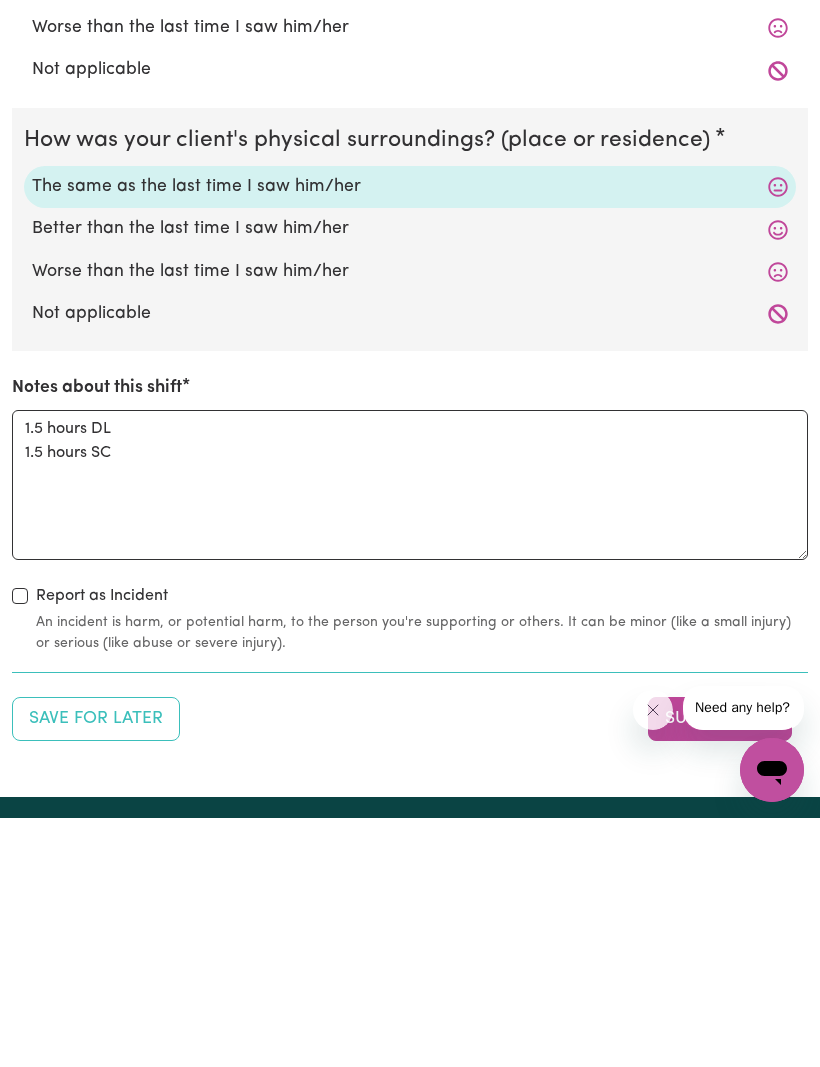 click on "Submit Now" at bounding box center (720, 968) 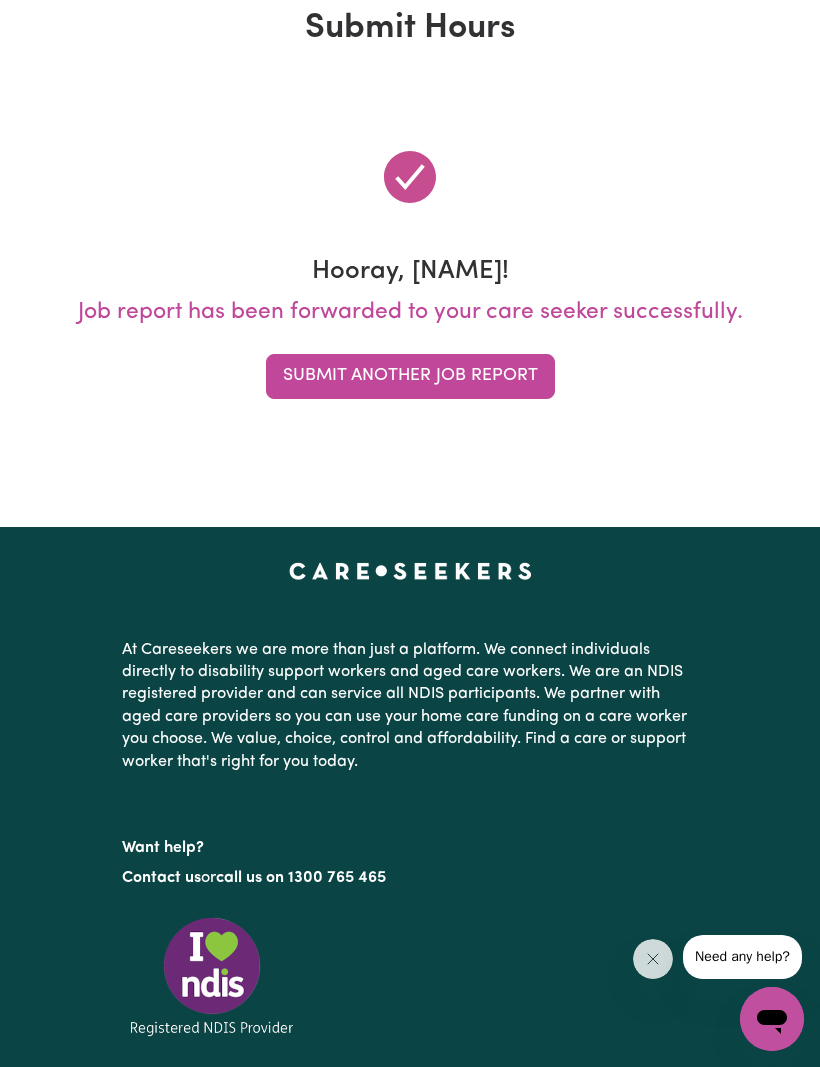 scroll, scrollTop: 0, scrollLeft: 0, axis: both 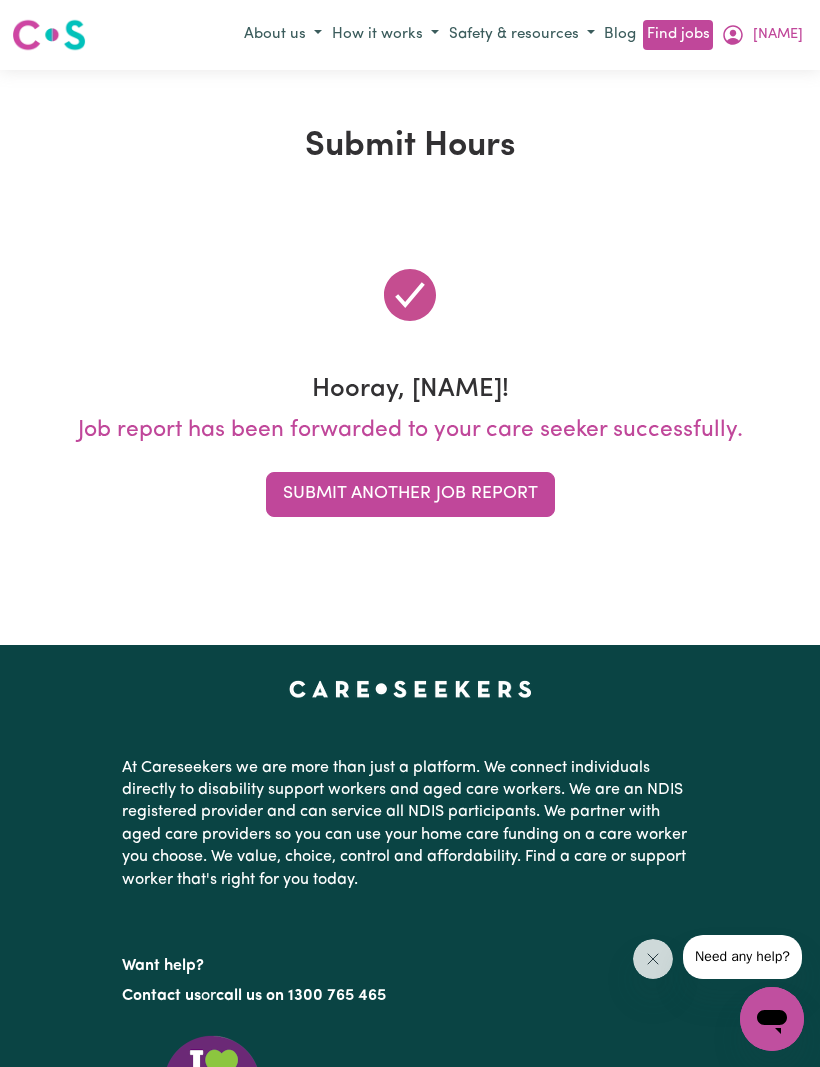 click on "[NAME]" at bounding box center [762, 35] 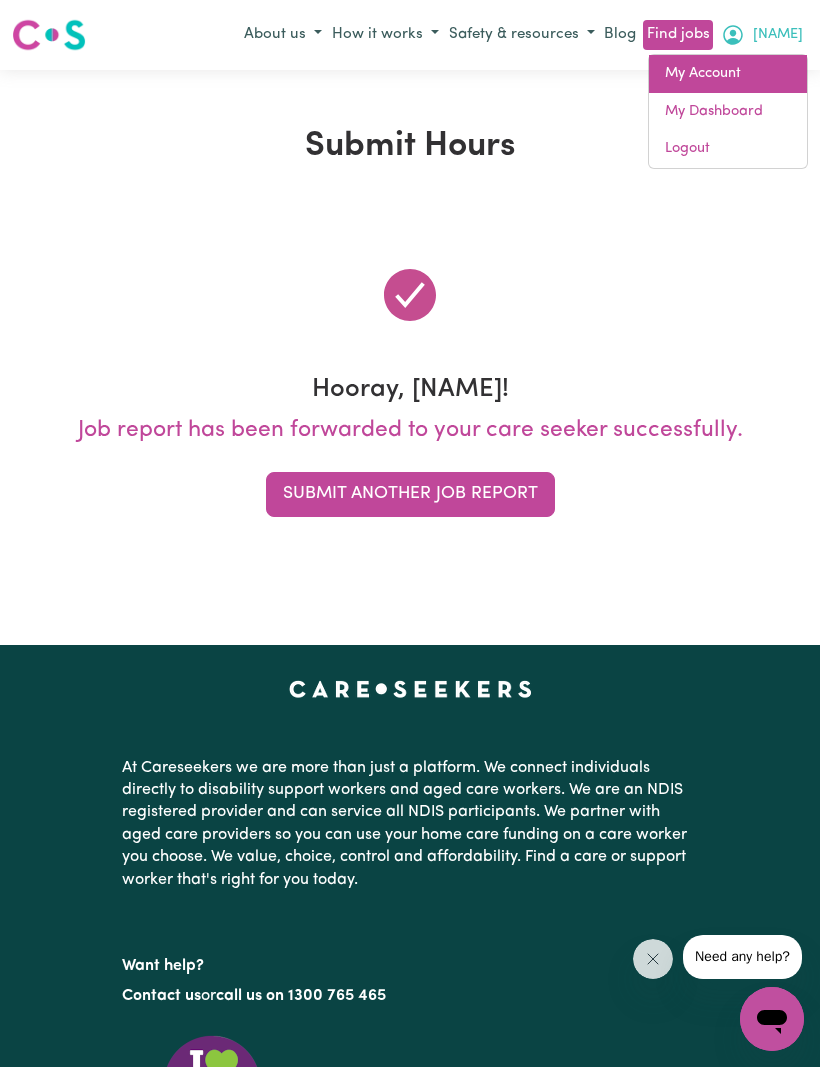 click on "My Account" at bounding box center [728, 74] 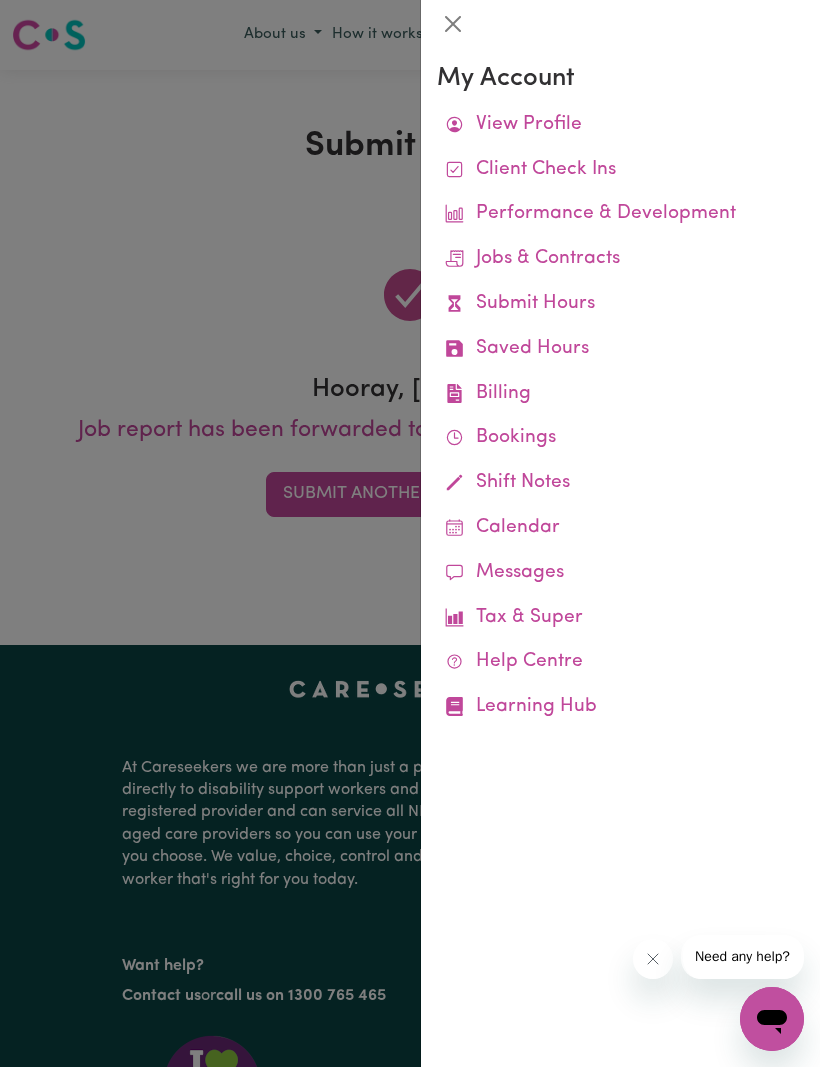 click on "Job Reports" at bounding box center [0, 0] 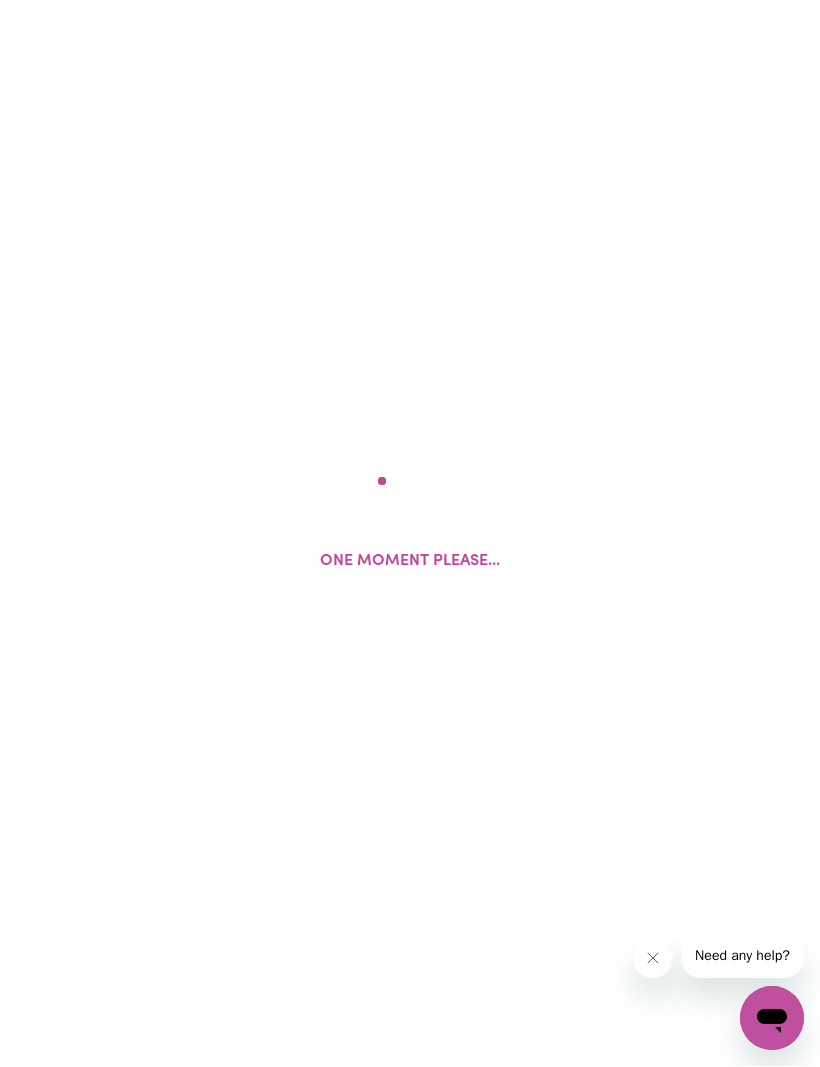 scroll, scrollTop: 1, scrollLeft: 0, axis: vertical 